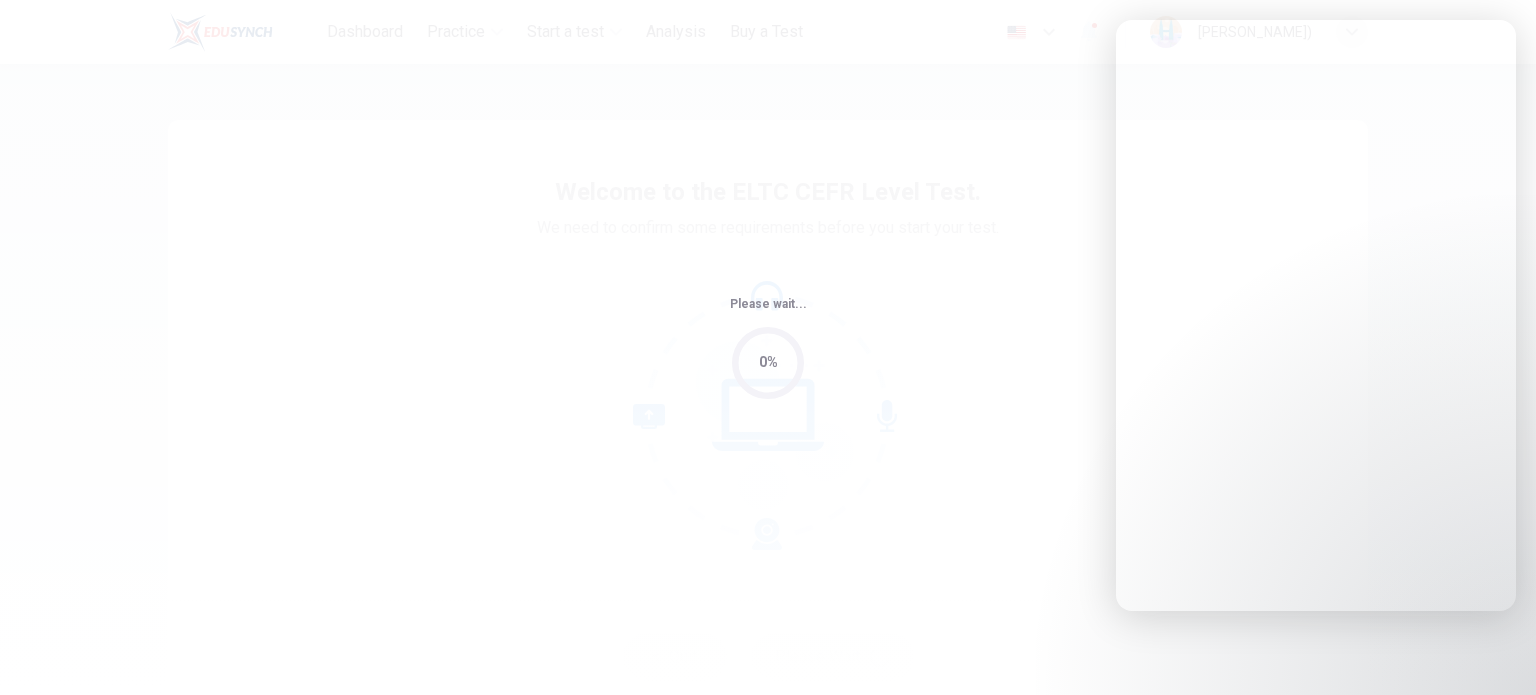 scroll, scrollTop: 0, scrollLeft: 0, axis: both 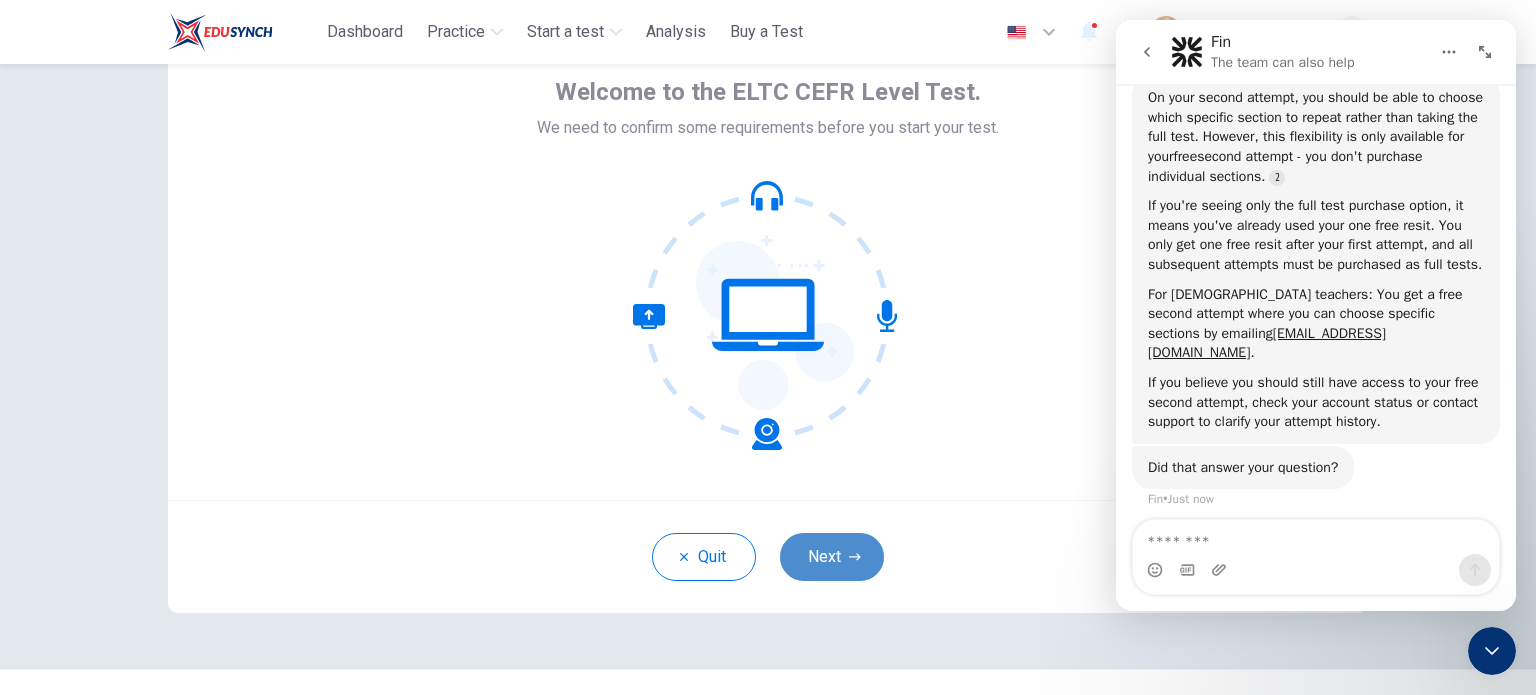 click on "Next" at bounding box center [832, 557] 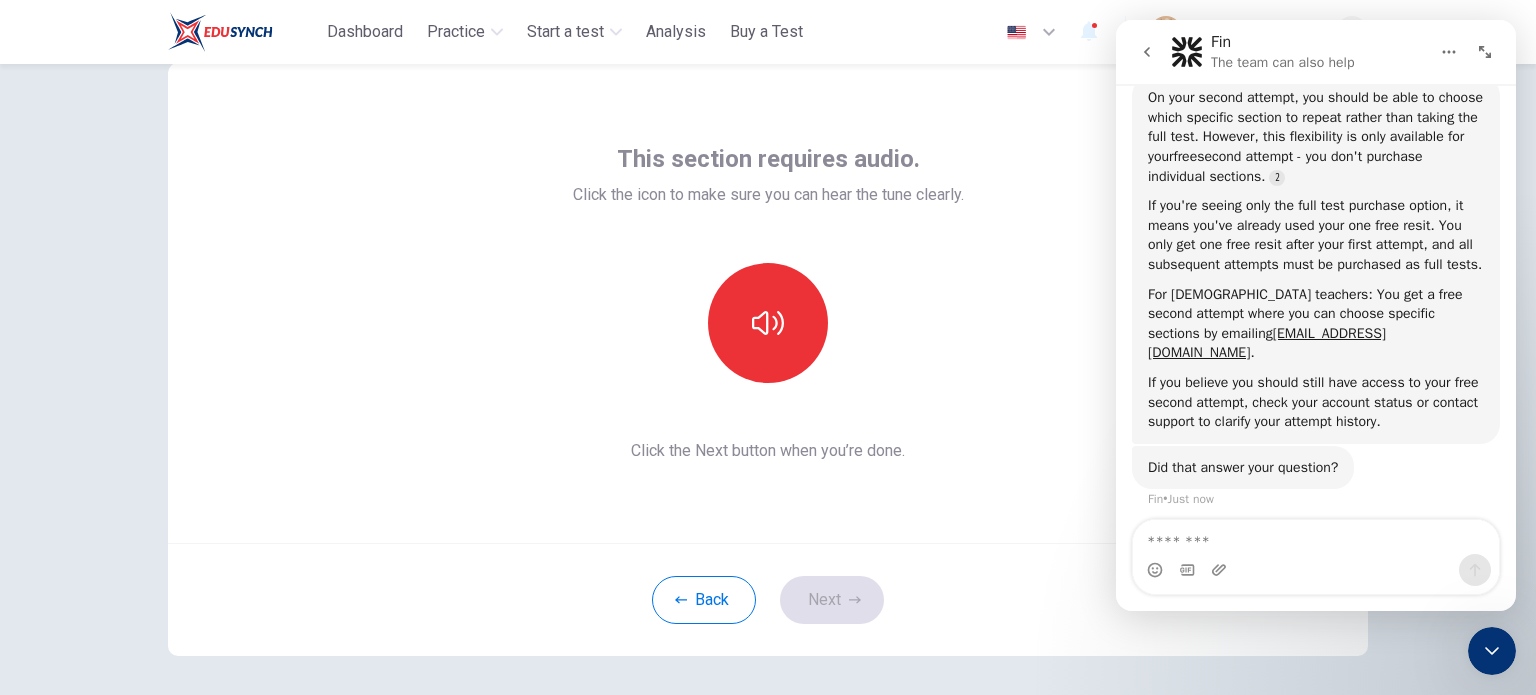 scroll, scrollTop: 0, scrollLeft: 0, axis: both 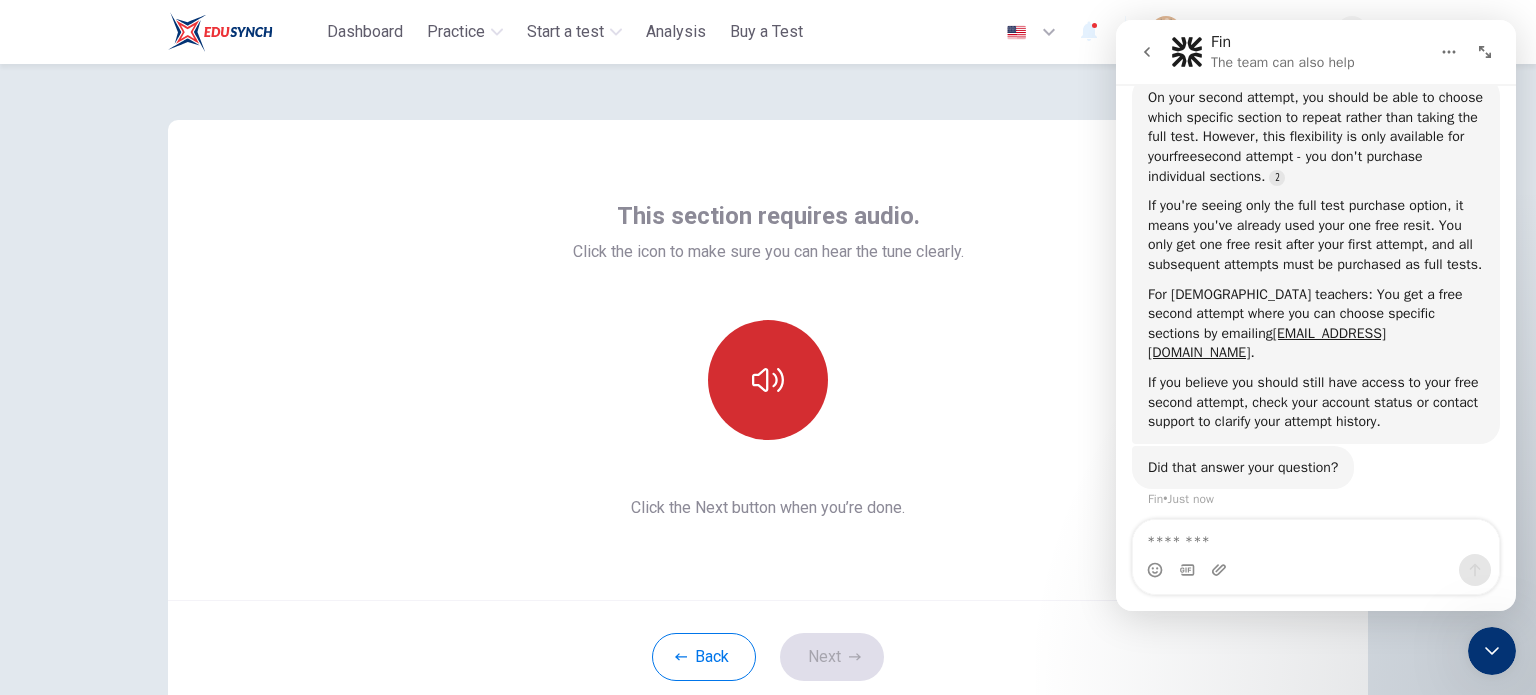 click at bounding box center [768, 380] 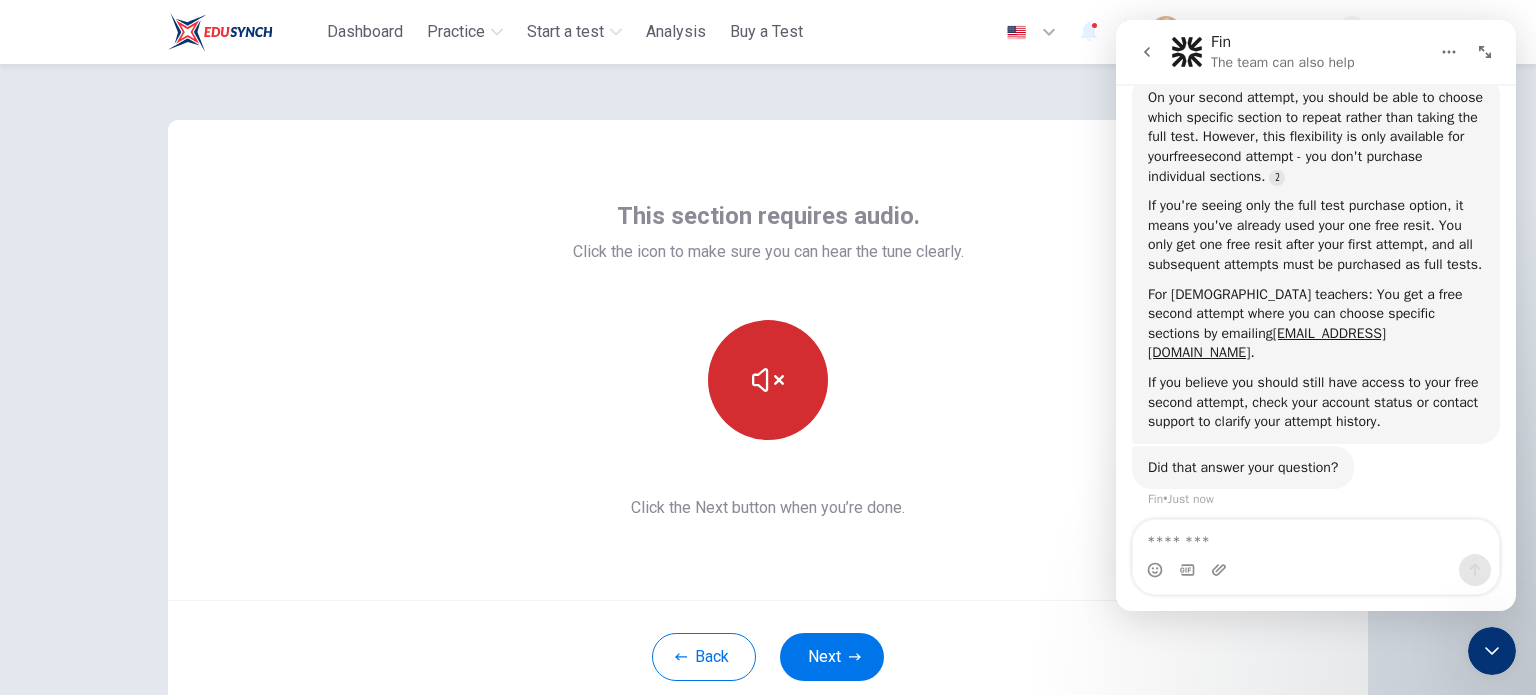 type 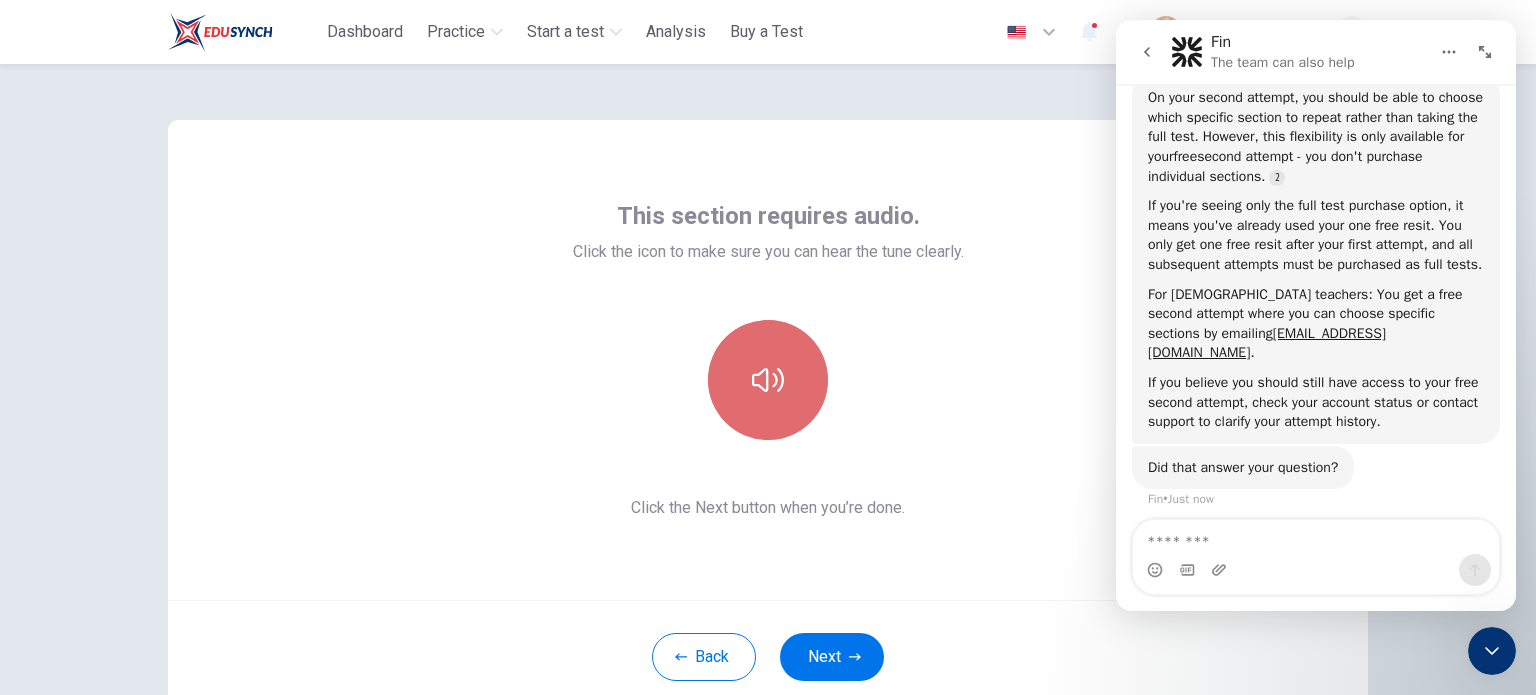 click at bounding box center (768, 380) 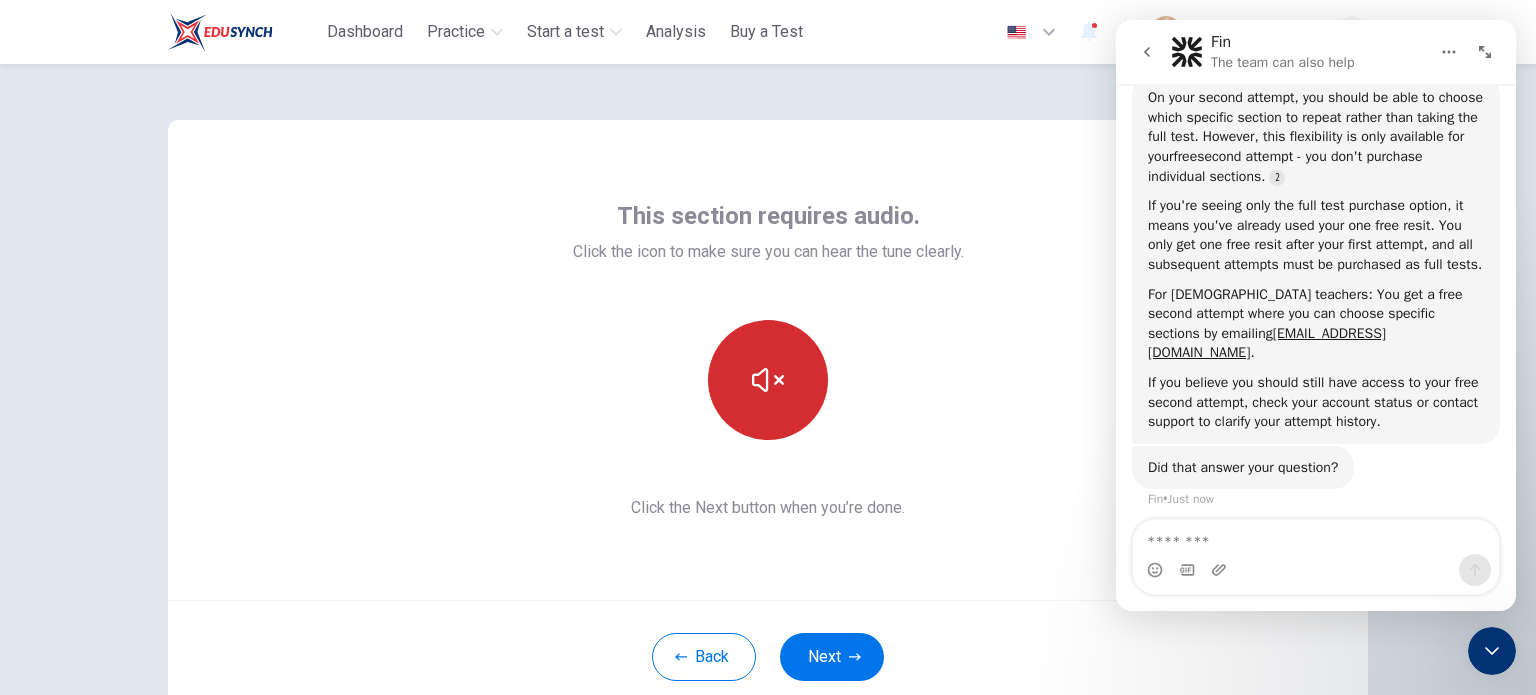click at bounding box center (768, 380) 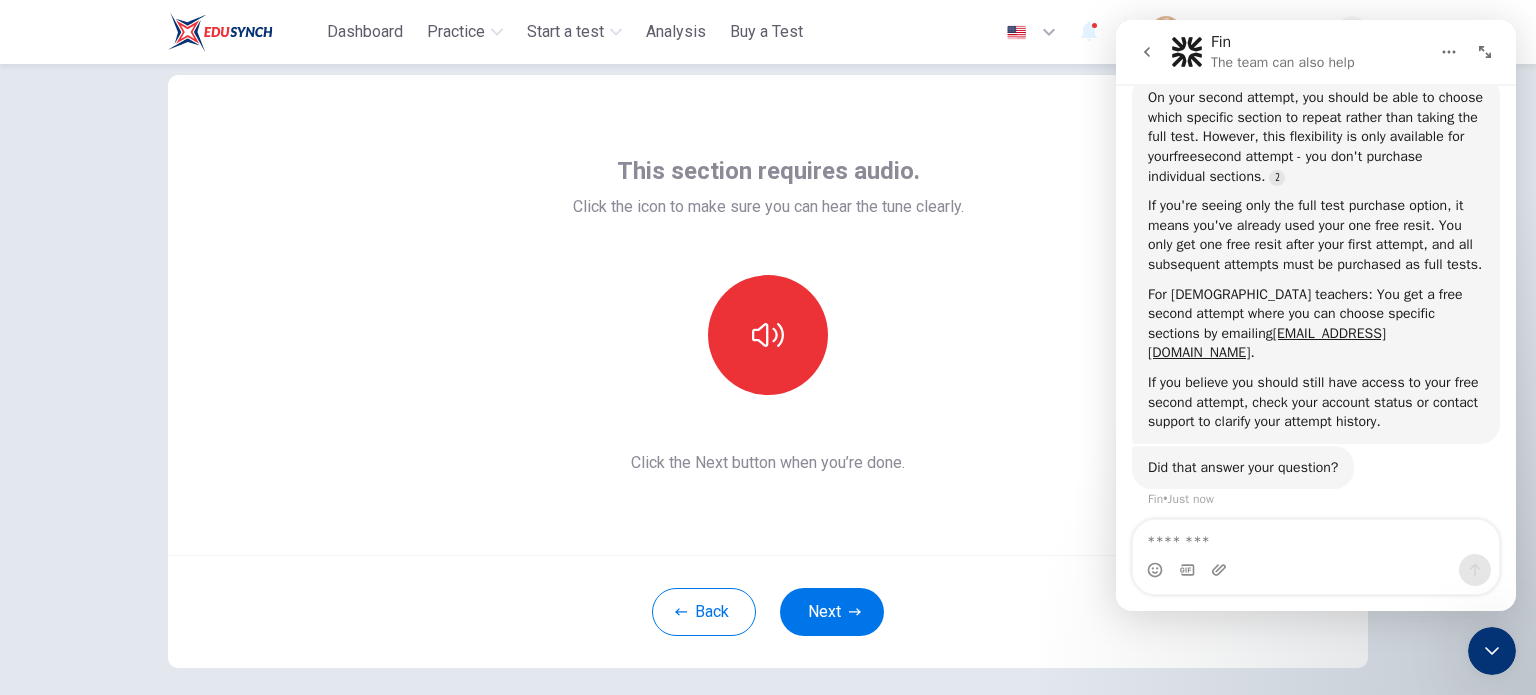 scroll, scrollTop: 137, scrollLeft: 0, axis: vertical 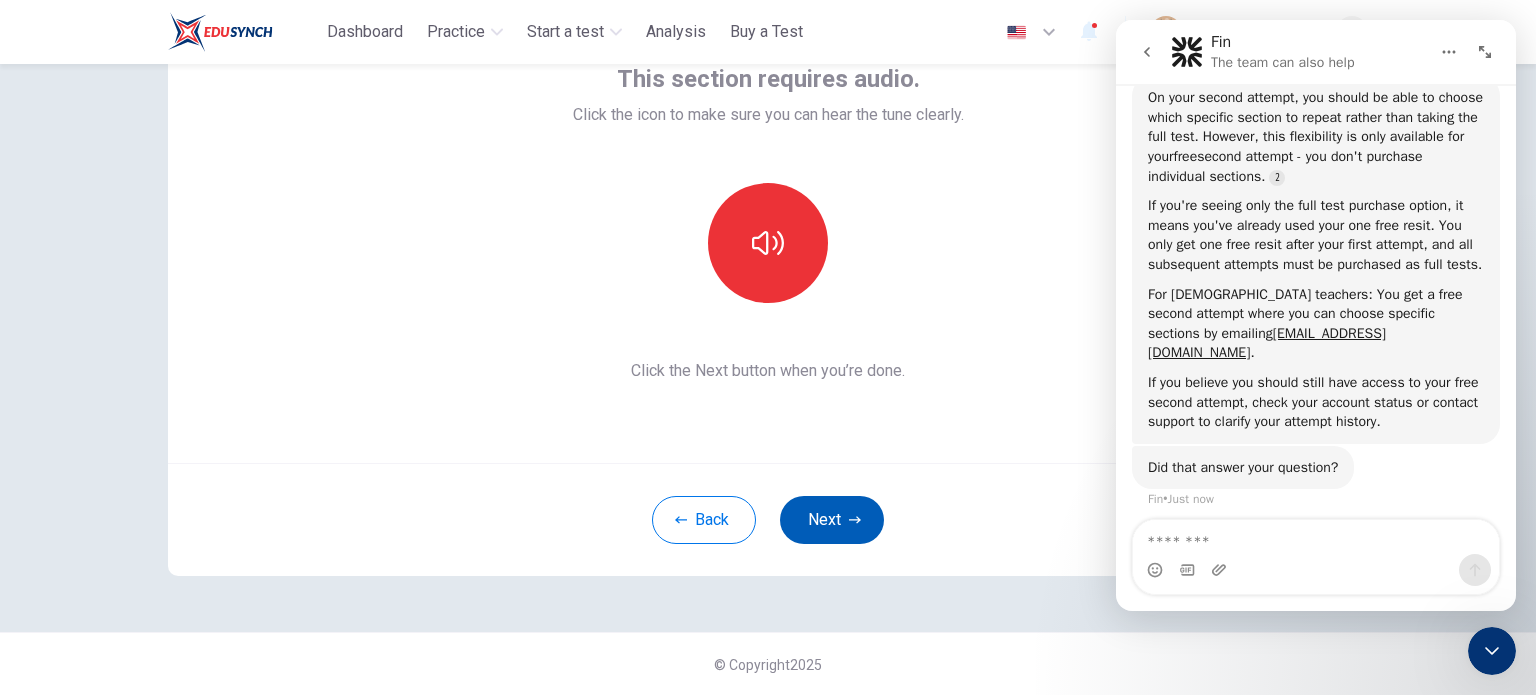 click on "Next" at bounding box center [832, 520] 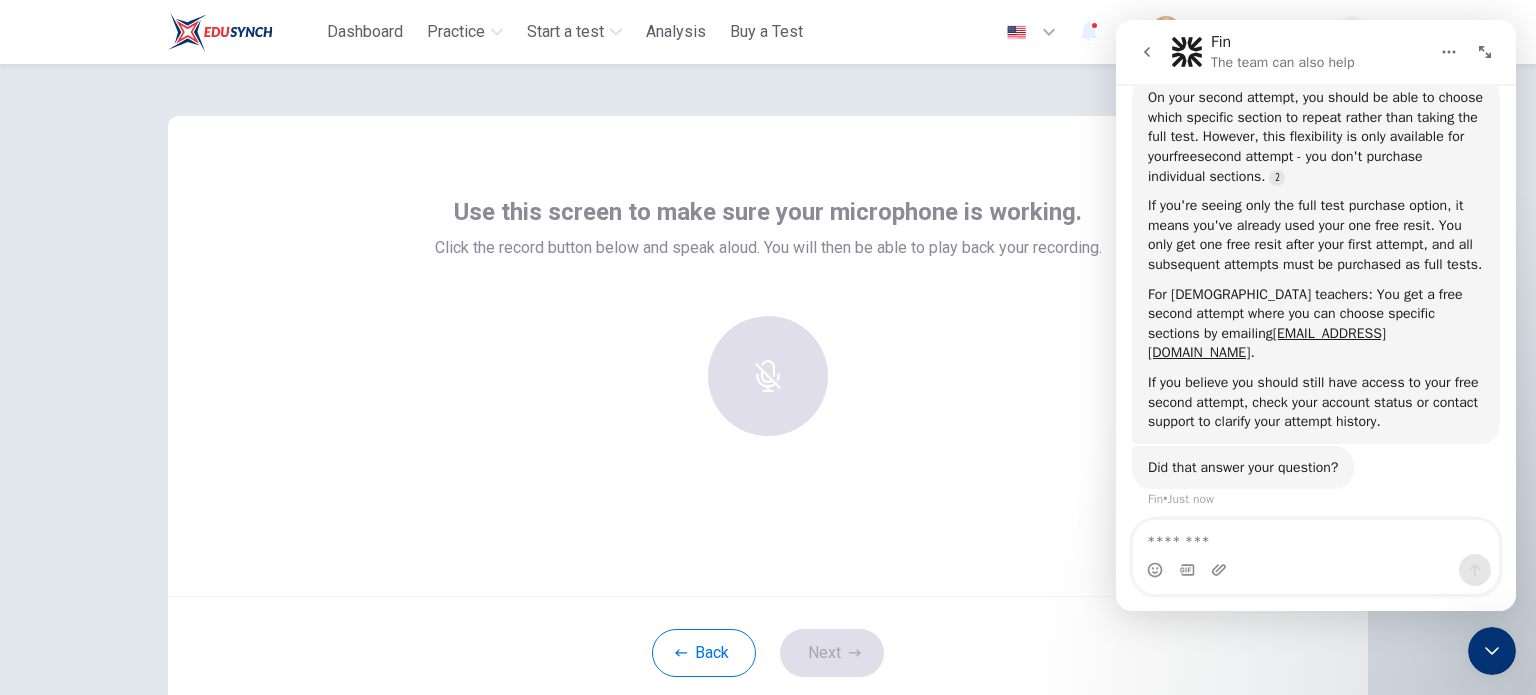 scroll, scrollTop: 0, scrollLeft: 0, axis: both 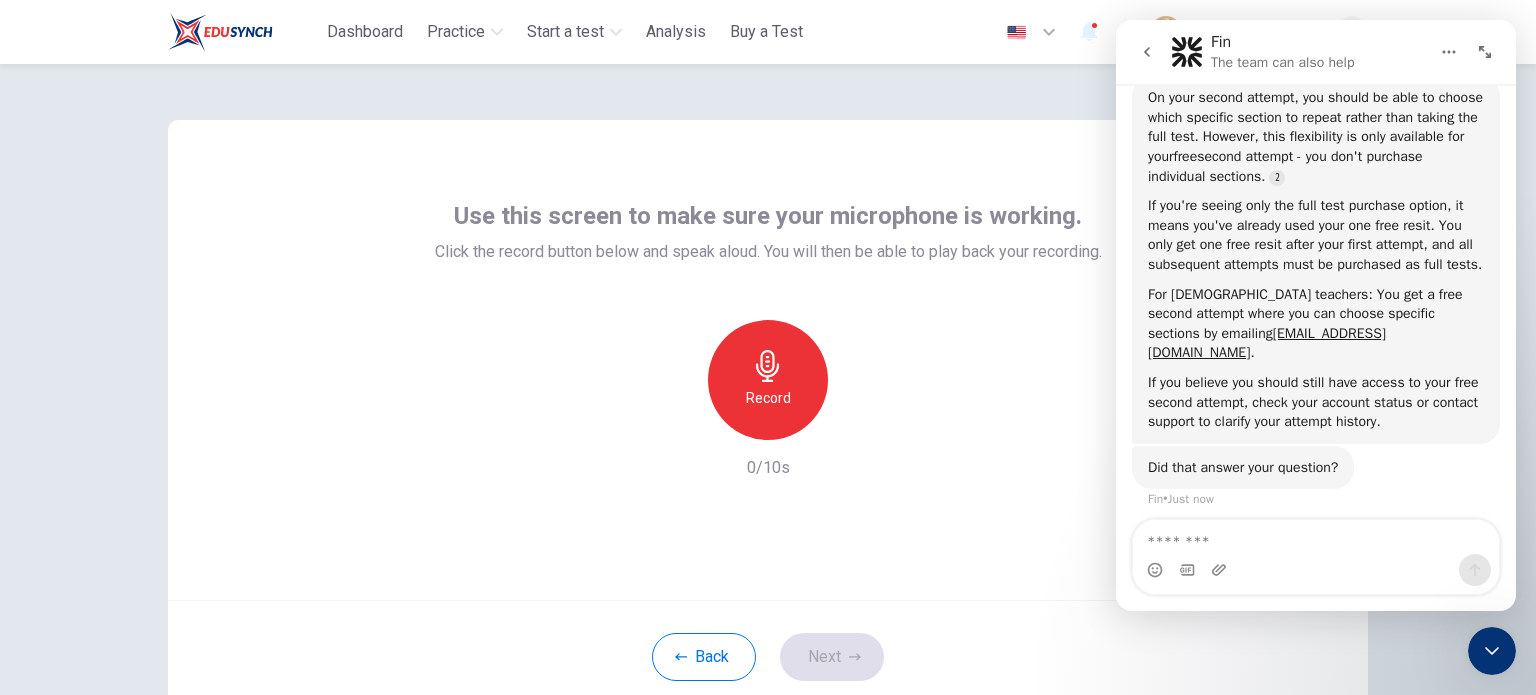 click on "Record" at bounding box center (768, 398) 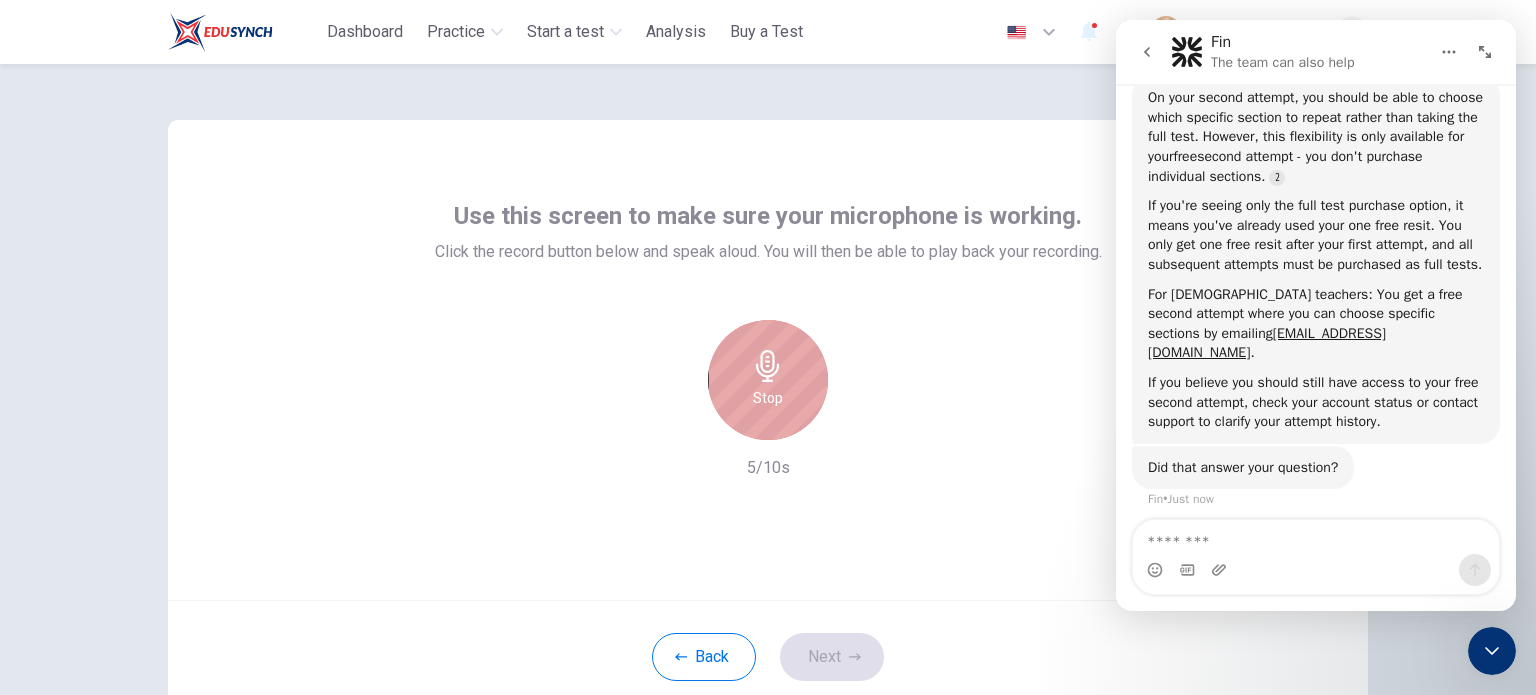click on "Stop" at bounding box center (768, 380) 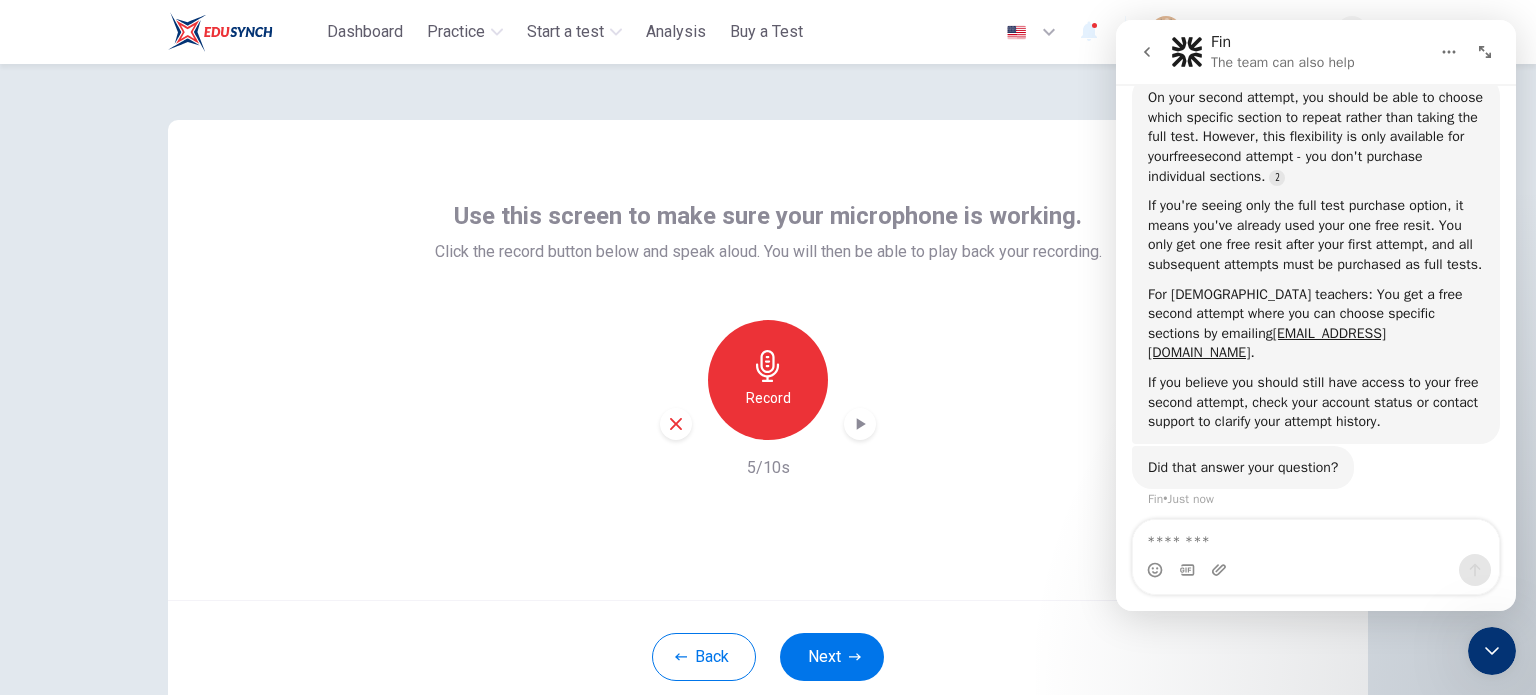 click 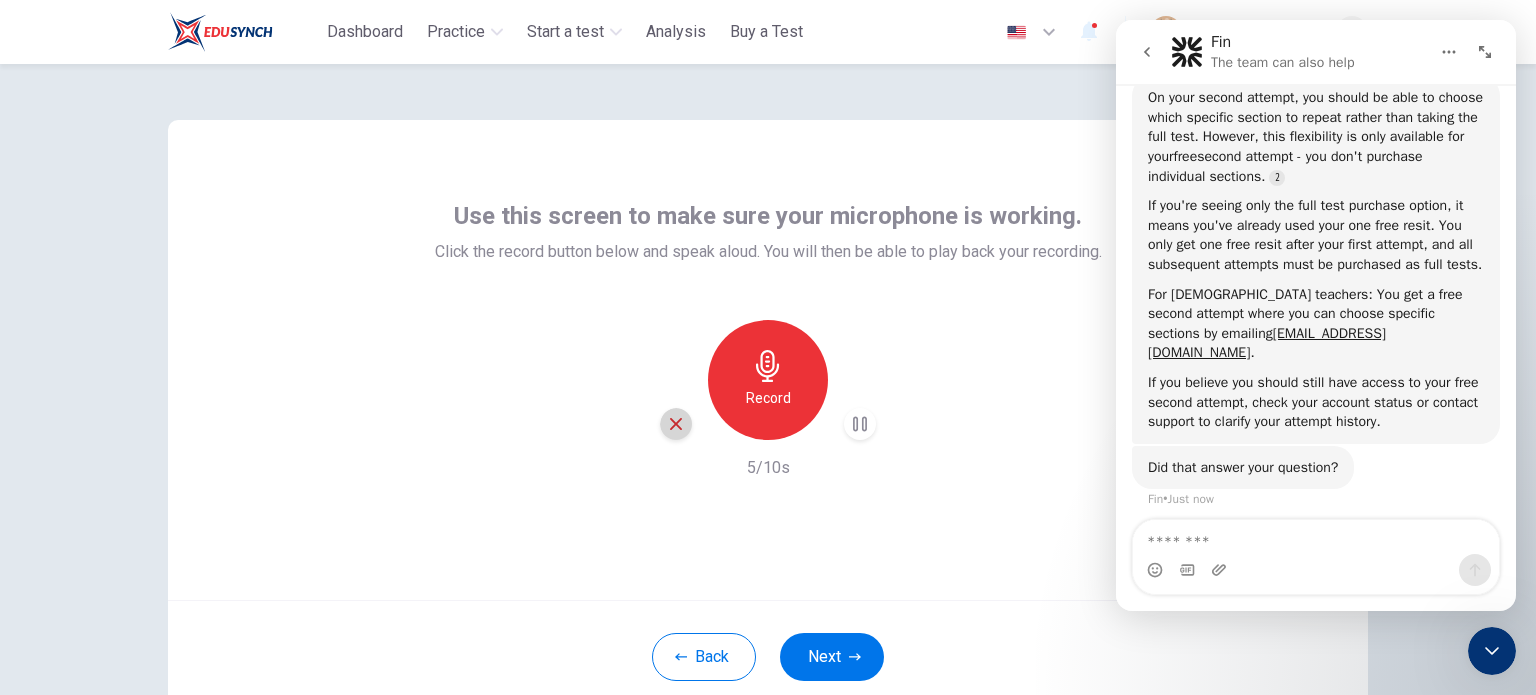 click at bounding box center [676, 424] 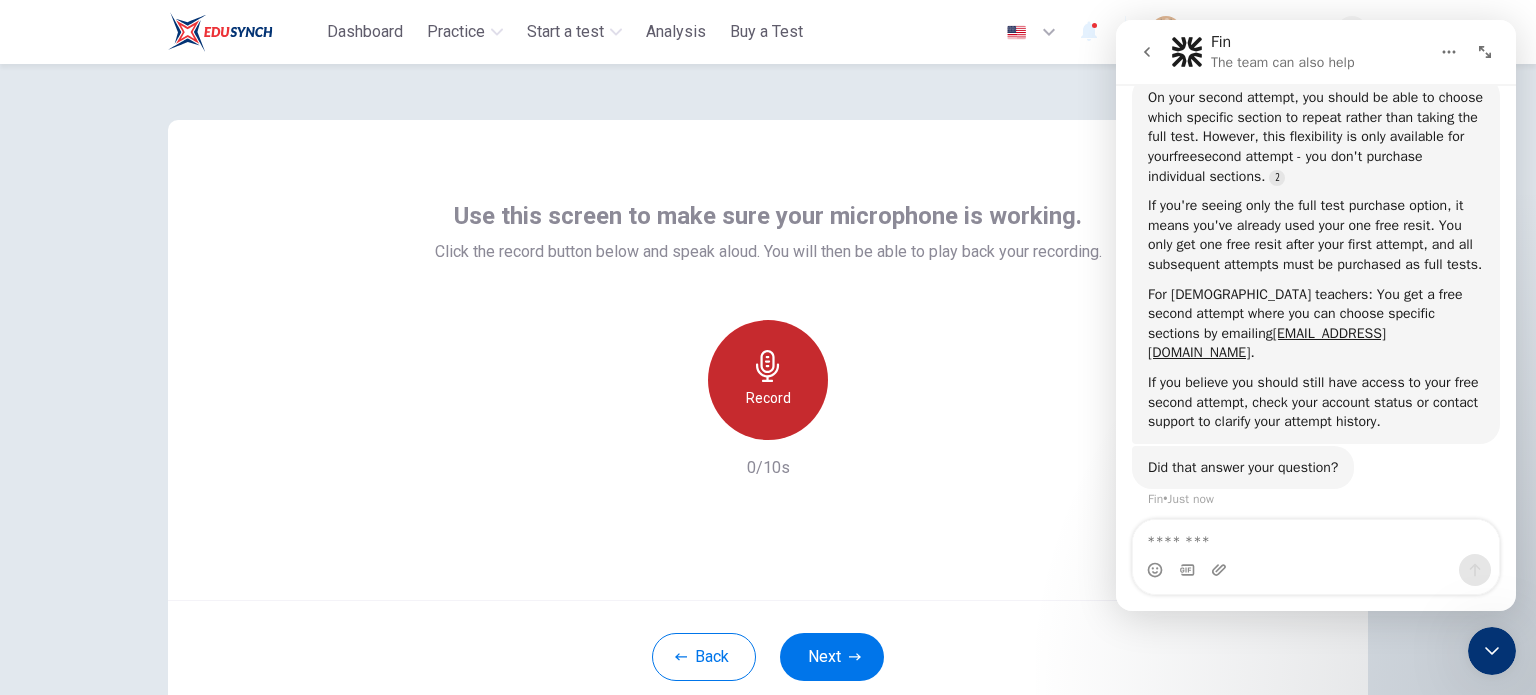 click on "Record" at bounding box center [768, 380] 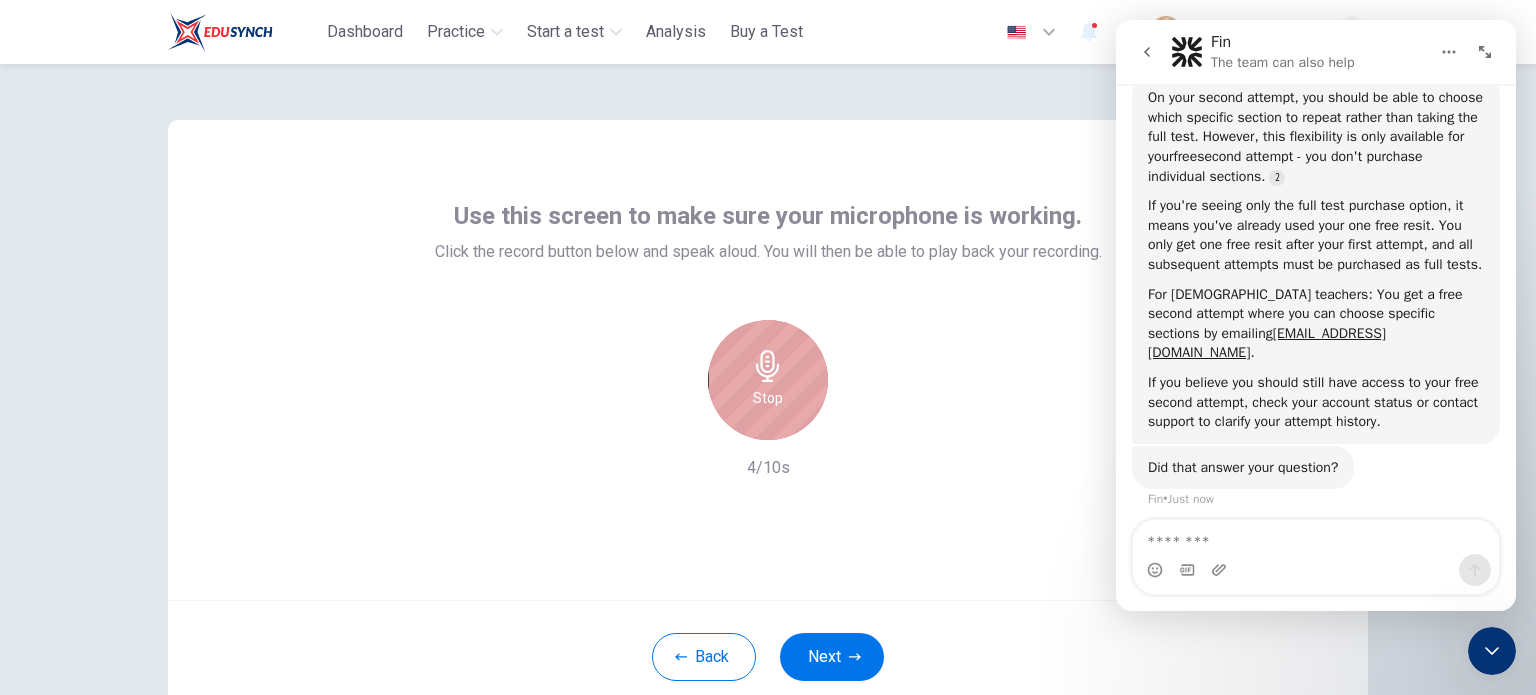 click on "Stop" at bounding box center [768, 380] 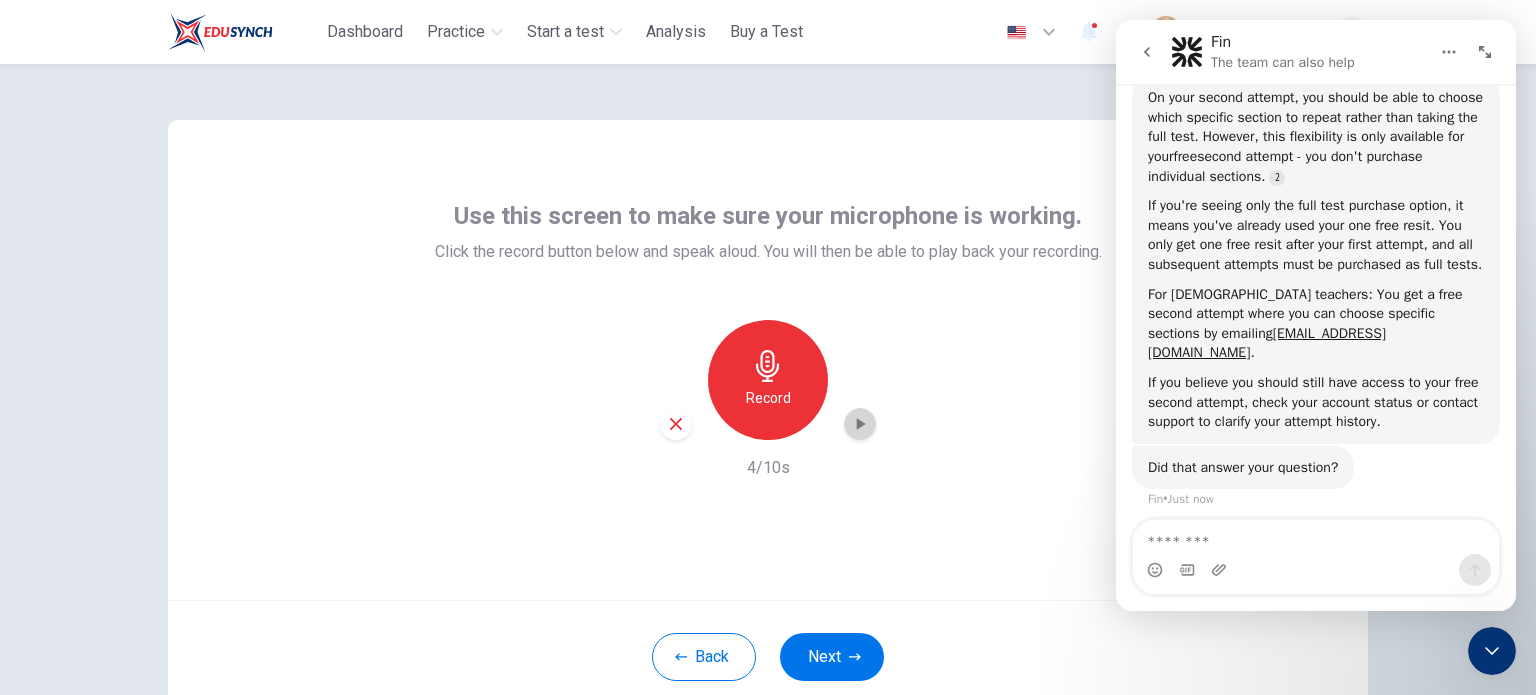 click 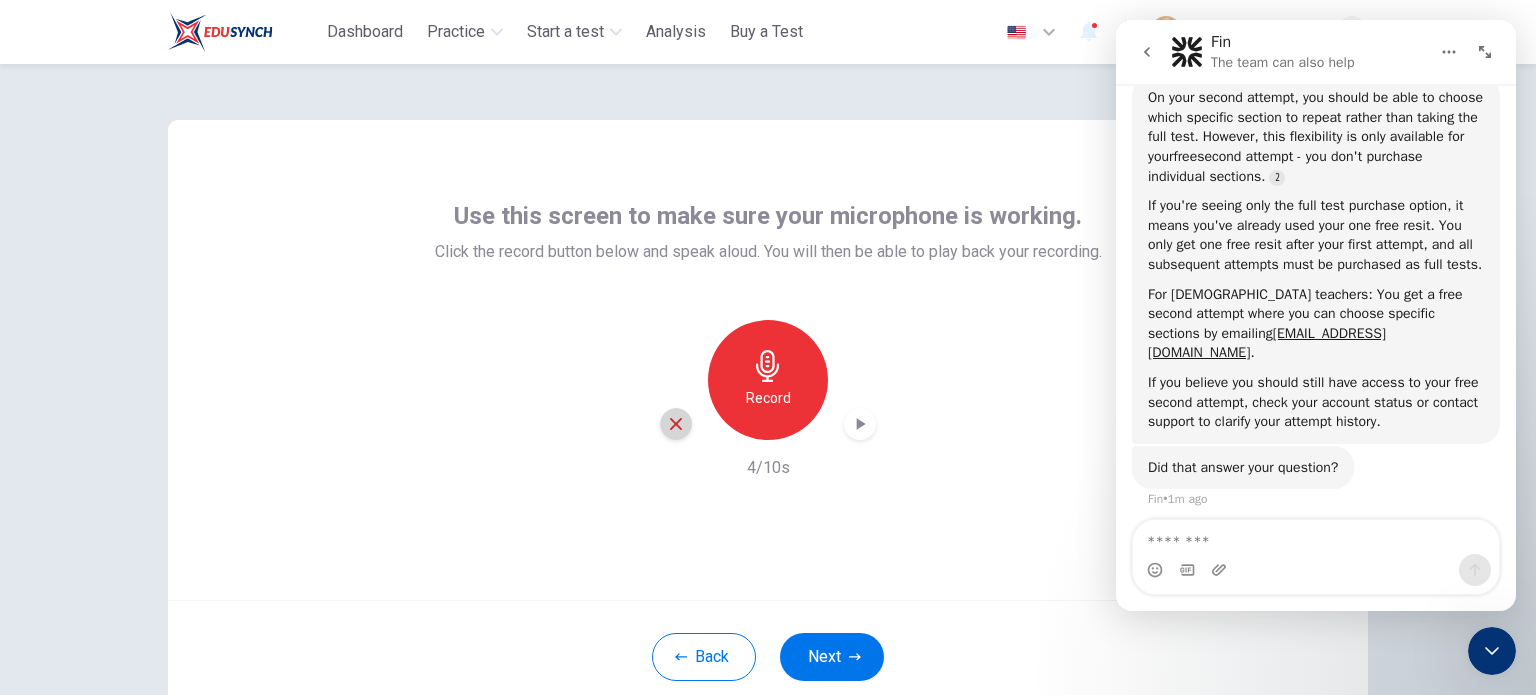 click 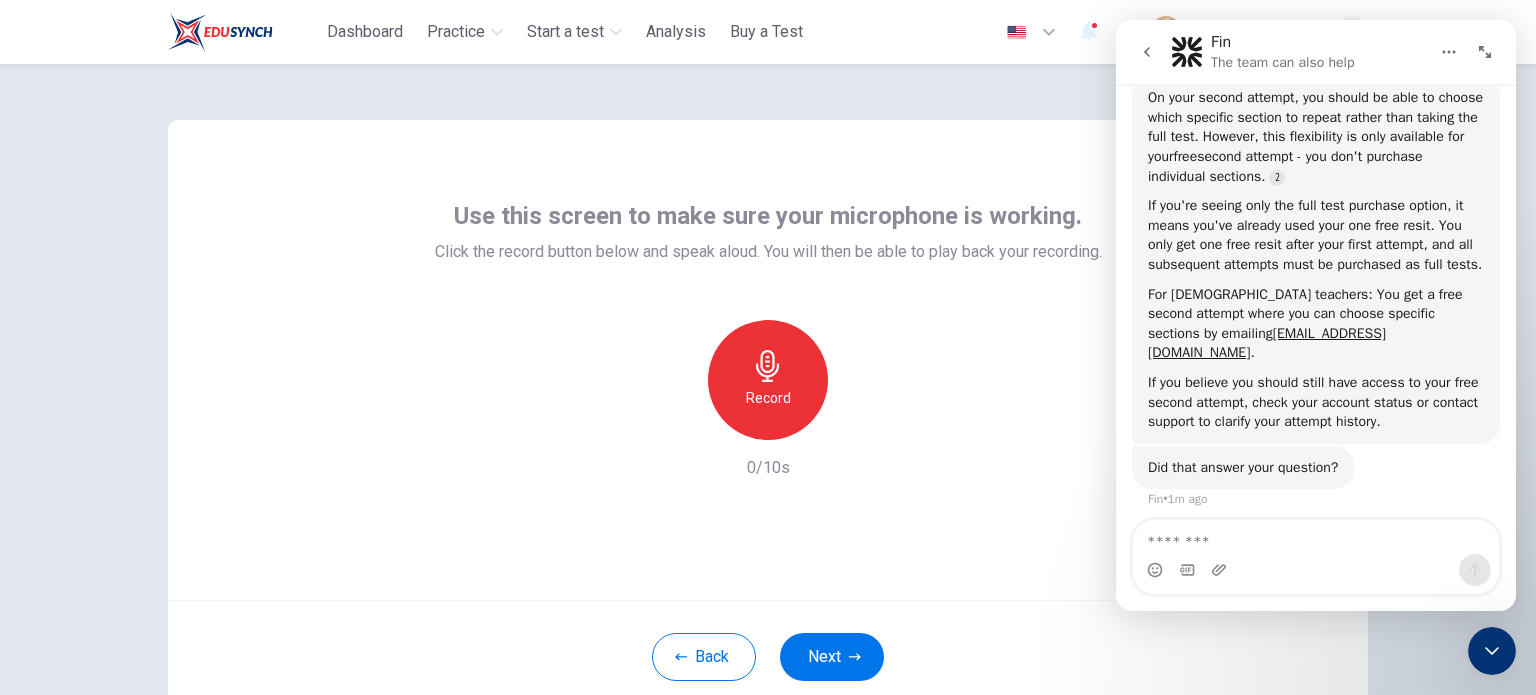 scroll, scrollTop: 2, scrollLeft: 0, axis: vertical 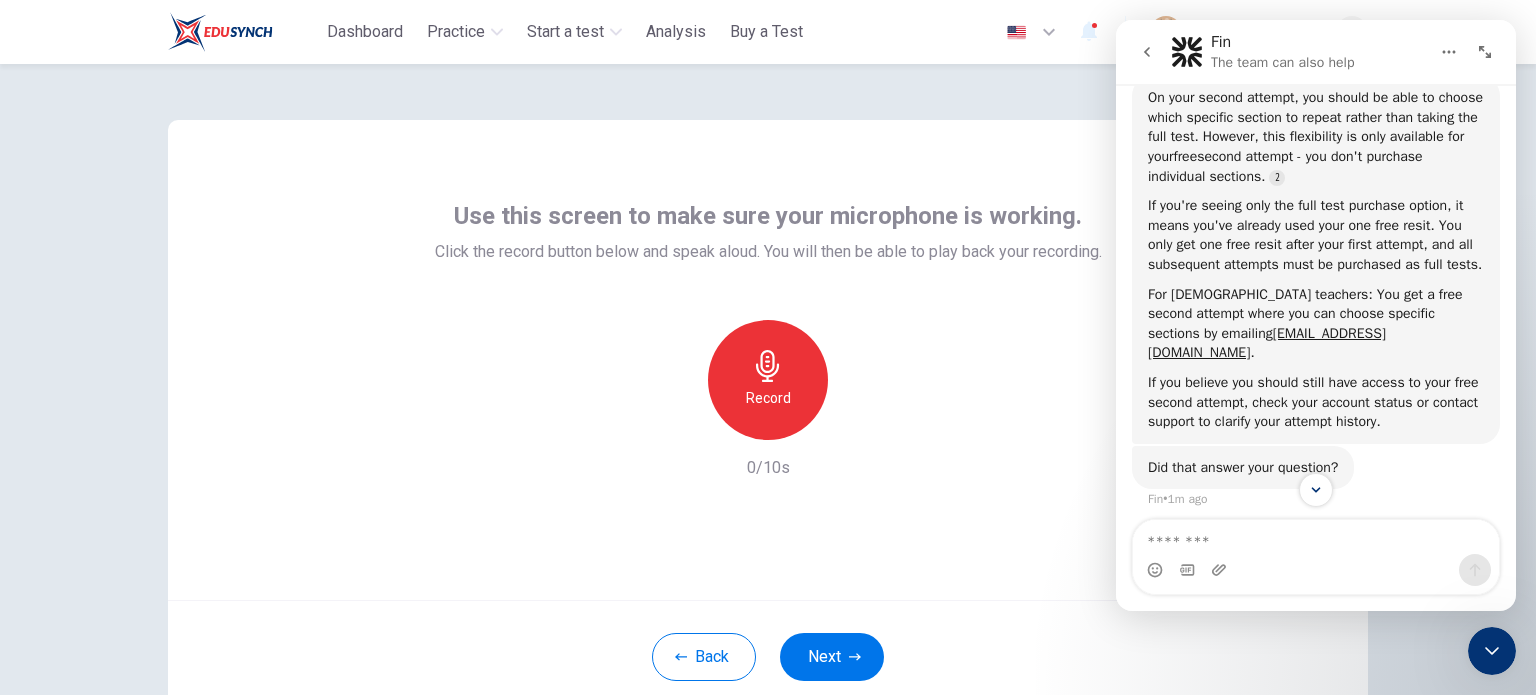 click on "Record" at bounding box center [768, 398] 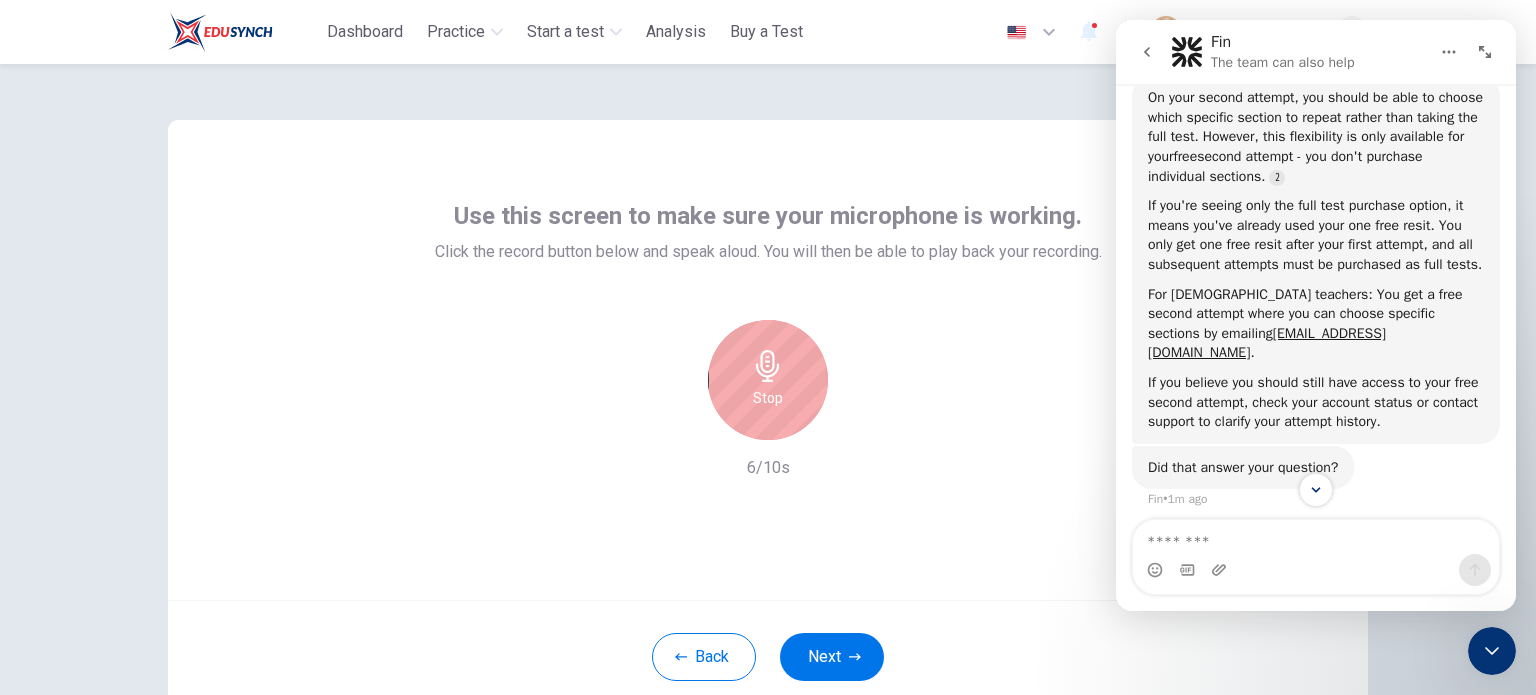click on "Stop" at bounding box center (768, 380) 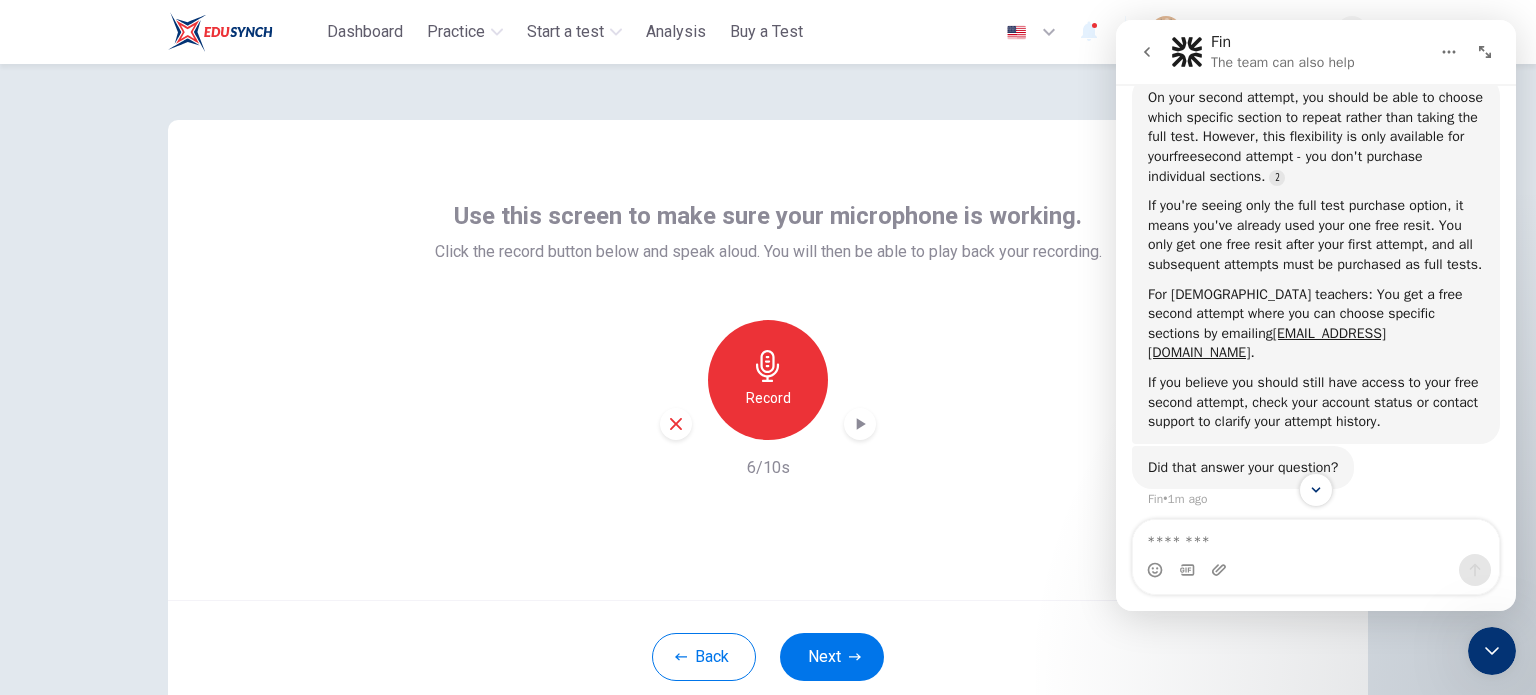 click 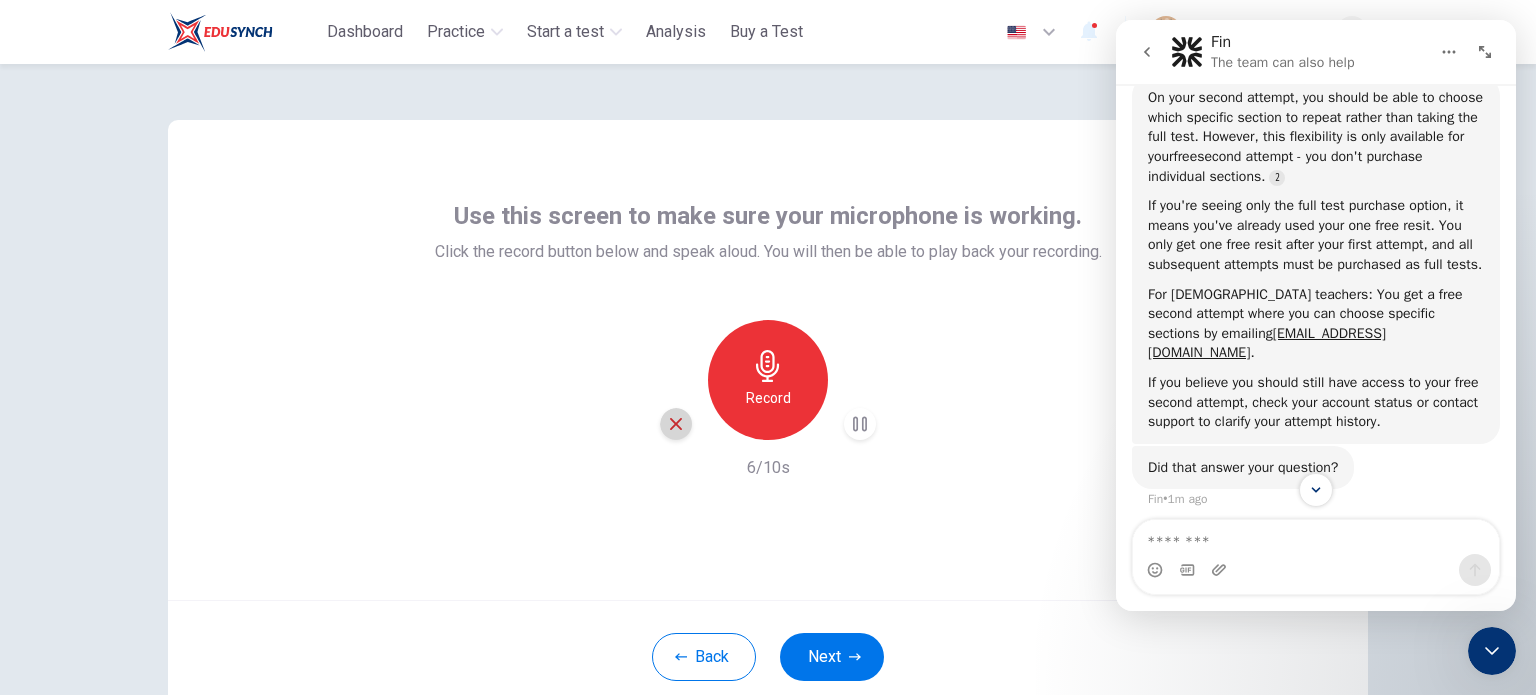 click at bounding box center (676, 424) 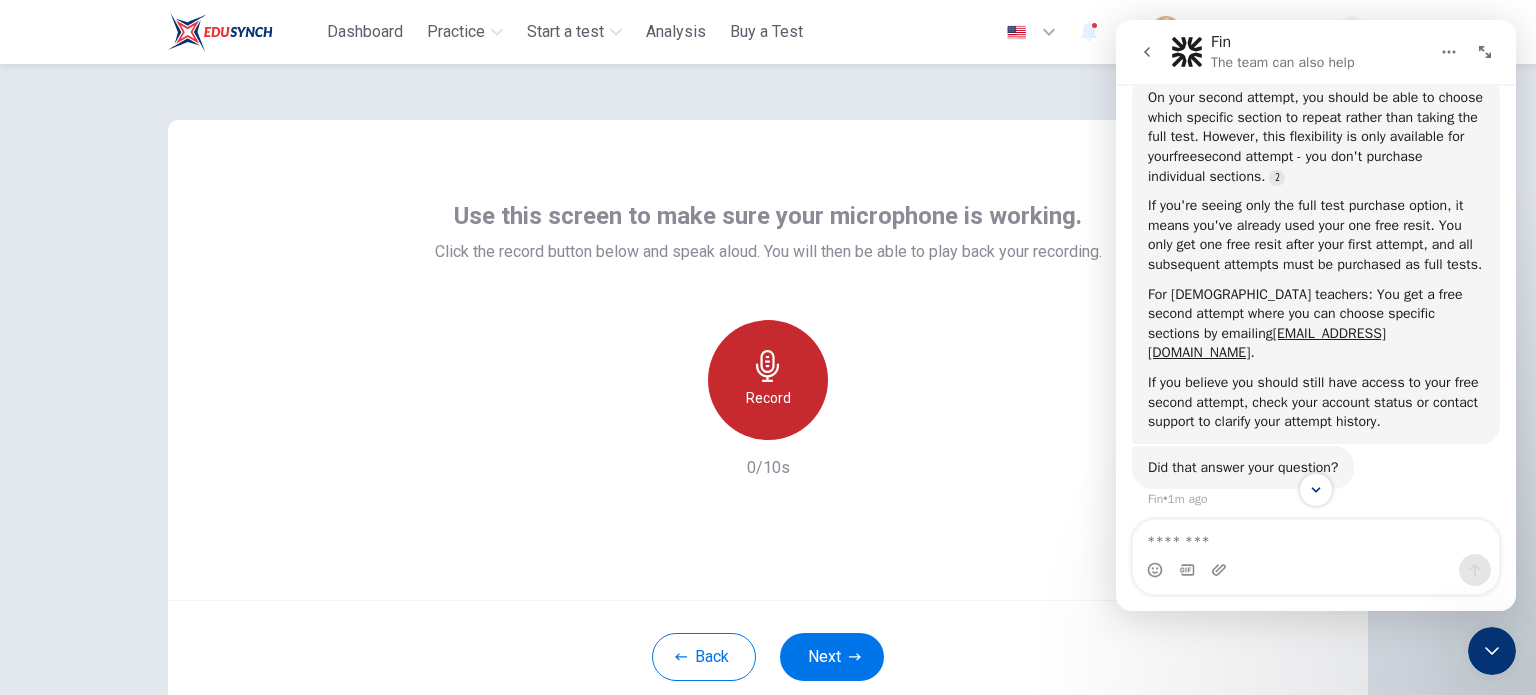 click 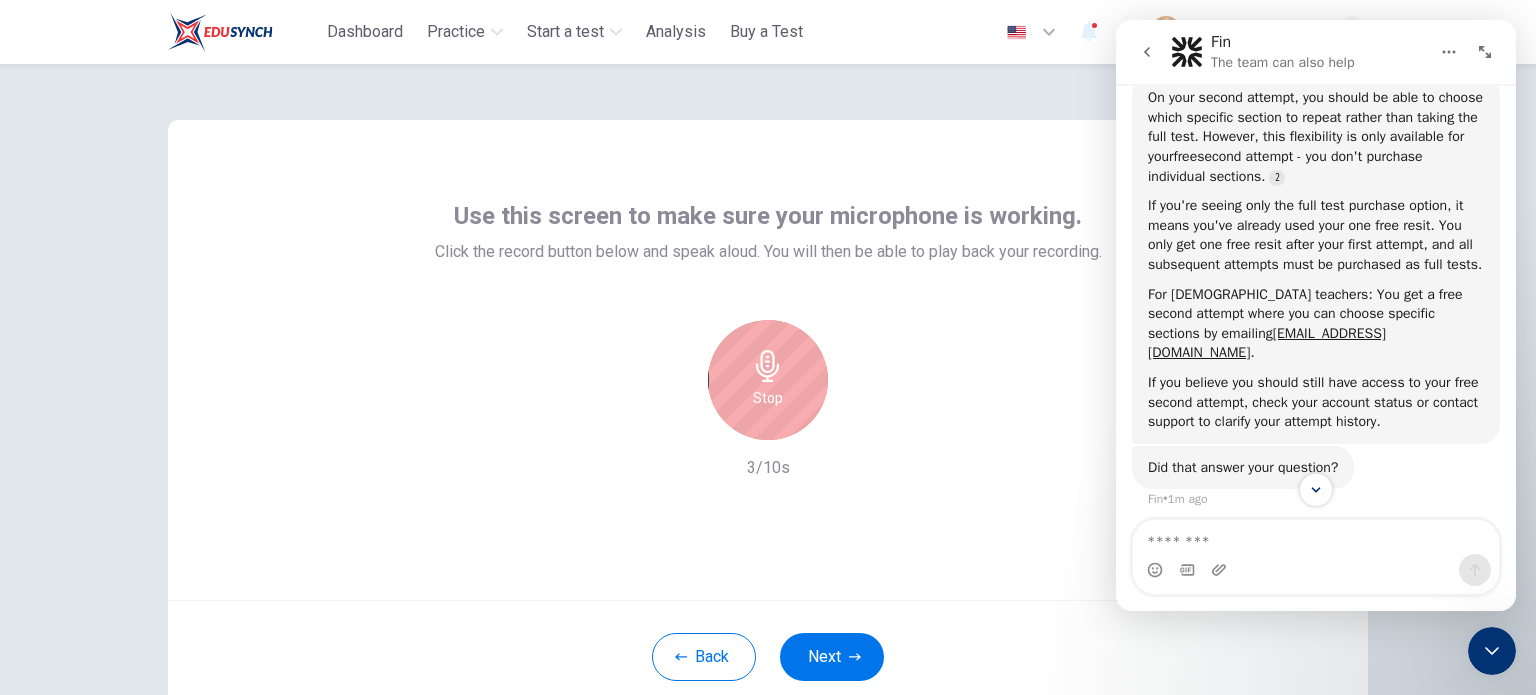 click on "Stop" at bounding box center [768, 380] 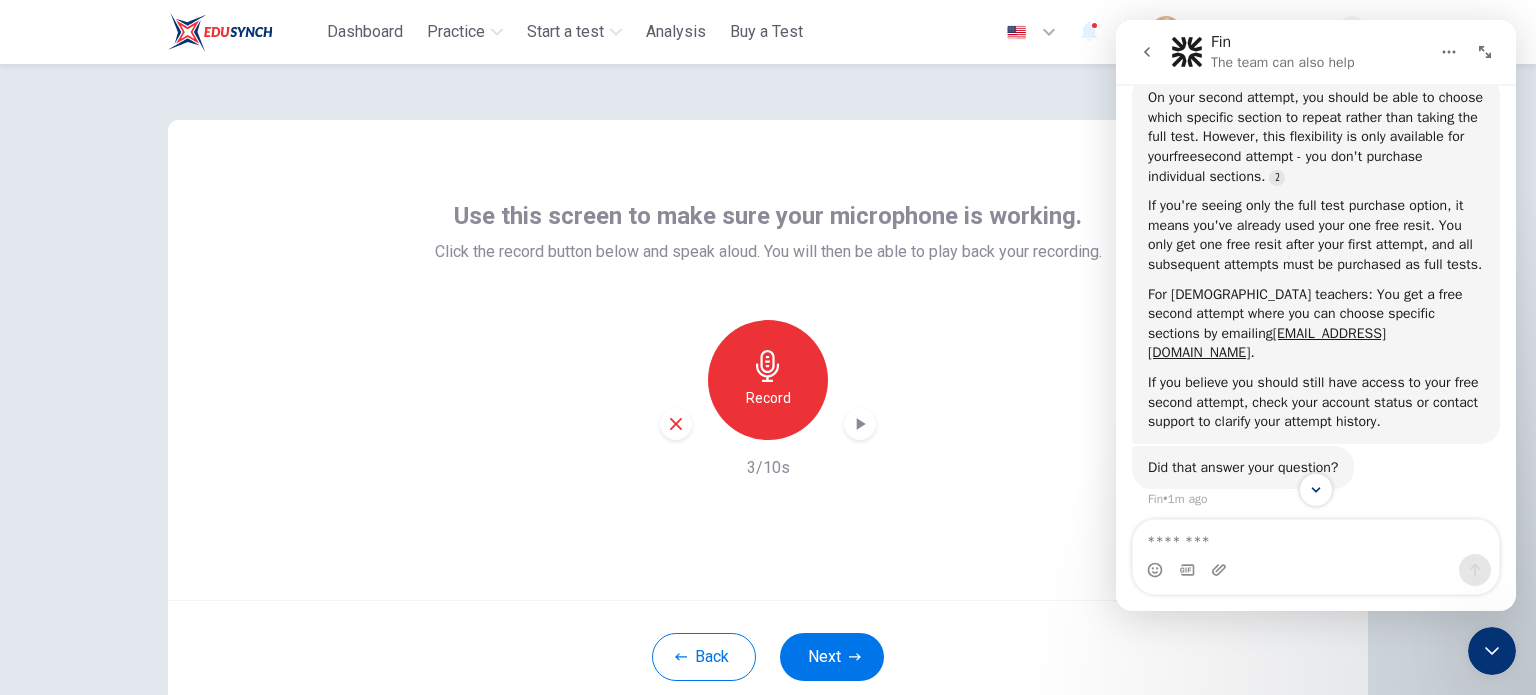 click at bounding box center (676, 424) 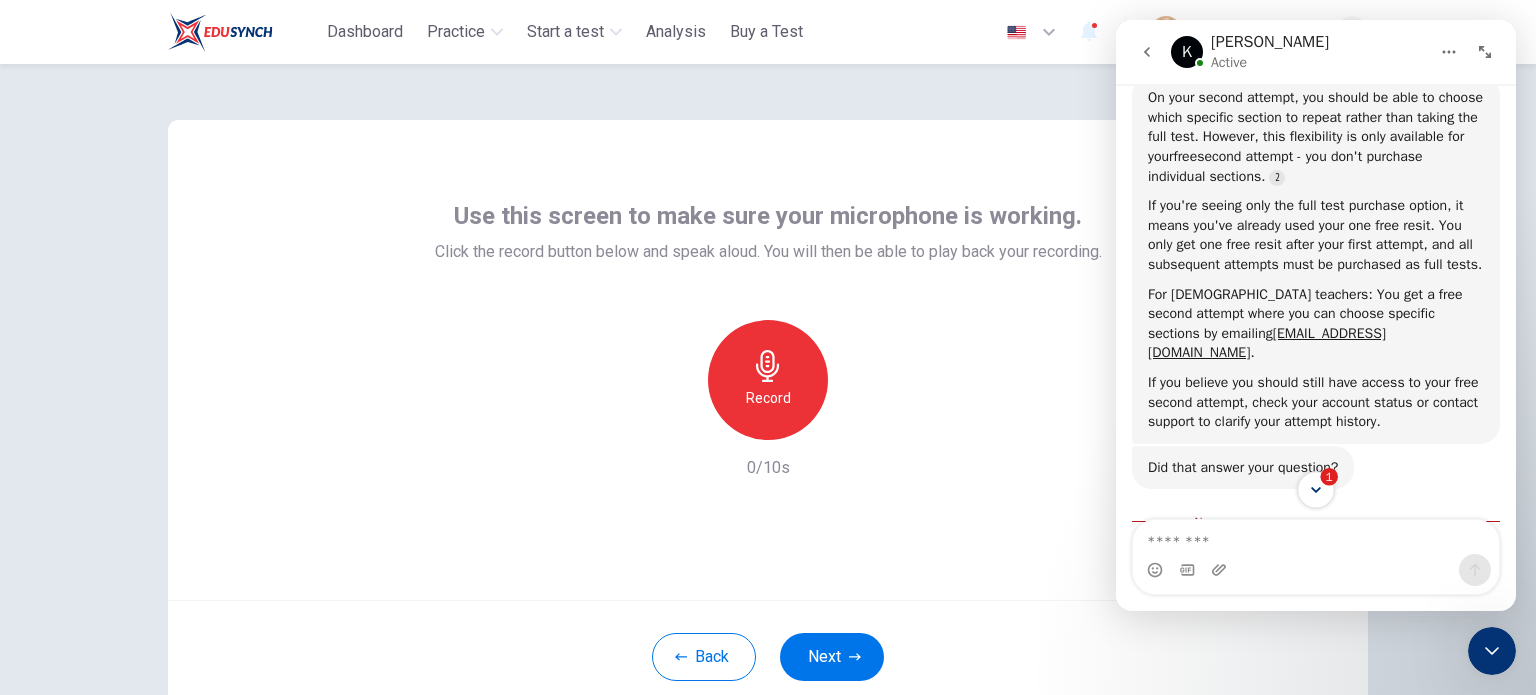 click 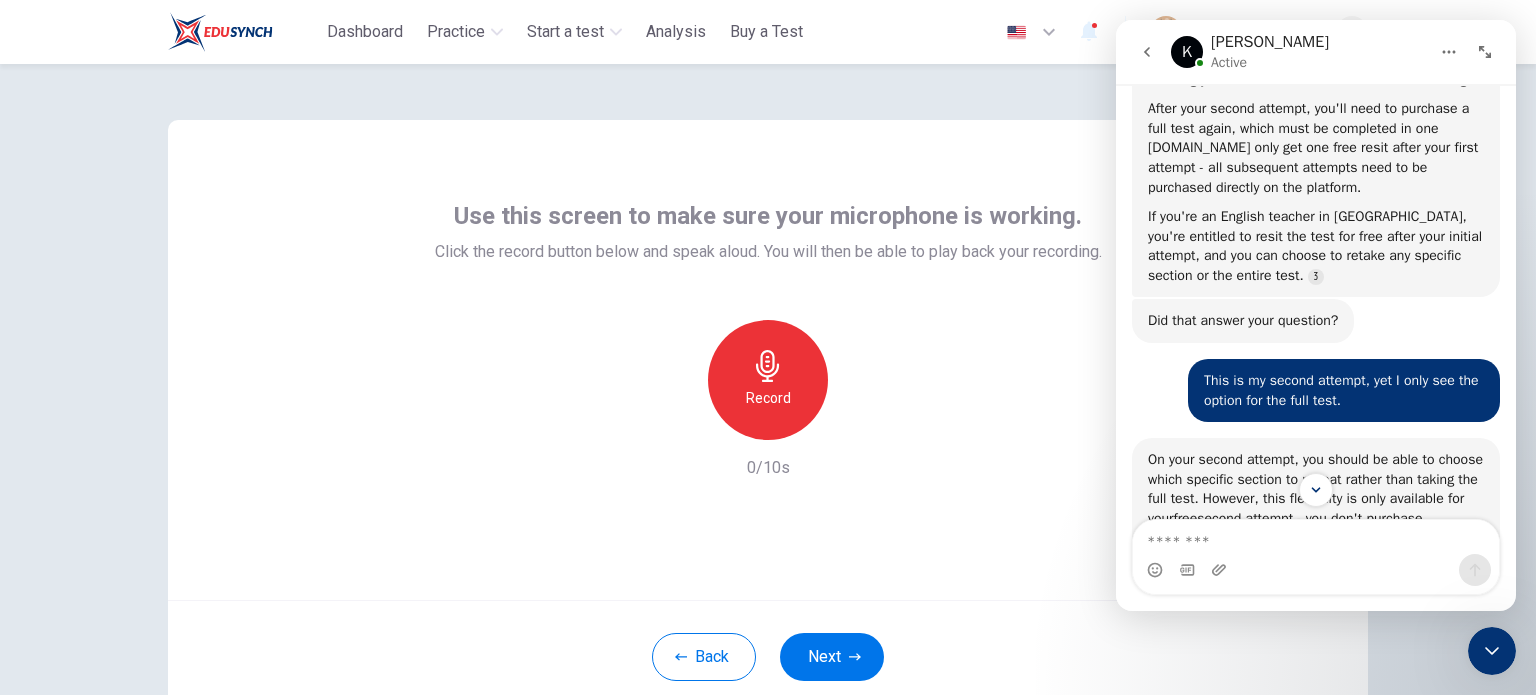 scroll, scrollTop: 334, scrollLeft: 0, axis: vertical 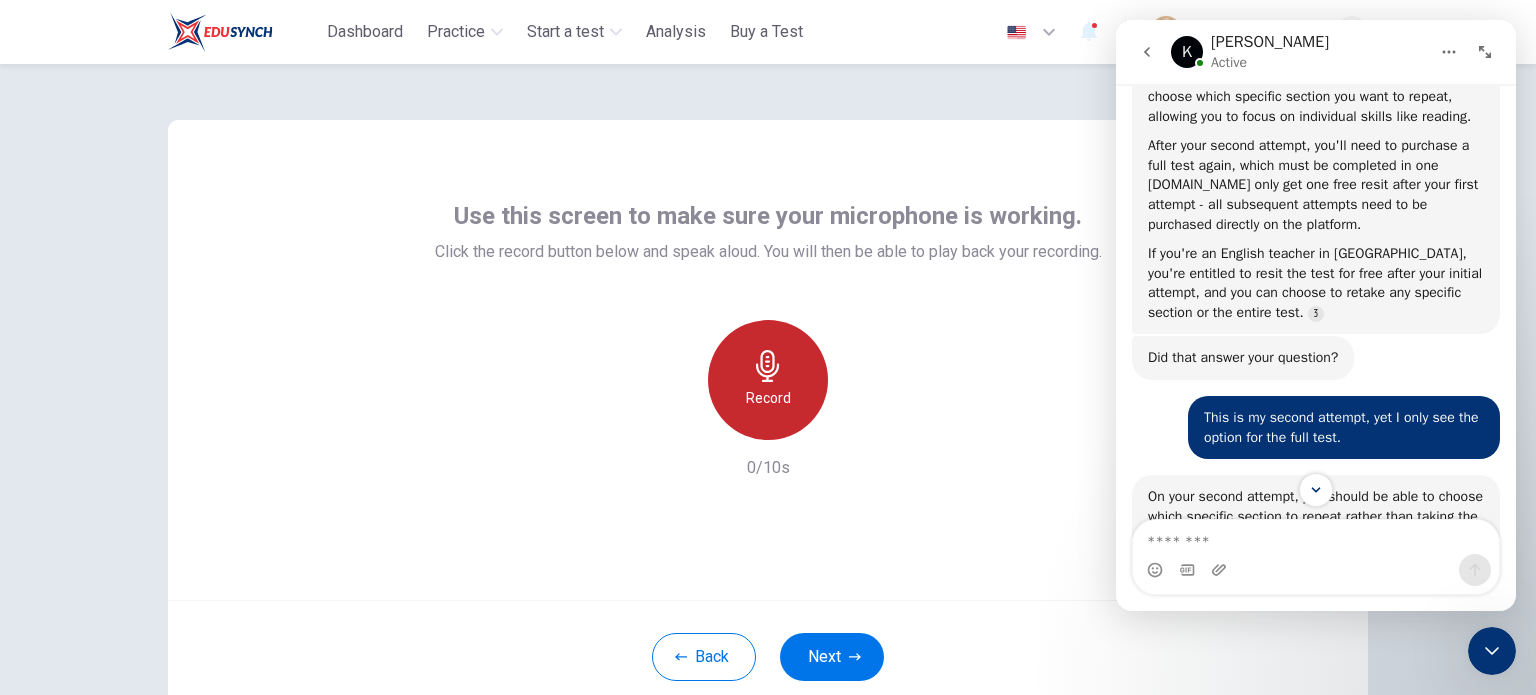 click 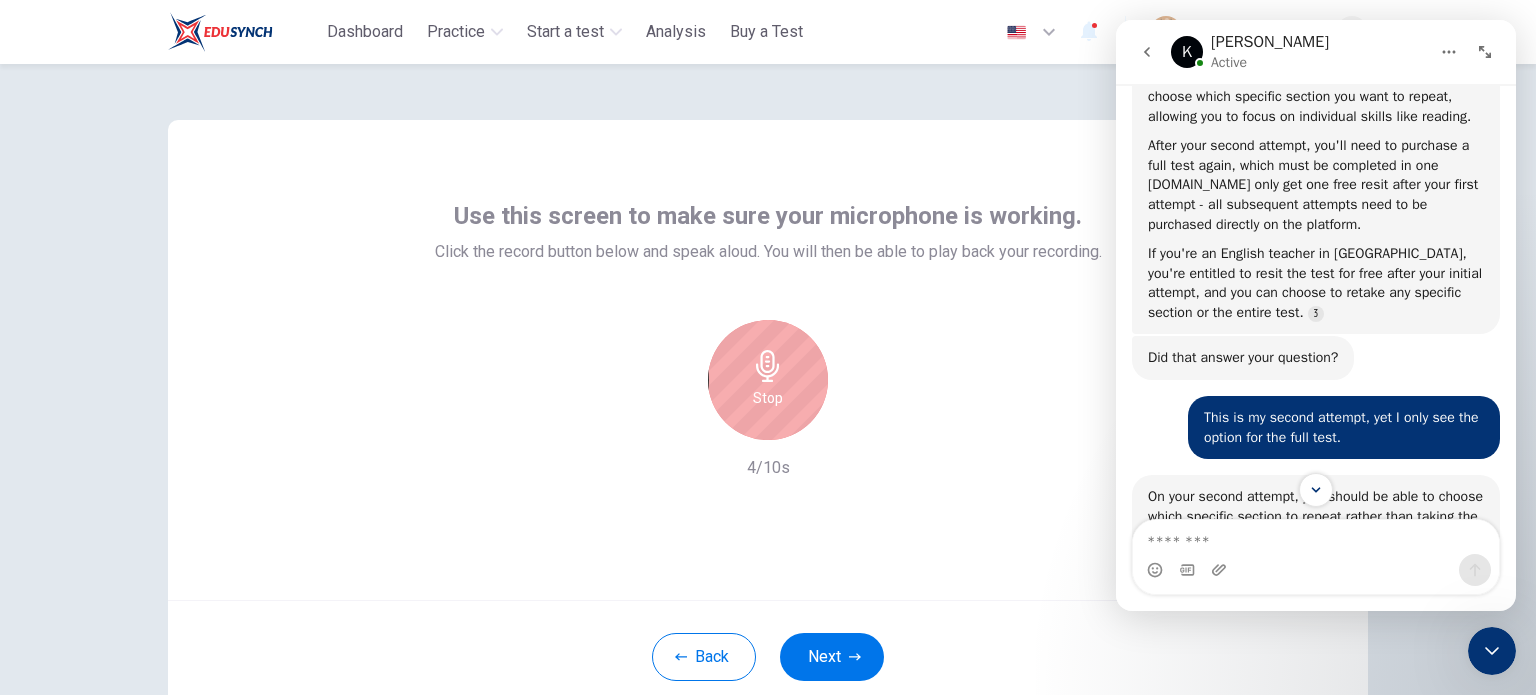 click on "Stop" at bounding box center (768, 398) 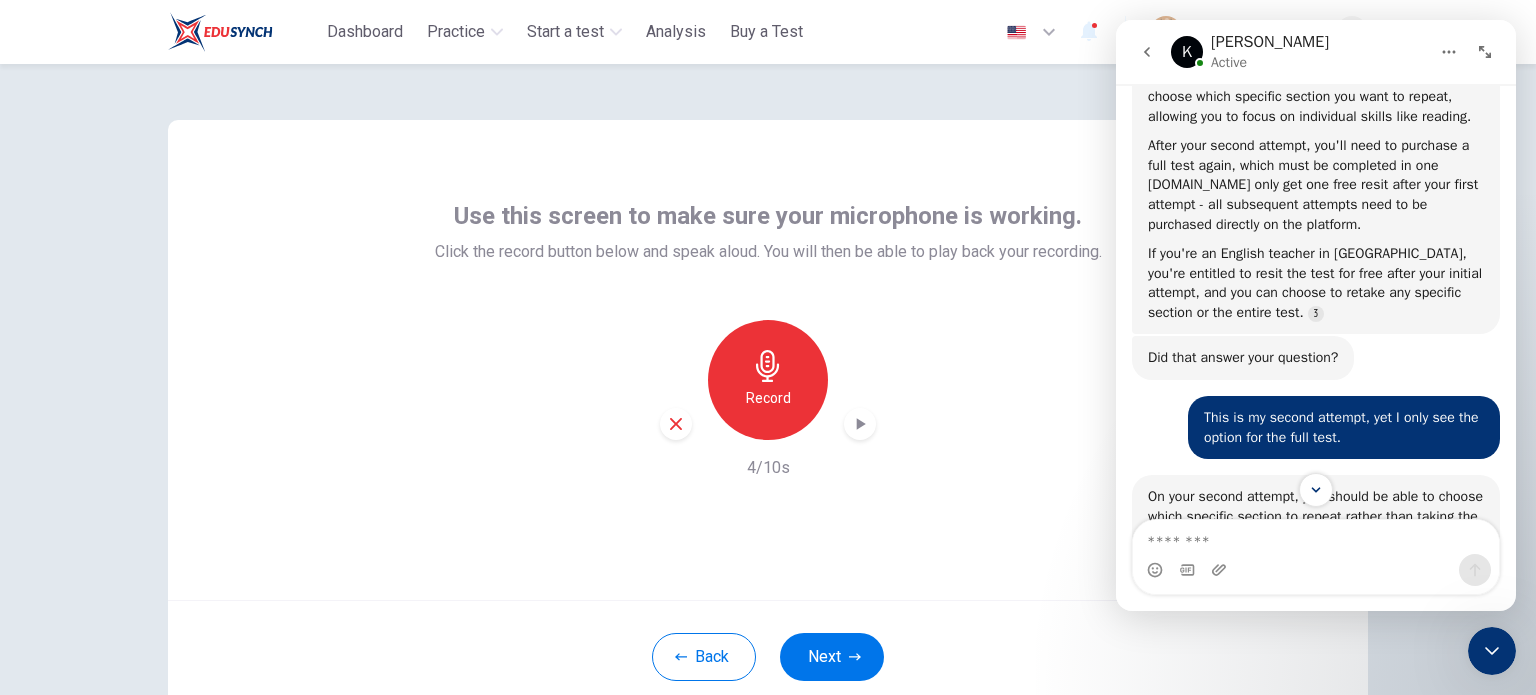 click at bounding box center (676, 424) 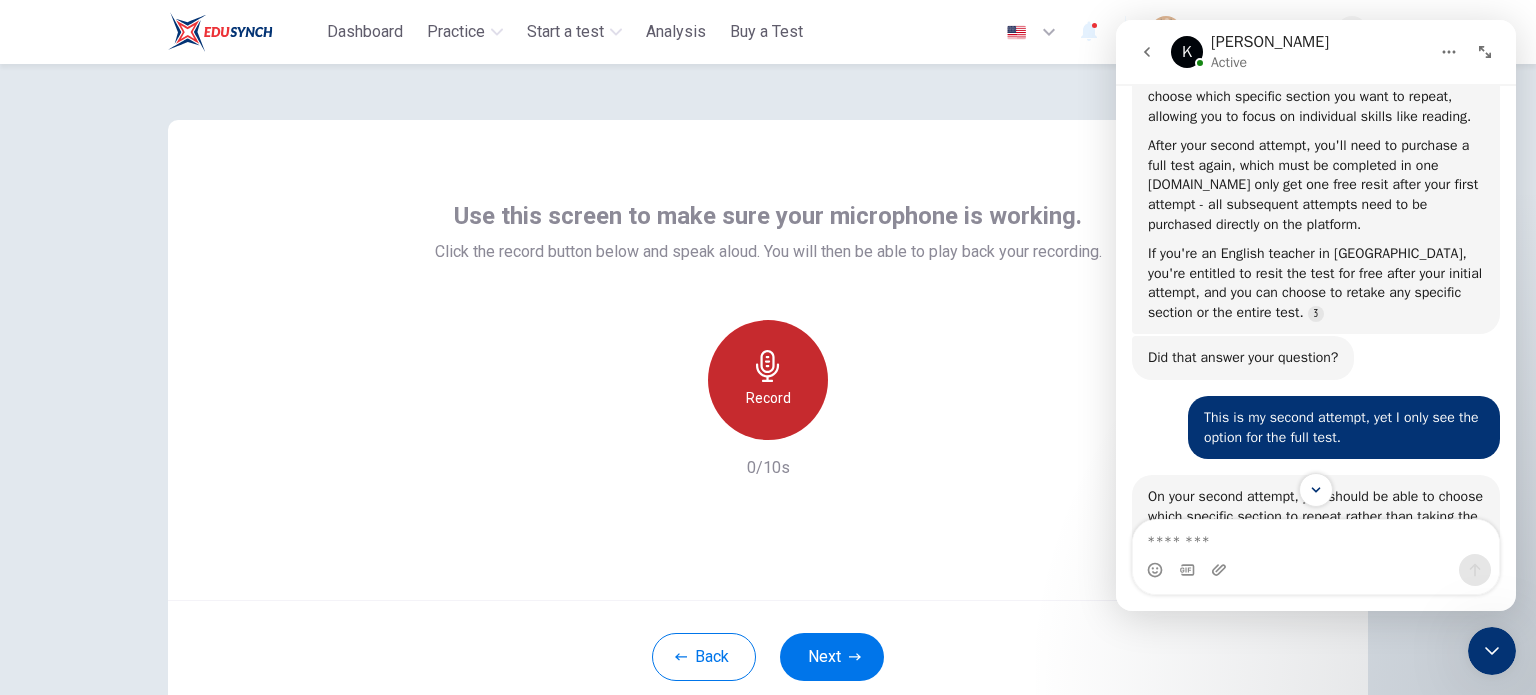click on "Record" at bounding box center (768, 398) 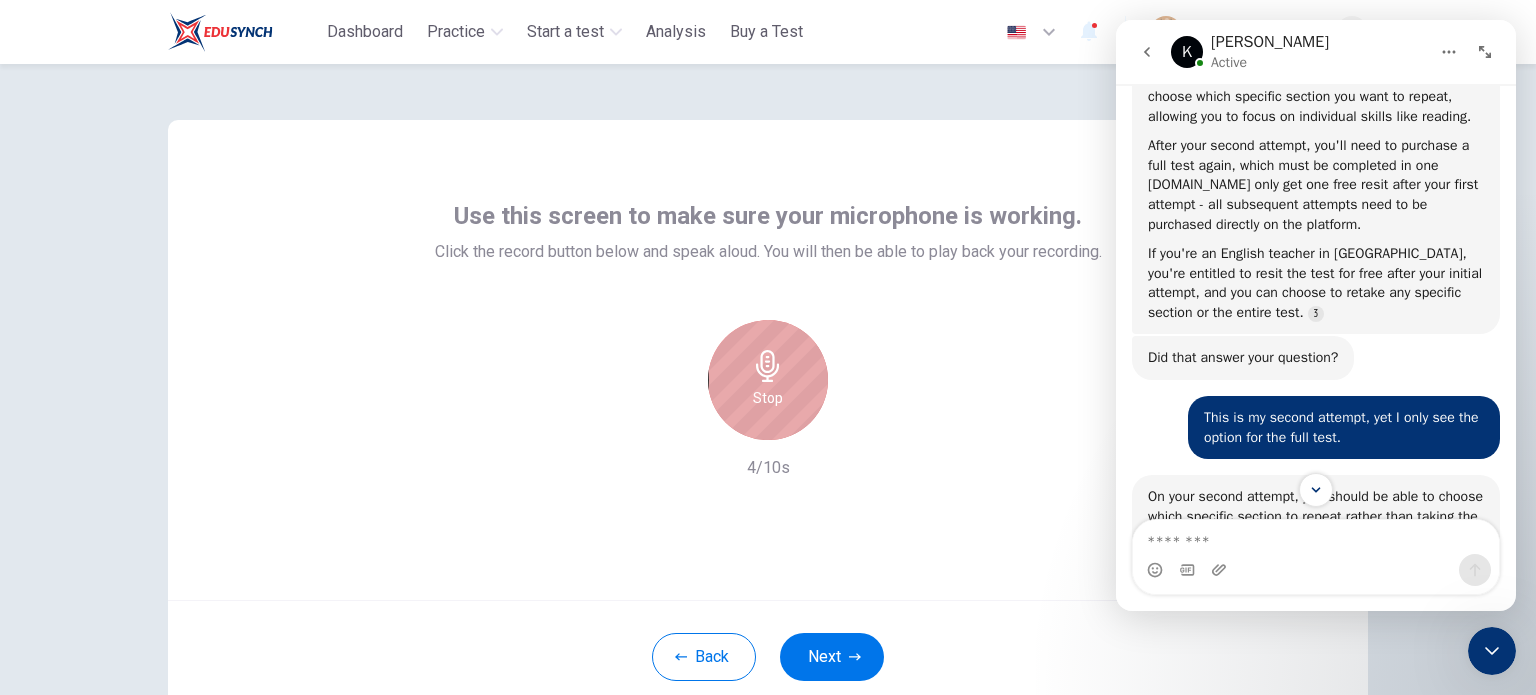 click on "Stop" at bounding box center (768, 380) 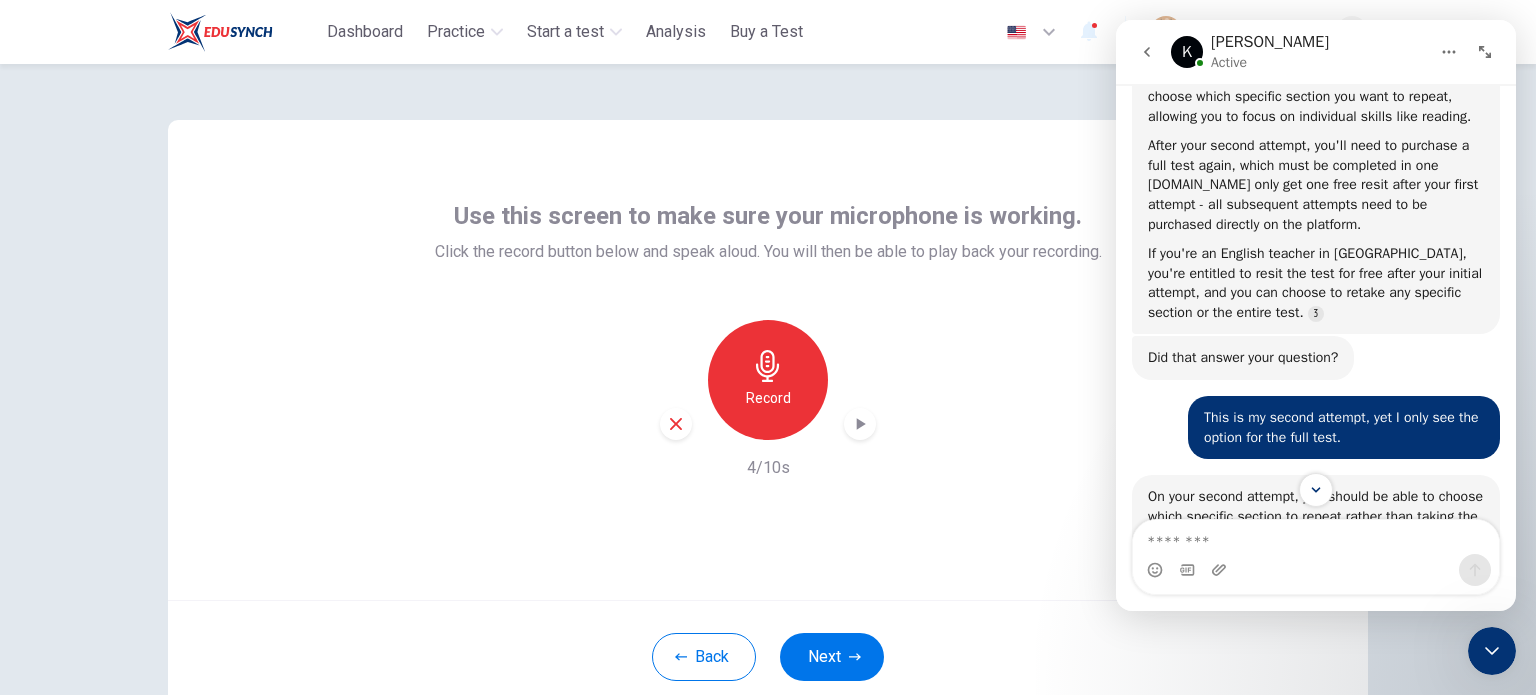 click 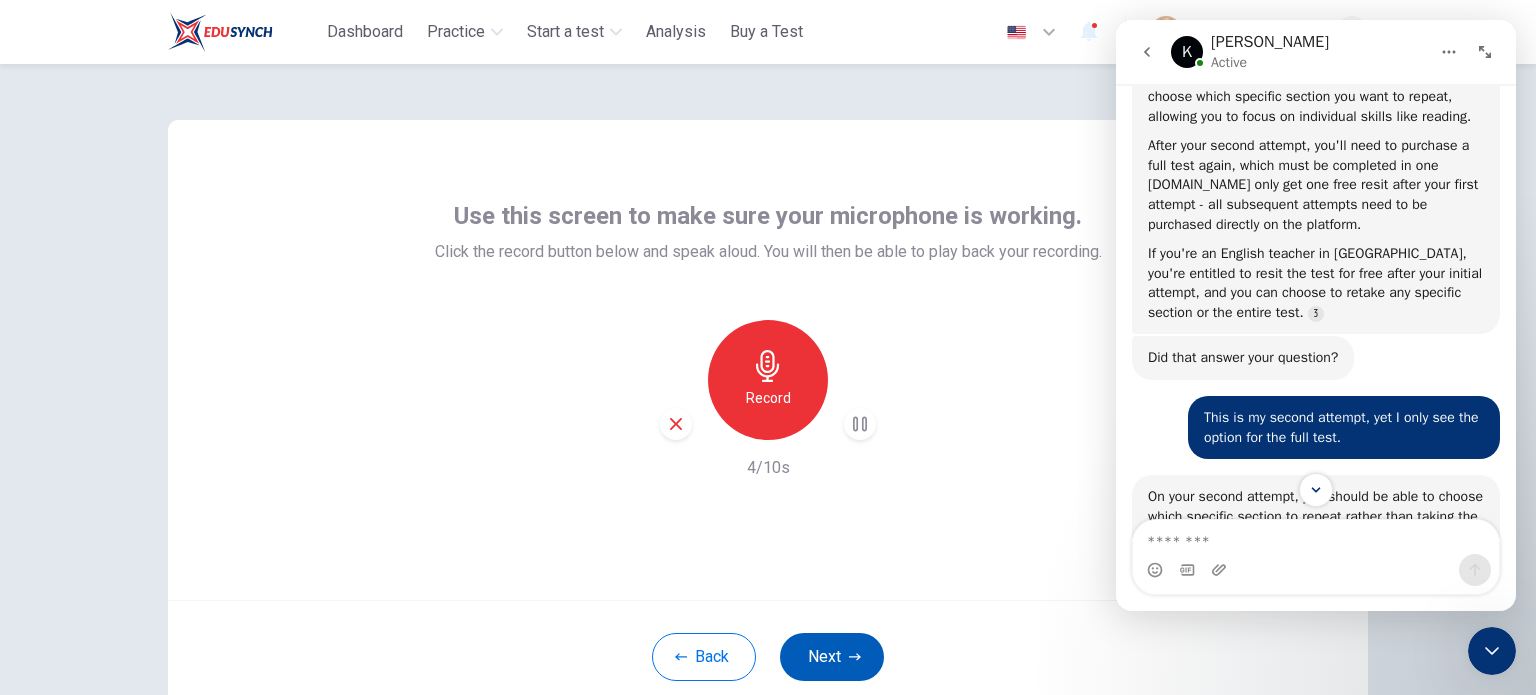 click on "Next" at bounding box center [832, 657] 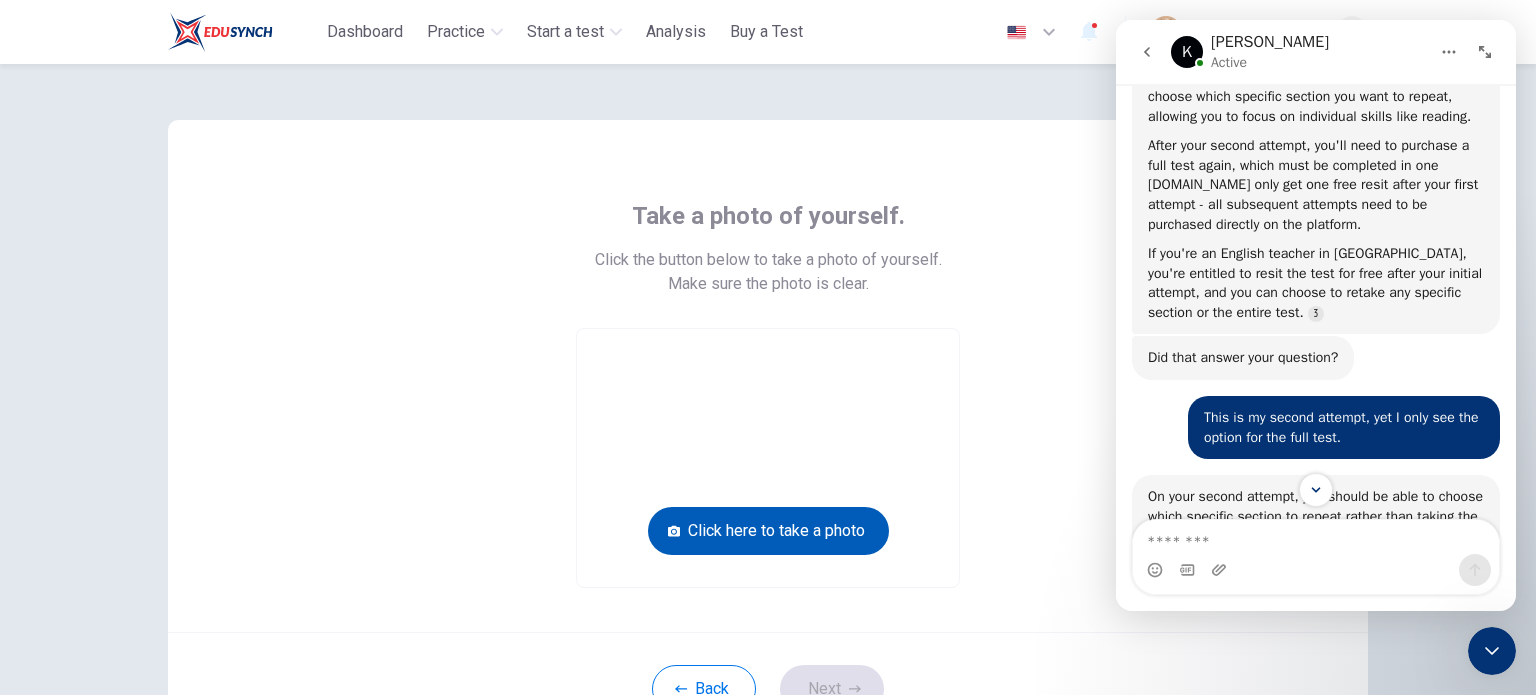 click on "Click here to take a photo" at bounding box center [768, 531] 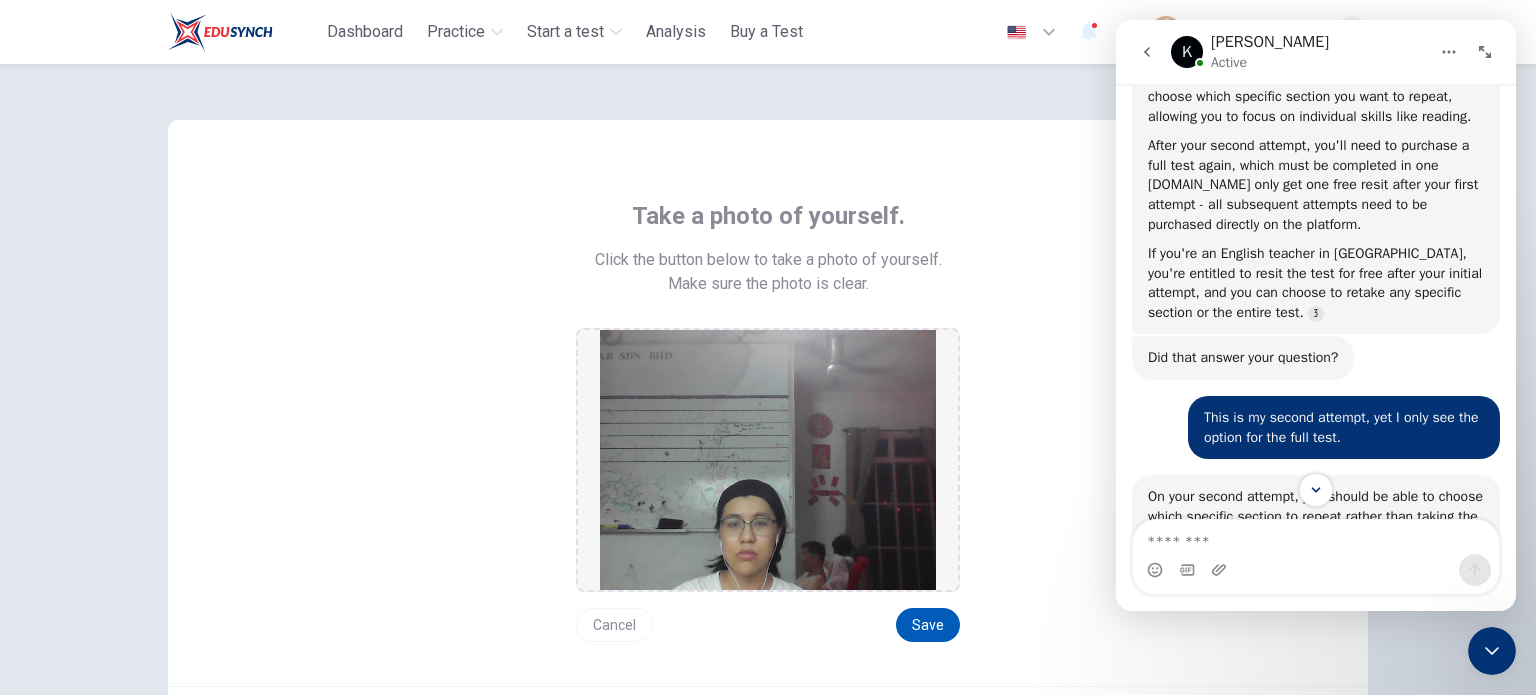 click on "Save" at bounding box center (928, 625) 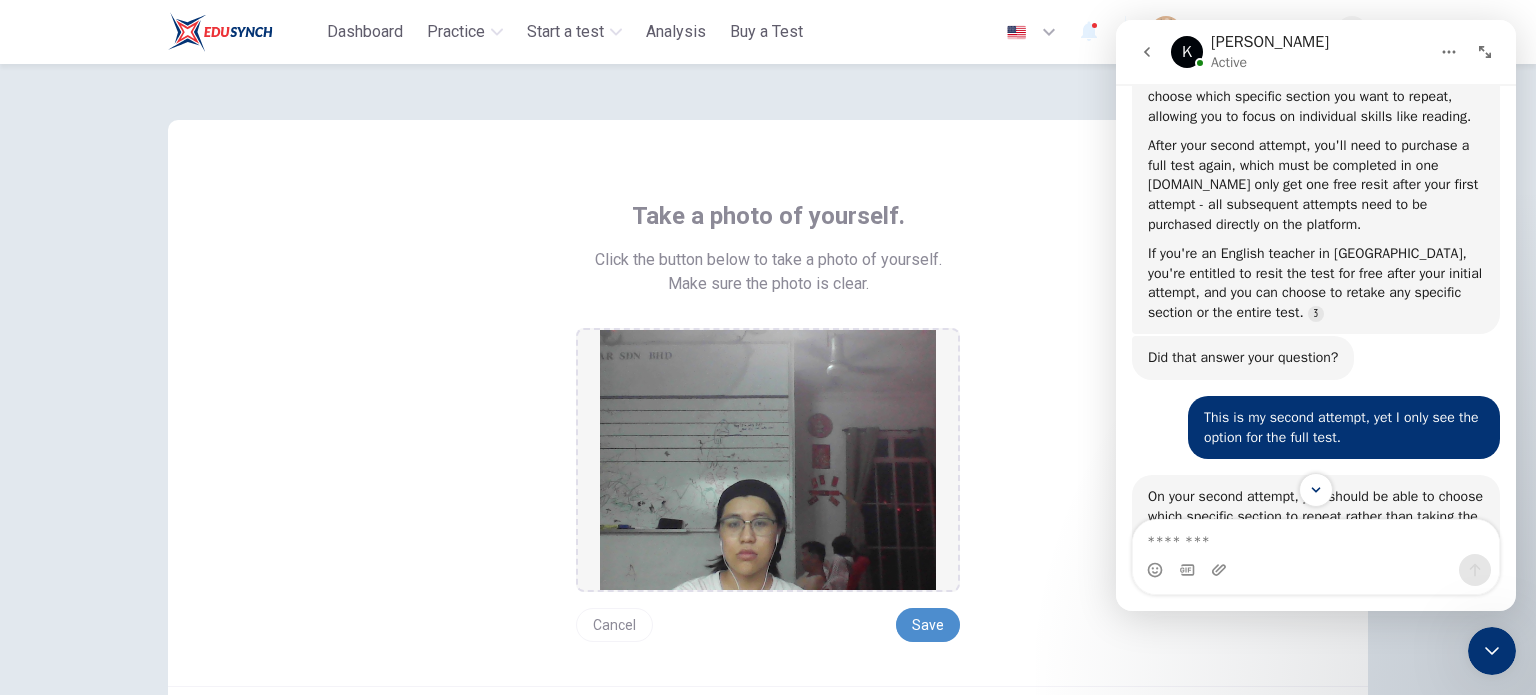 click on "Save" at bounding box center (928, 625) 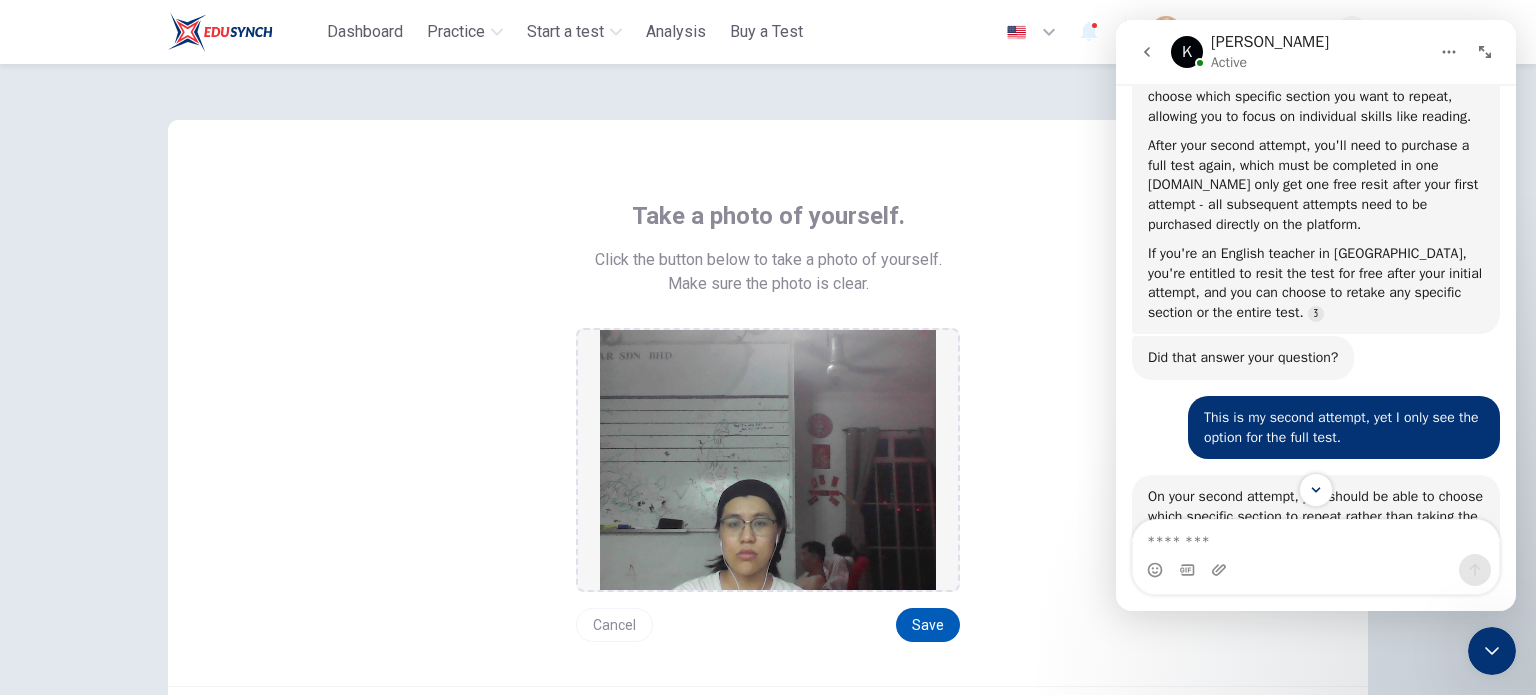click on "Save" at bounding box center (928, 625) 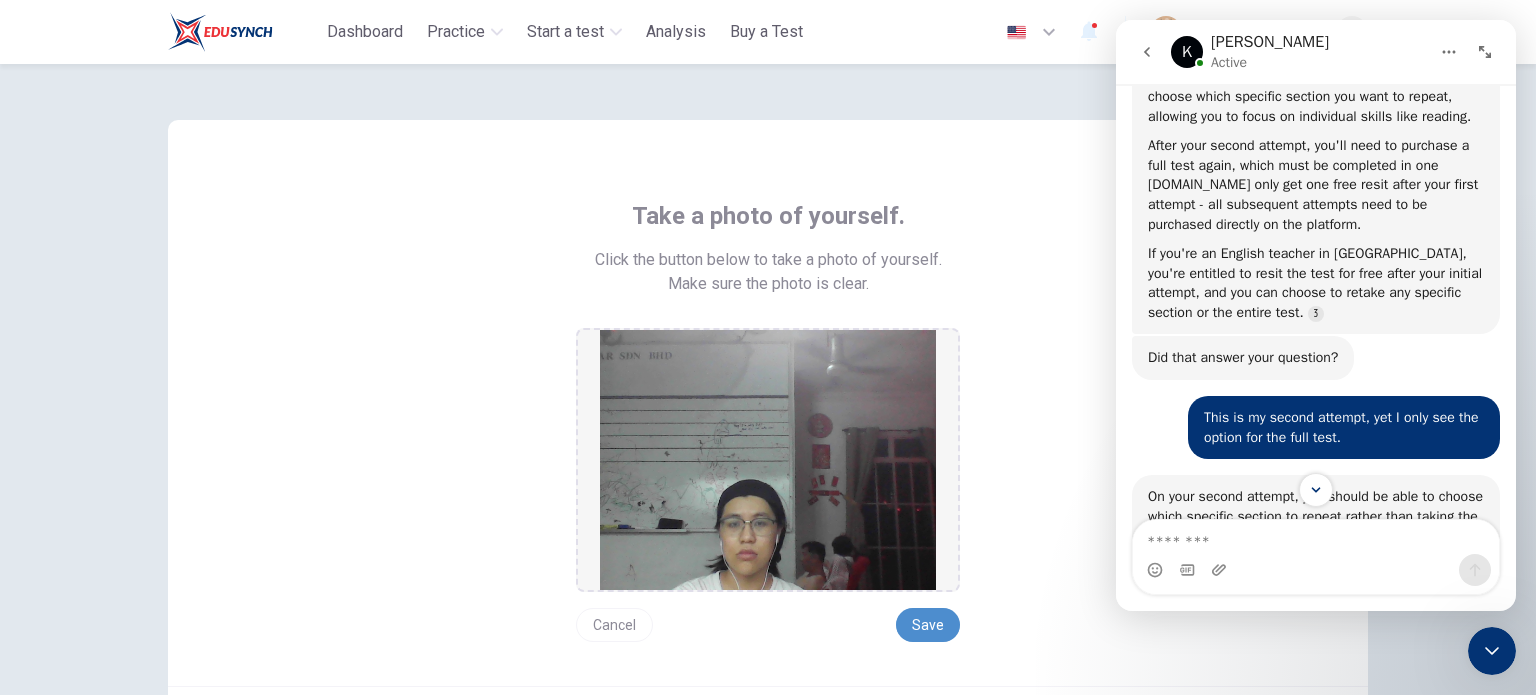 click on "Save" at bounding box center (928, 625) 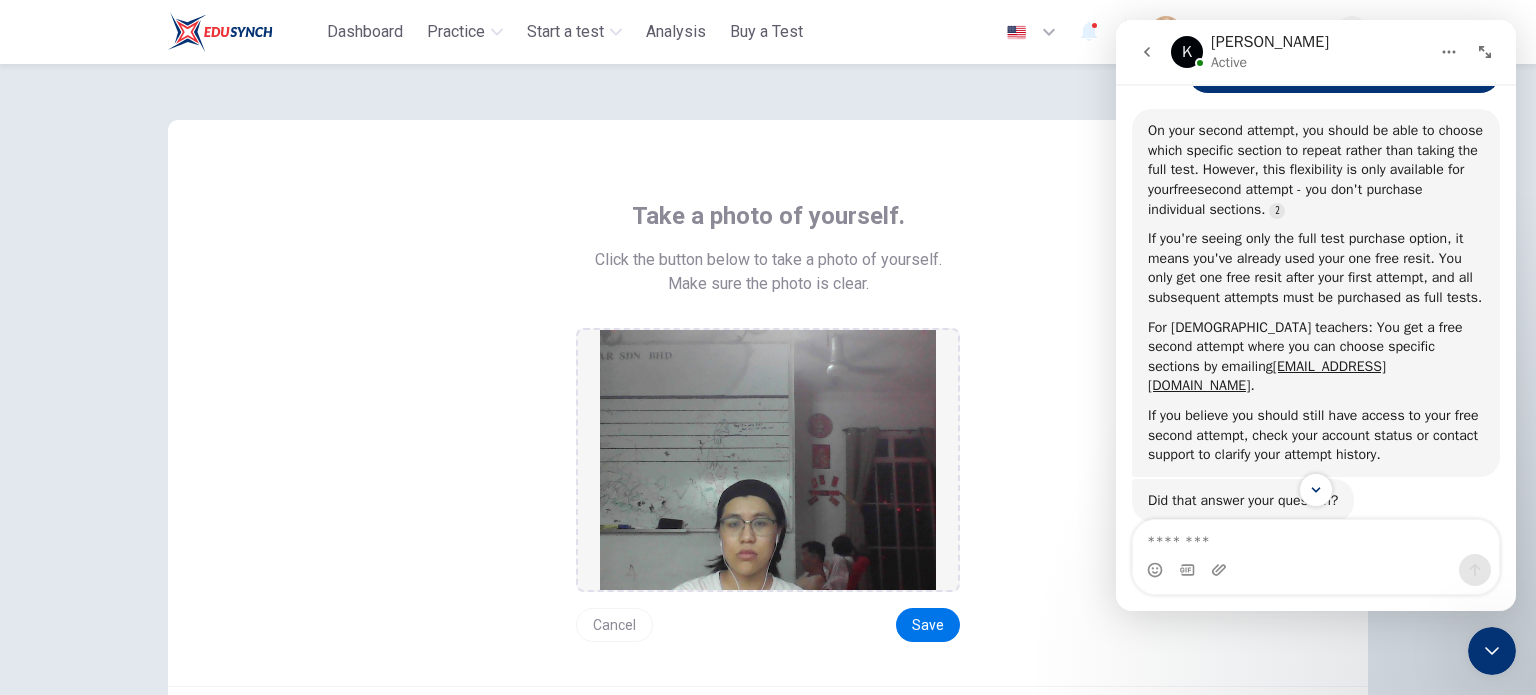 scroll, scrollTop: 1034, scrollLeft: 0, axis: vertical 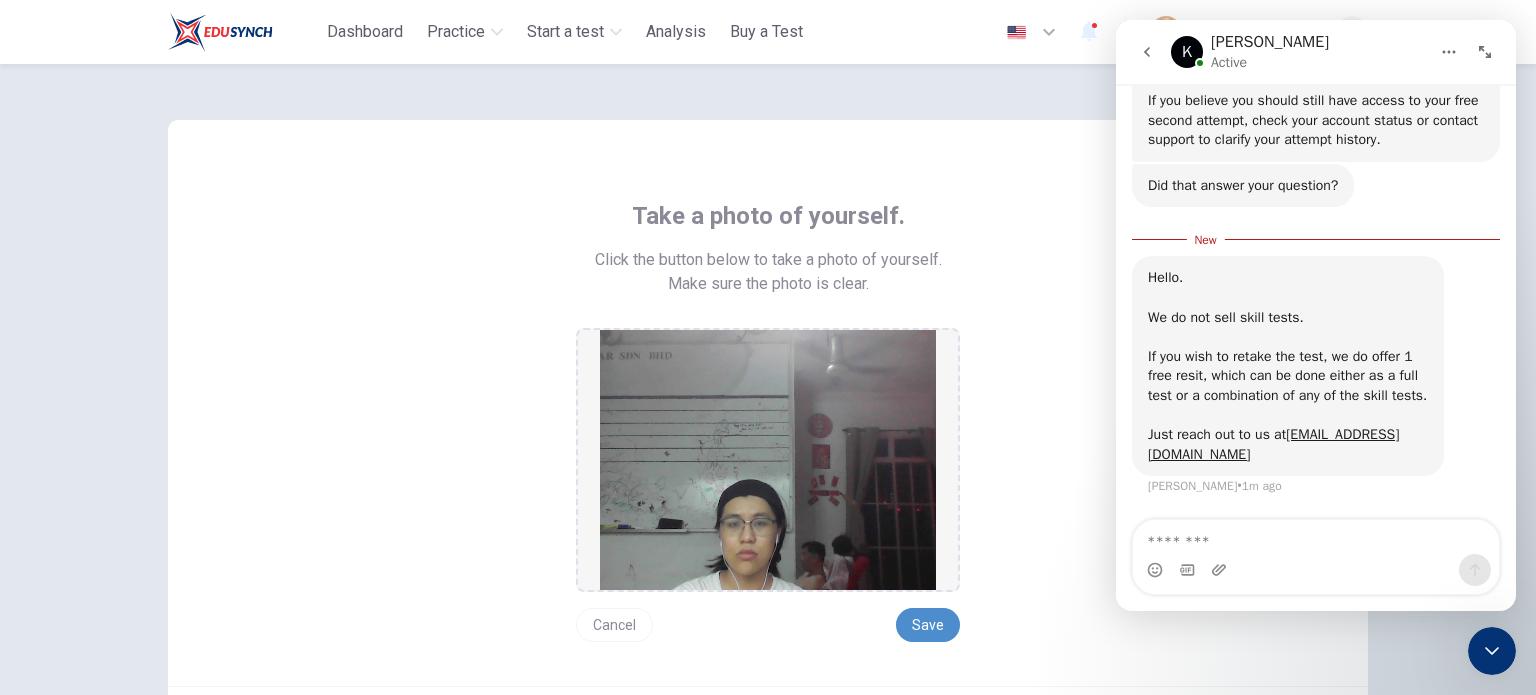 click on "Save" at bounding box center [928, 625] 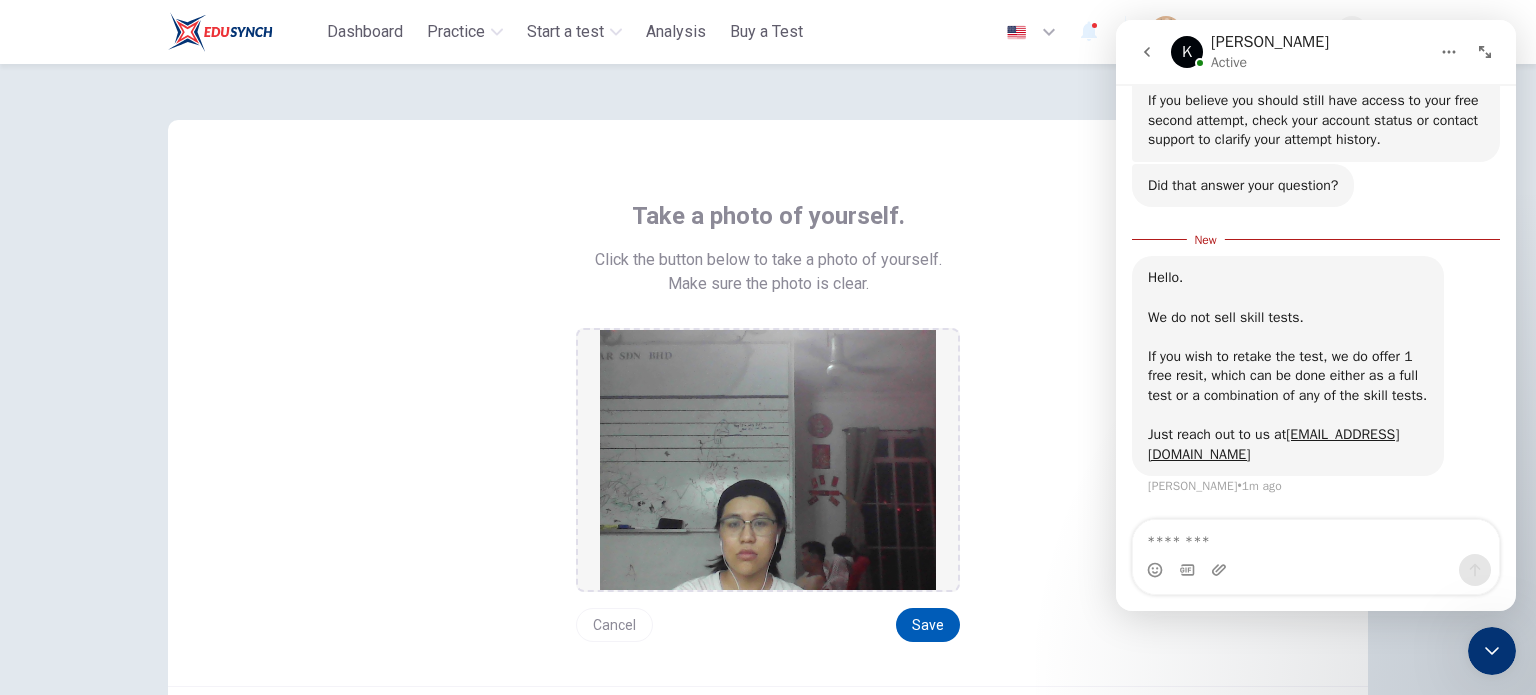 click on "Save" at bounding box center (928, 625) 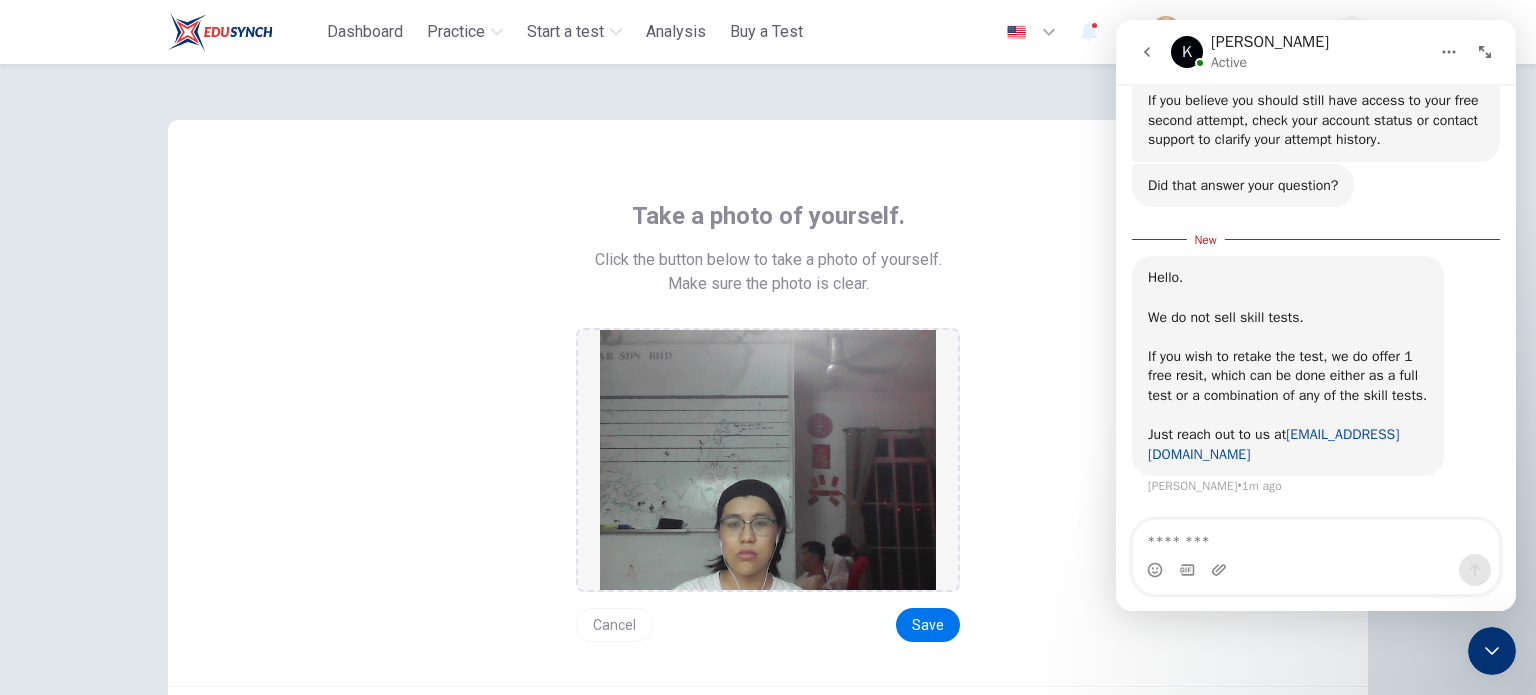 click on "[EMAIL_ADDRESS][DOMAIN_NAME]" at bounding box center (1273, 444) 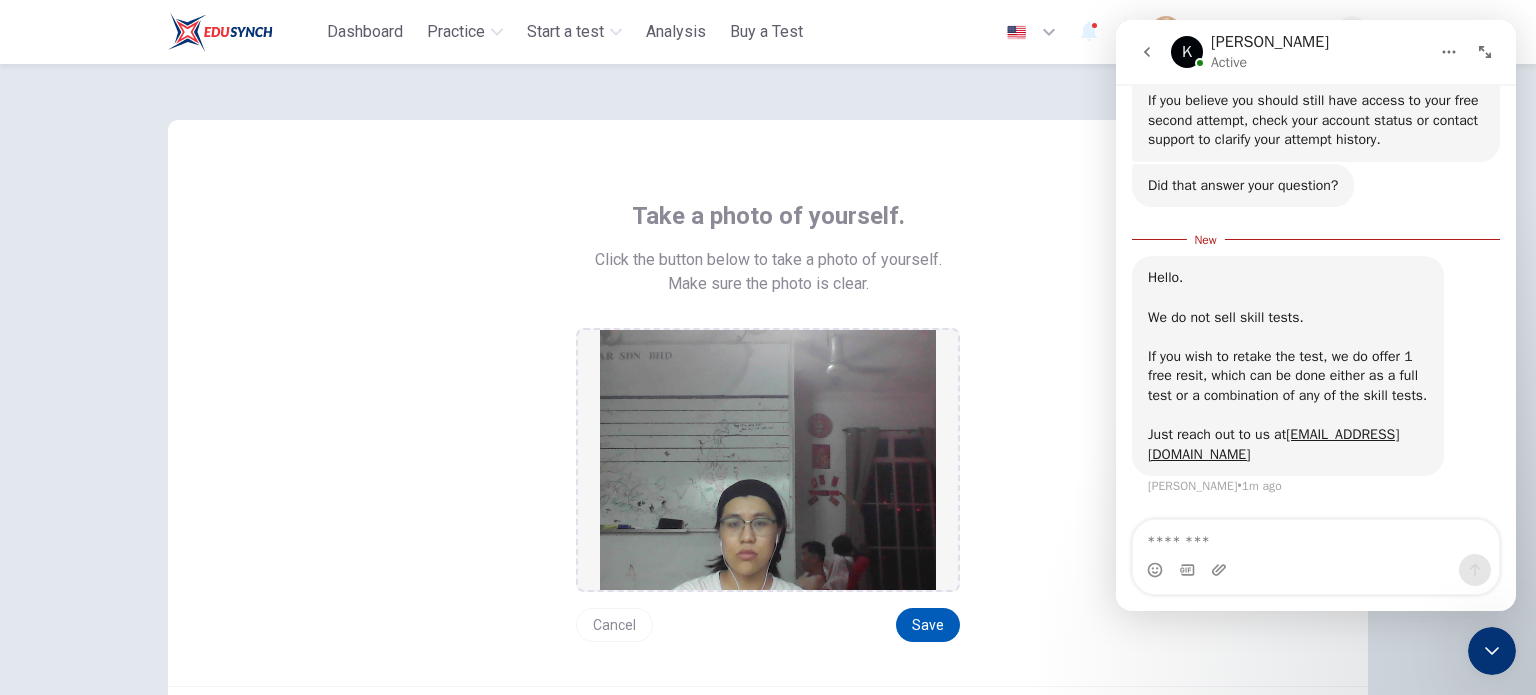 click on "Save" at bounding box center (928, 625) 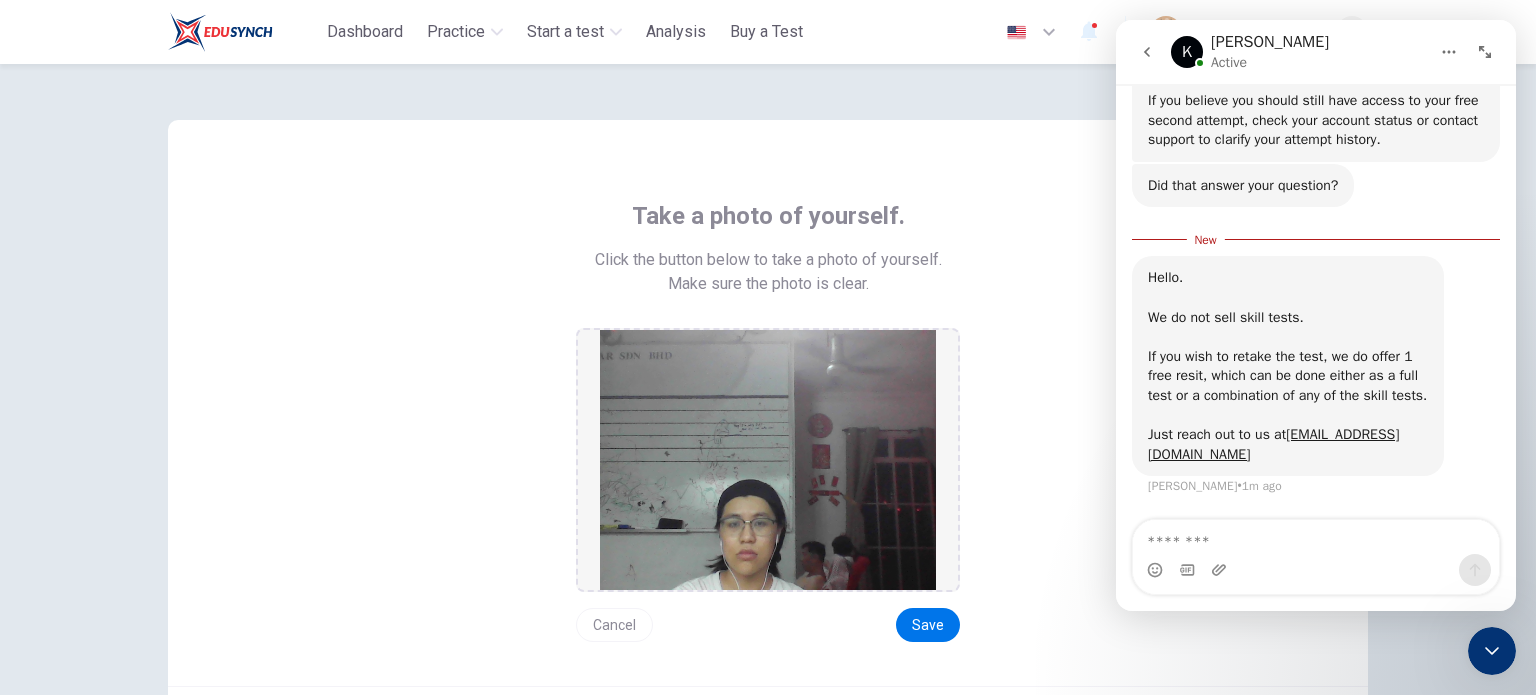 click 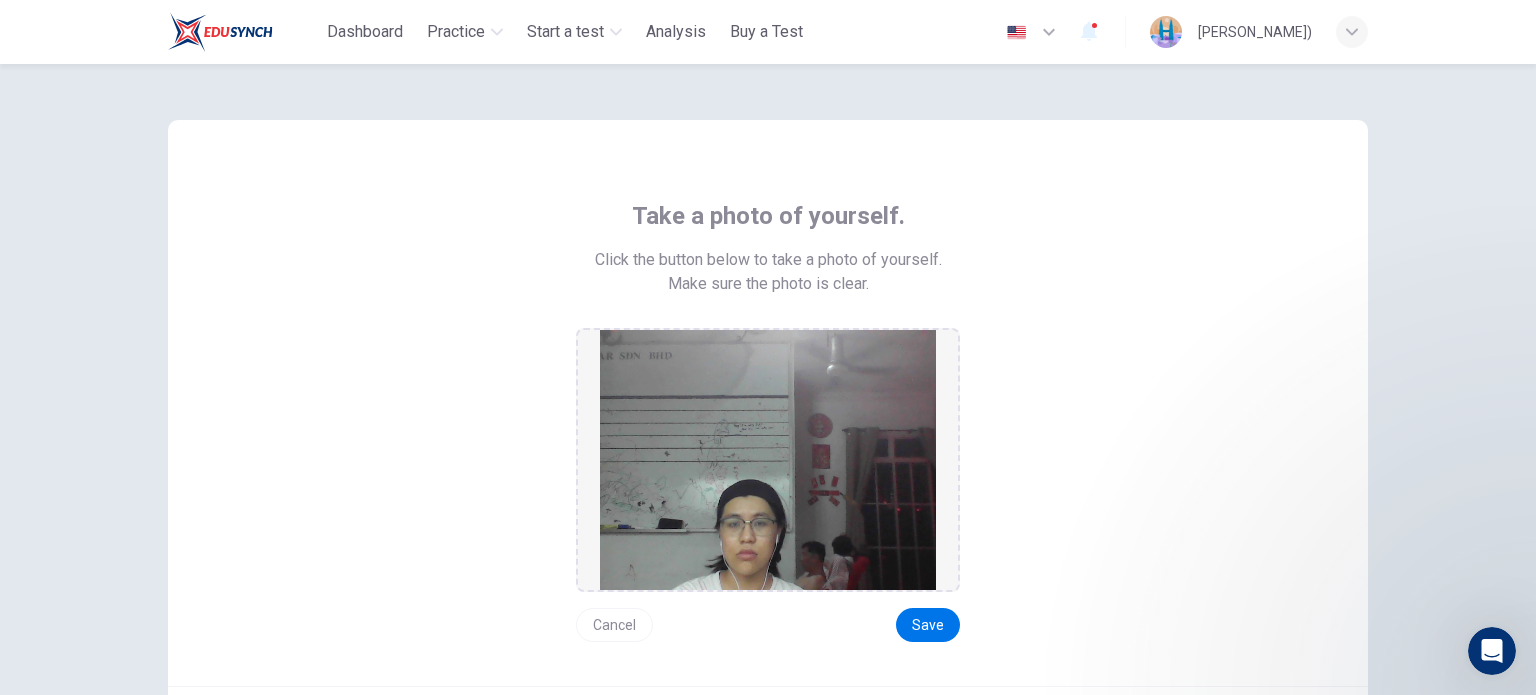 scroll, scrollTop: 0, scrollLeft: 0, axis: both 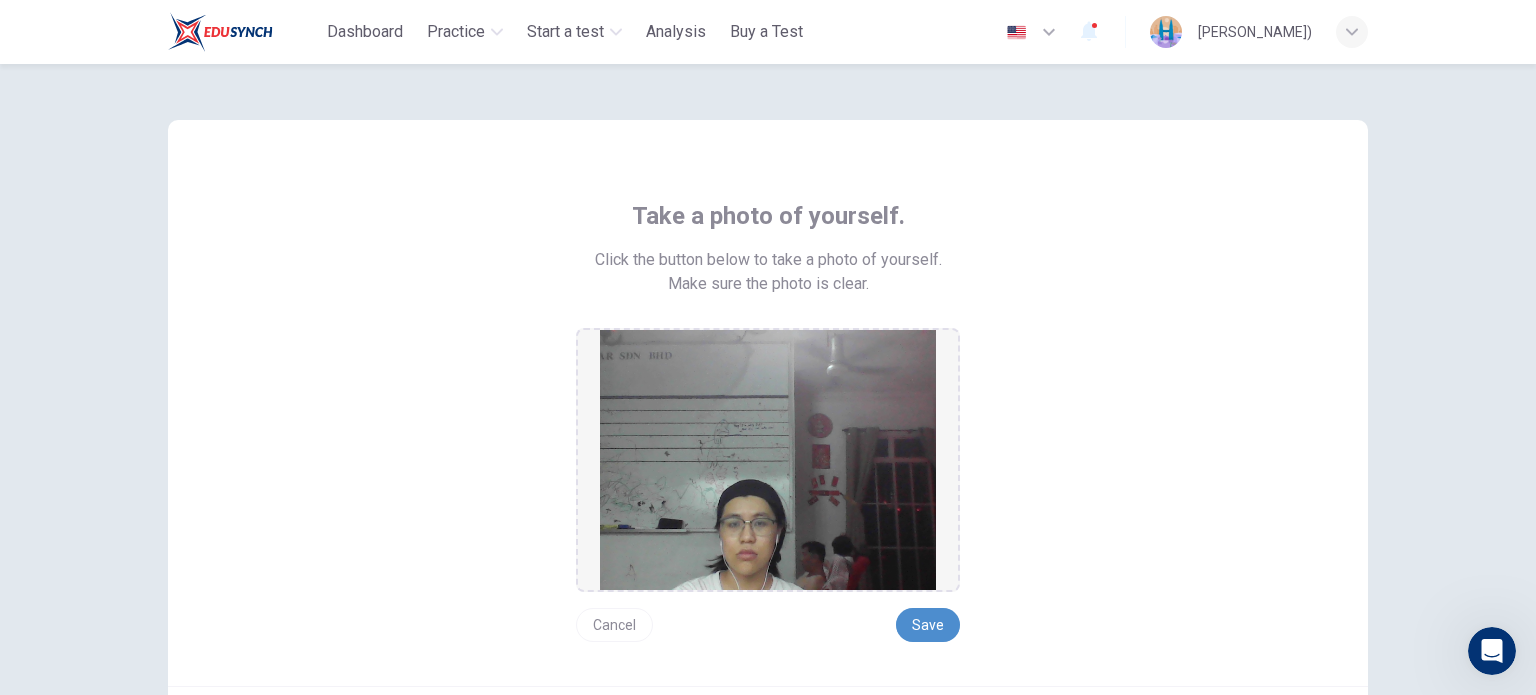 click on "Save" at bounding box center (928, 625) 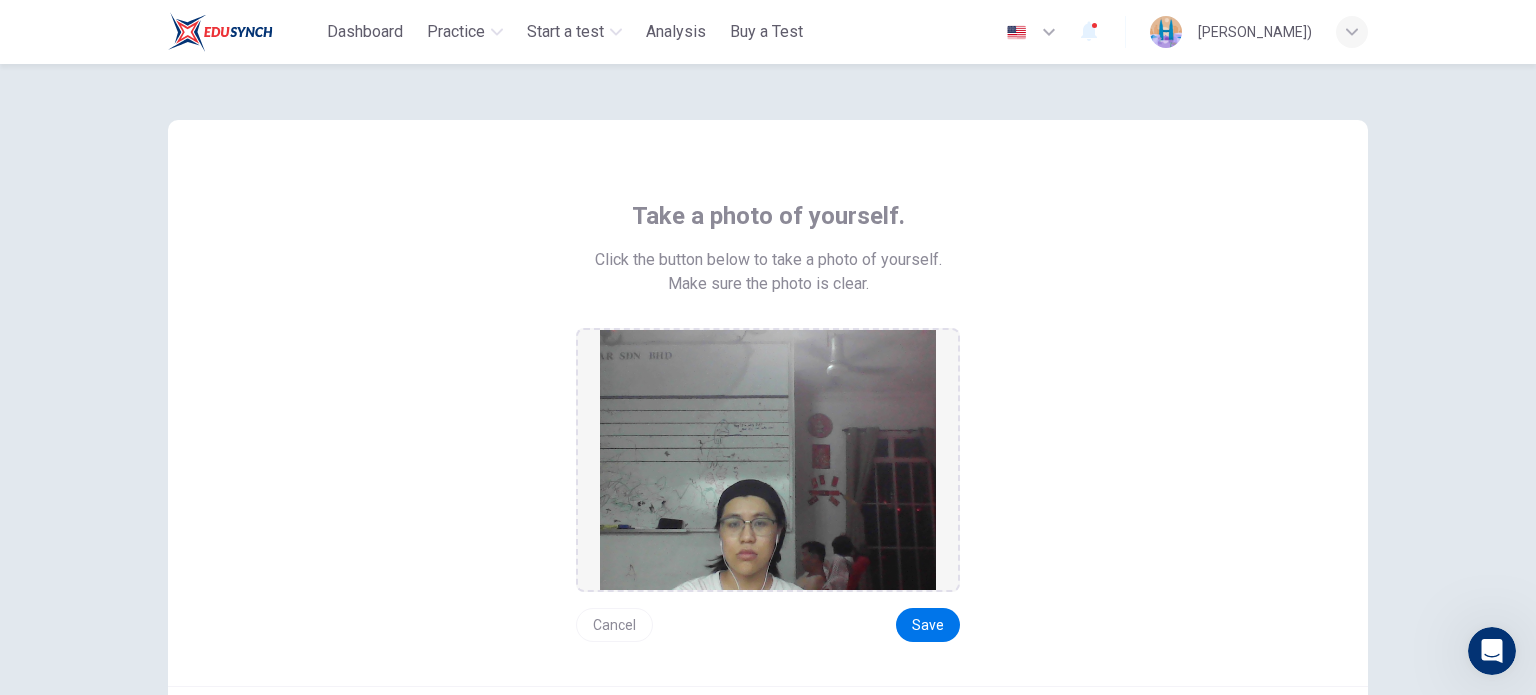 click on "Cancel" at bounding box center [614, 625] 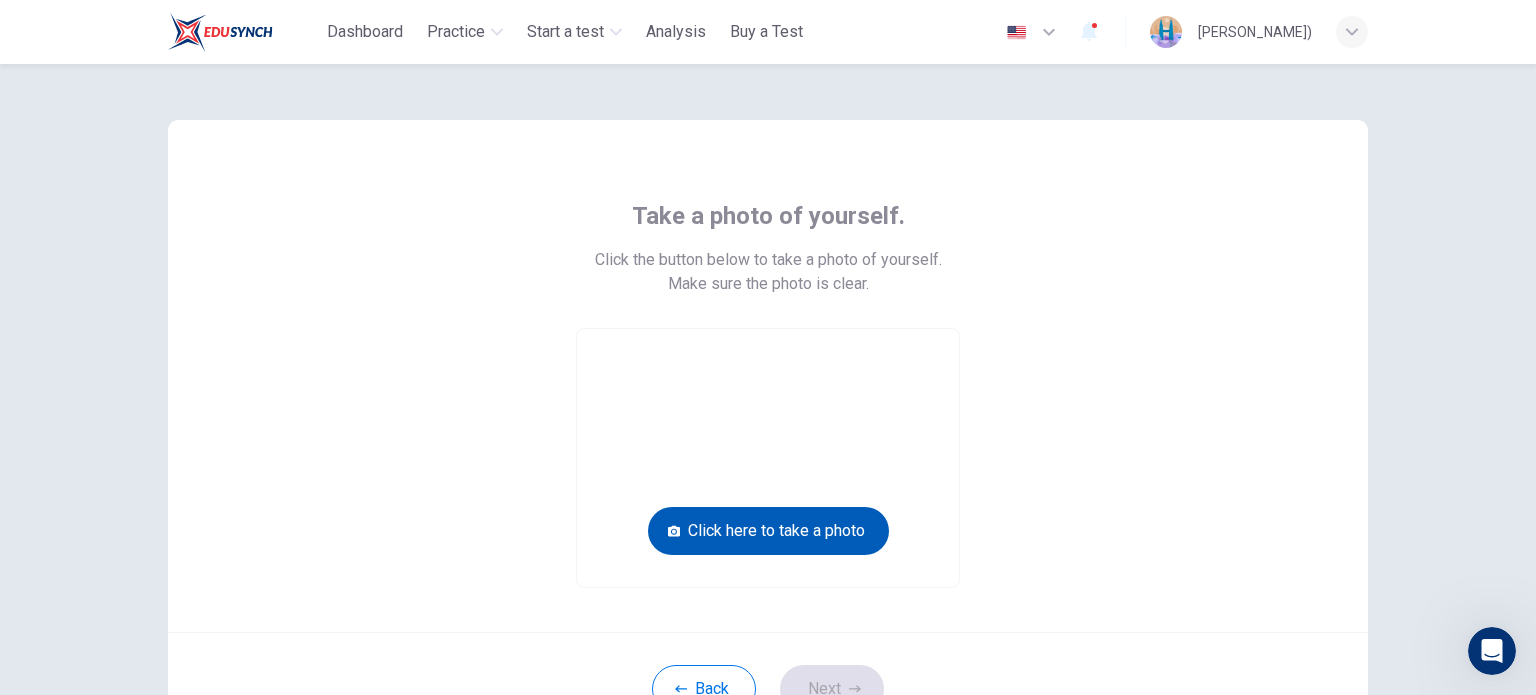 click on "Click here to take a photo" at bounding box center [768, 531] 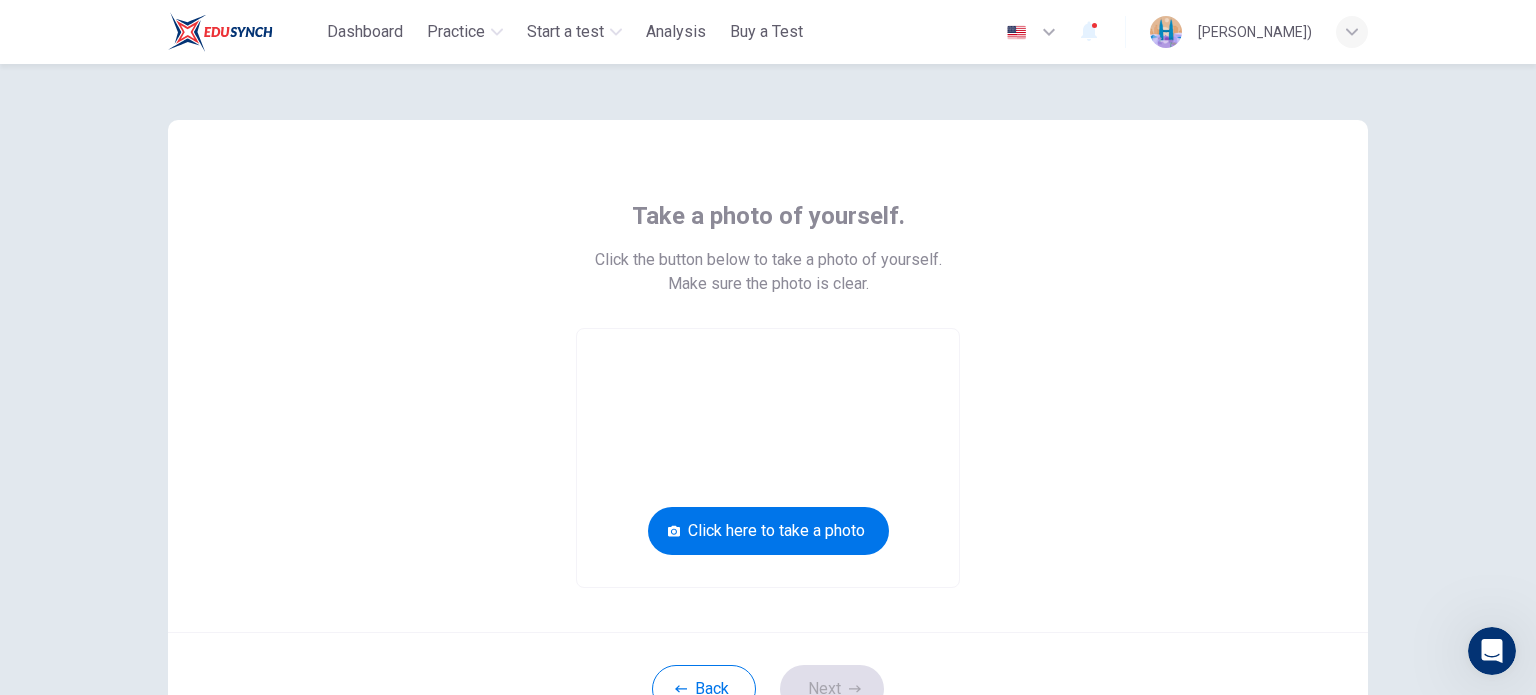 scroll, scrollTop: 1052, scrollLeft: 0, axis: vertical 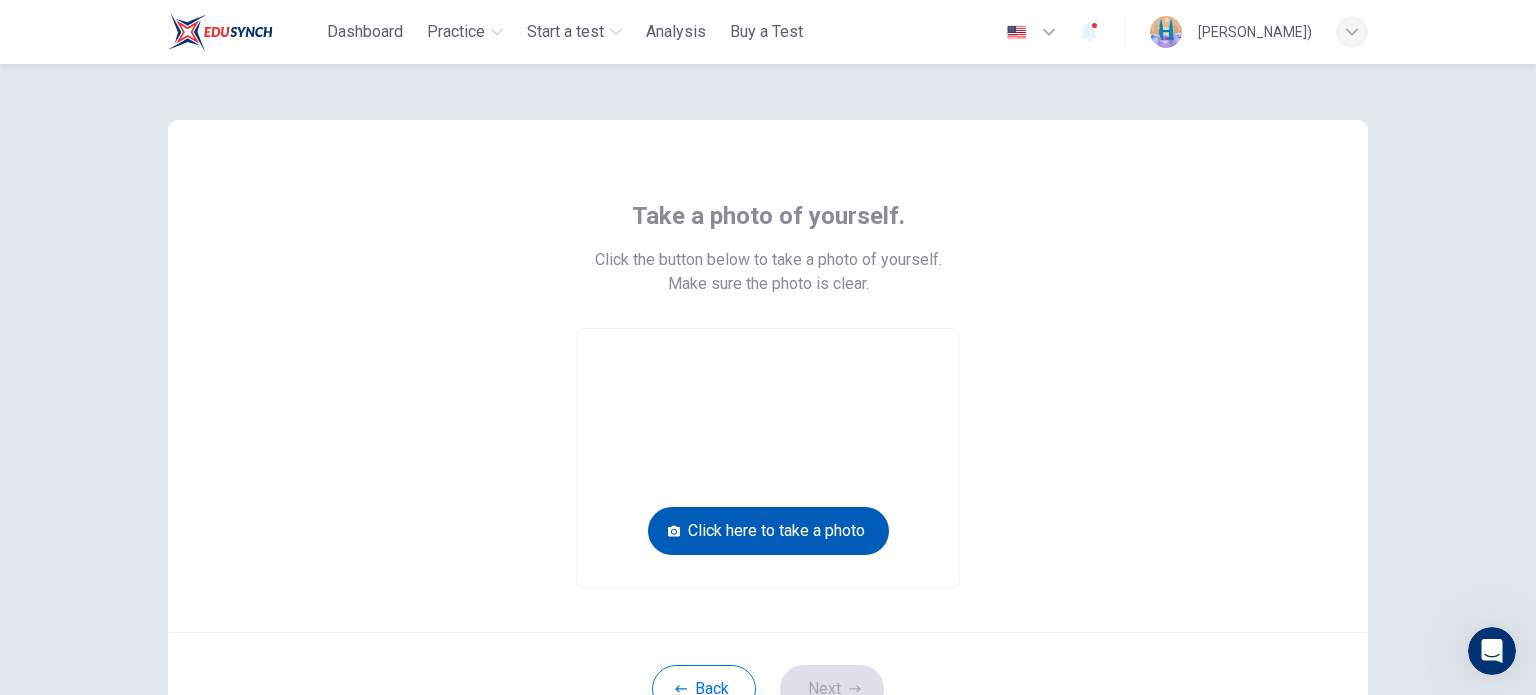click on "Click here to take a photo" at bounding box center [768, 531] 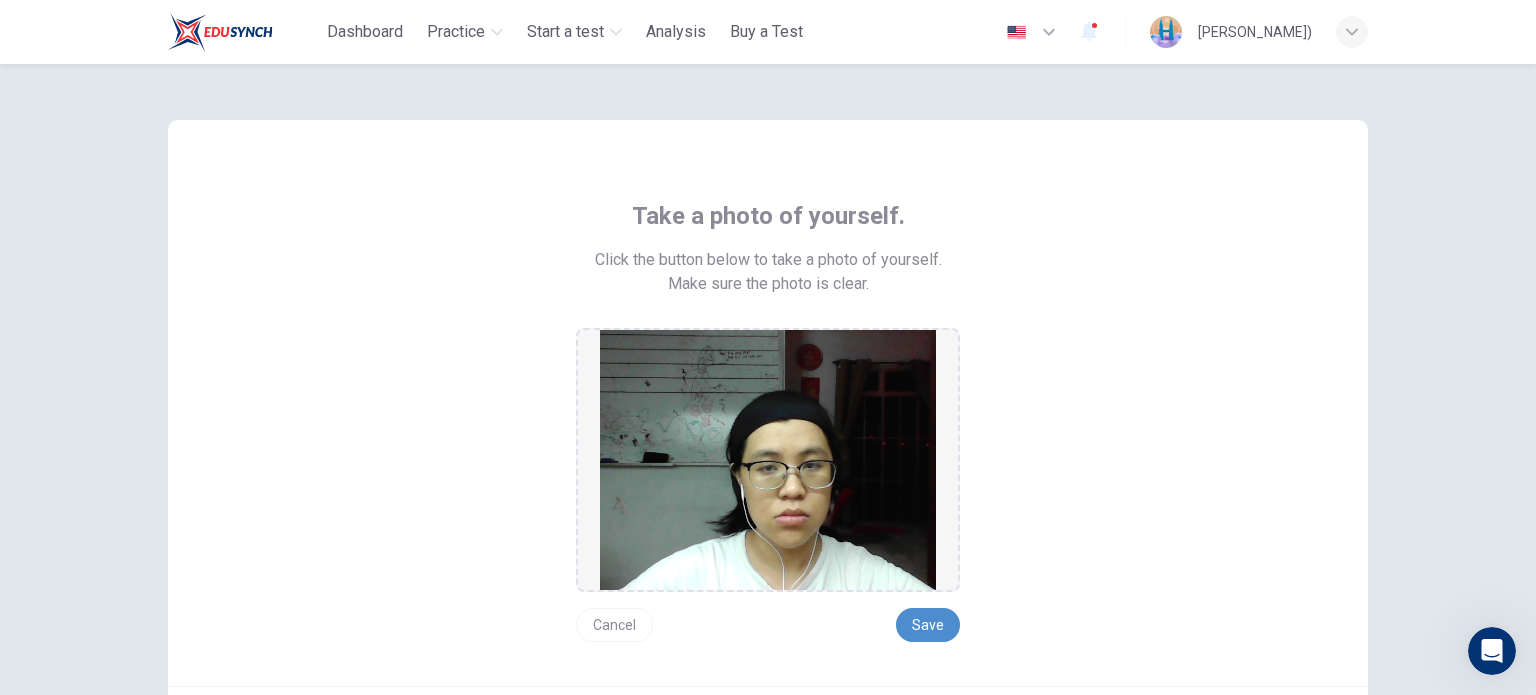 click on "Save" at bounding box center [928, 625] 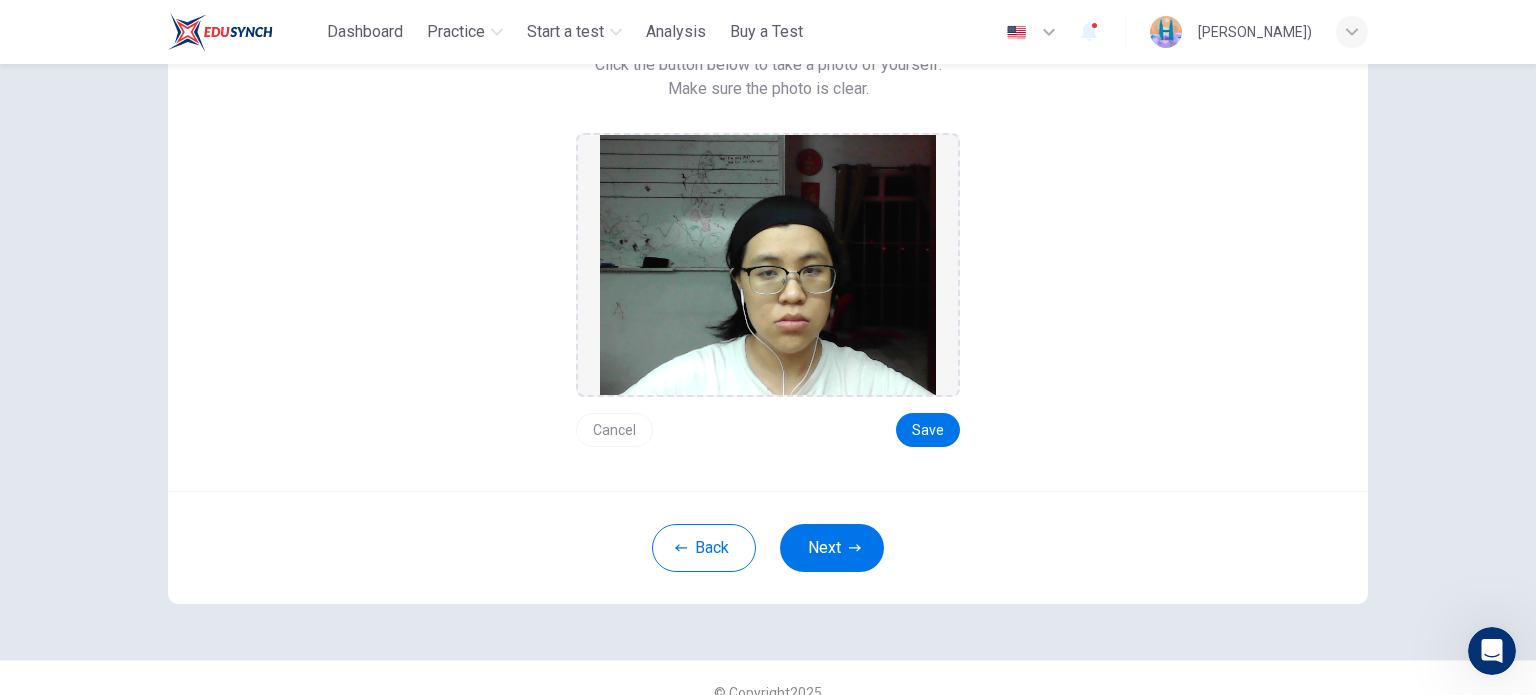 scroll, scrollTop: 222, scrollLeft: 0, axis: vertical 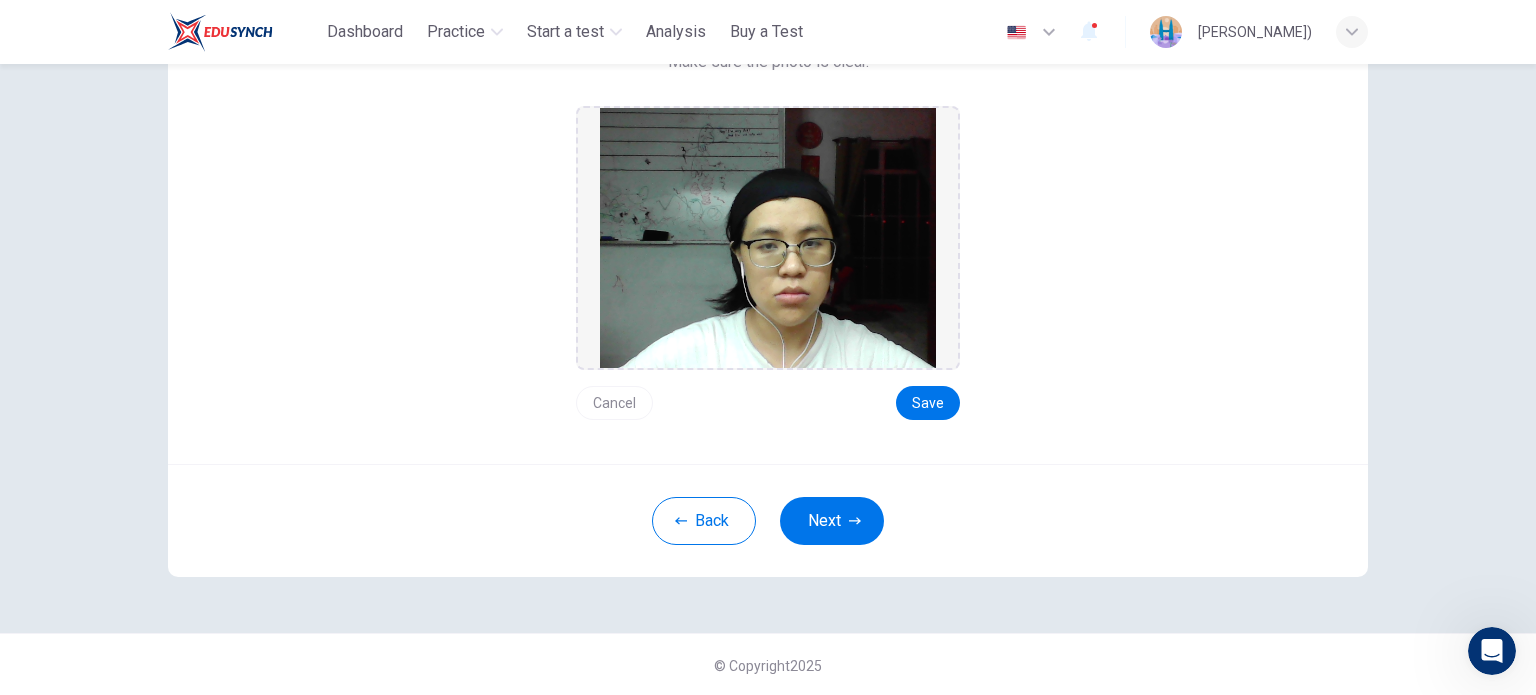 click 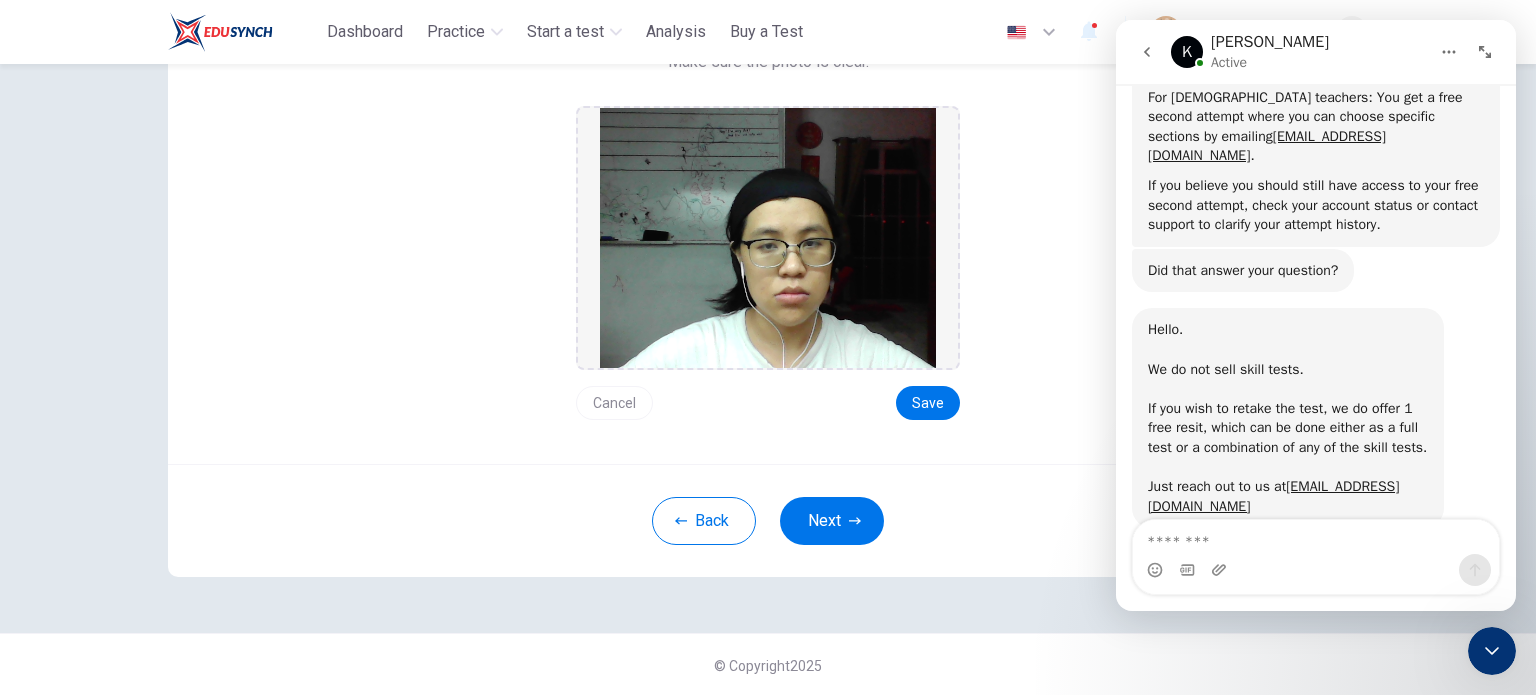 scroll, scrollTop: 1000, scrollLeft: 0, axis: vertical 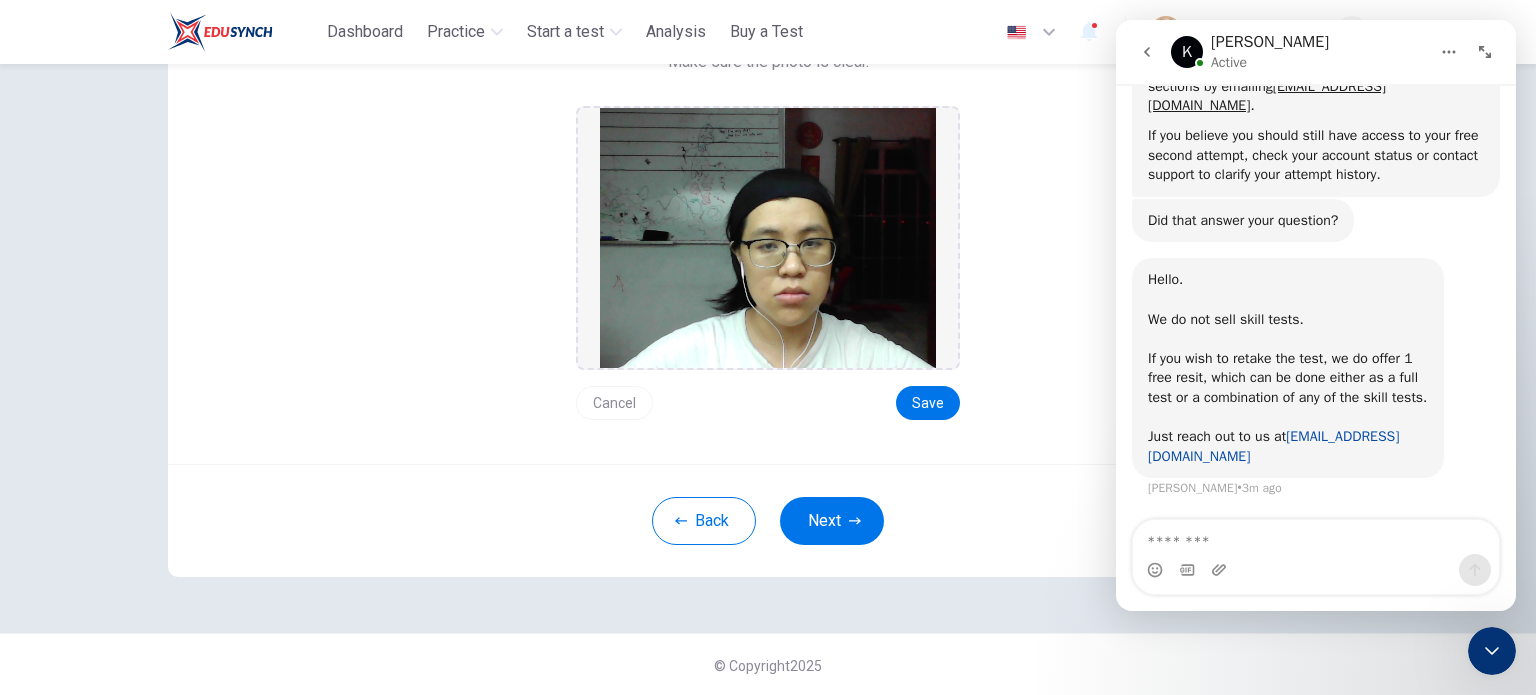 click on "[EMAIL_ADDRESS][DOMAIN_NAME]" at bounding box center (1273, 446) 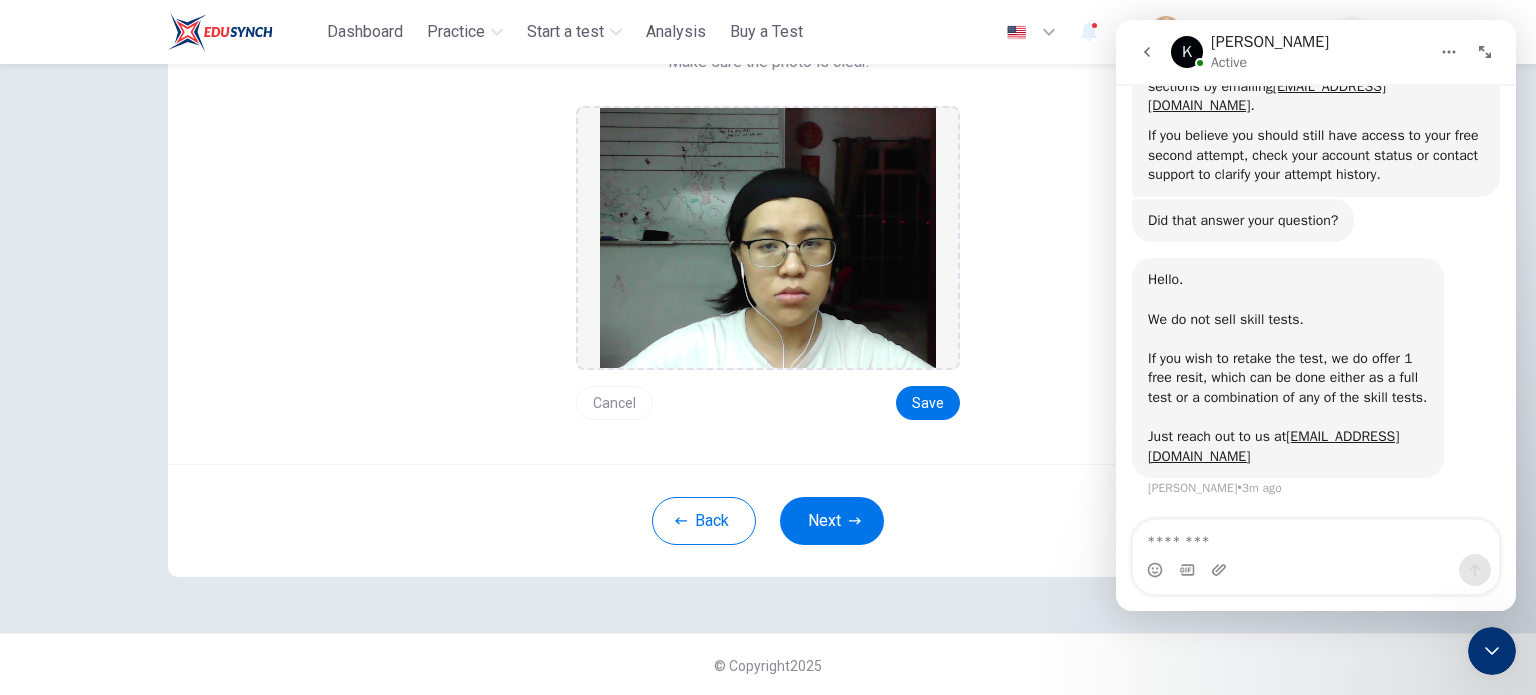 click on "Take a photo of yourself. Click the button below to take a photo of yourself. Make sure the photo is clear. Cancel Save" at bounding box center (768, 199) 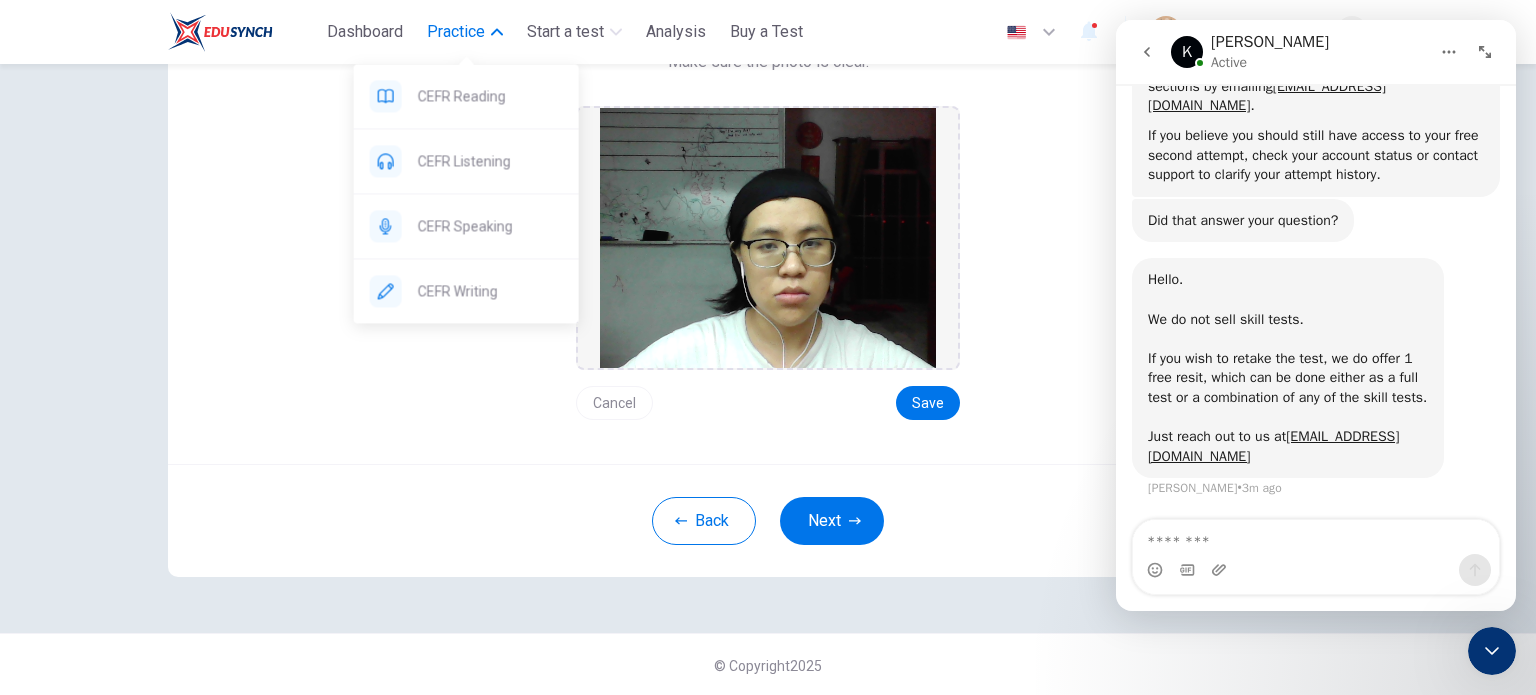click on "Practice" at bounding box center [465, 32] 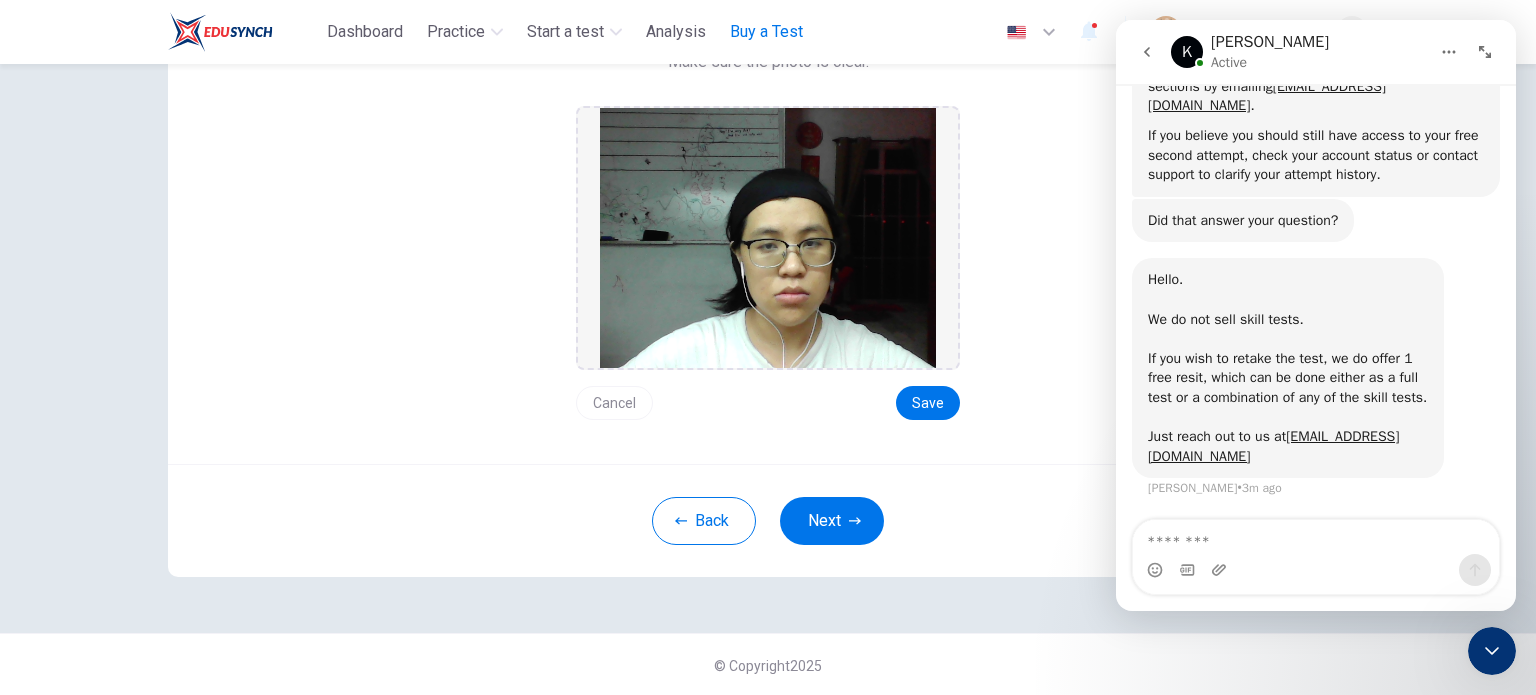 click on "Buy a Test" at bounding box center [766, 32] 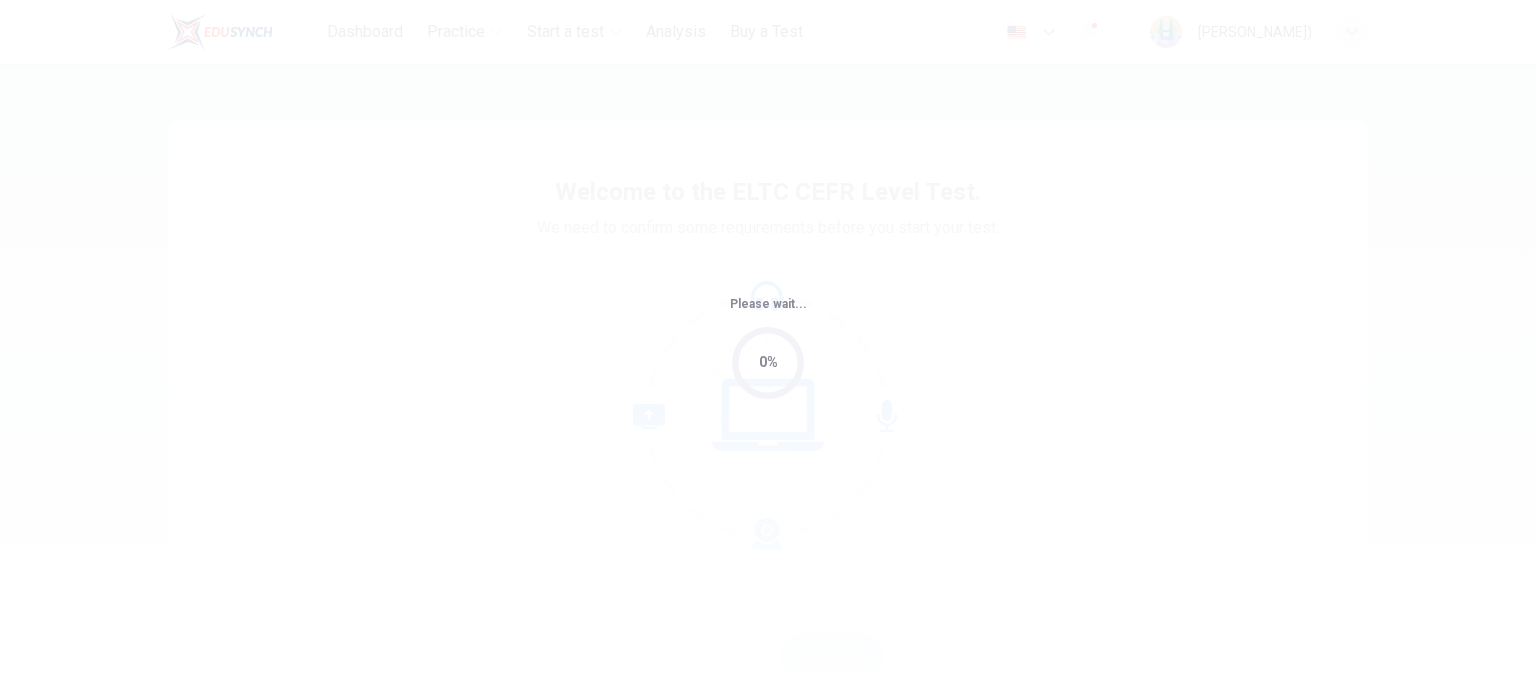 scroll, scrollTop: 0, scrollLeft: 0, axis: both 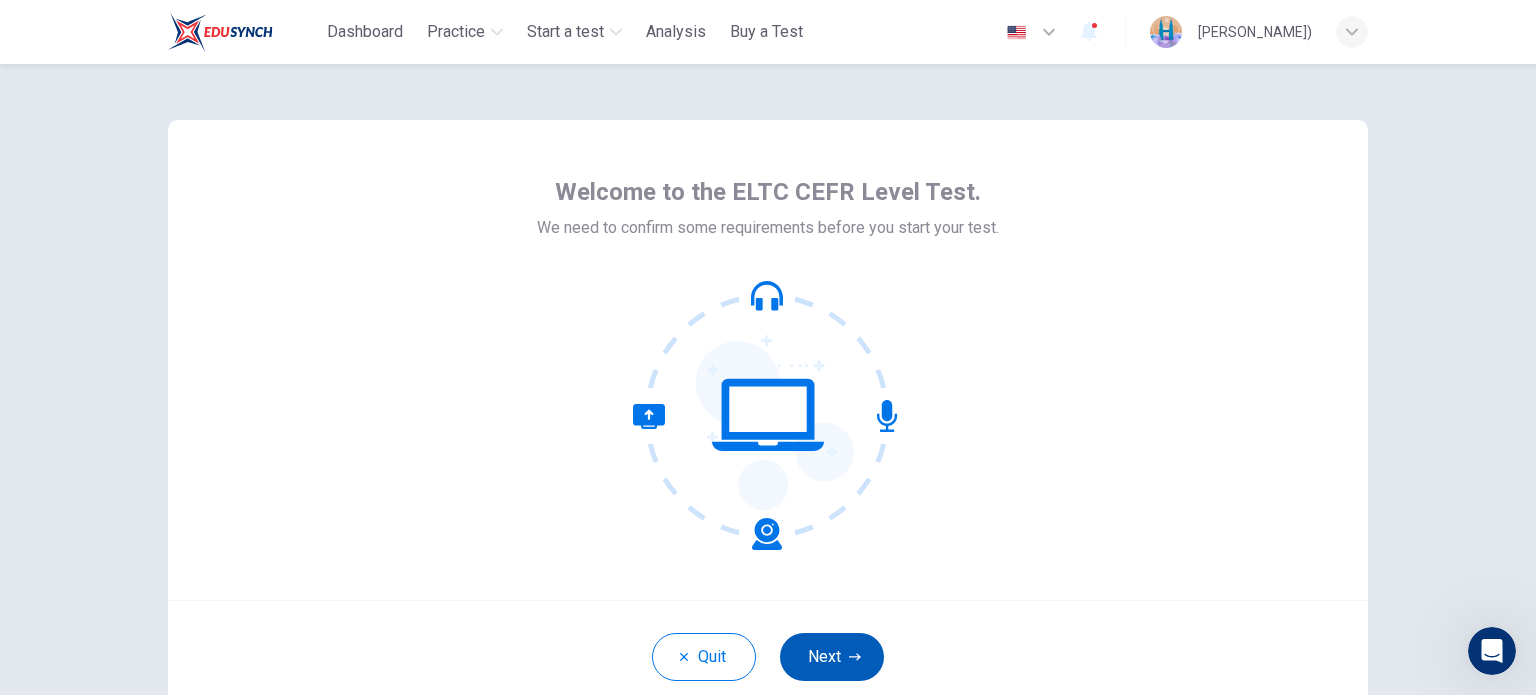 click on "Next" at bounding box center [832, 657] 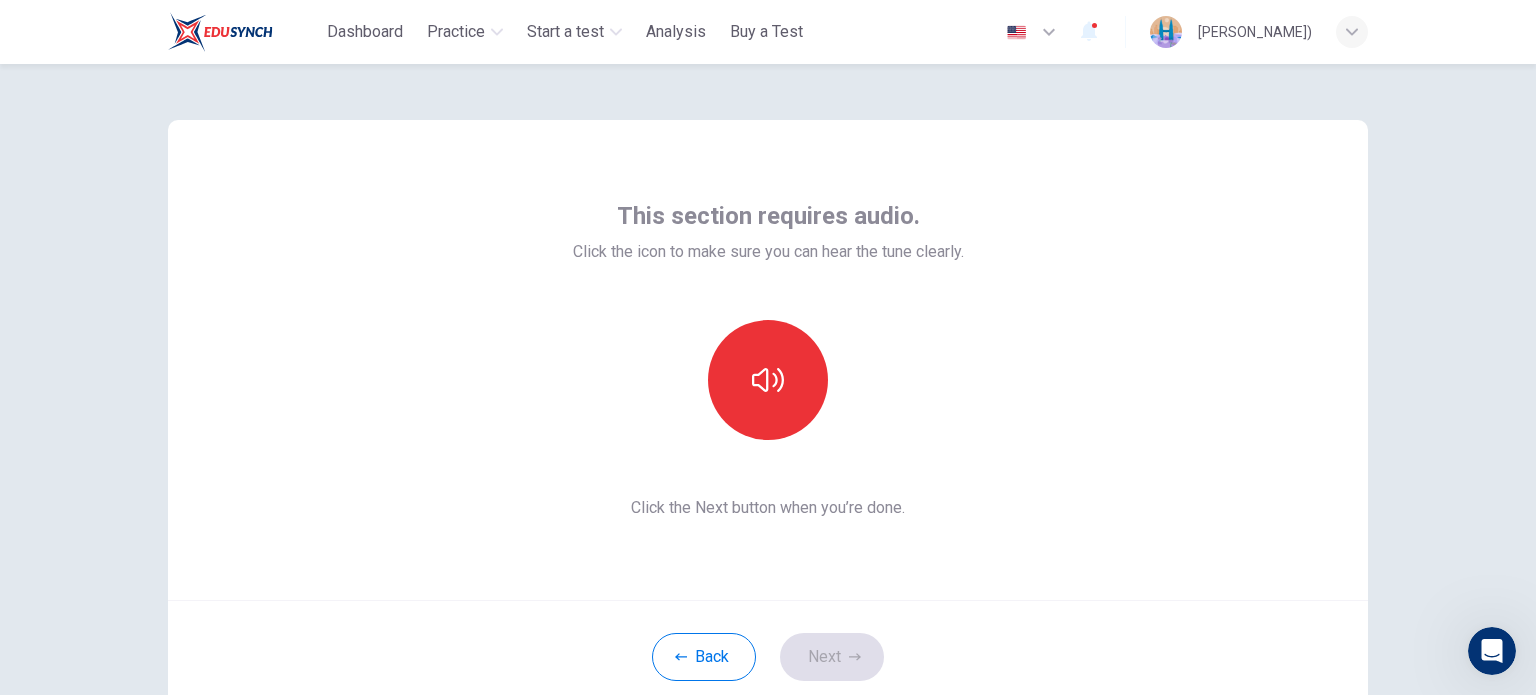 click on "This section requires audio. Click the icon to make sure you can hear the tune clearly. Click the Next button when you’re done." at bounding box center (768, 360) 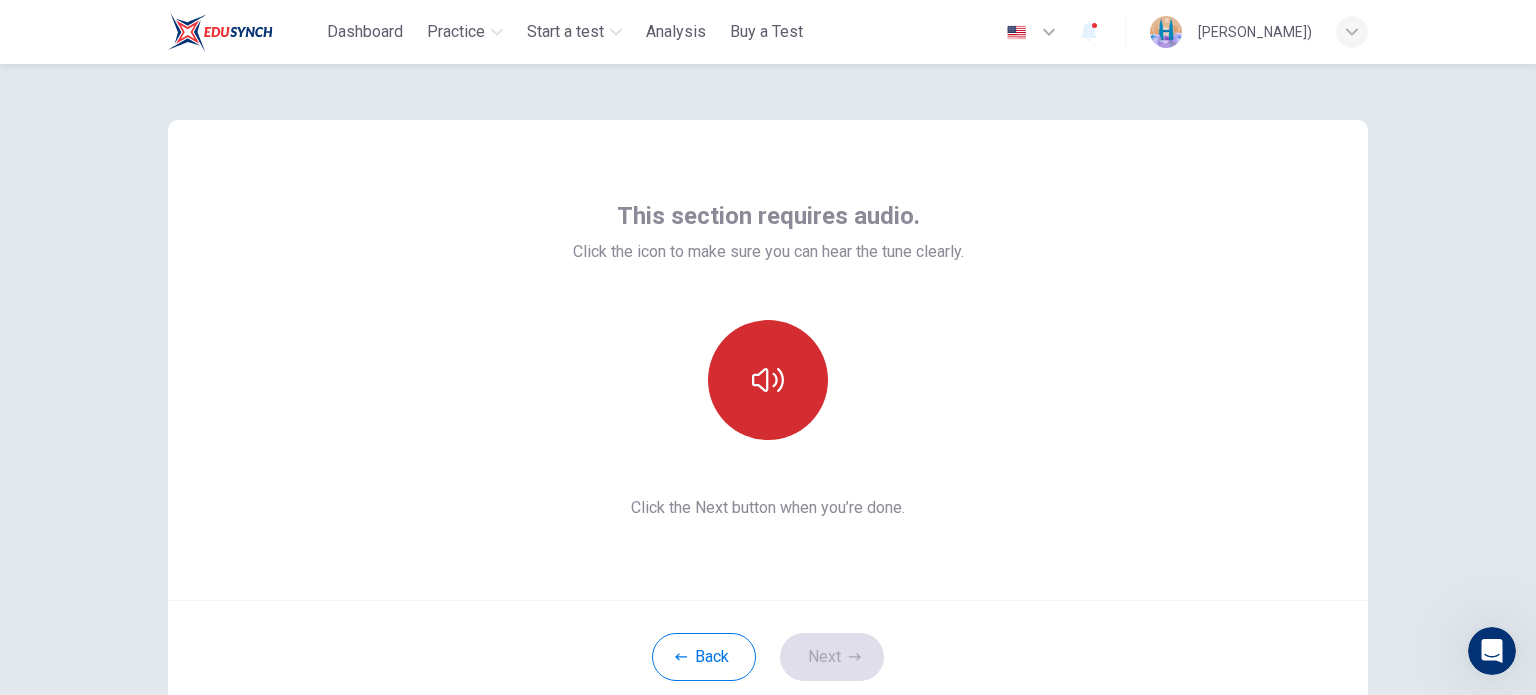 click at bounding box center (768, 380) 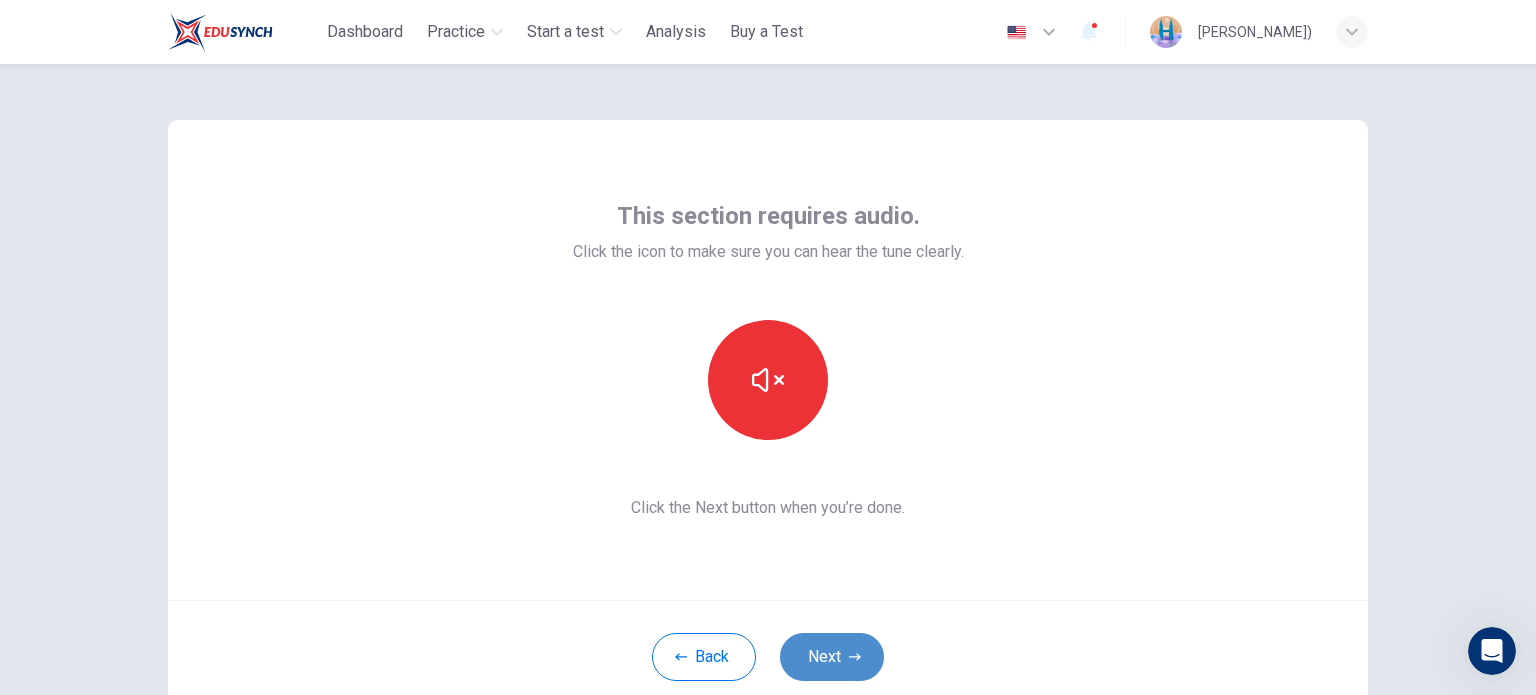 click on "Next" at bounding box center [832, 657] 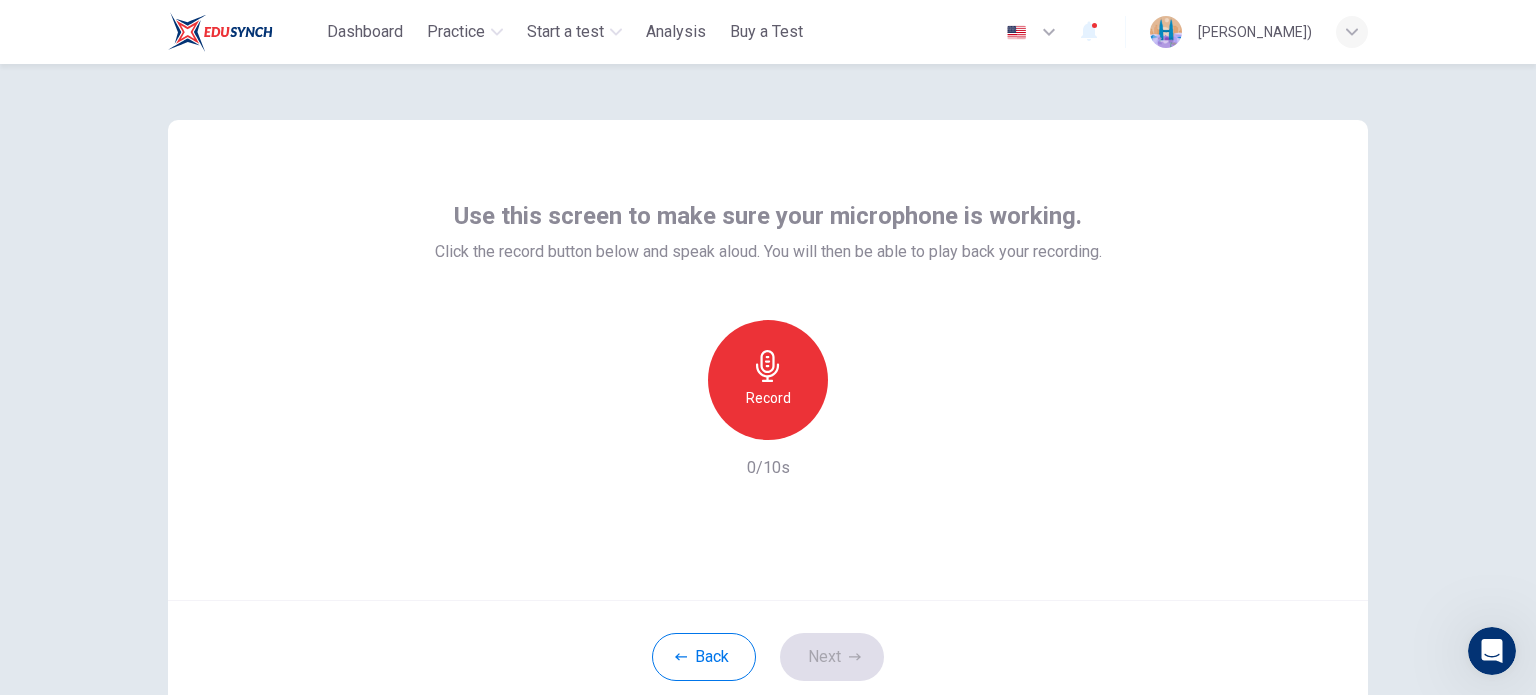 click on "Record" at bounding box center (768, 380) 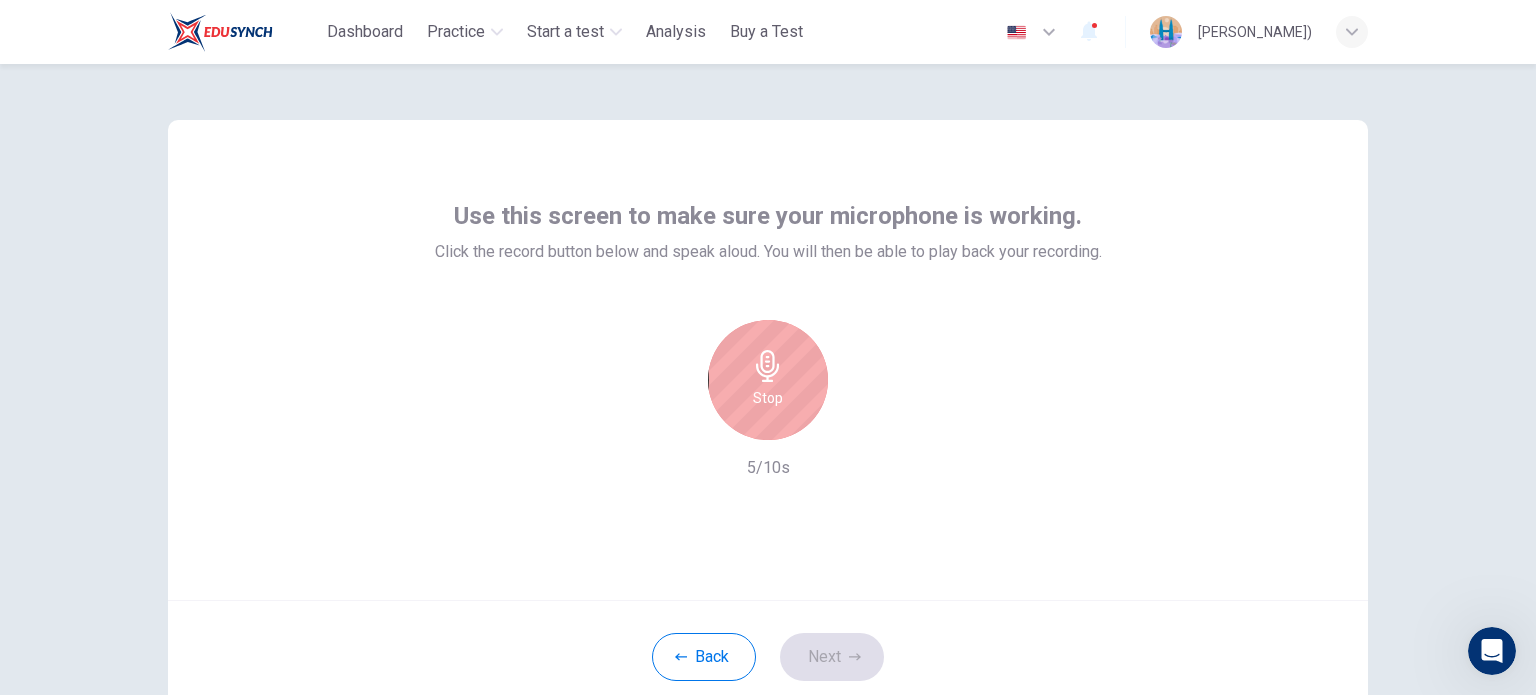 click on "Stop" at bounding box center [768, 380] 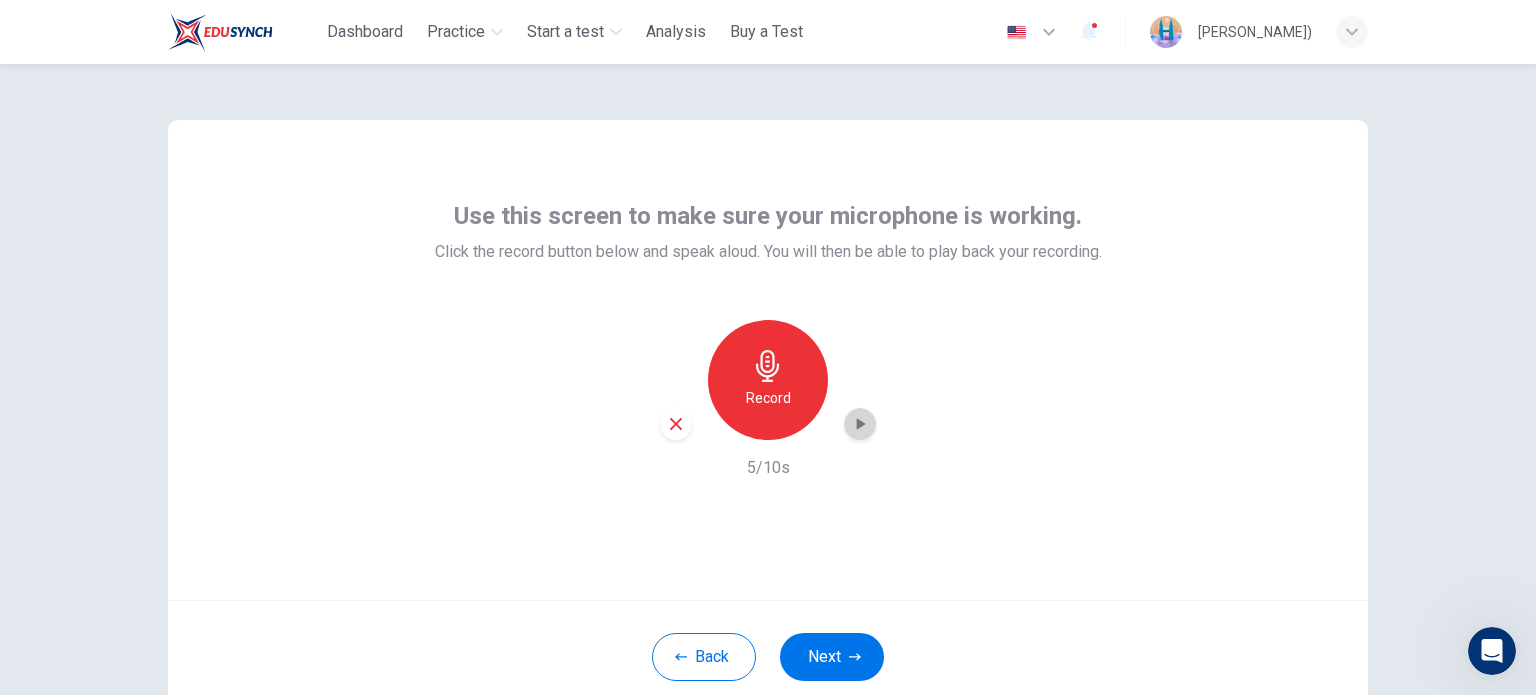 click 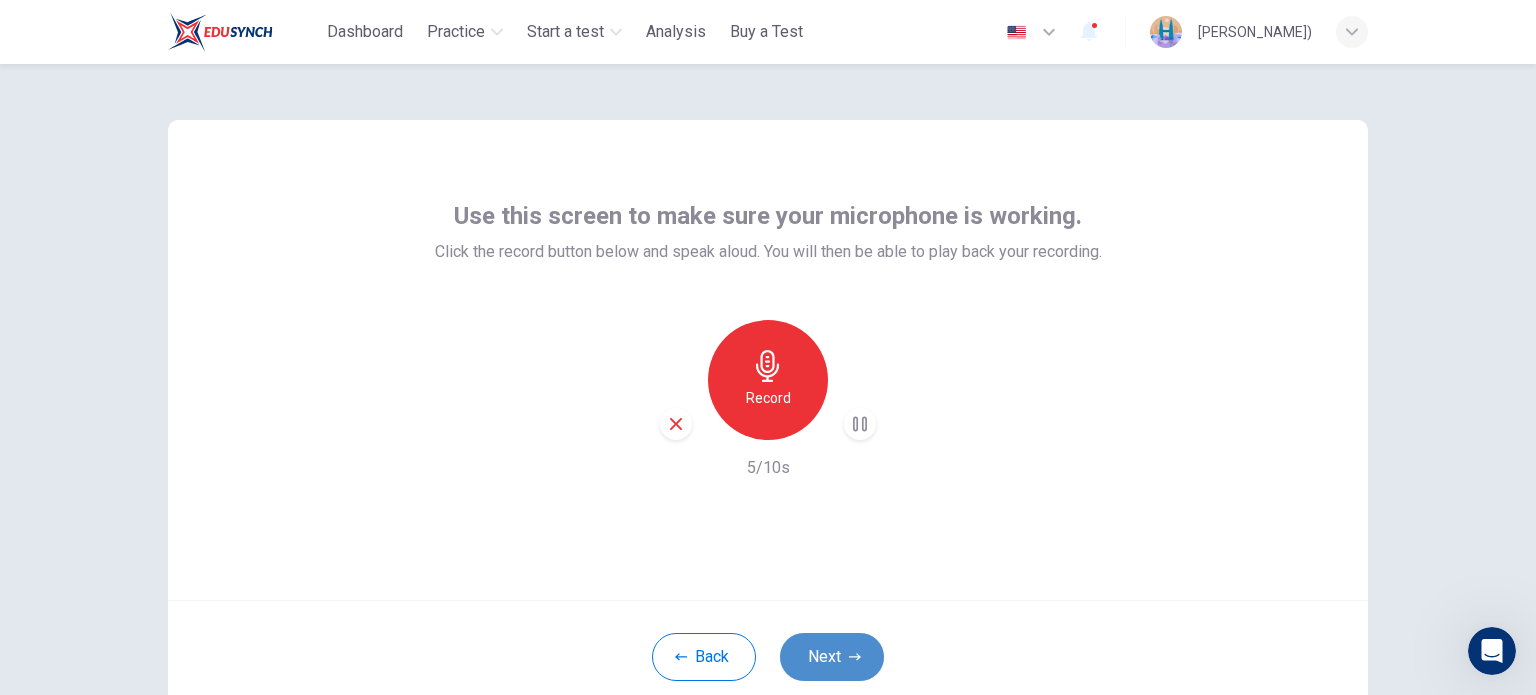click on "Next" at bounding box center (832, 657) 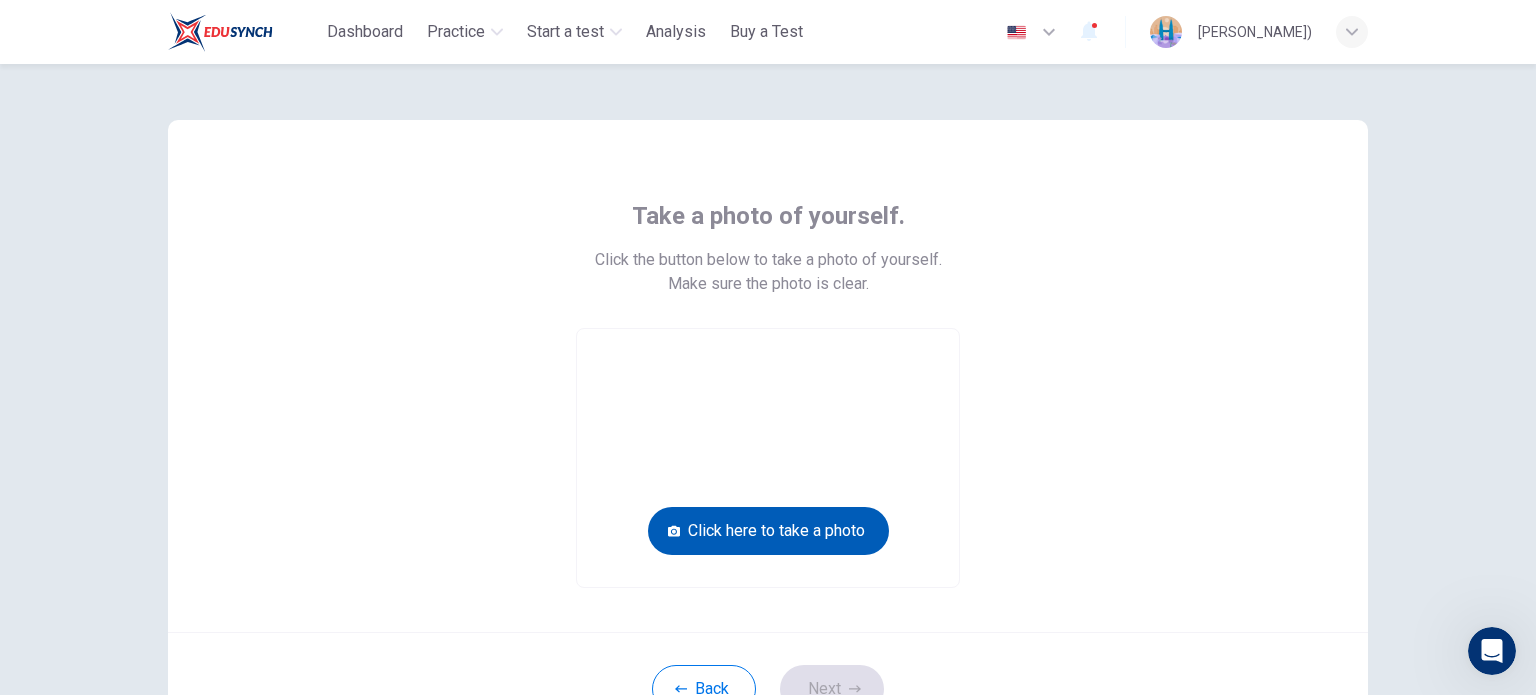click on "Click here to take a photo" at bounding box center (768, 531) 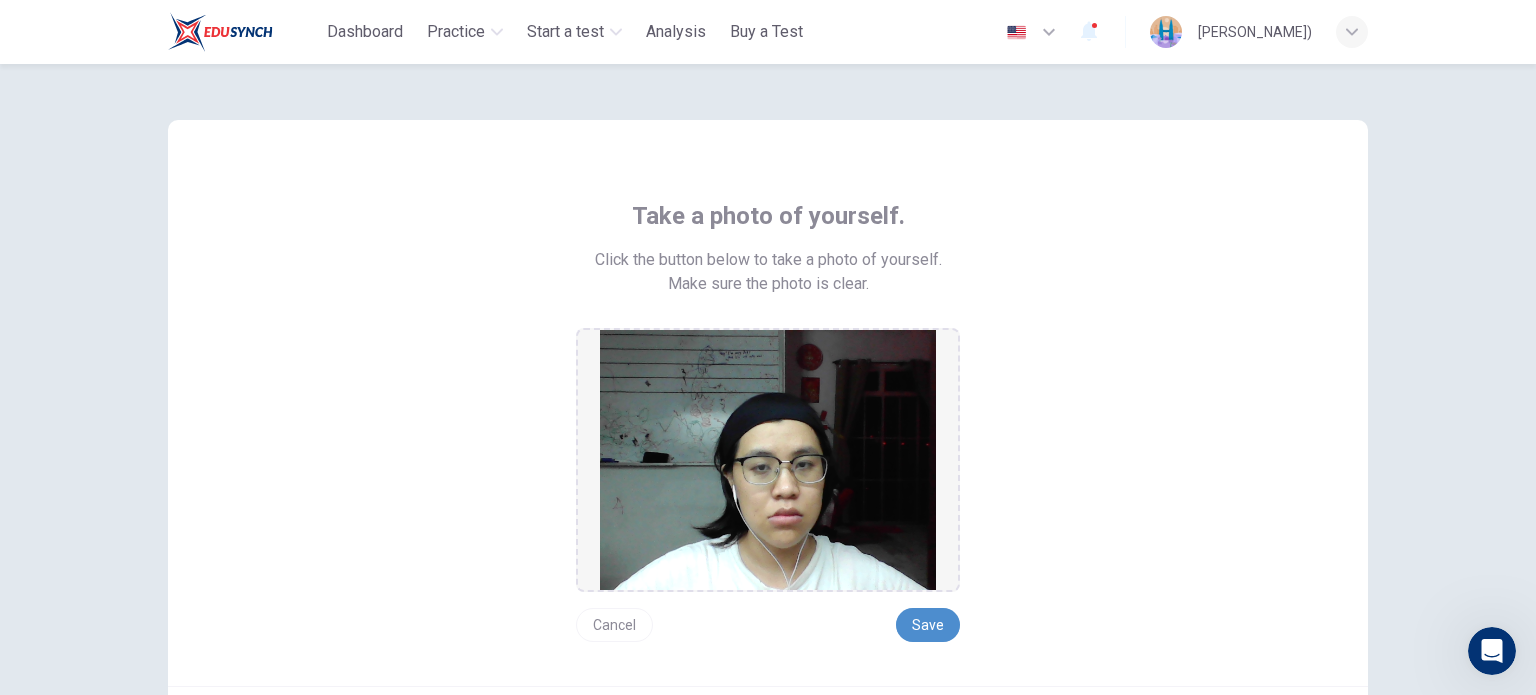 click on "Save" at bounding box center [928, 625] 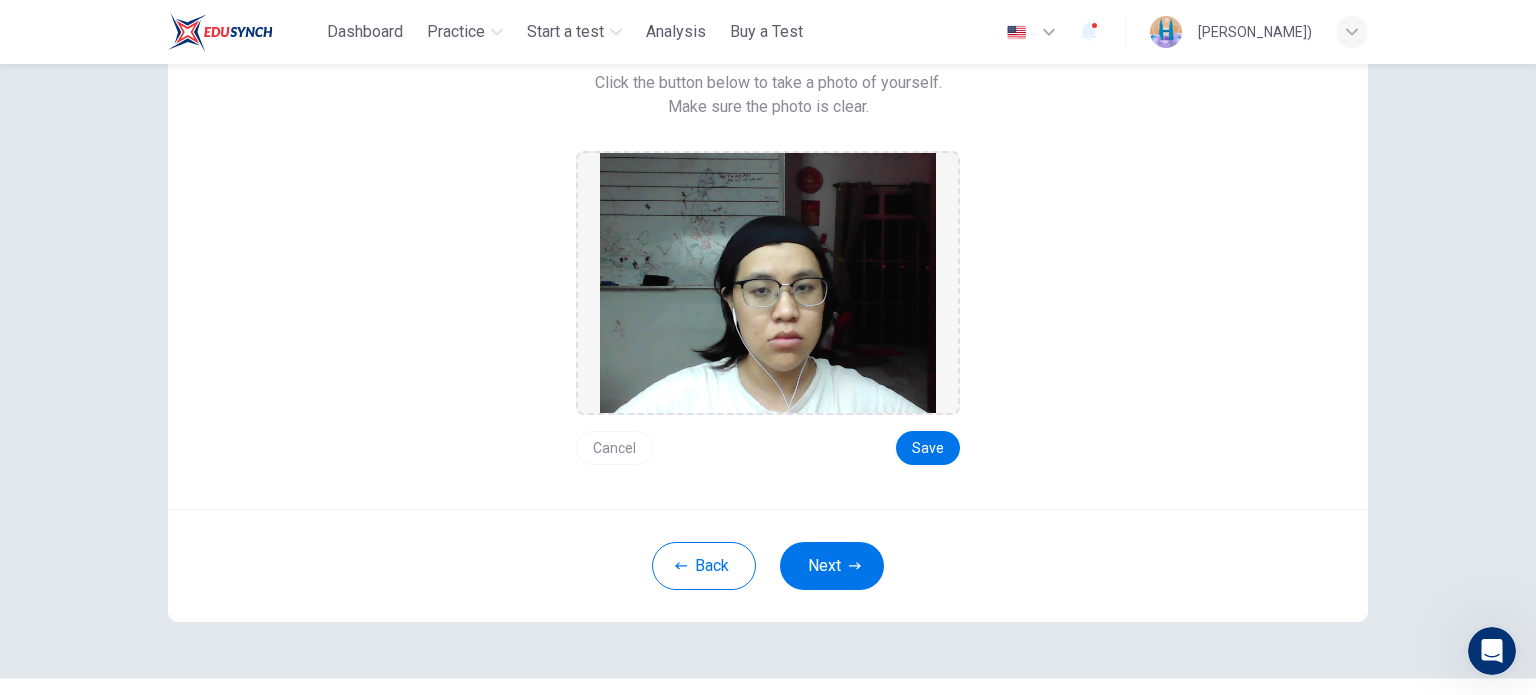 scroll, scrollTop: 222, scrollLeft: 0, axis: vertical 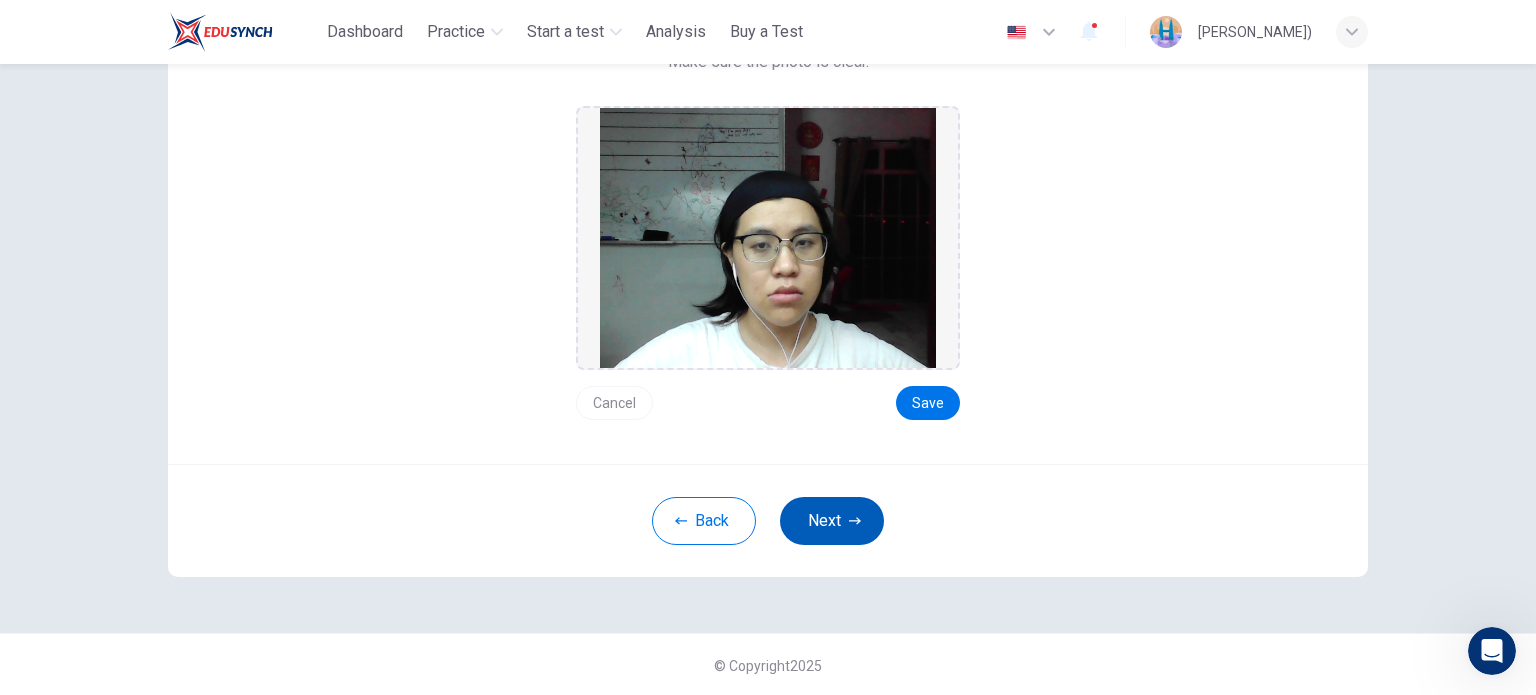 click on "Next" at bounding box center [832, 521] 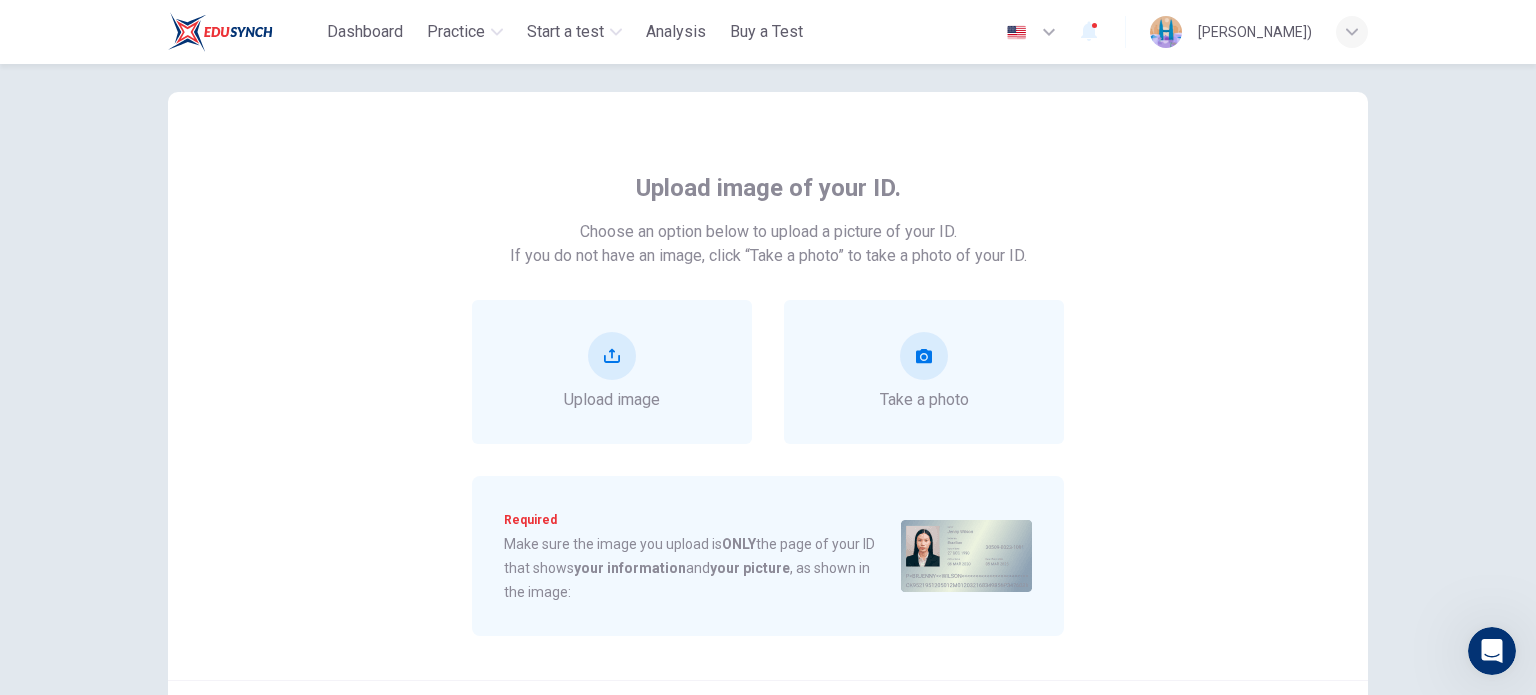 scroll, scrollTop: 0, scrollLeft: 0, axis: both 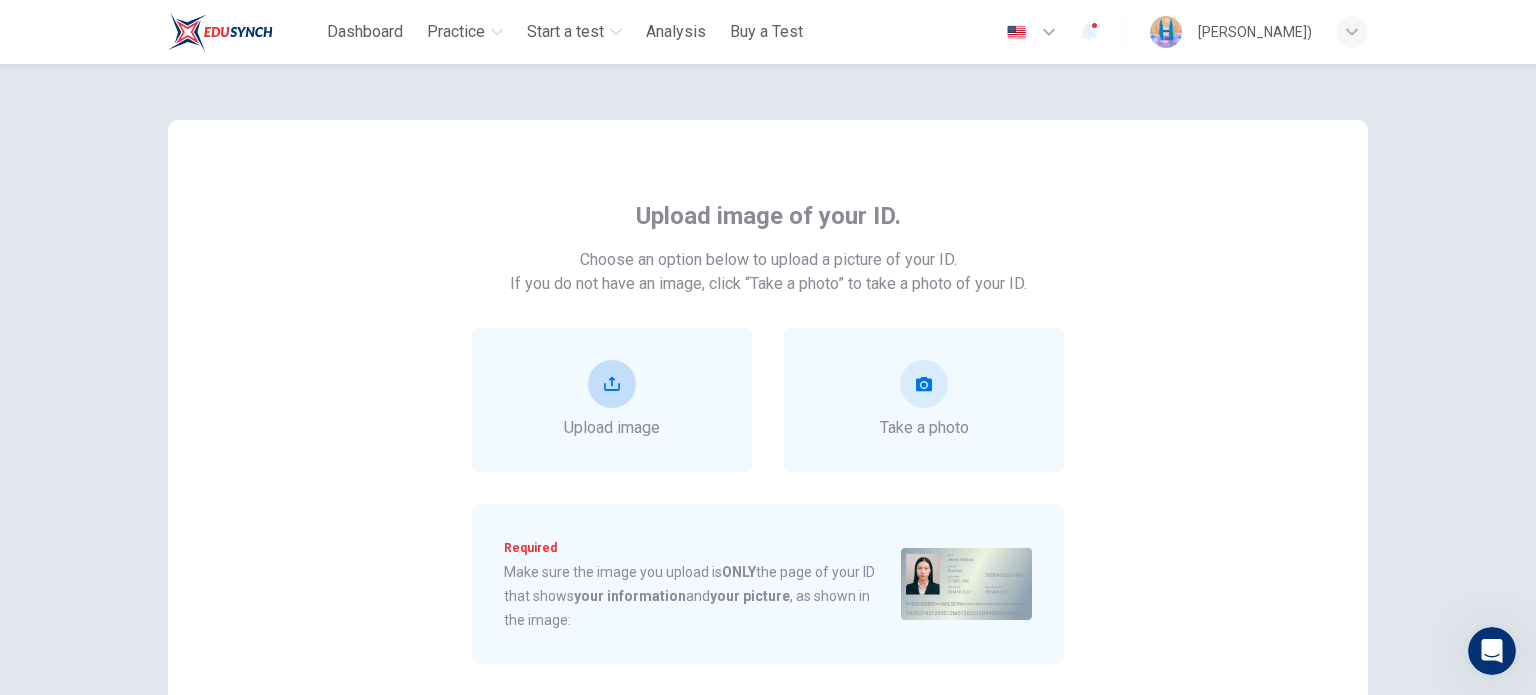 click on "Upload image" at bounding box center [612, 400] 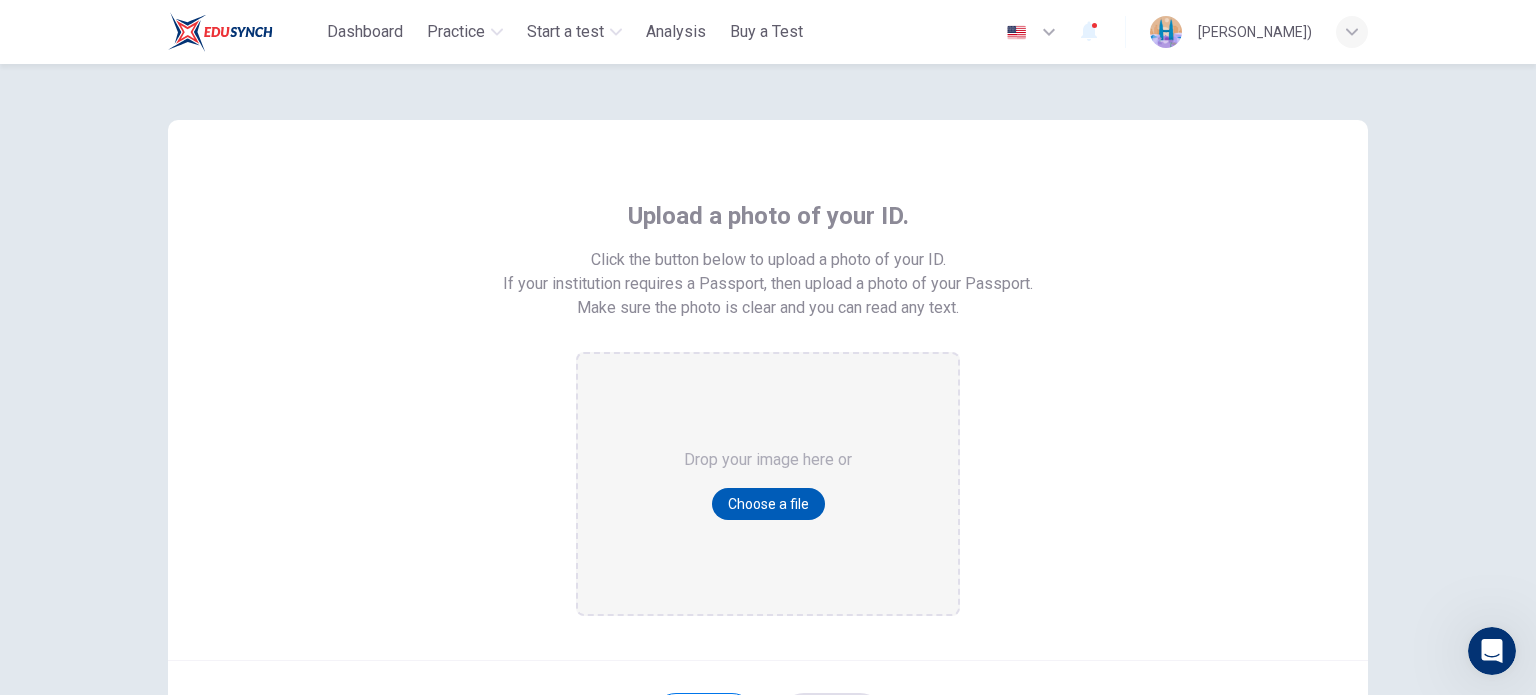 click on "Choose a file" at bounding box center (768, 504) 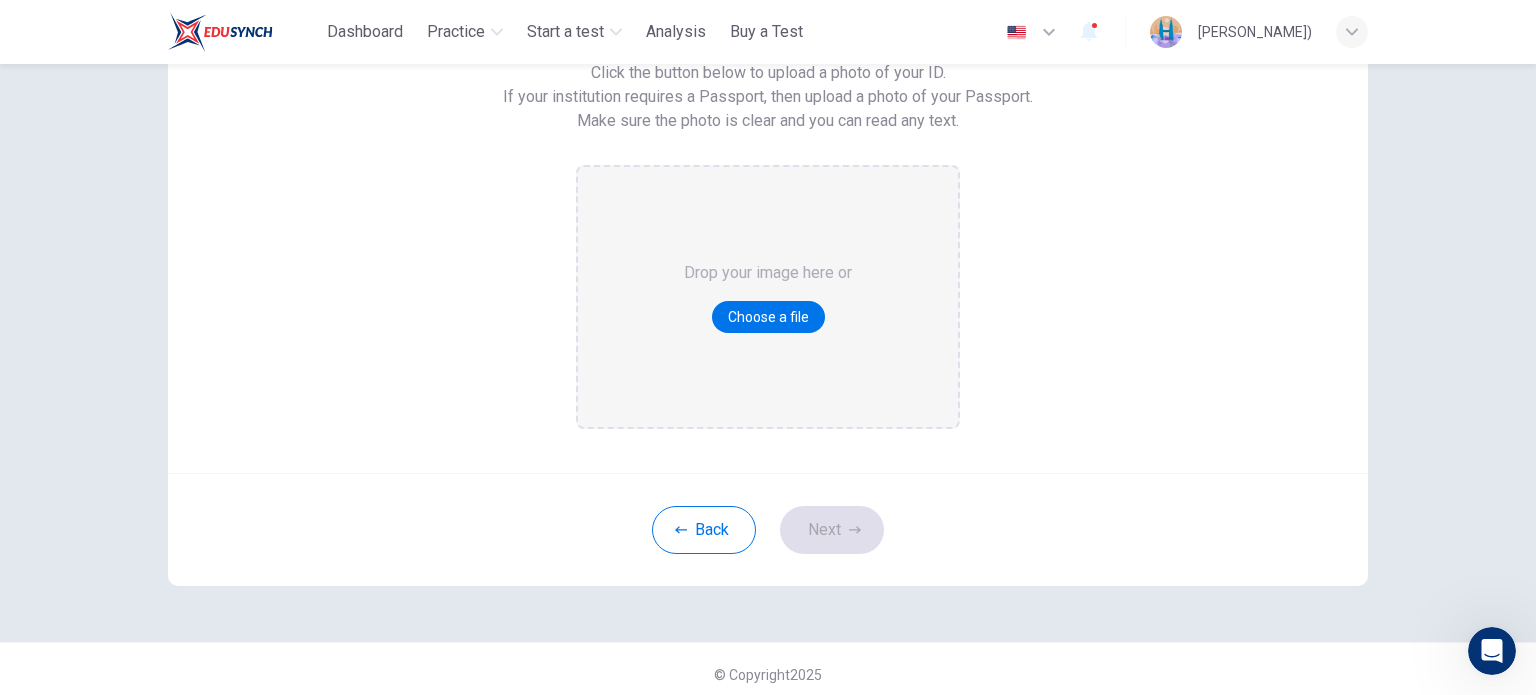 scroll, scrollTop: 196, scrollLeft: 0, axis: vertical 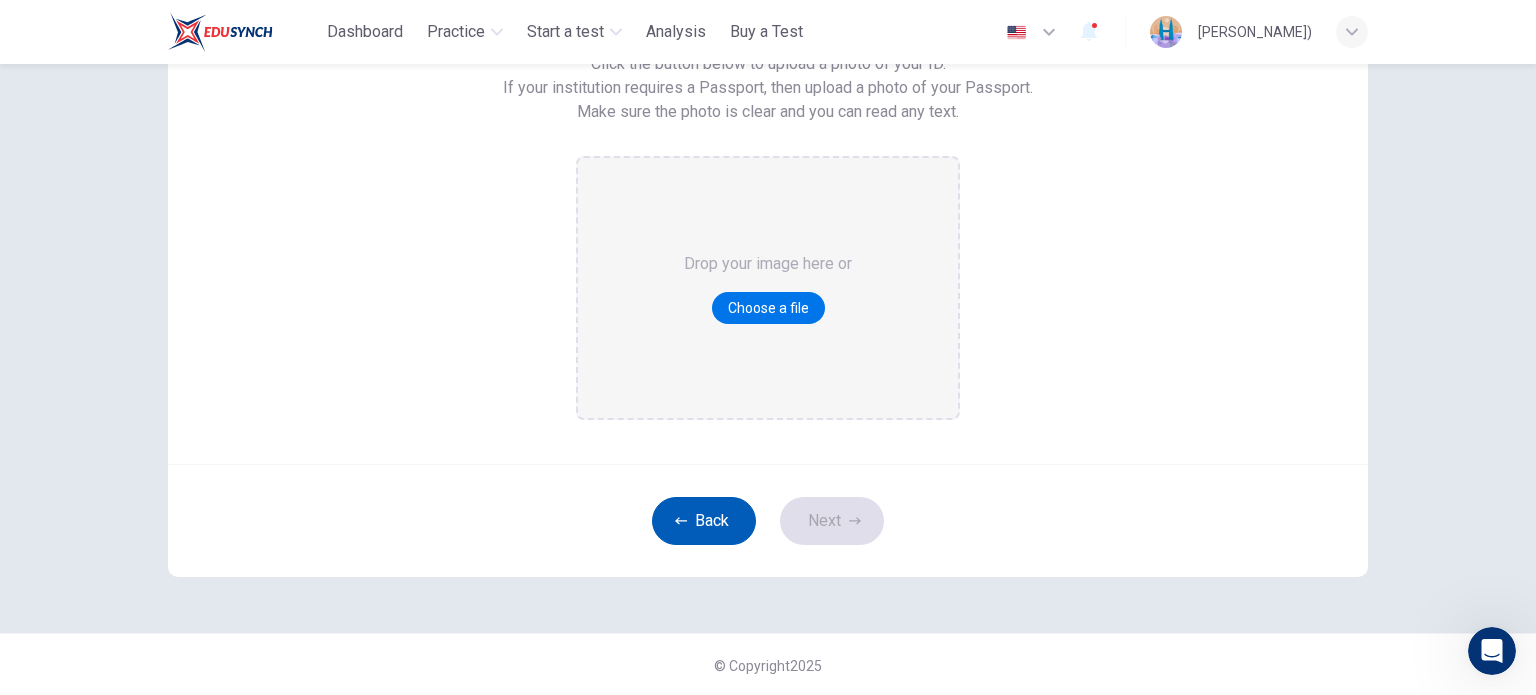 click on "Back" at bounding box center [704, 521] 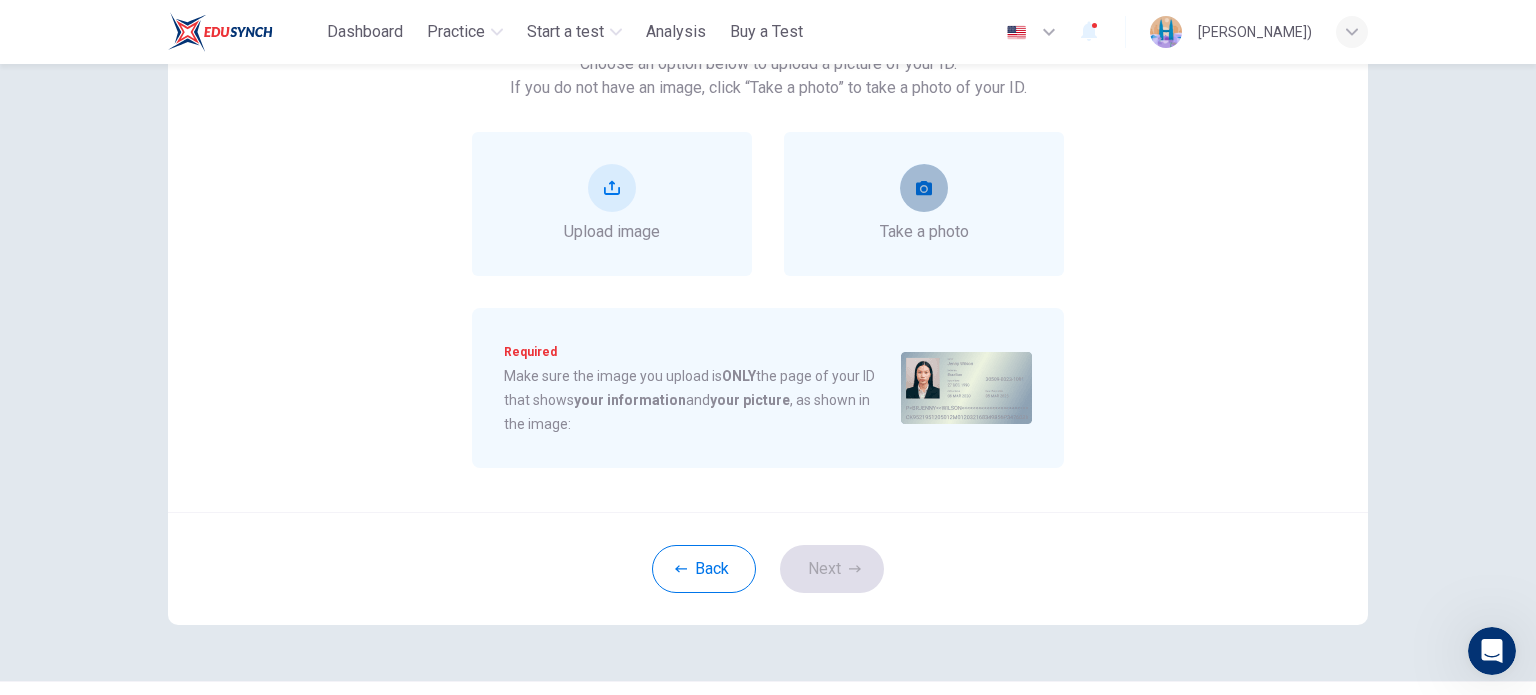 click at bounding box center (924, 188) 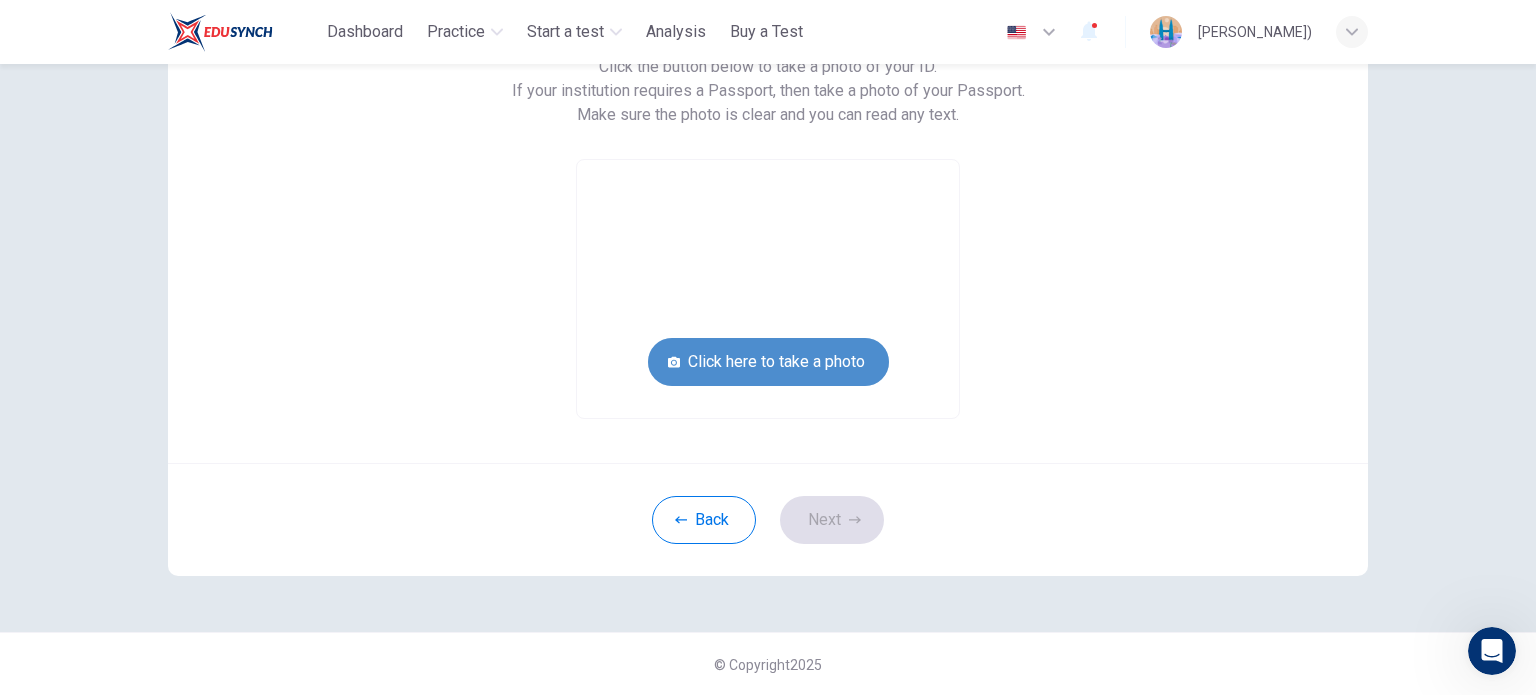 click on "Click here to take a photo" at bounding box center [768, 362] 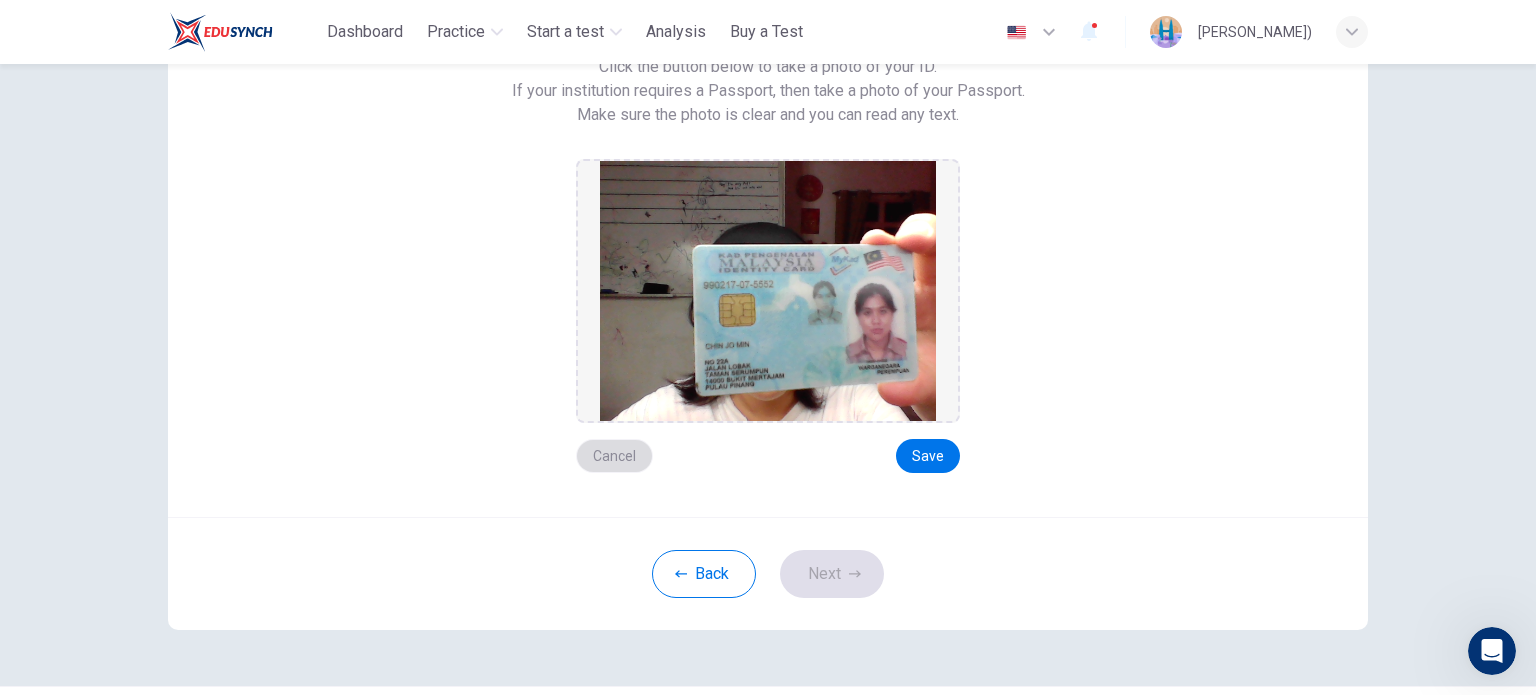 click on "Cancel" at bounding box center (614, 456) 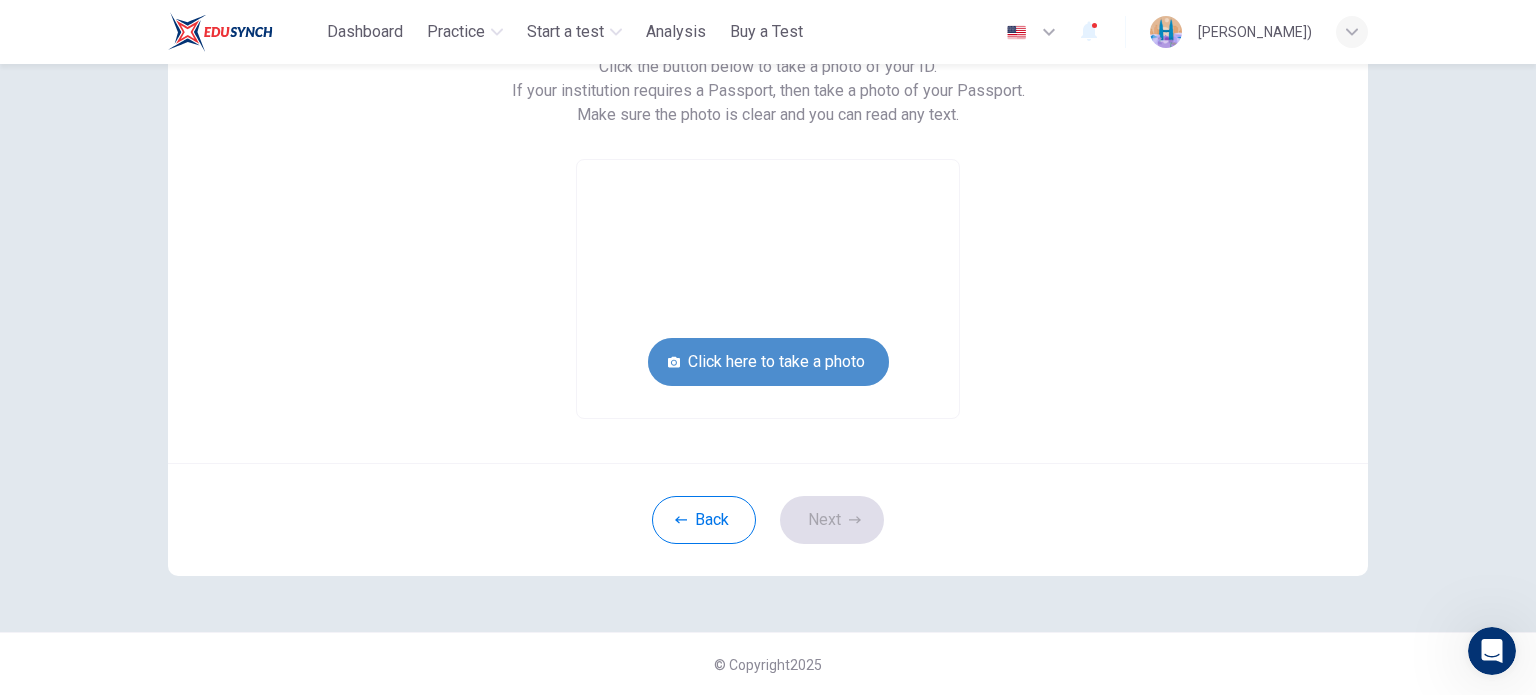 click on "Click here to take a photo" at bounding box center [768, 362] 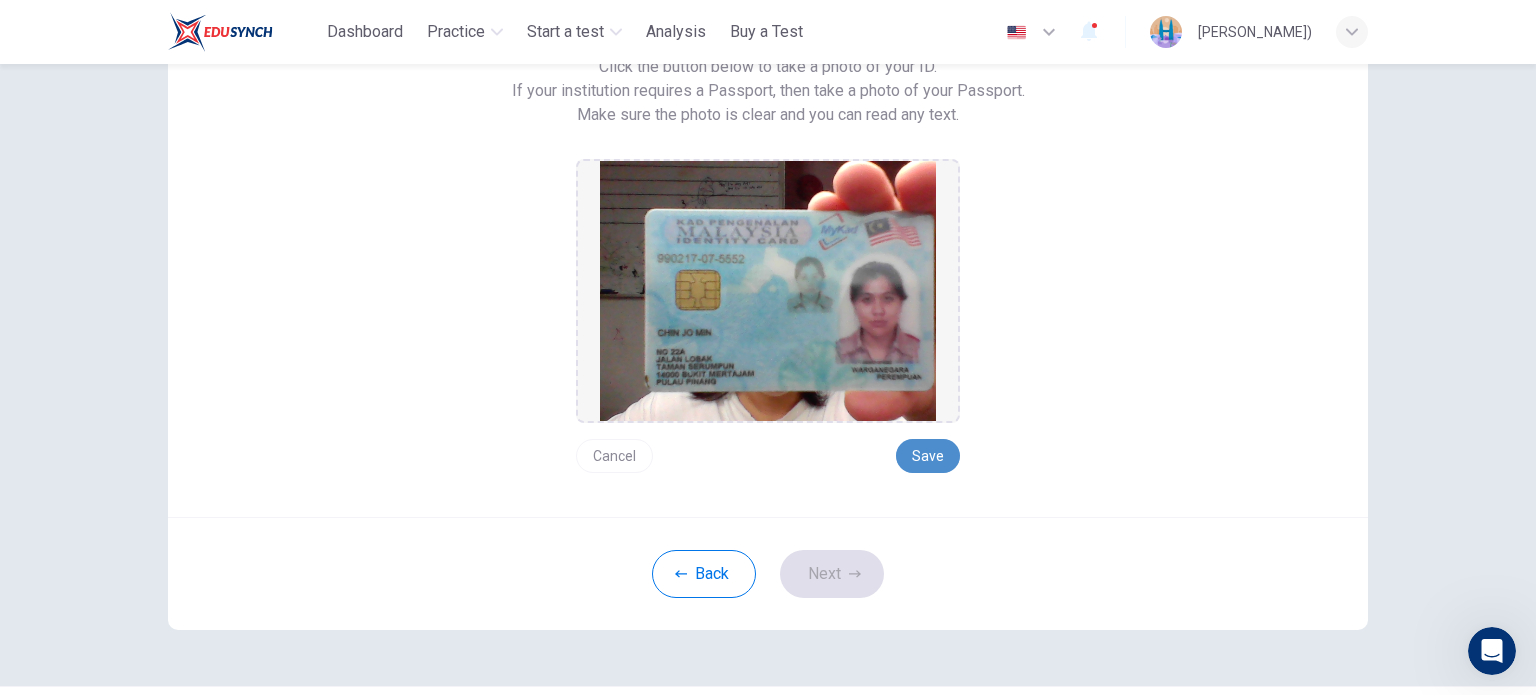 click on "Save" at bounding box center (928, 456) 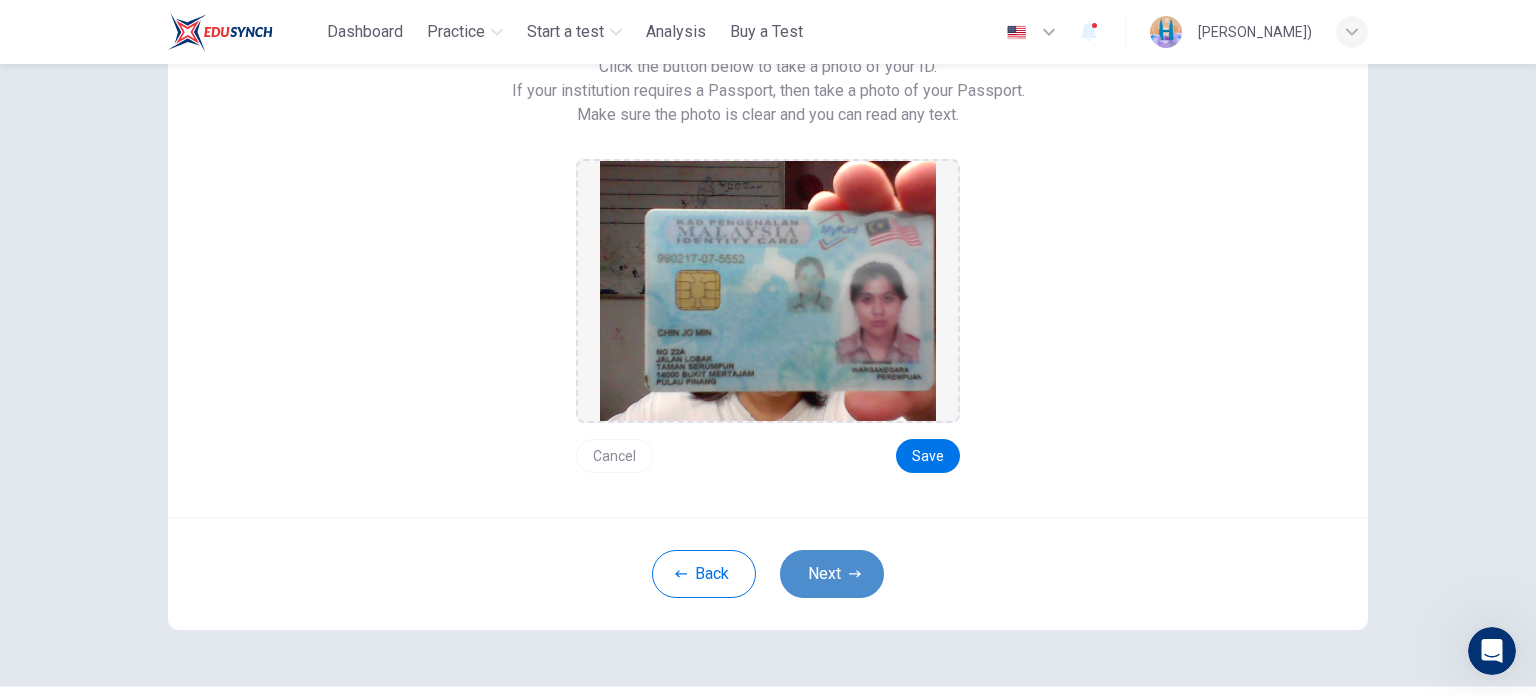 click 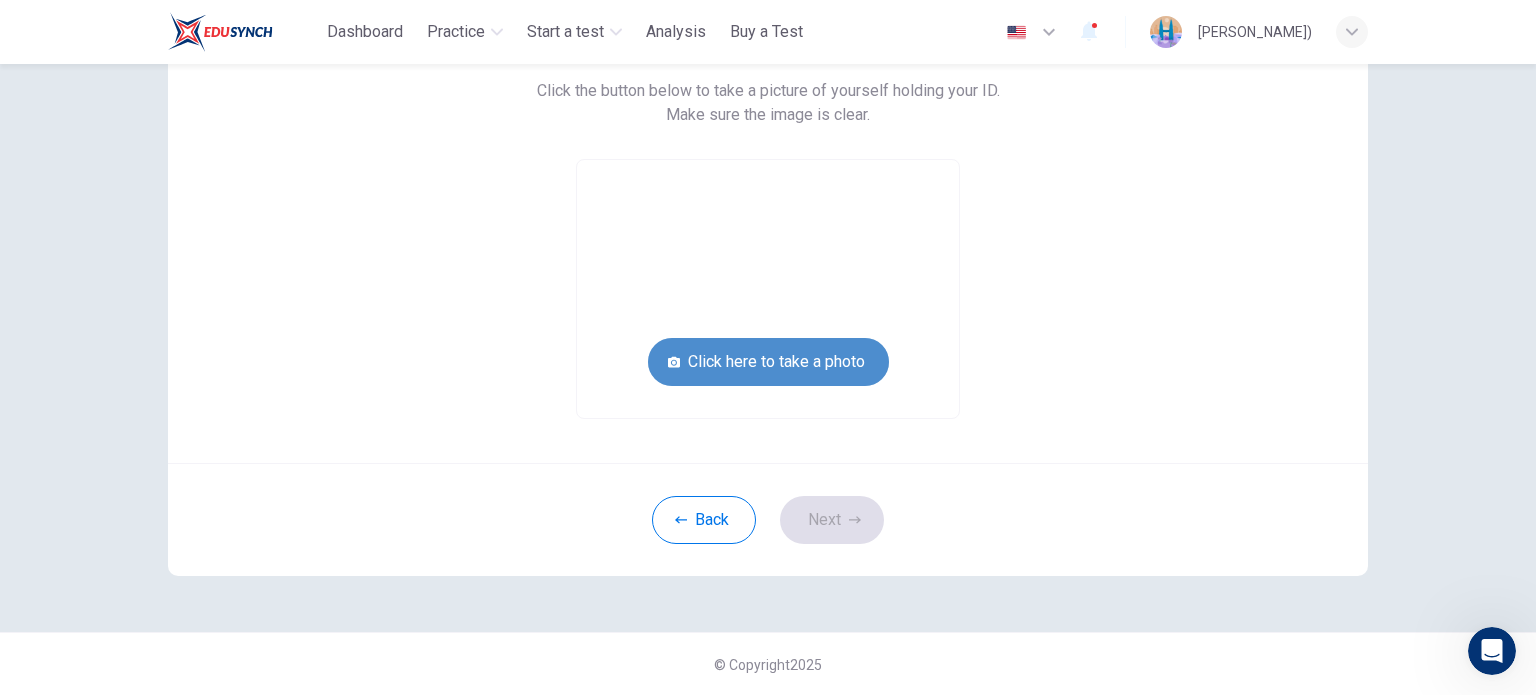 click on "Click here to take a photo" at bounding box center (768, 362) 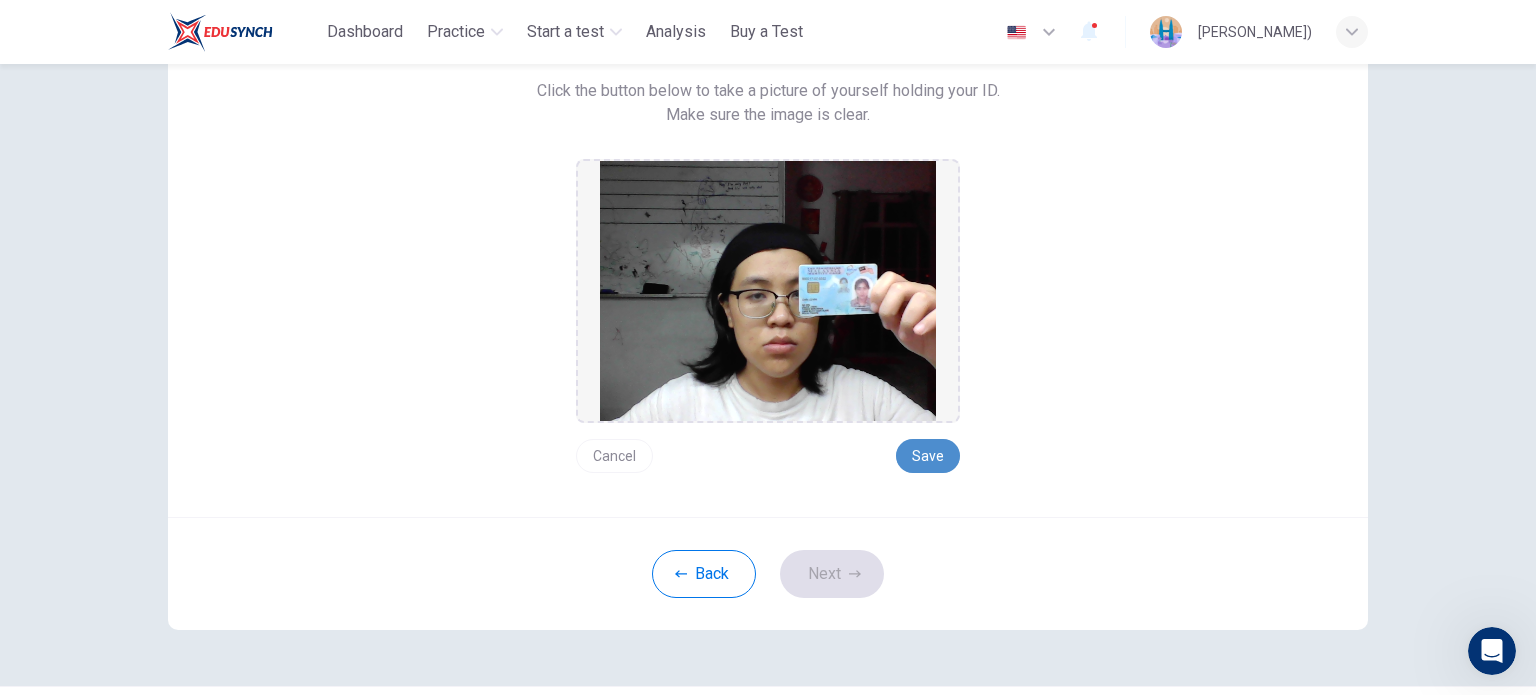 click on "Save" at bounding box center [928, 456] 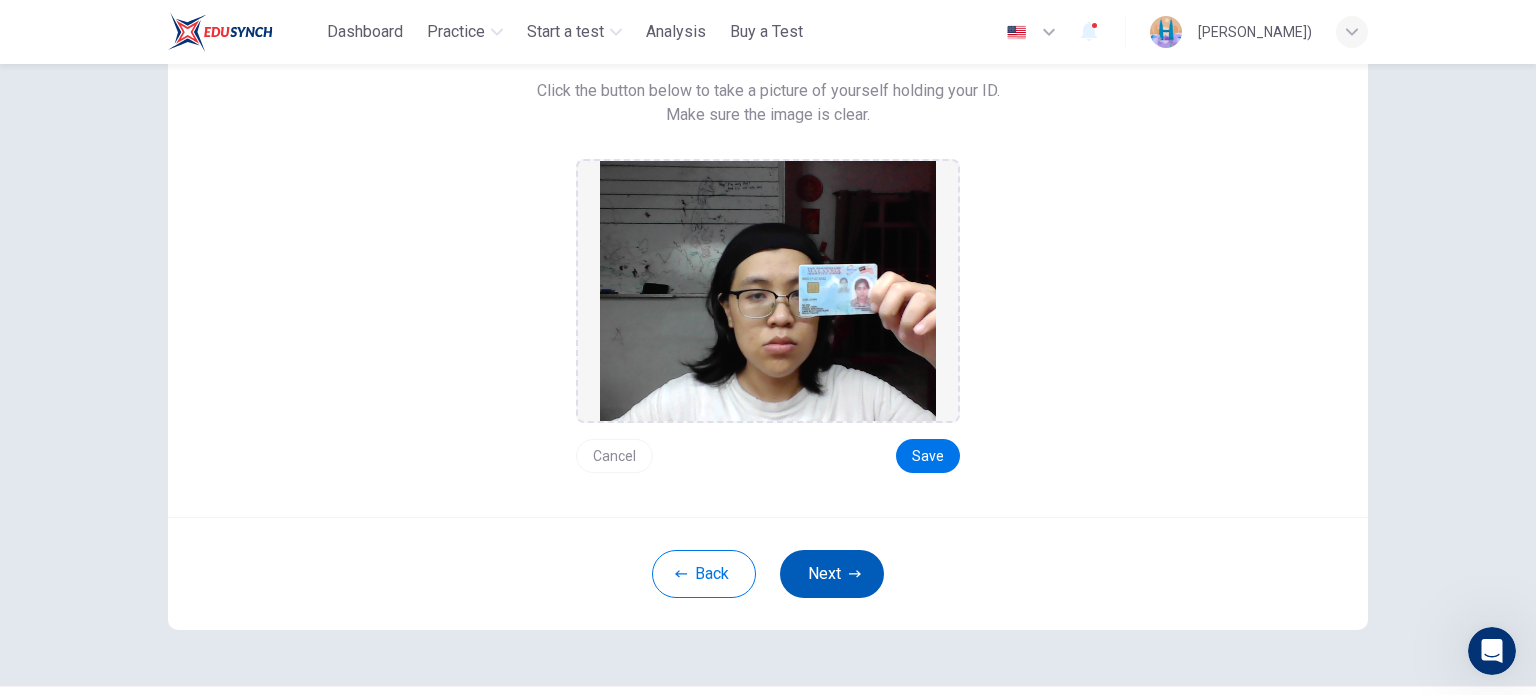 click on "Next" at bounding box center (832, 574) 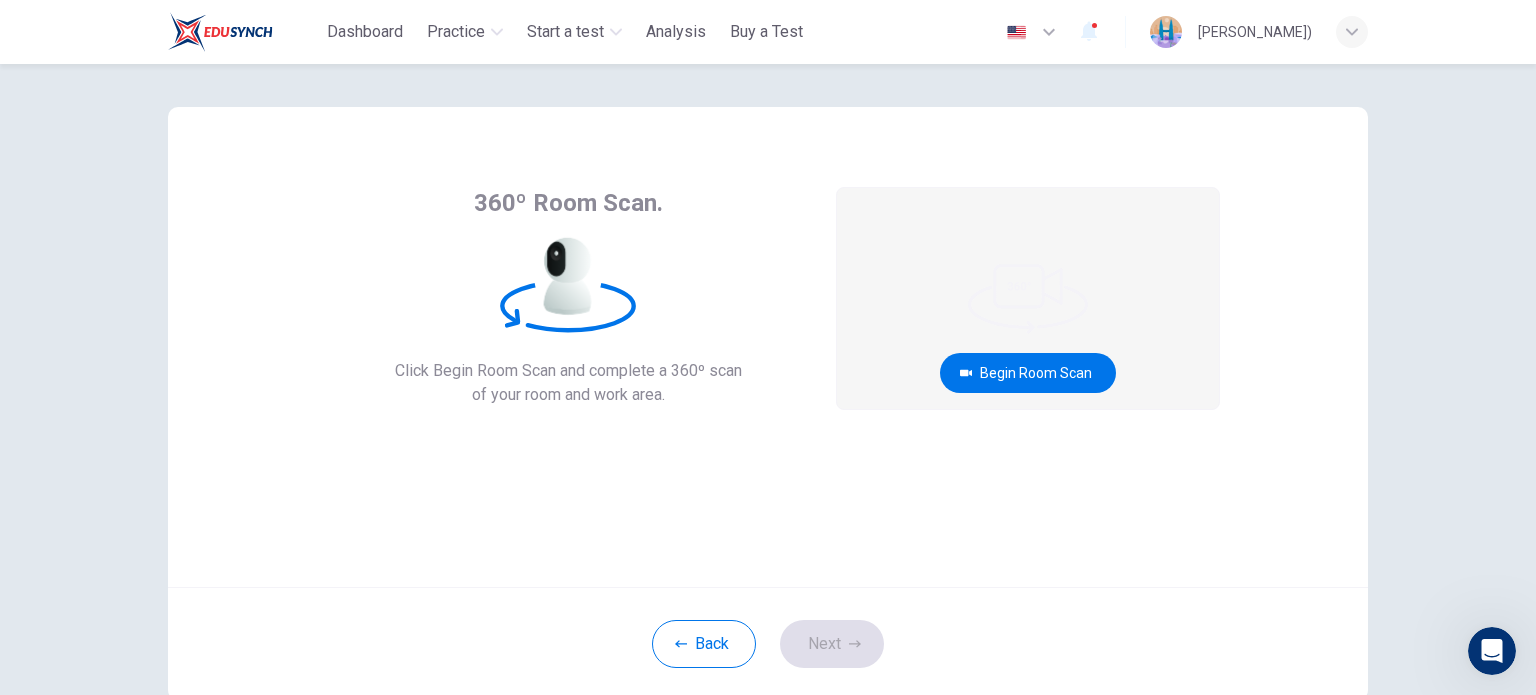 scroll, scrollTop: 0, scrollLeft: 0, axis: both 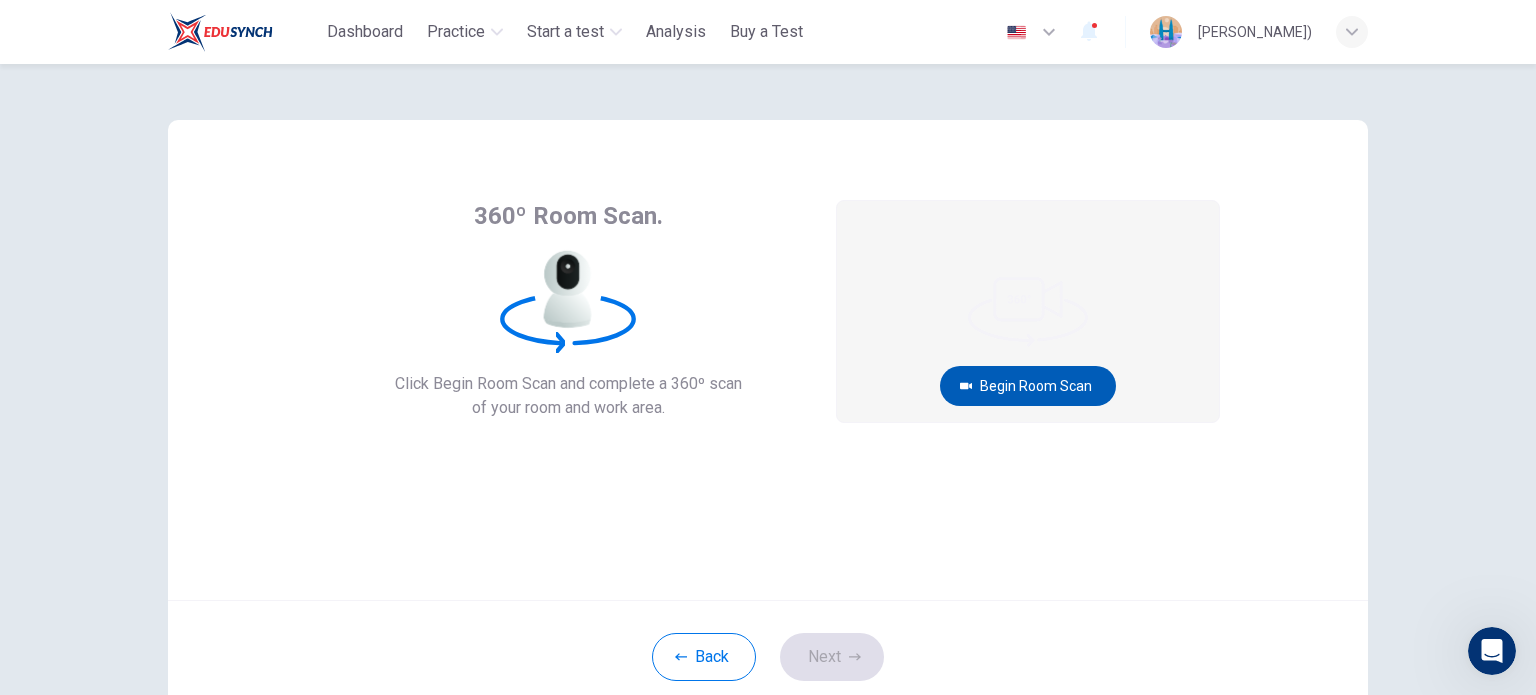 click on "Begin Room Scan" at bounding box center (1028, 386) 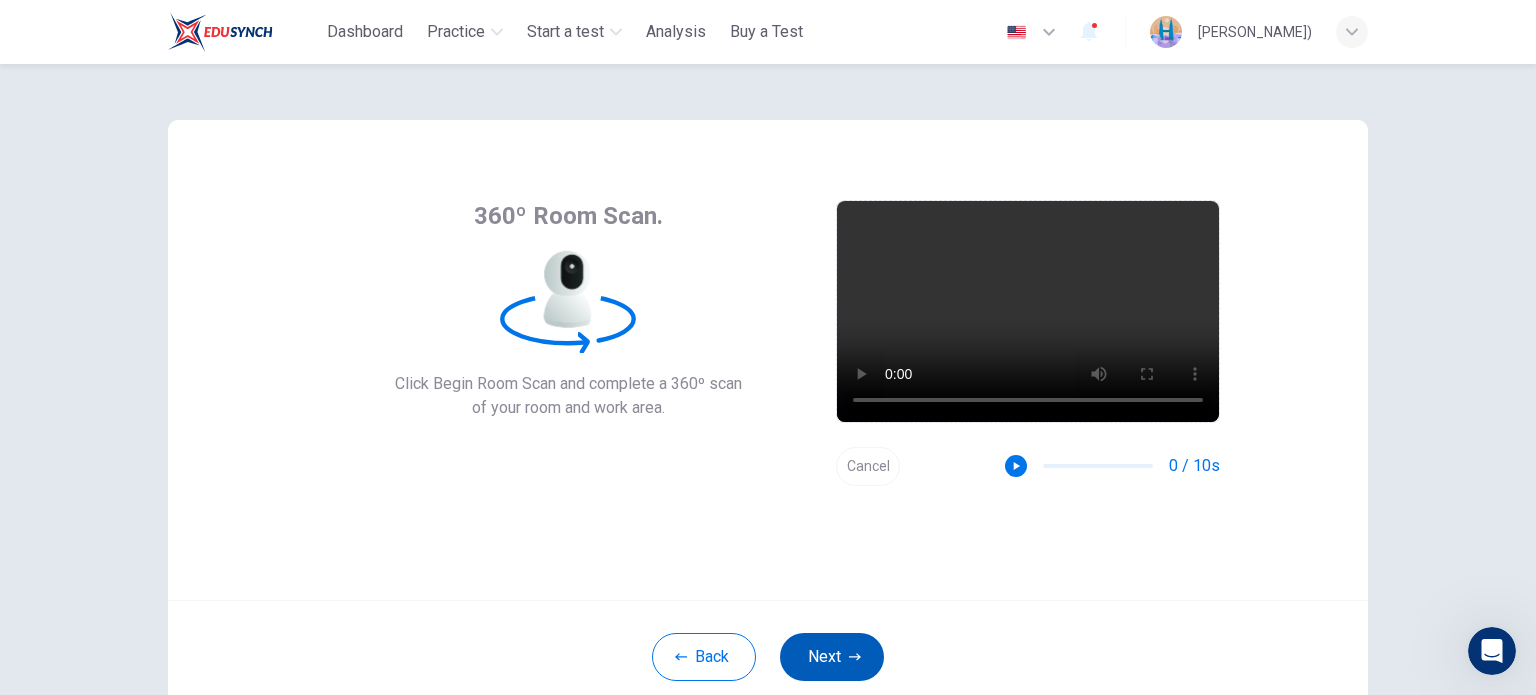 click on "Next" at bounding box center [832, 657] 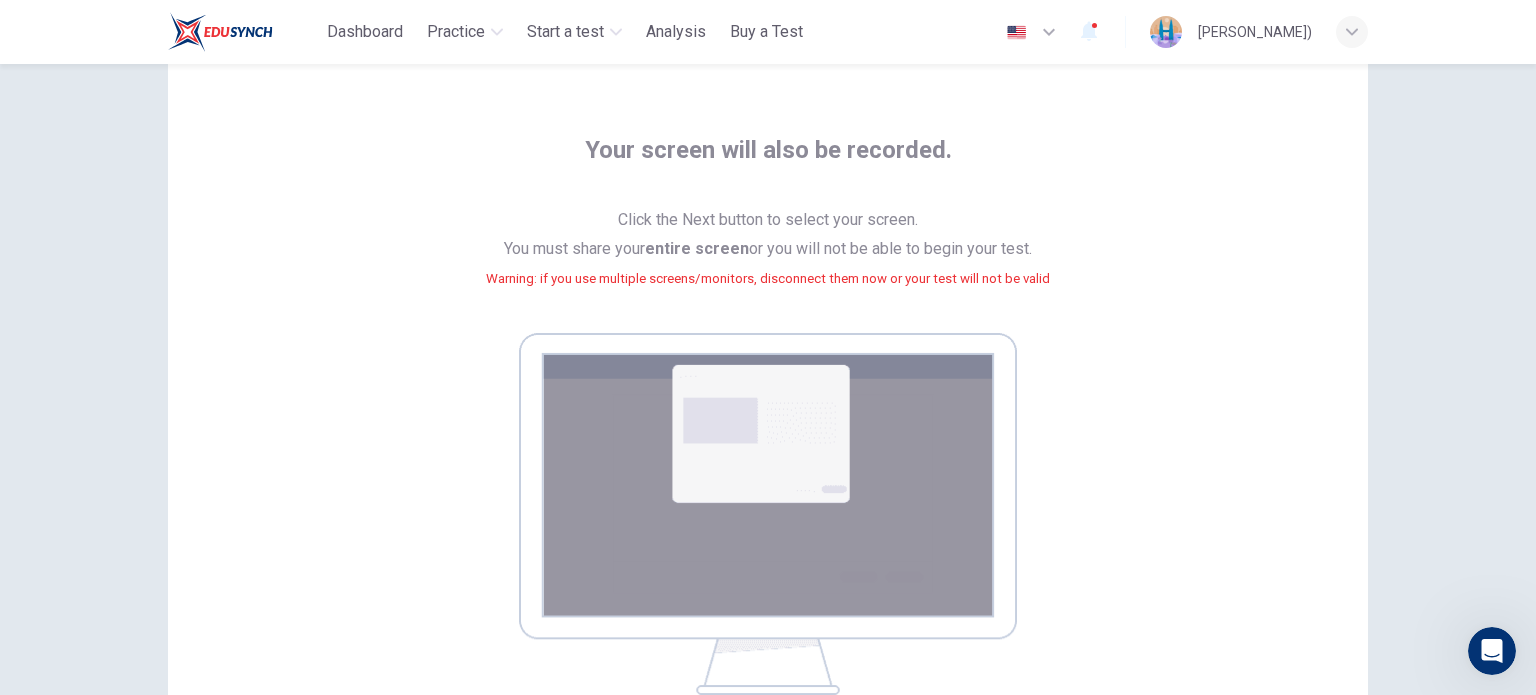 scroll, scrollTop: 343, scrollLeft: 0, axis: vertical 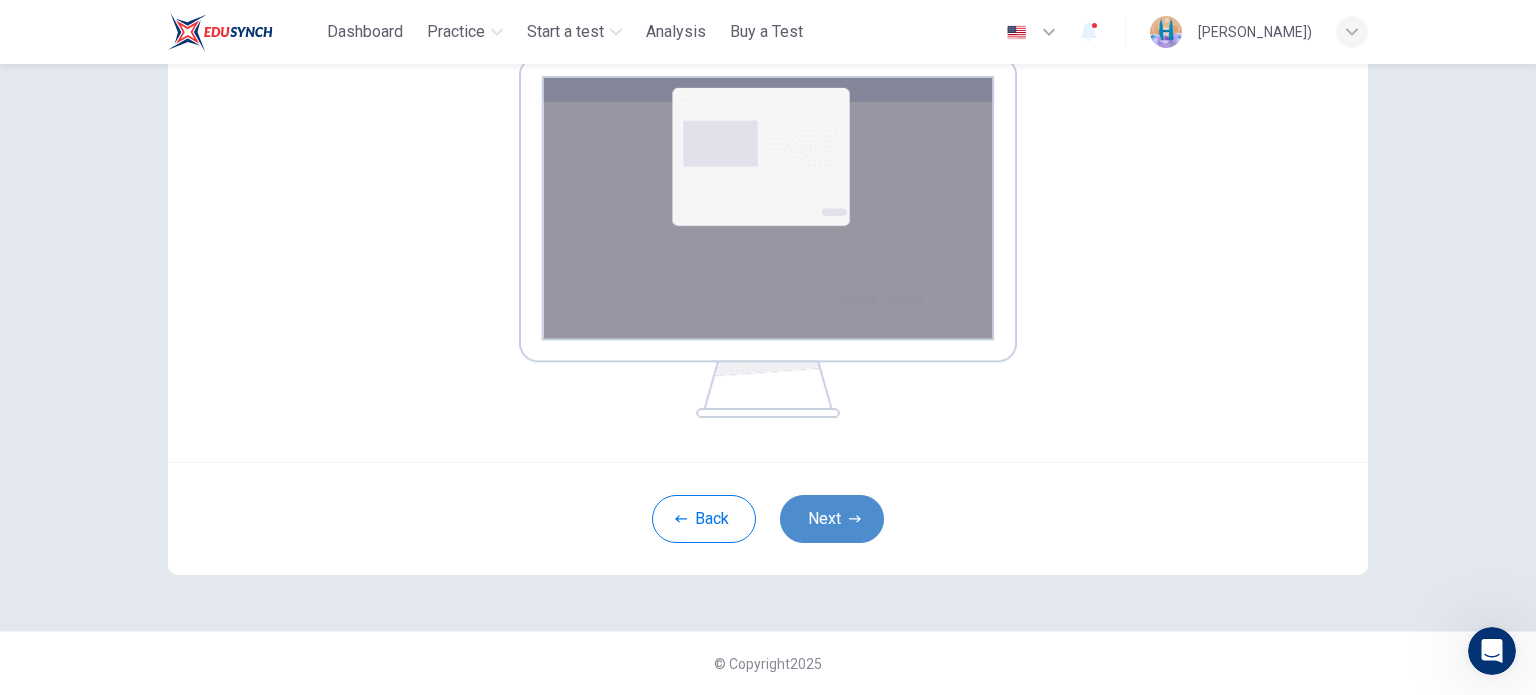 click on "Next" at bounding box center (832, 519) 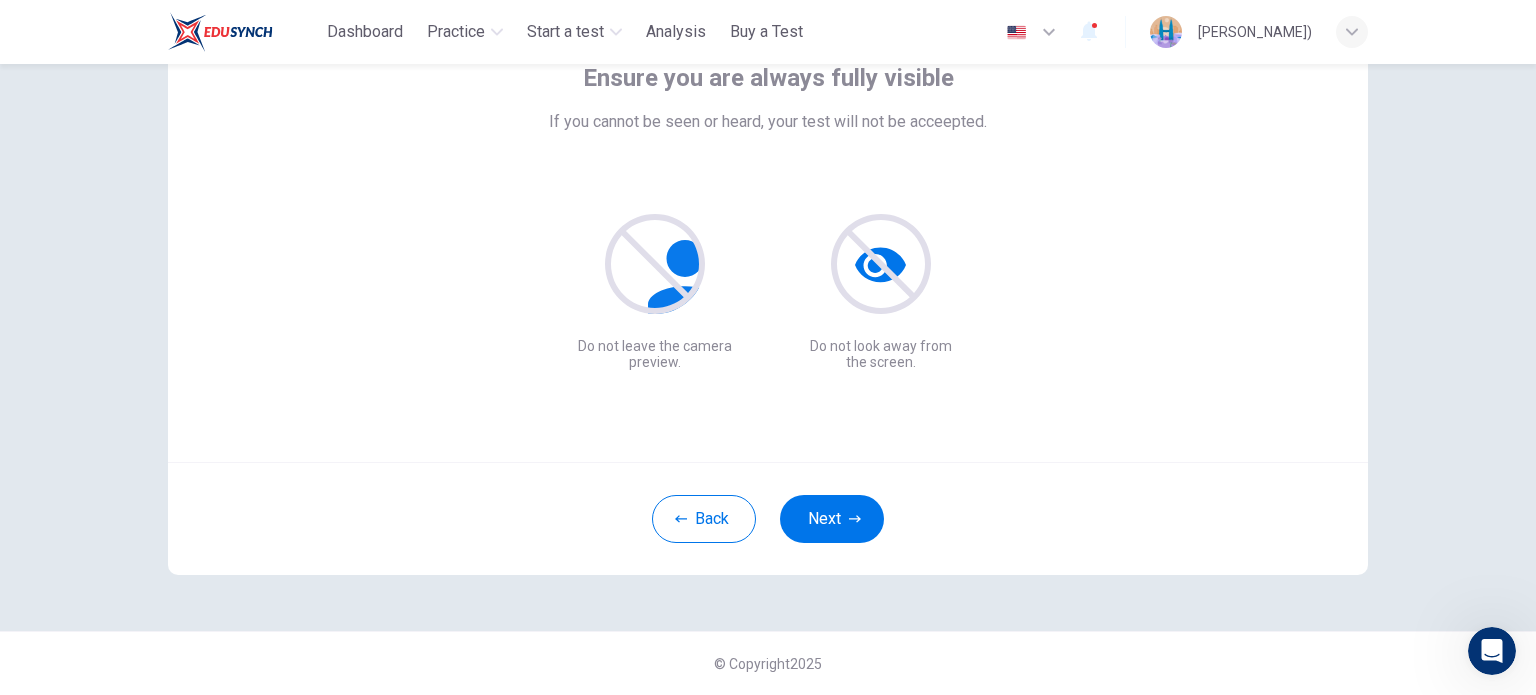 scroll, scrollTop: 137, scrollLeft: 0, axis: vertical 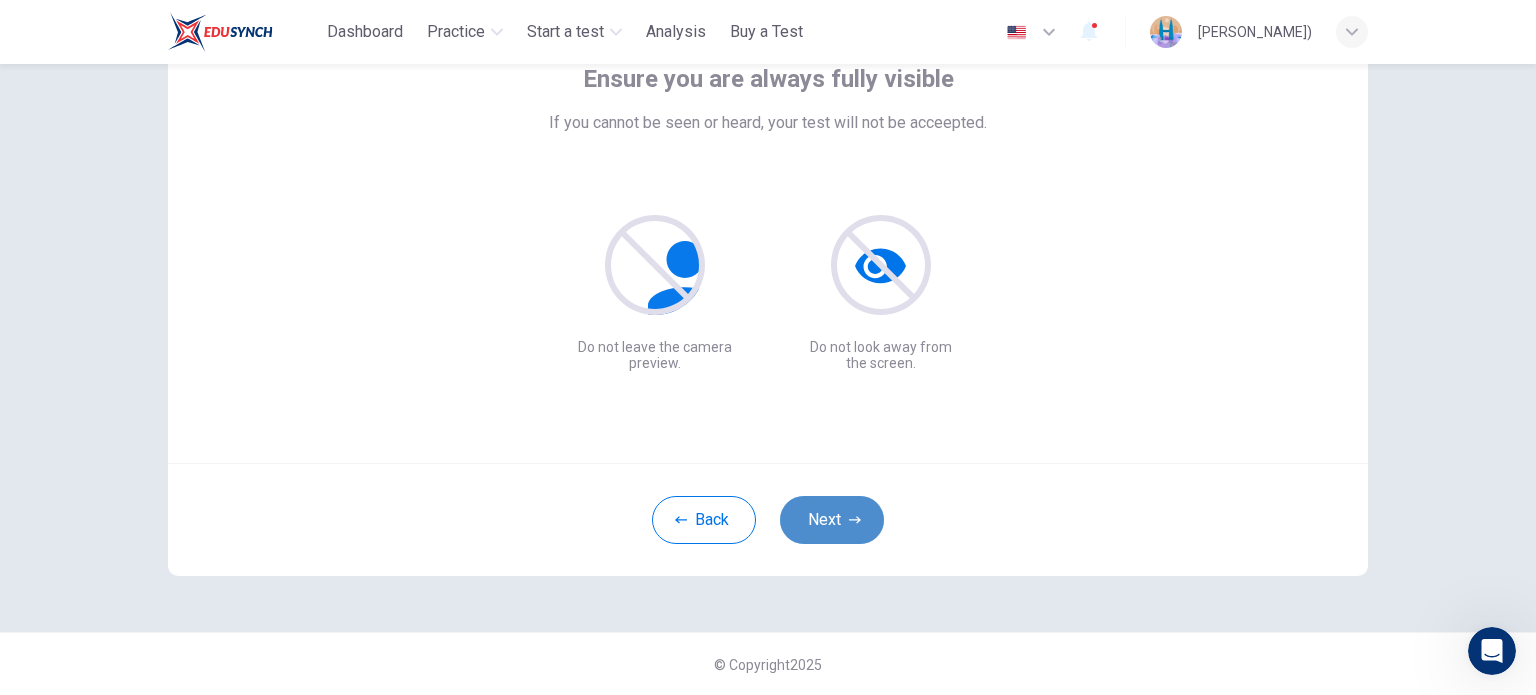 click on "Next" at bounding box center (832, 520) 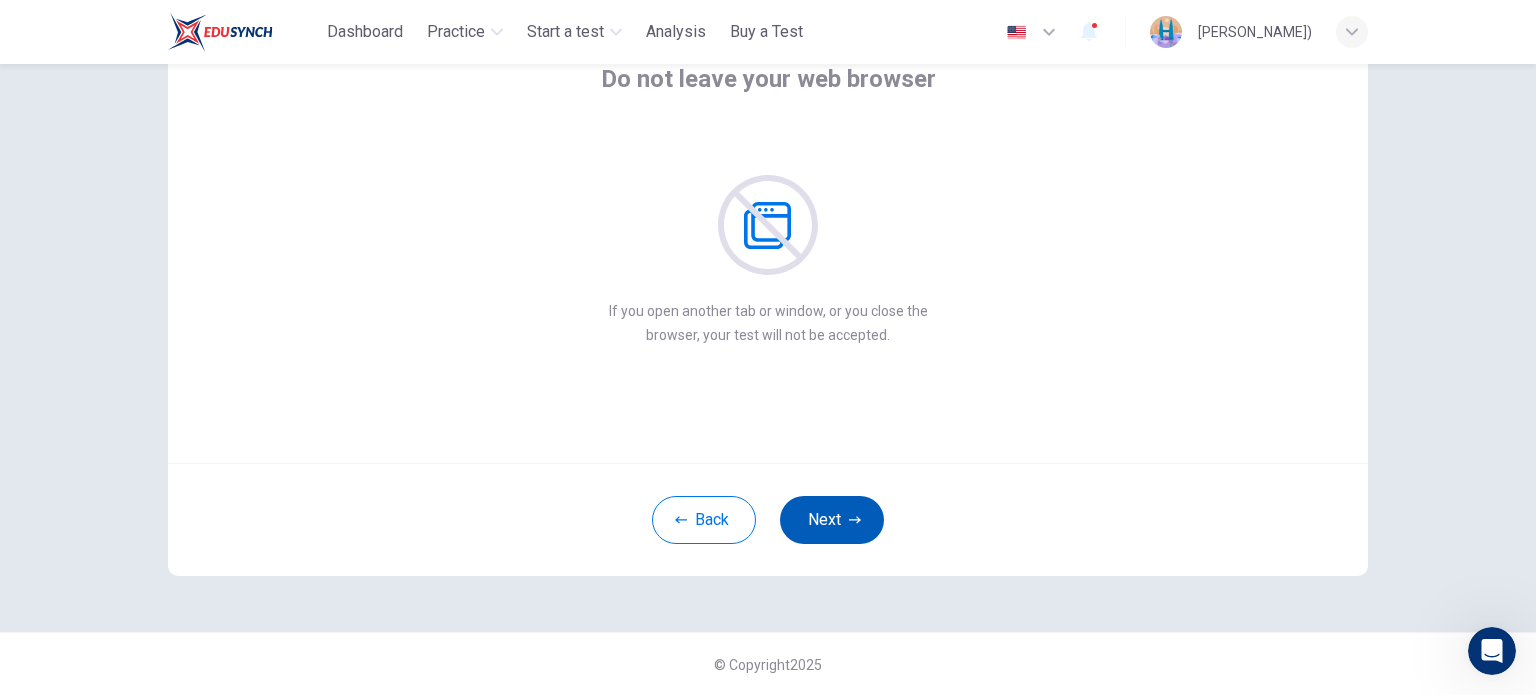 click on "Next" at bounding box center [832, 520] 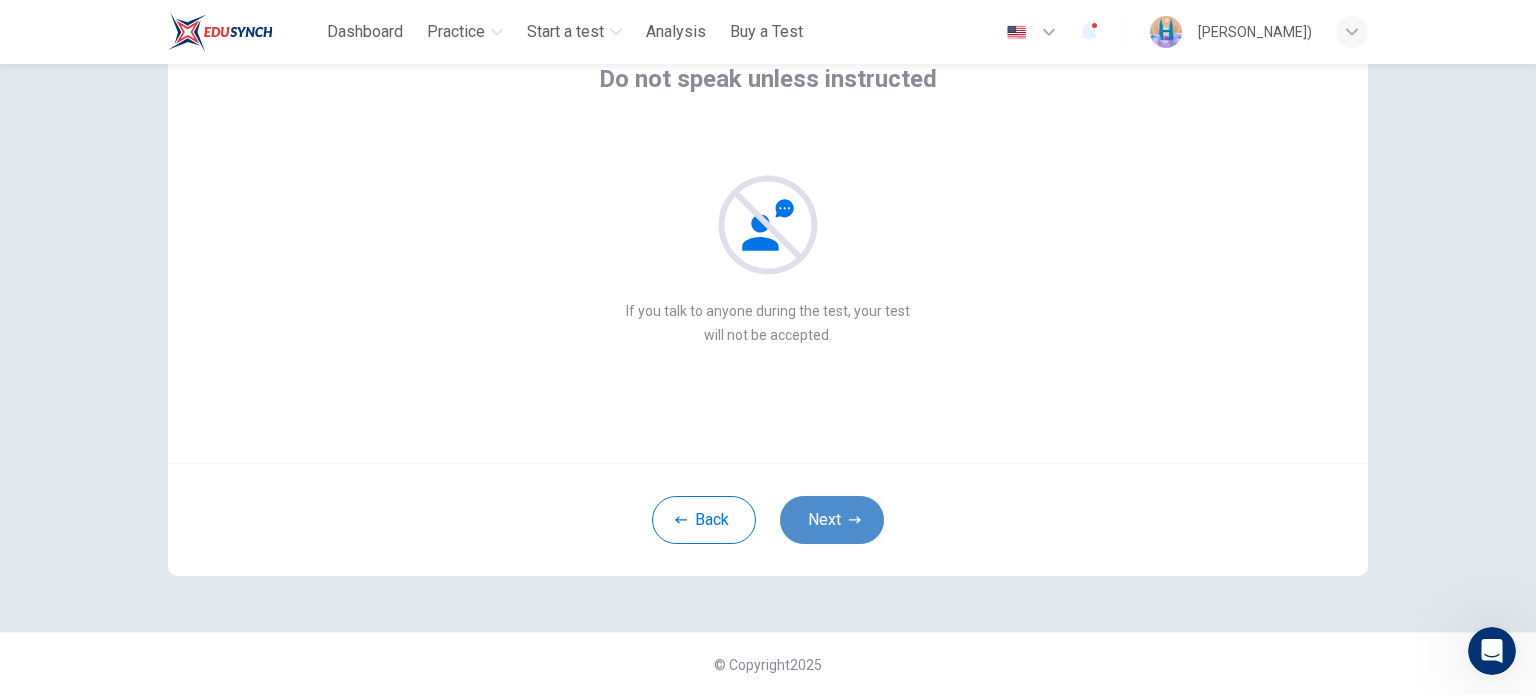 click on "Next" at bounding box center (832, 520) 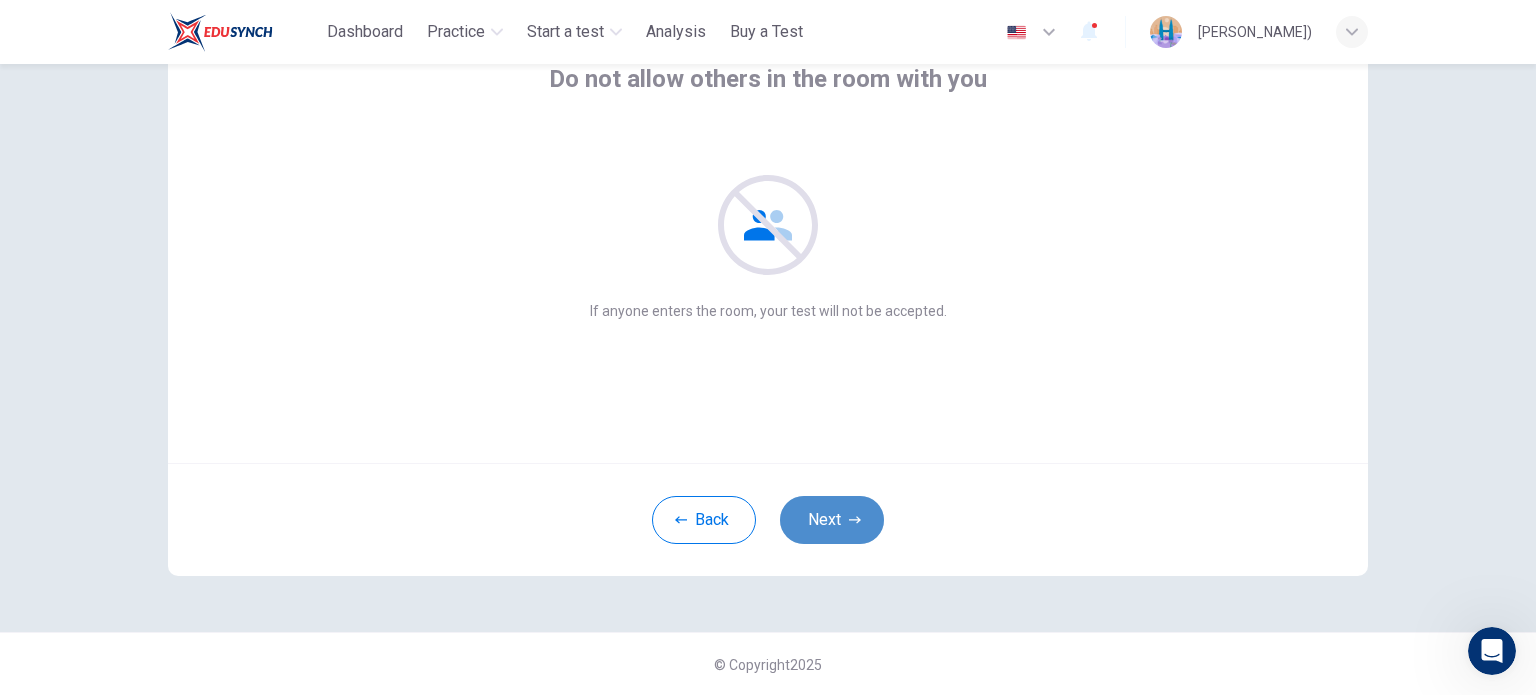 click on "Next" at bounding box center [832, 520] 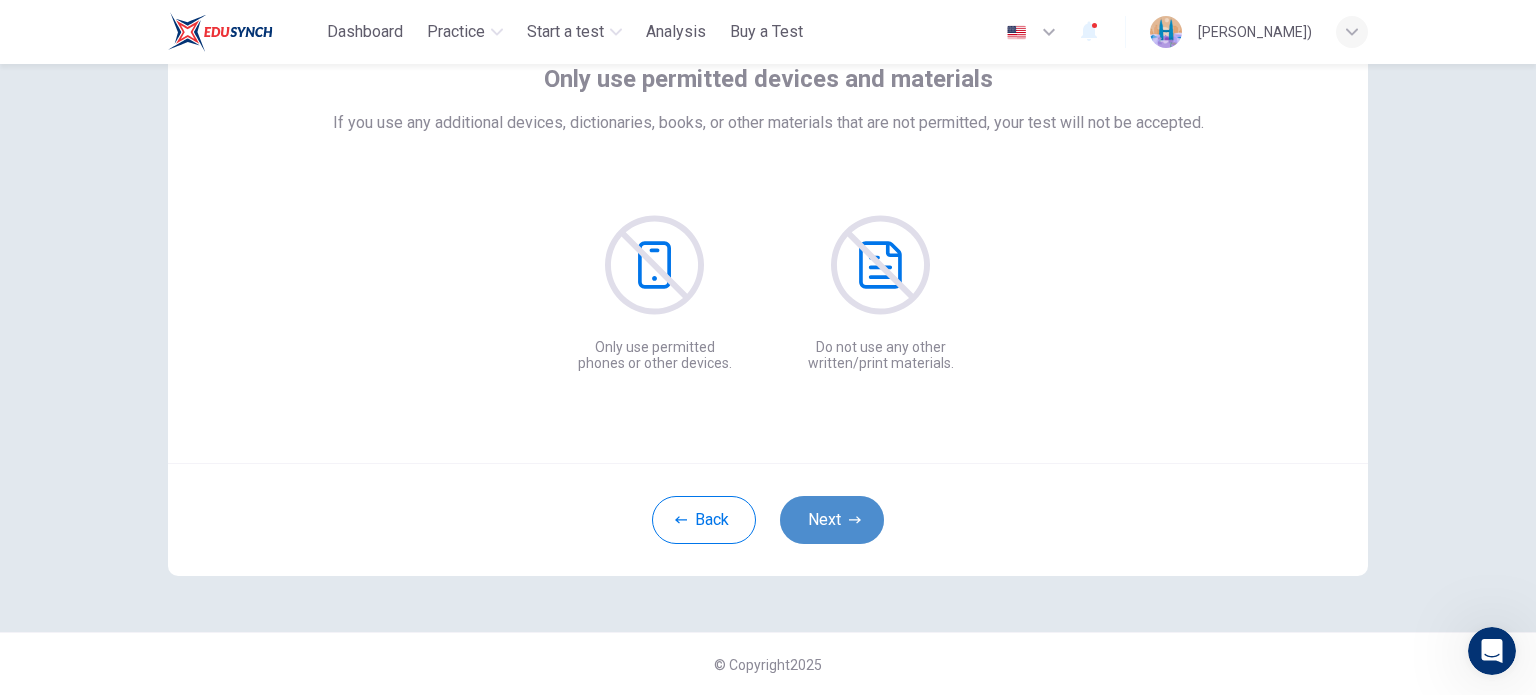 click on "Next" at bounding box center (832, 520) 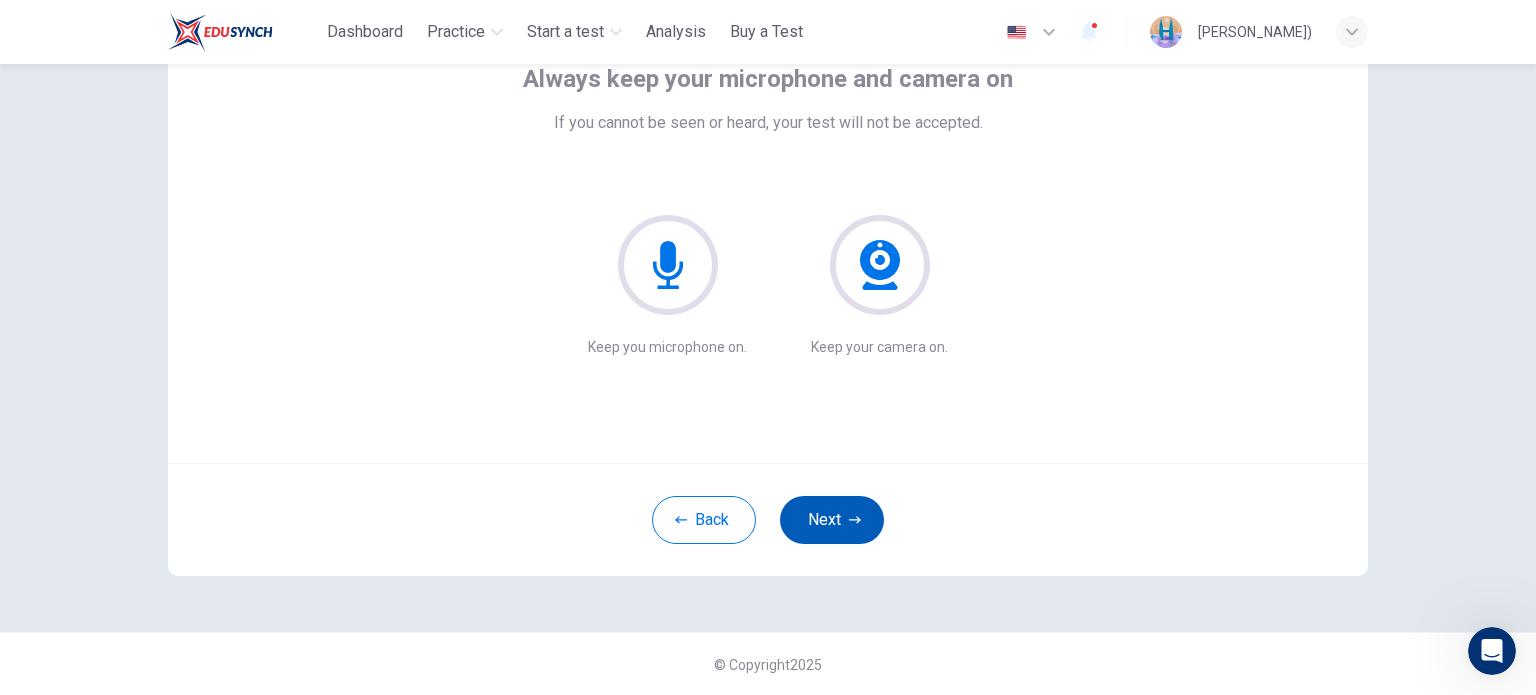 click on "Next" at bounding box center [832, 520] 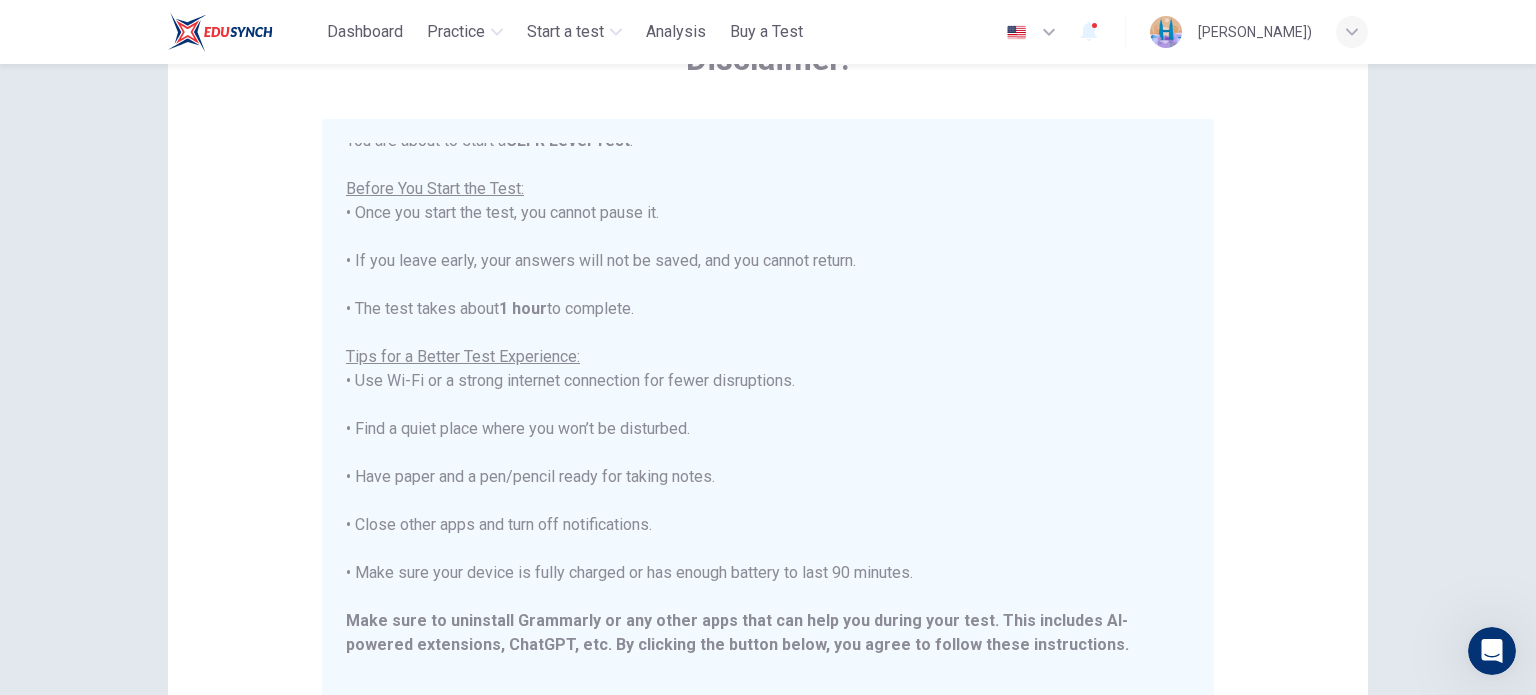 scroll, scrollTop: 191, scrollLeft: 0, axis: vertical 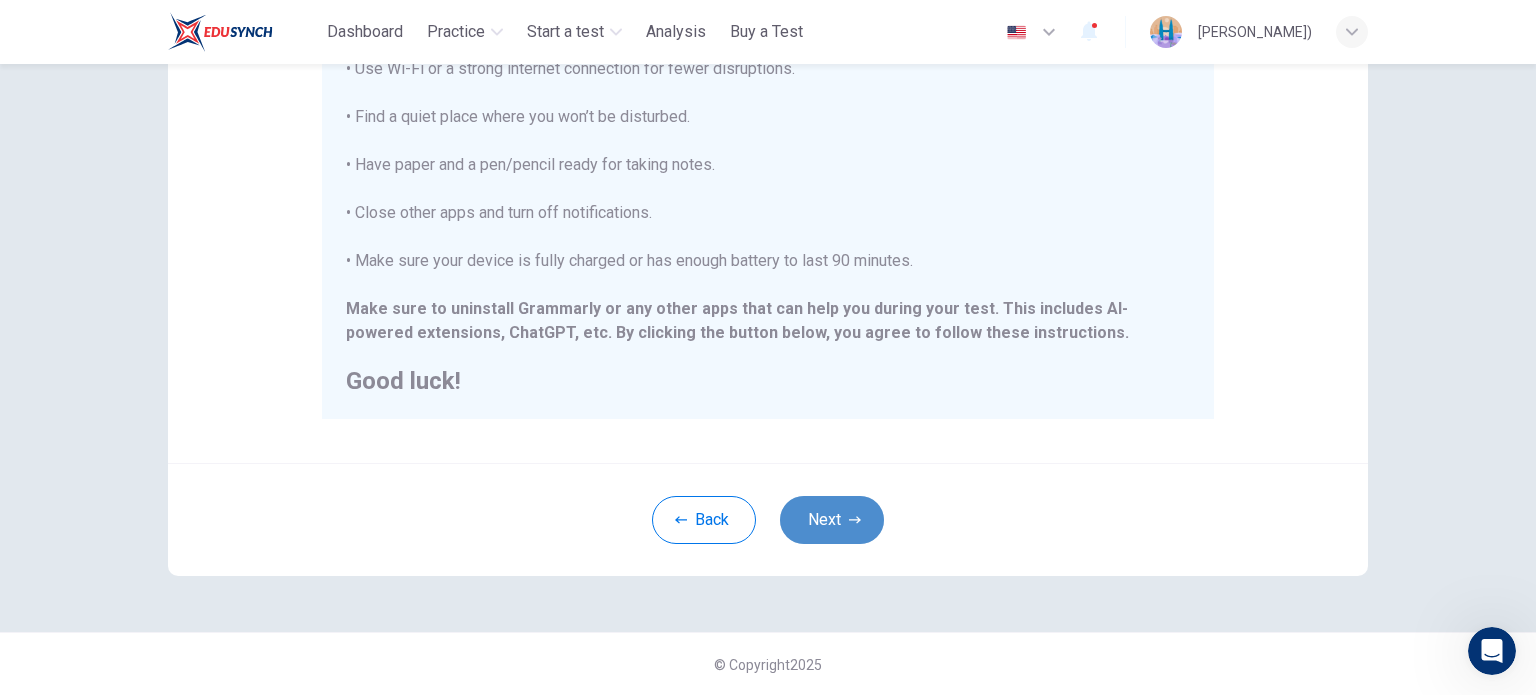 click on "Next" at bounding box center (832, 520) 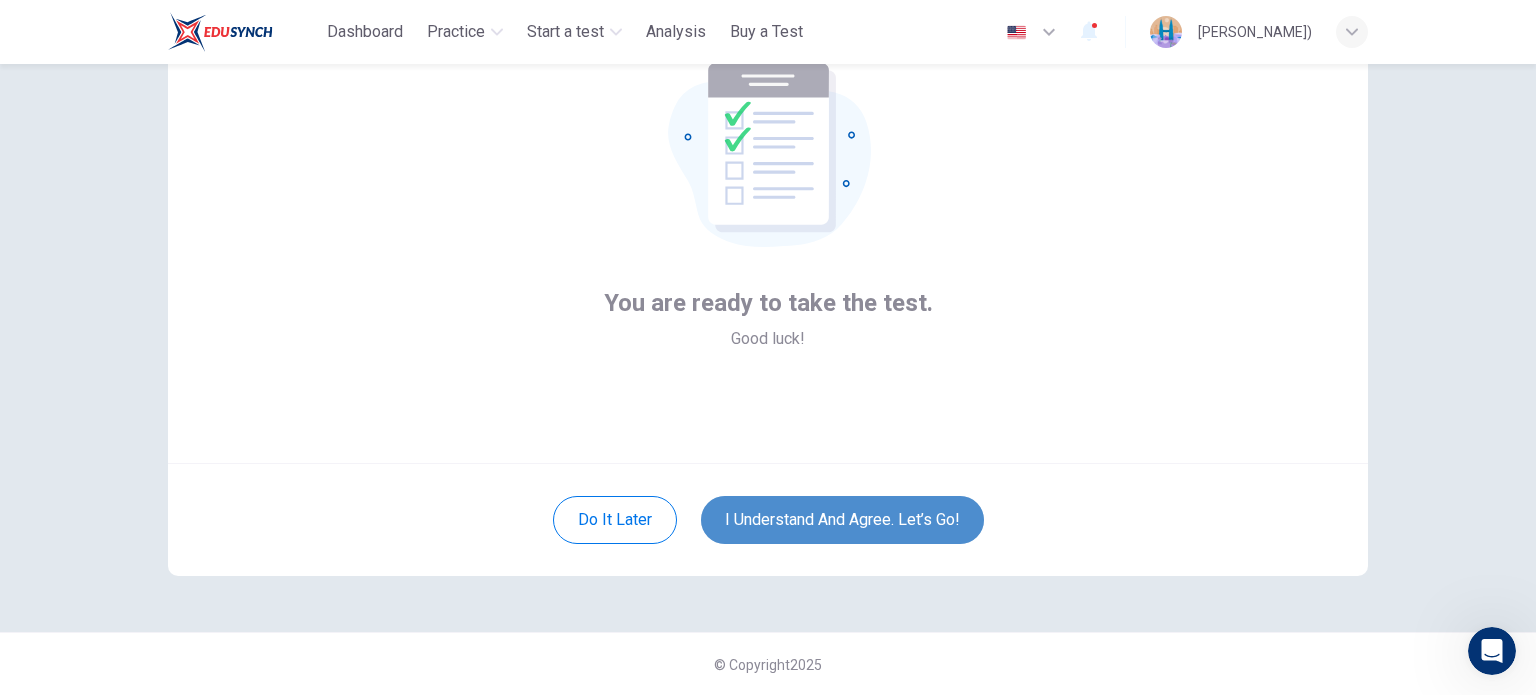 click on "I understand and agree. Let’s go!" at bounding box center [842, 520] 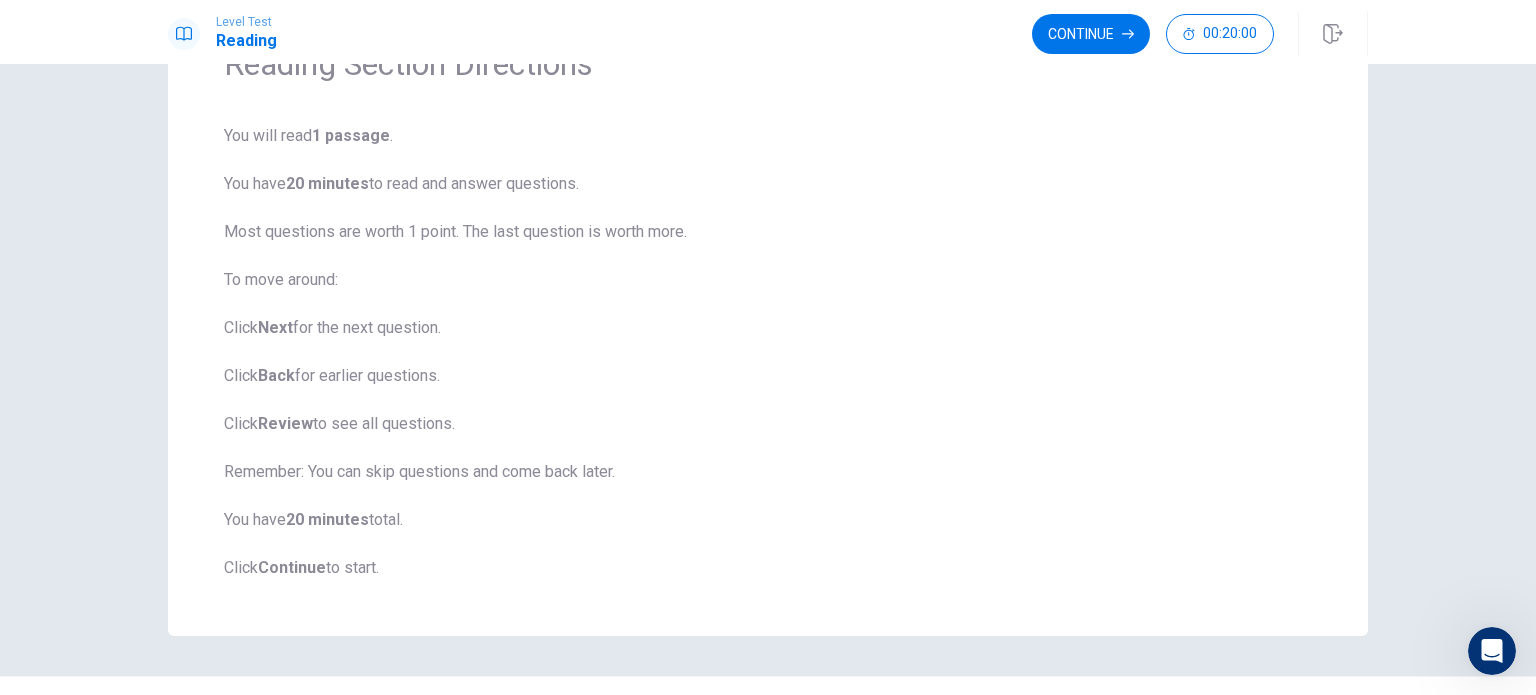 scroll, scrollTop: 0, scrollLeft: 0, axis: both 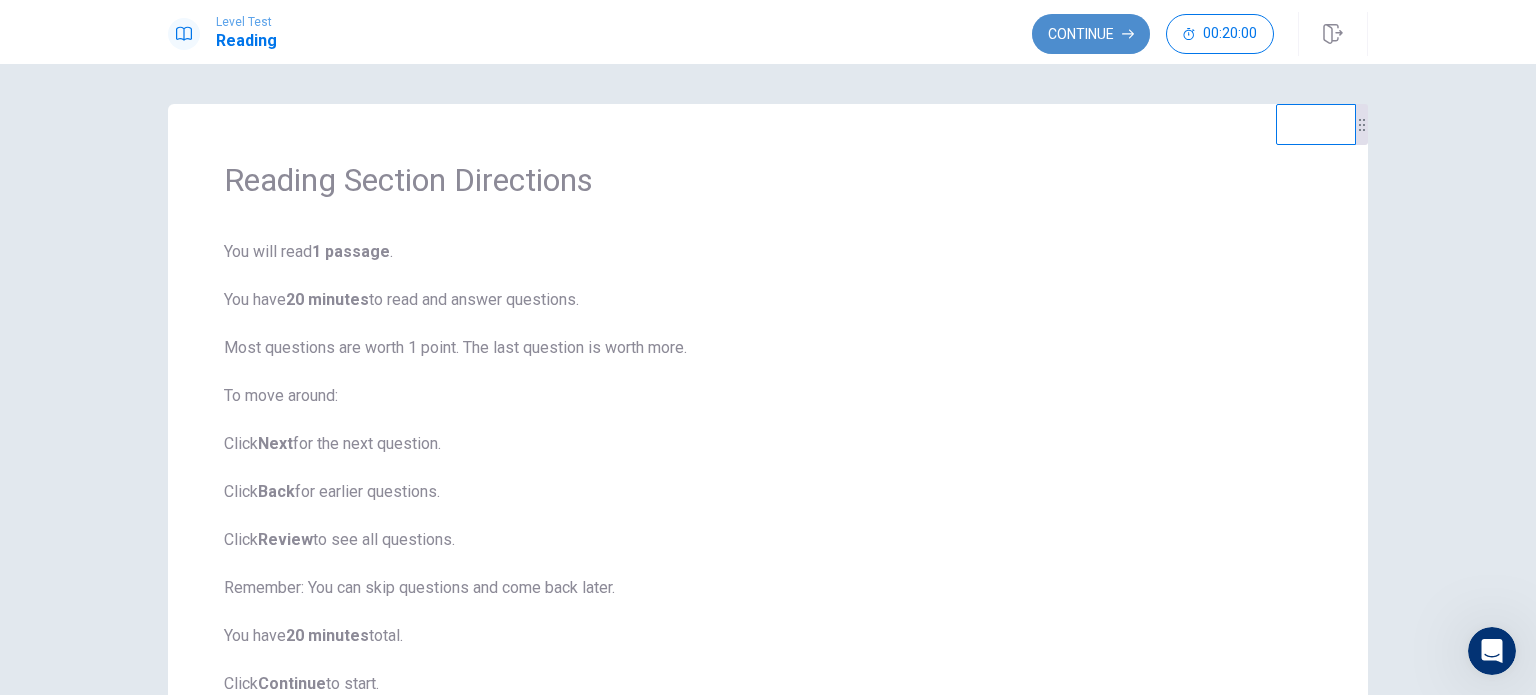 click on "Continue" at bounding box center (1091, 34) 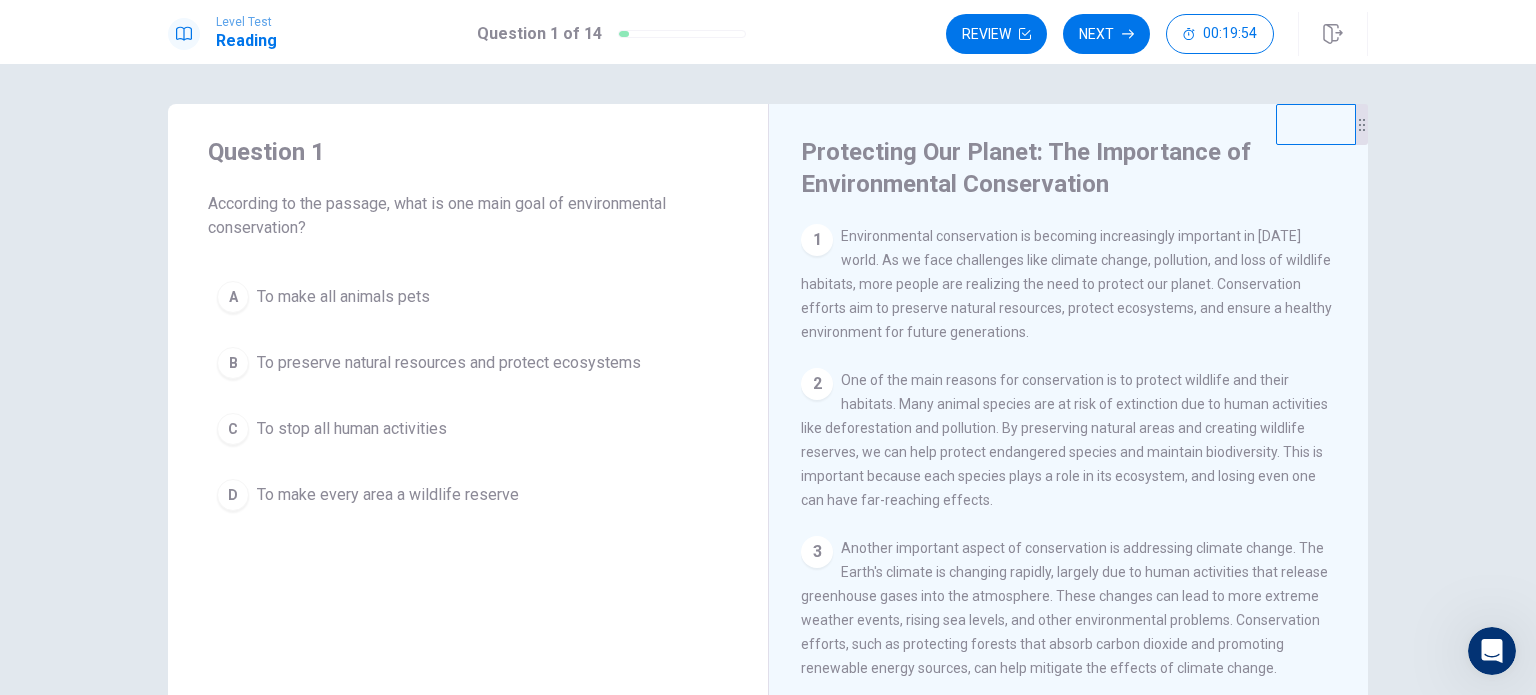 click on "To preserve natural resources and protect ecosystems" at bounding box center [449, 363] 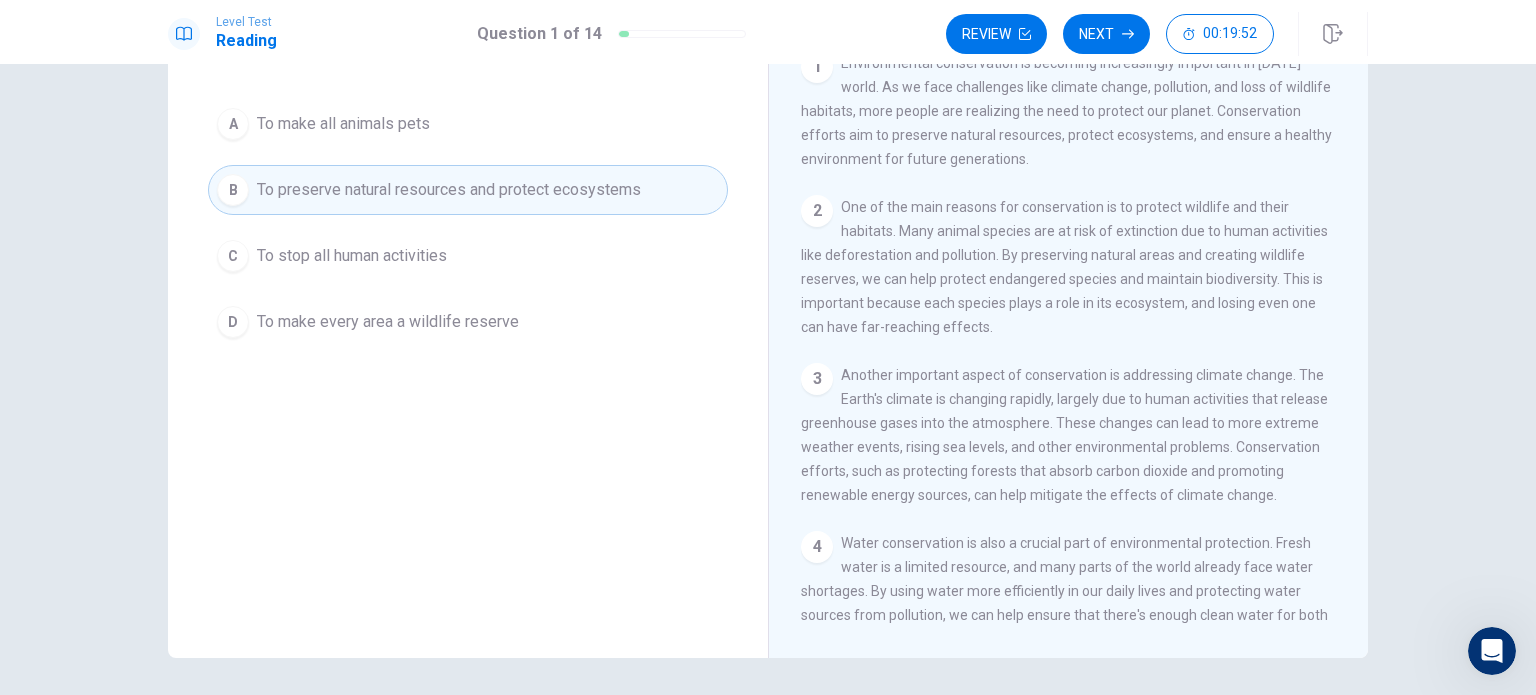 scroll, scrollTop: 240, scrollLeft: 0, axis: vertical 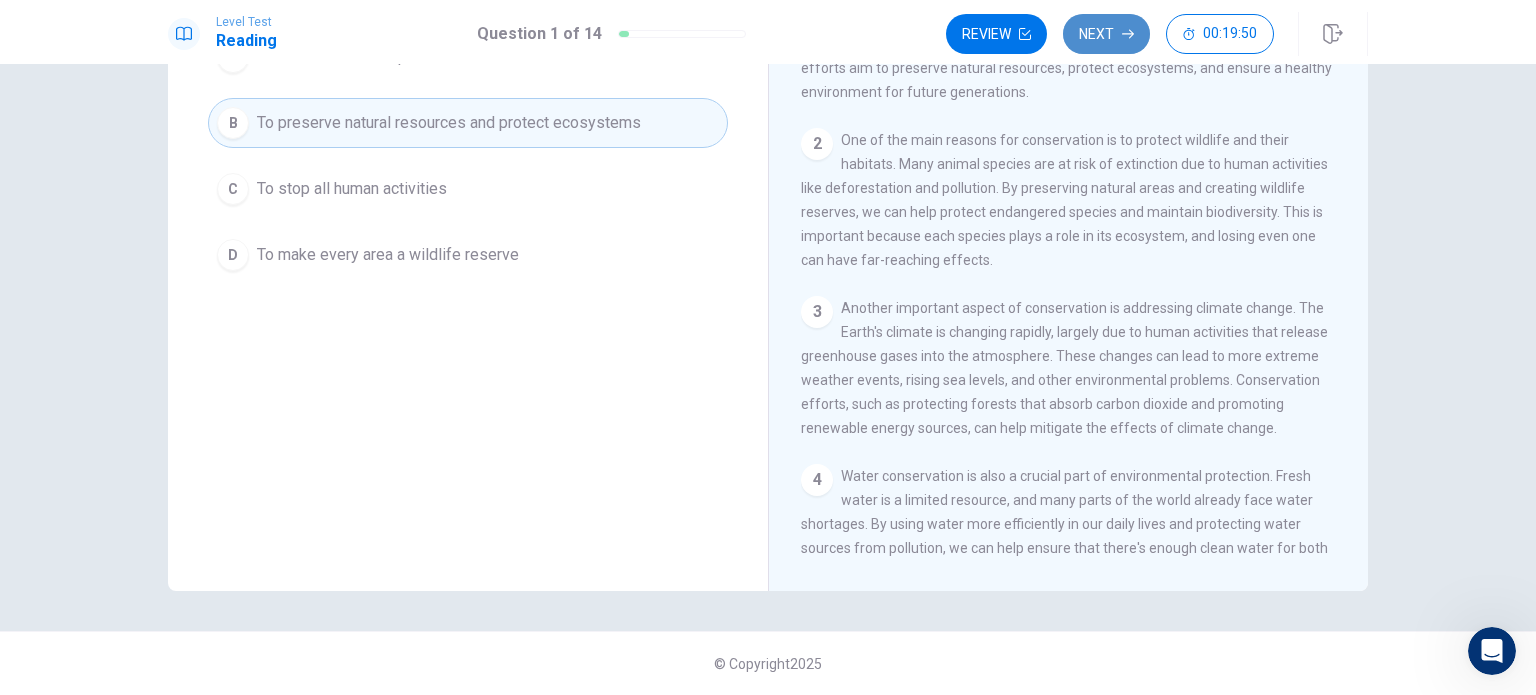 click on "Next" at bounding box center [1106, 34] 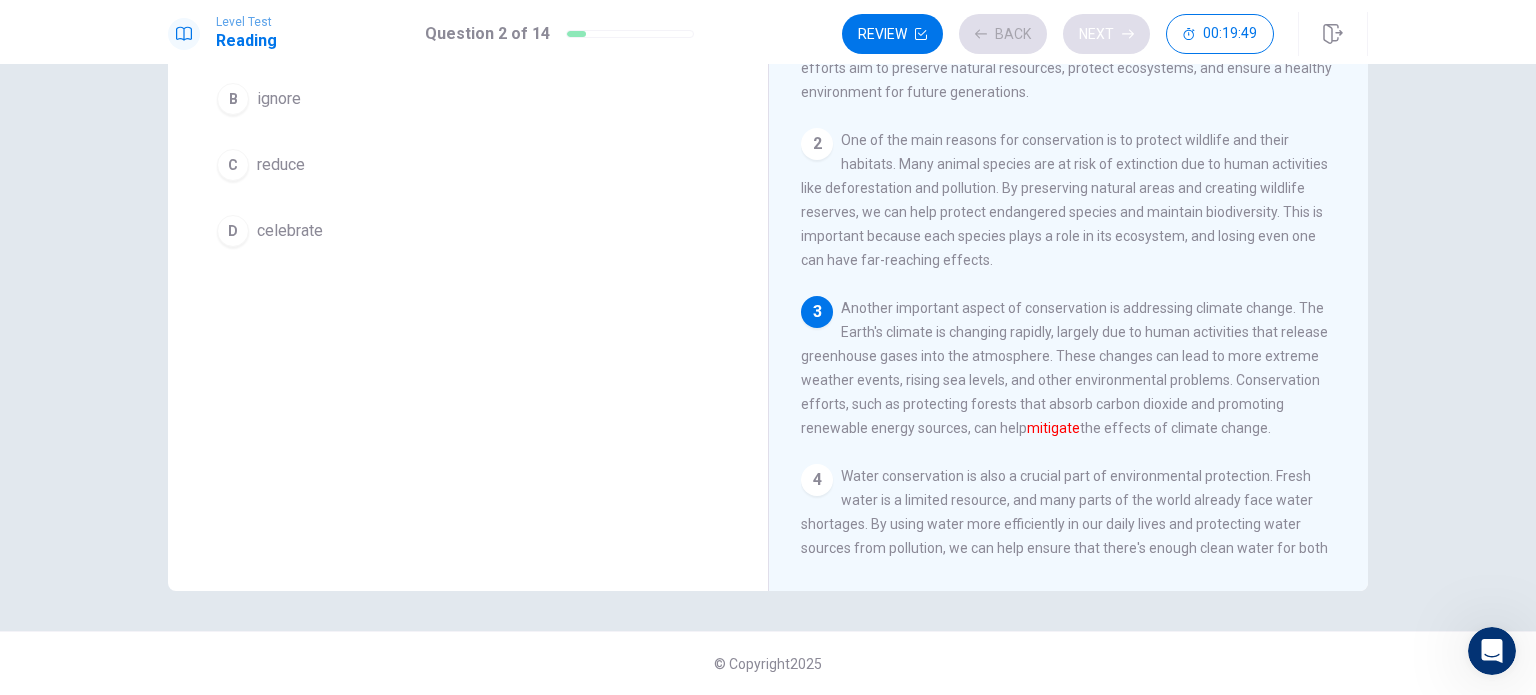 scroll, scrollTop: 216, scrollLeft: 0, axis: vertical 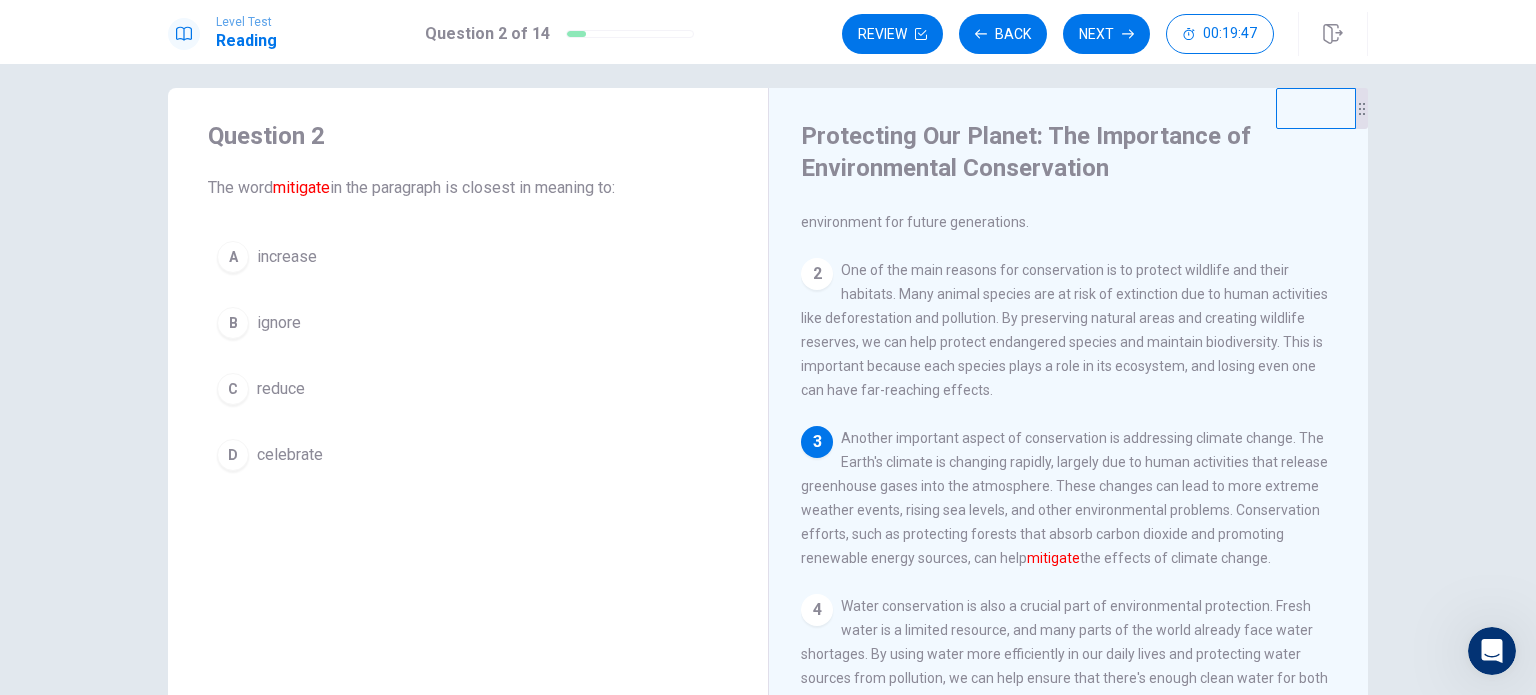click on "C reduce" at bounding box center [468, 389] 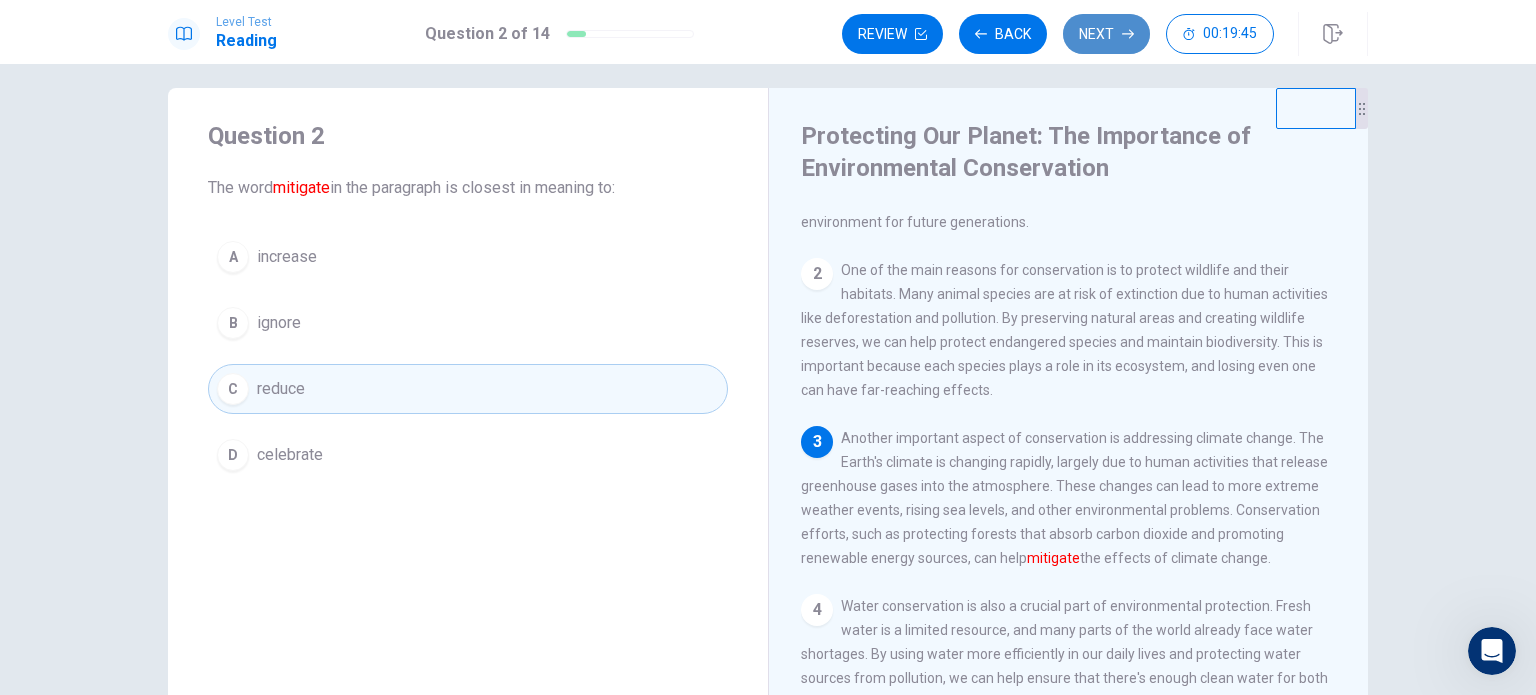 click on "Next" at bounding box center (1106, 34) 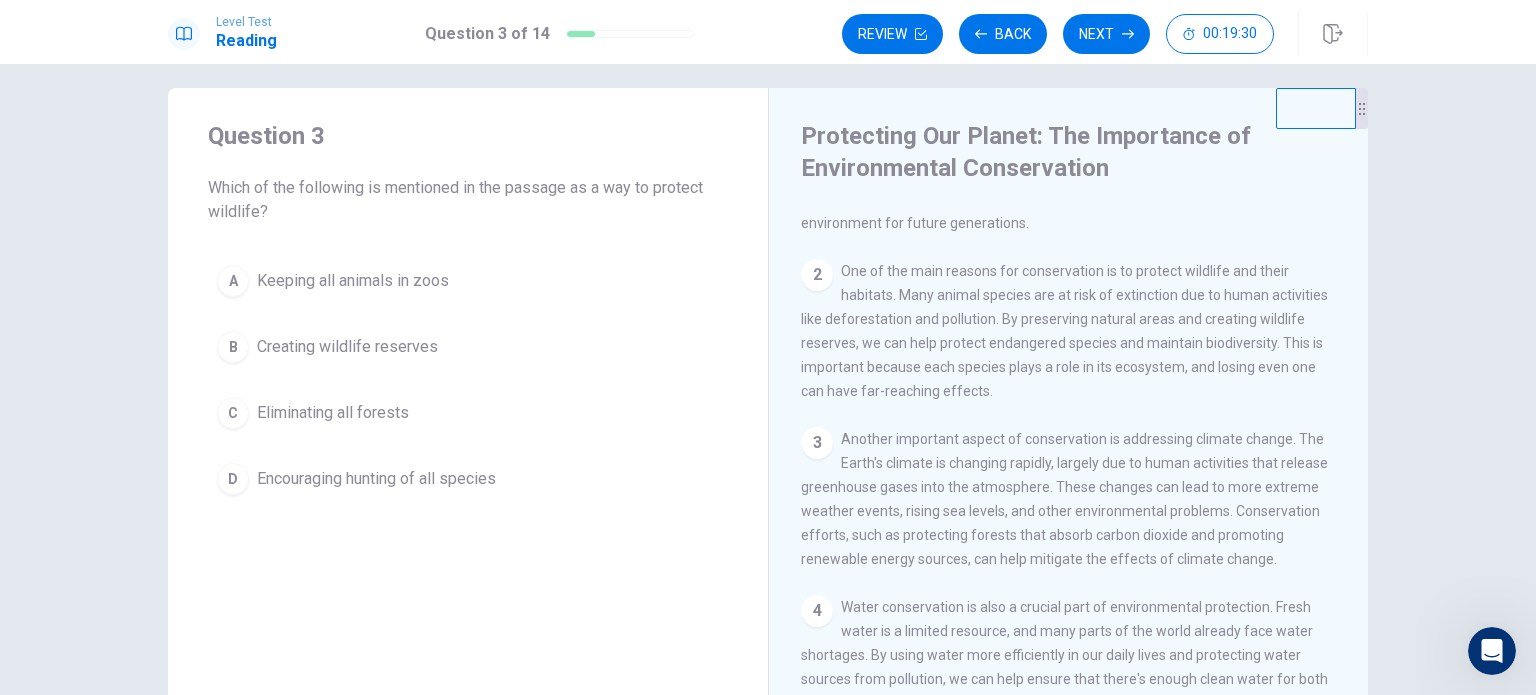 scroll, scrollTop: 100, scrollLeft: 0, axis: vertical 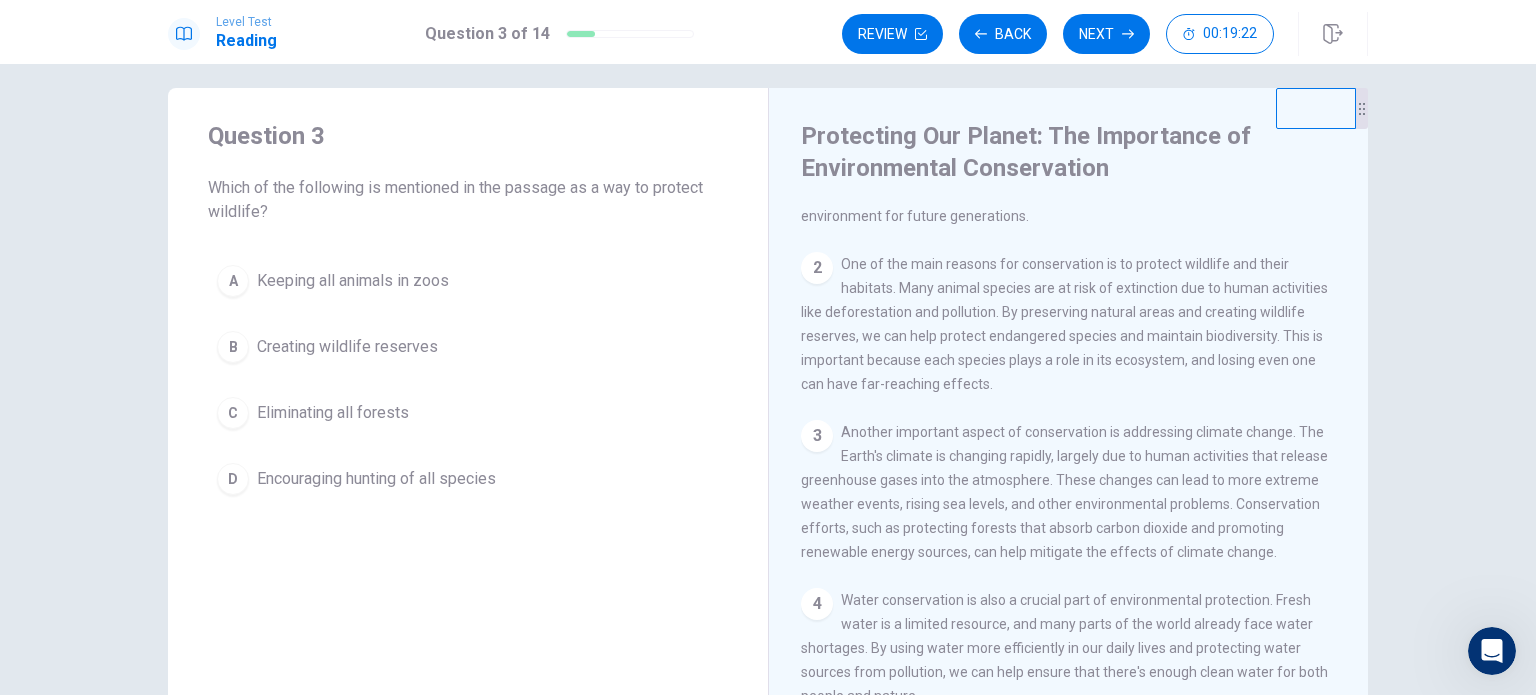click on "Creating wildlife reserves" at bounding box center (347, 347) 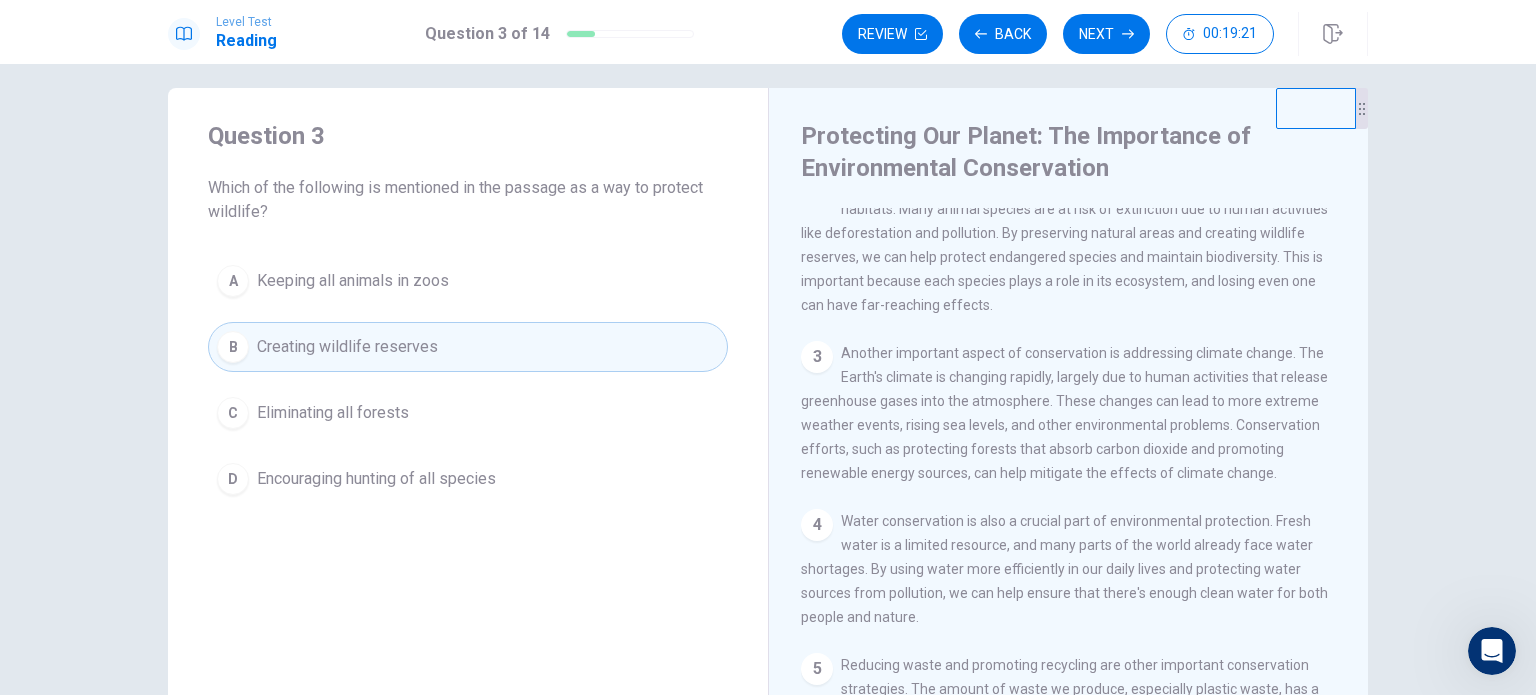 scroll, scrollTop: 500, scrollLeft: 0, axis: vertical 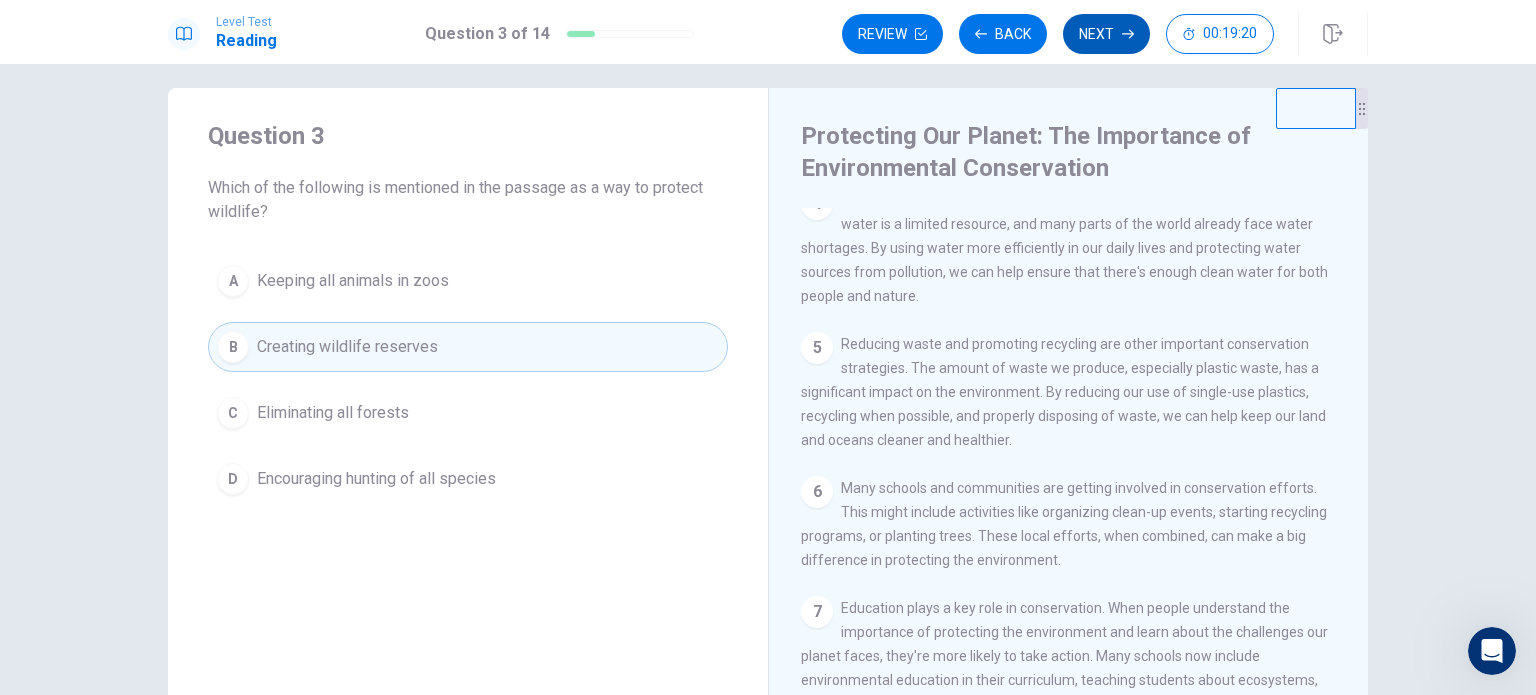 click on "Next" at bounding box center [1106, 34] 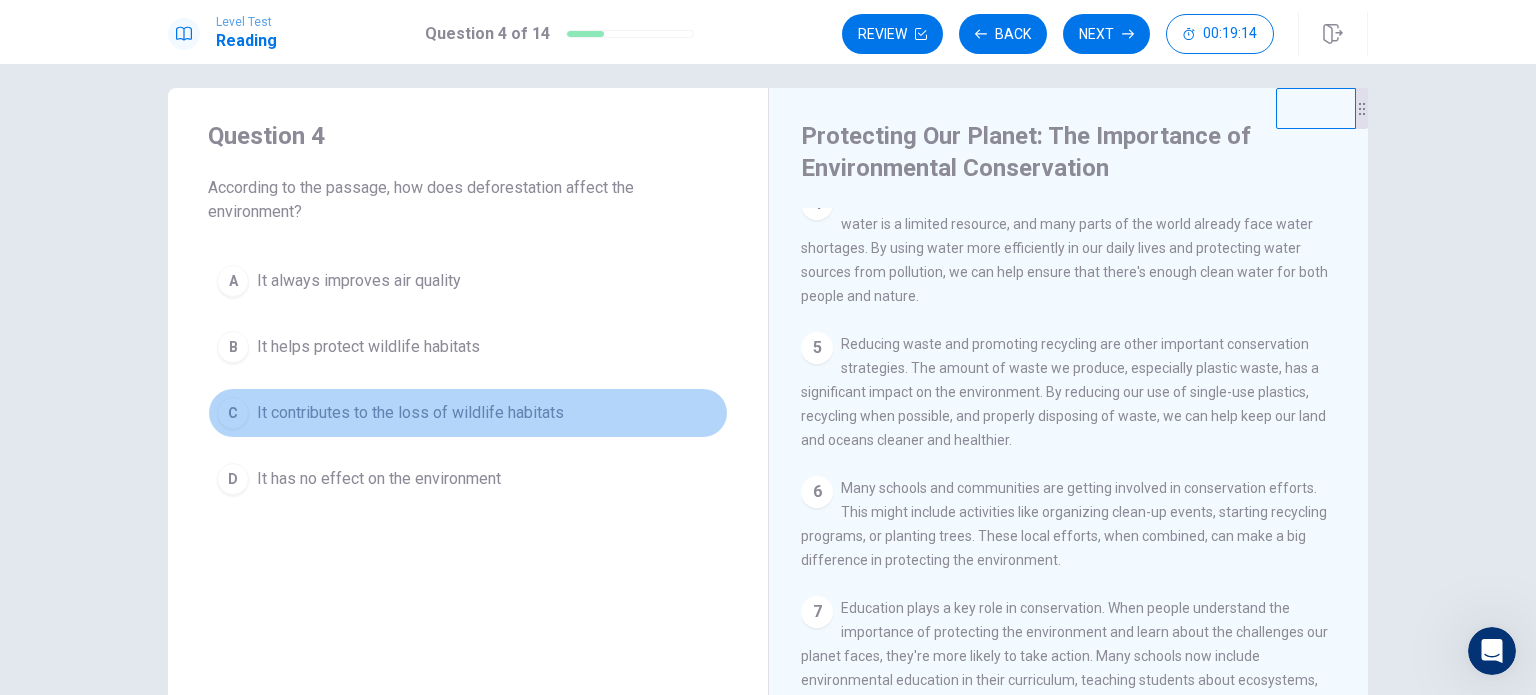click on "It contributes to the loss of wildlife habitats" at bounding box center (410, 413) 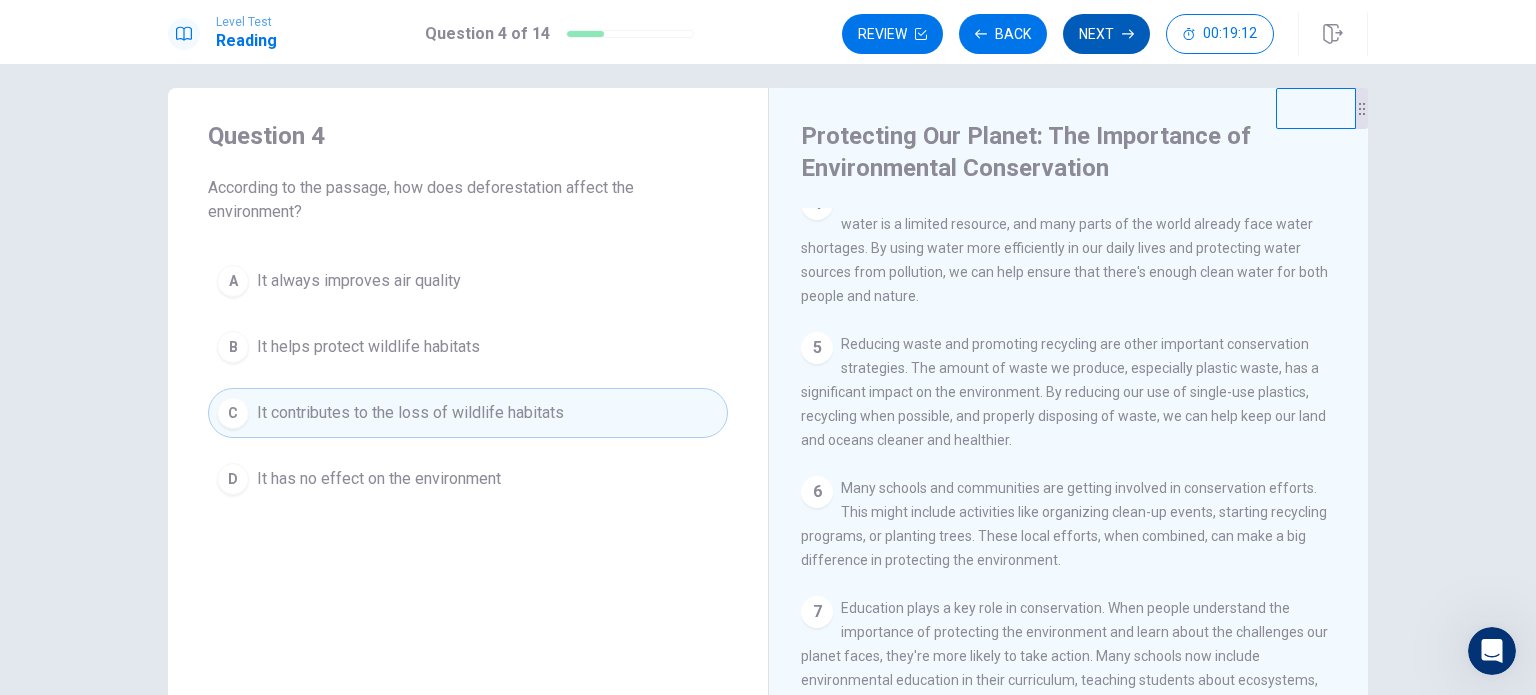 click on "Next" at bounding box center (1106, 34) 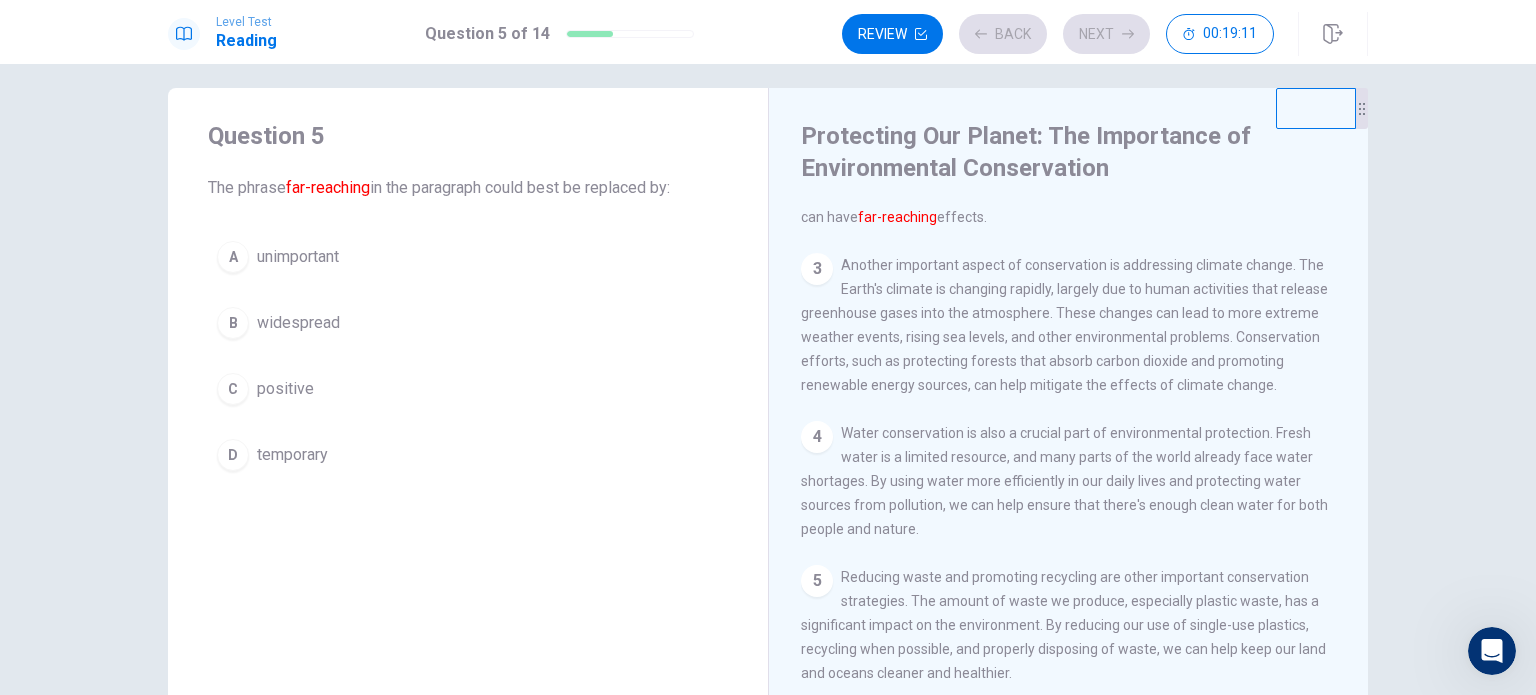 scroll, scrollTop: 148, scrollLeft: 0, axis: vertical 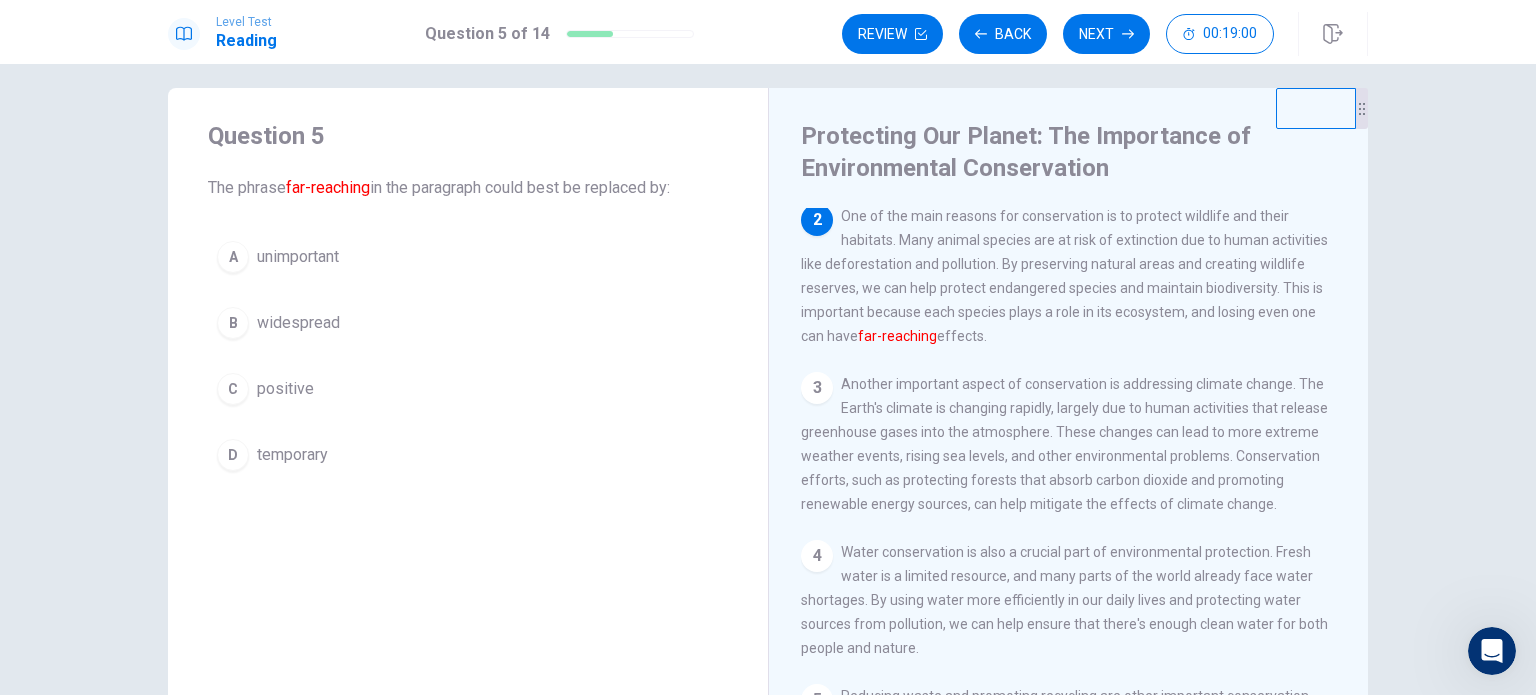 click on "widespread" at bounding box center [298, 323] 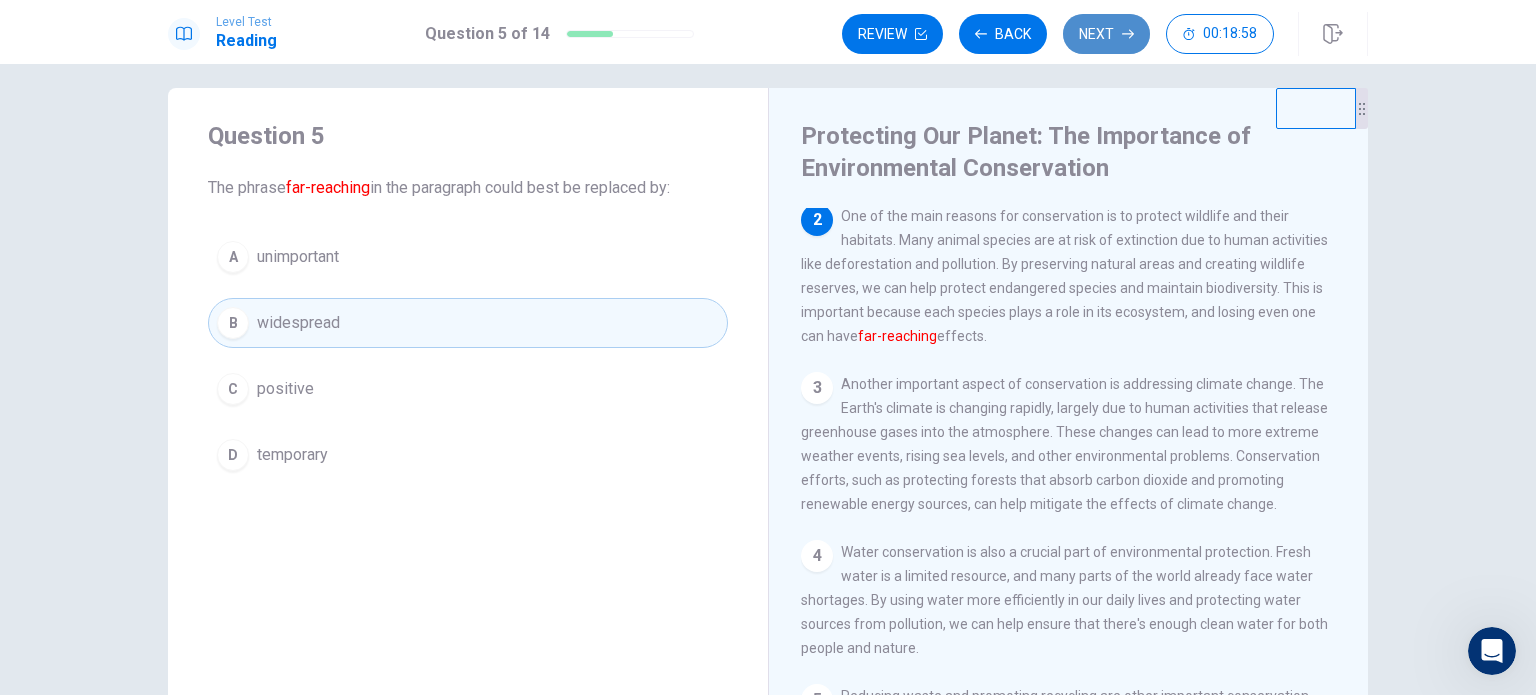 click 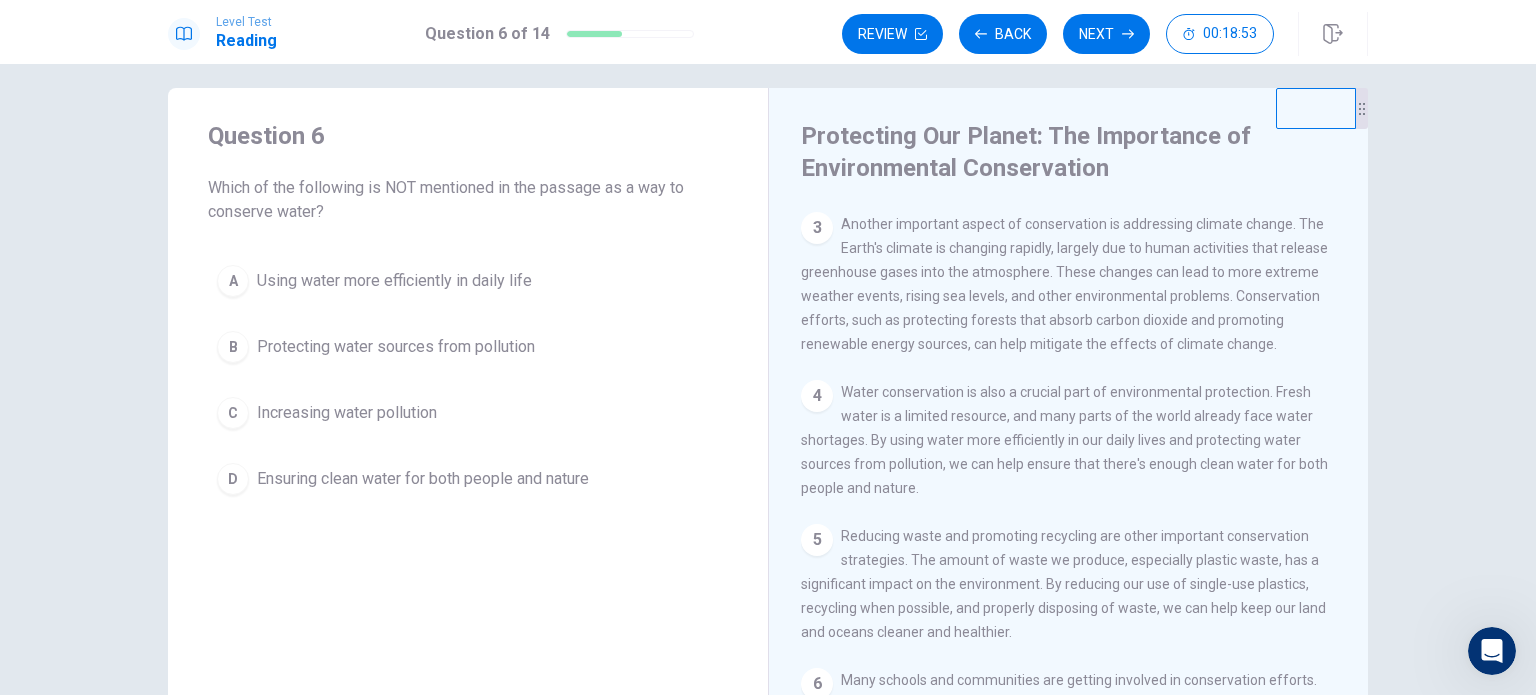 scroll, scrollTop: 348, scrollLeft: 0, axis: vertical 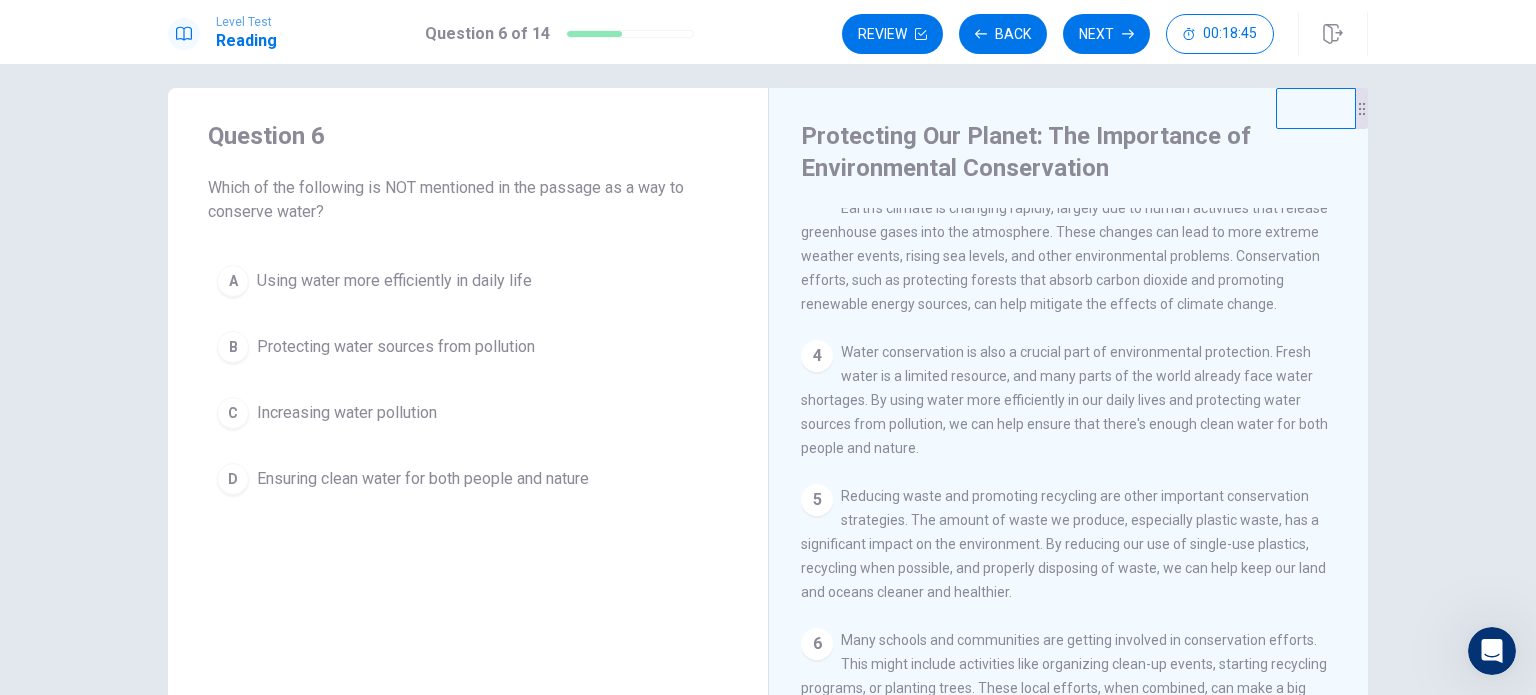 click on "A Using water more efficiently in daily life B Protecting water sources from pollution C Increasing water pollution D Ensuring clean water for both people and nature" at bounding box center (468, 380) 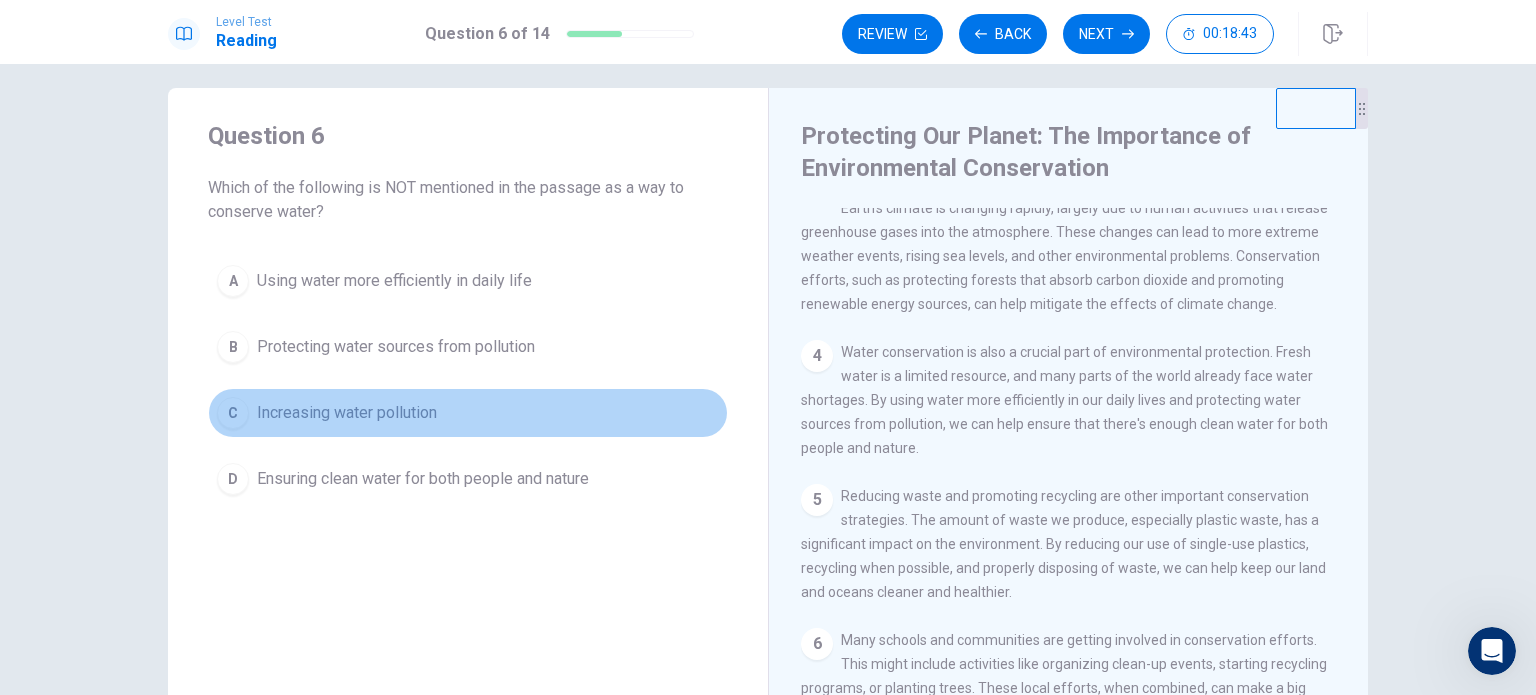 click on "Increasing water pollution" at bounding box center [347, 413] 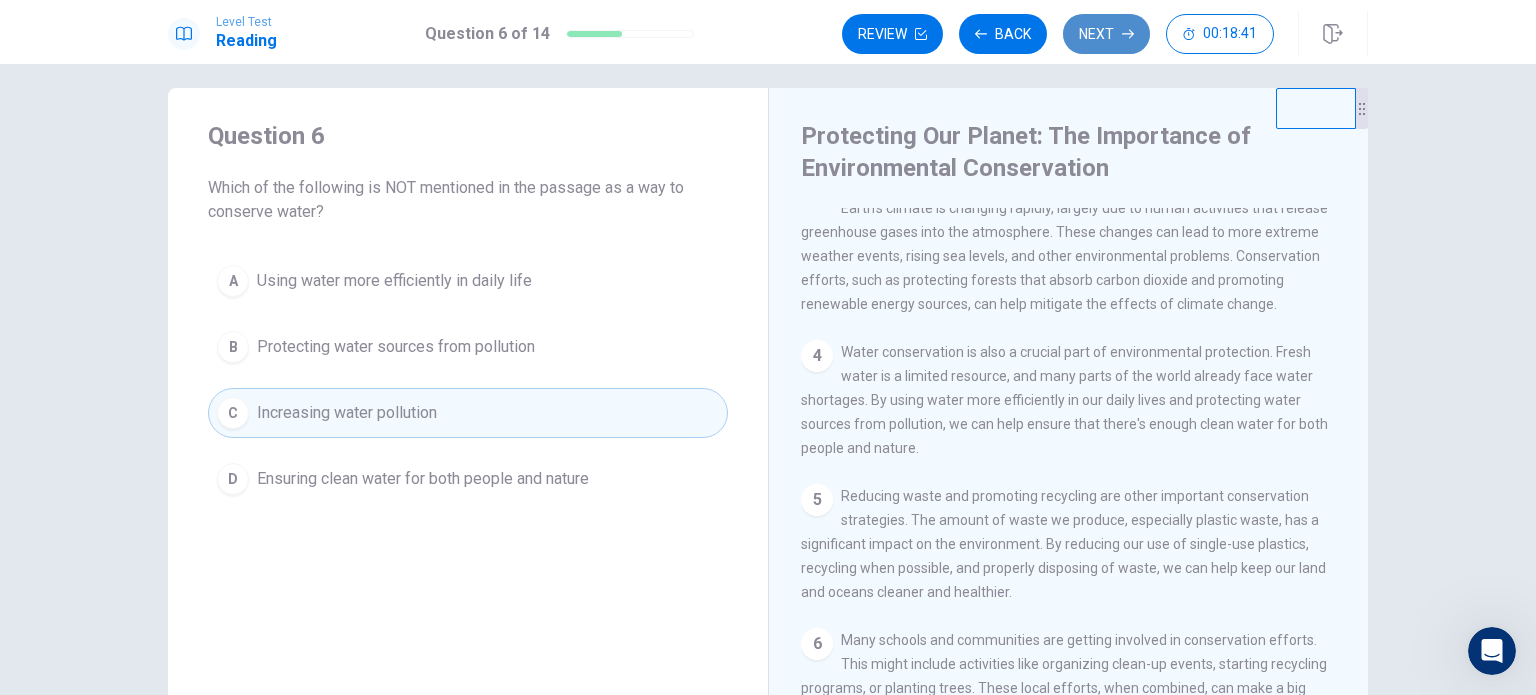 click on "Next" at bounding box center [1106, 34] 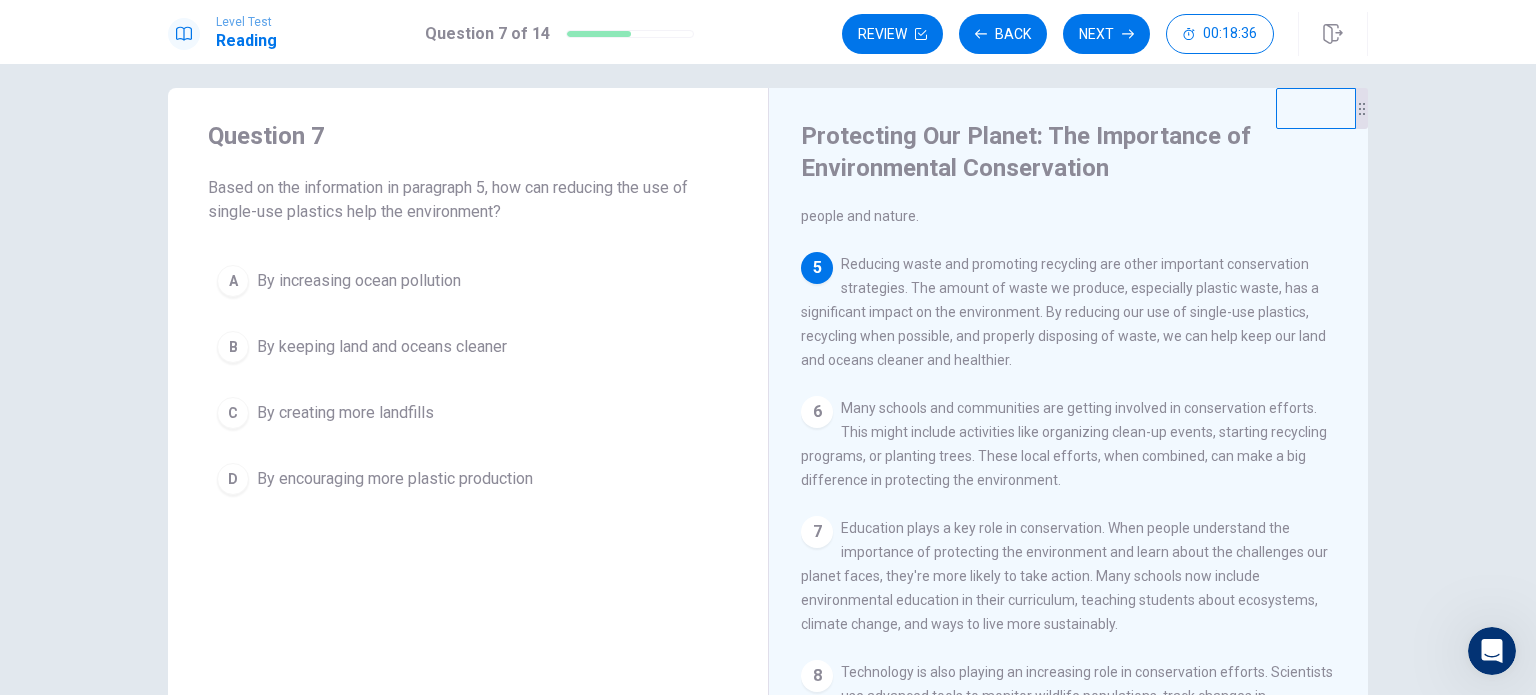 scroll, scrollTop: 590, scrollLeft: 0, axis: vertical 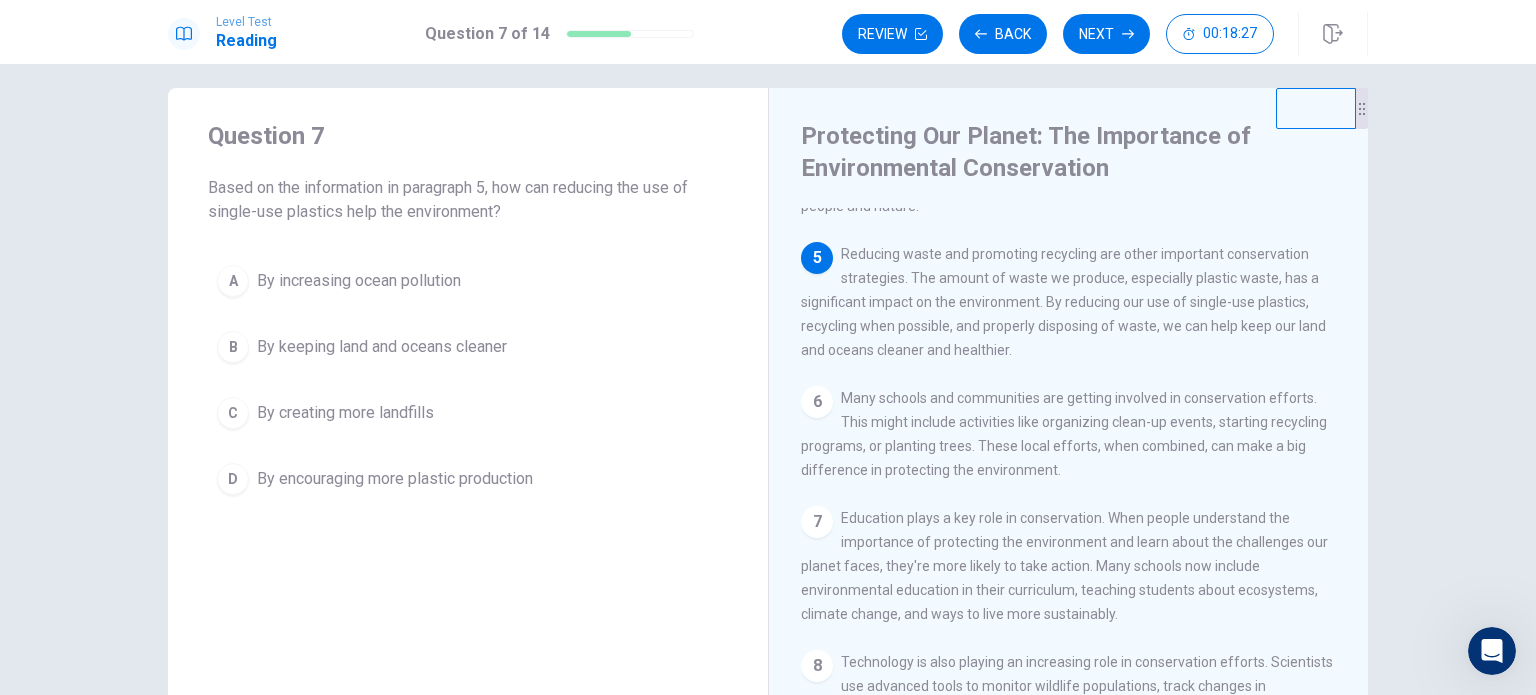 click on "By keeping land and oceans cleaner" at bounding box center [382, 347] 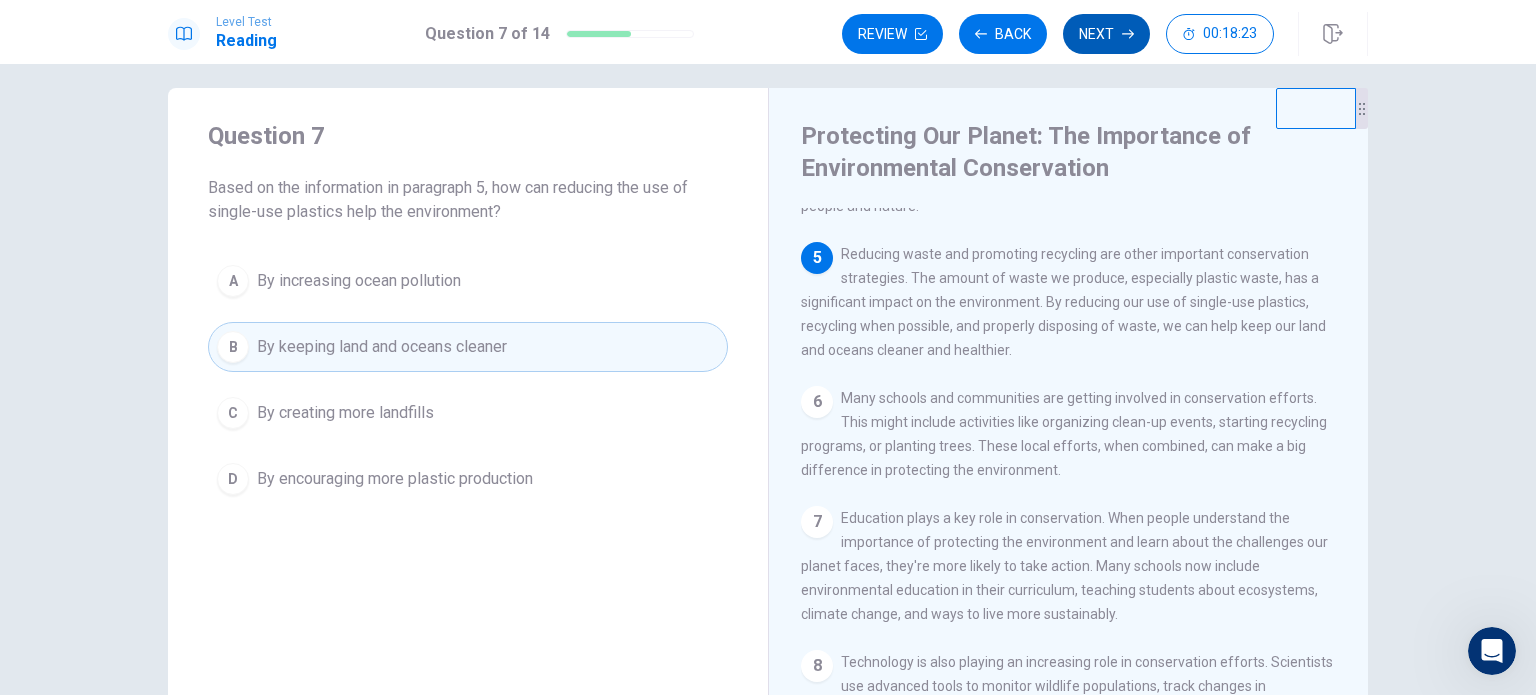 click on "Next" at bounding box center (1106, 34) 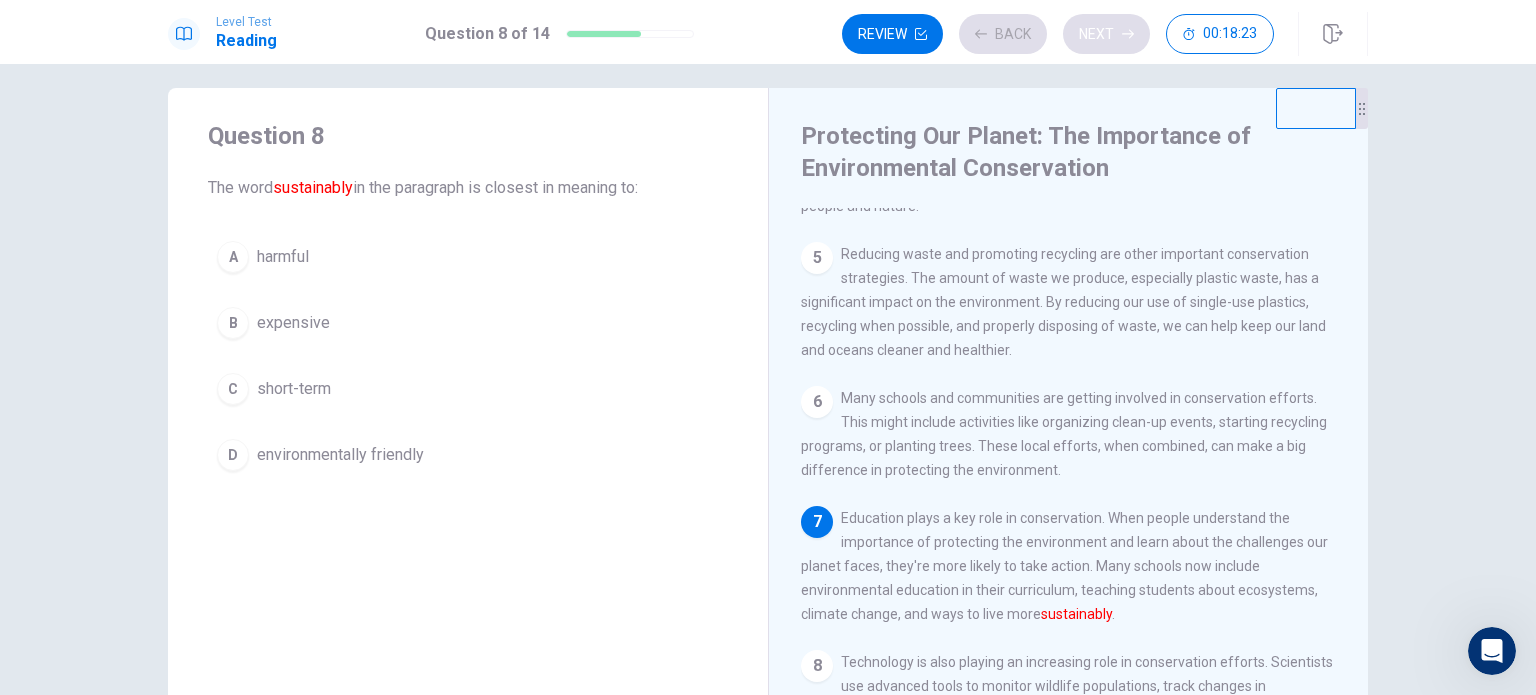 scroll, scrollTop: 661, scrollLeft: 0, axis: vertical 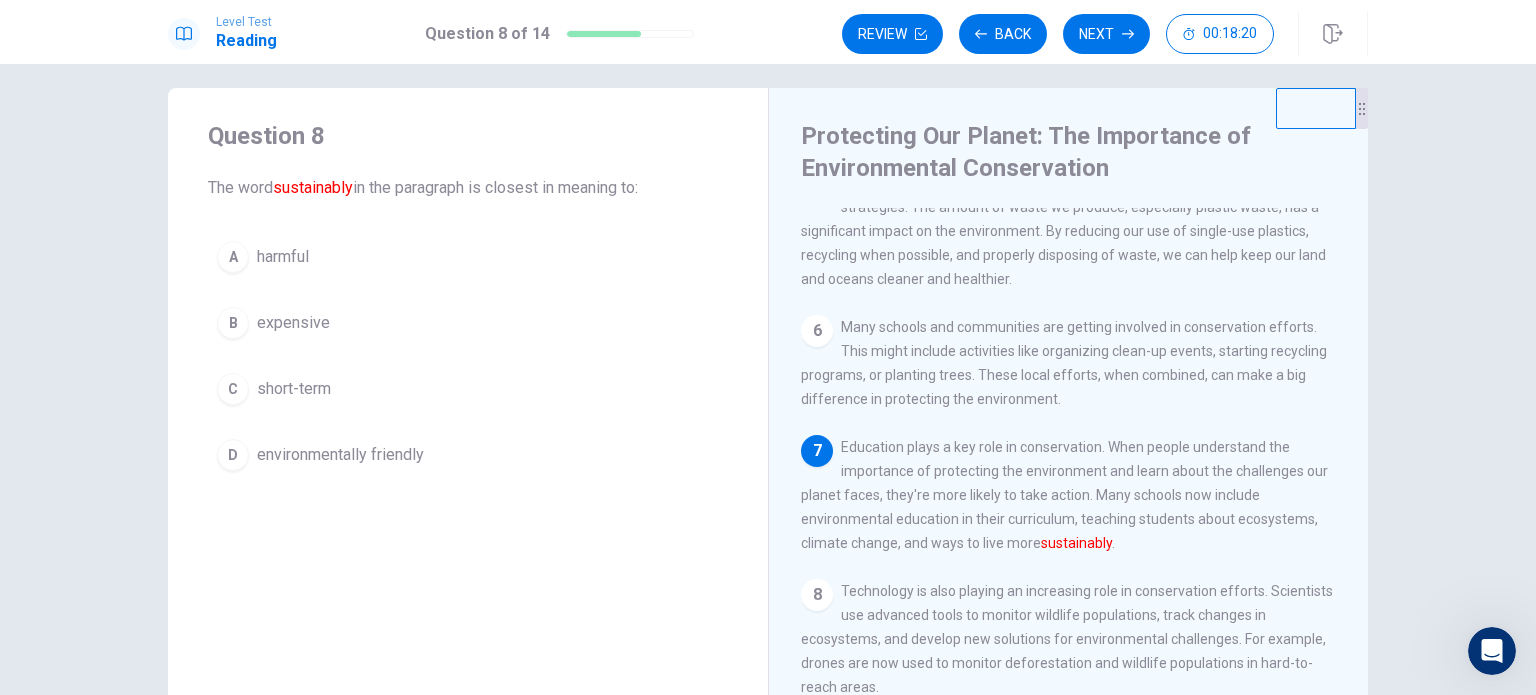click on "environmentally friendly" at bounding box center (340, 455) 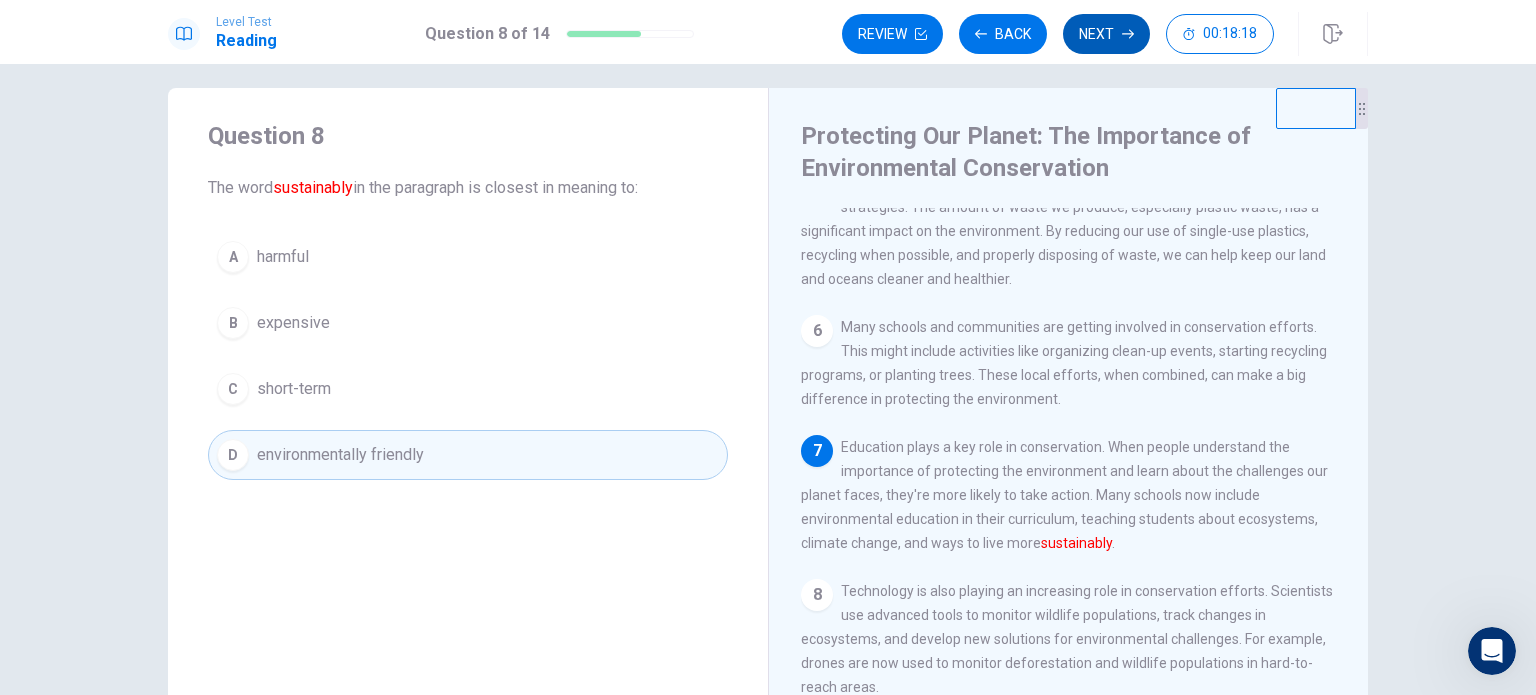 click on "Next" at bounding box center (1106, 34) 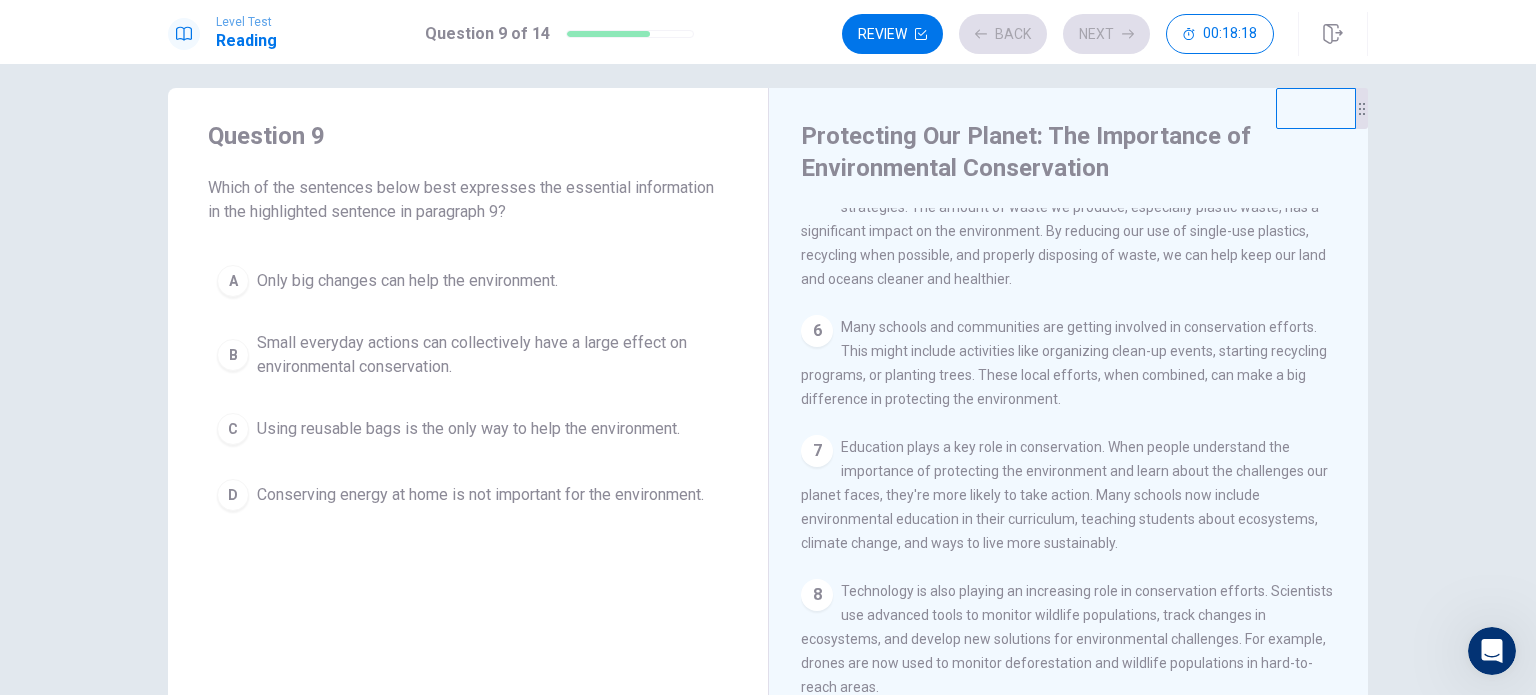scroll, scrollTop: 781, scrollLeft: 0, axis: vertical 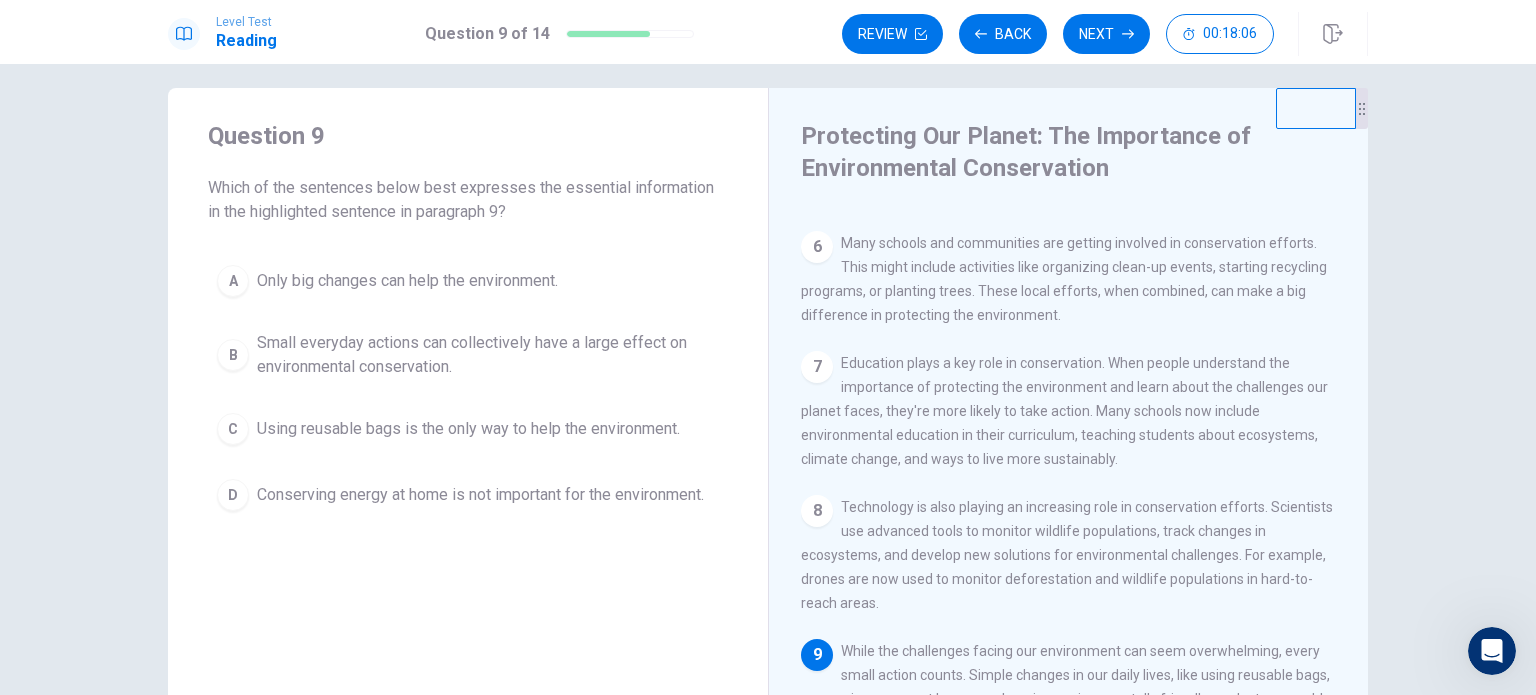 click on "Small everyday actions can collectively have a large effect on environmental conservation." at bounding box center (488, 355) 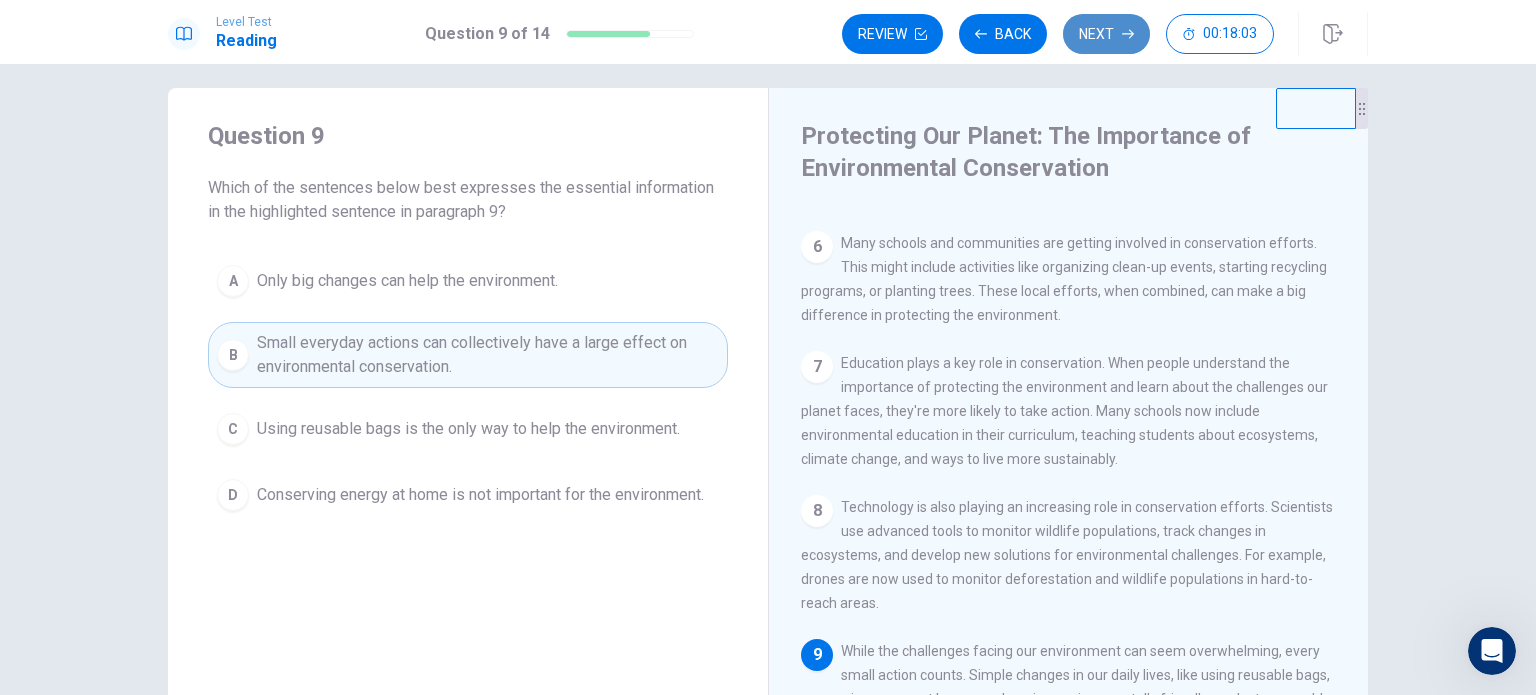 click on "Next" at bounding box center (1106, 34) 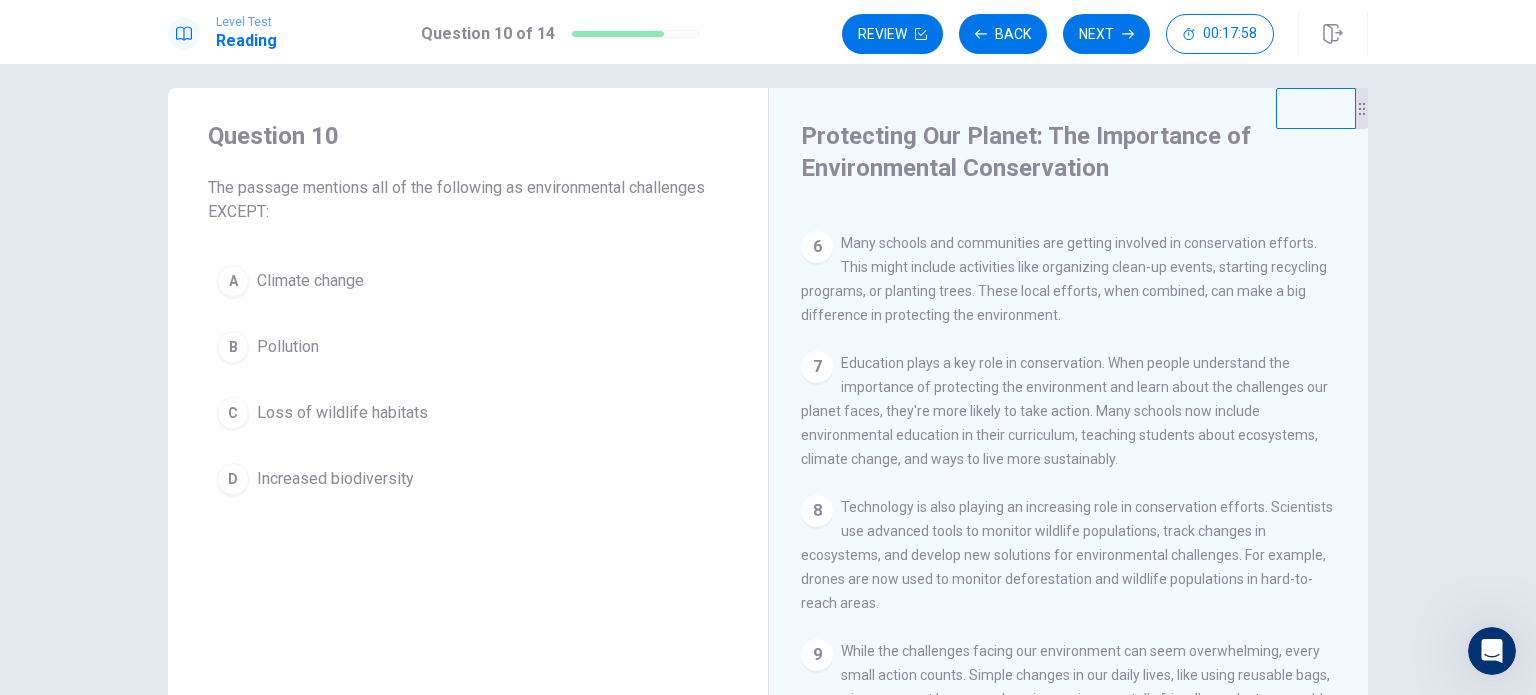 click on "D Increased biodiversity" at bounding box center [468, 479] 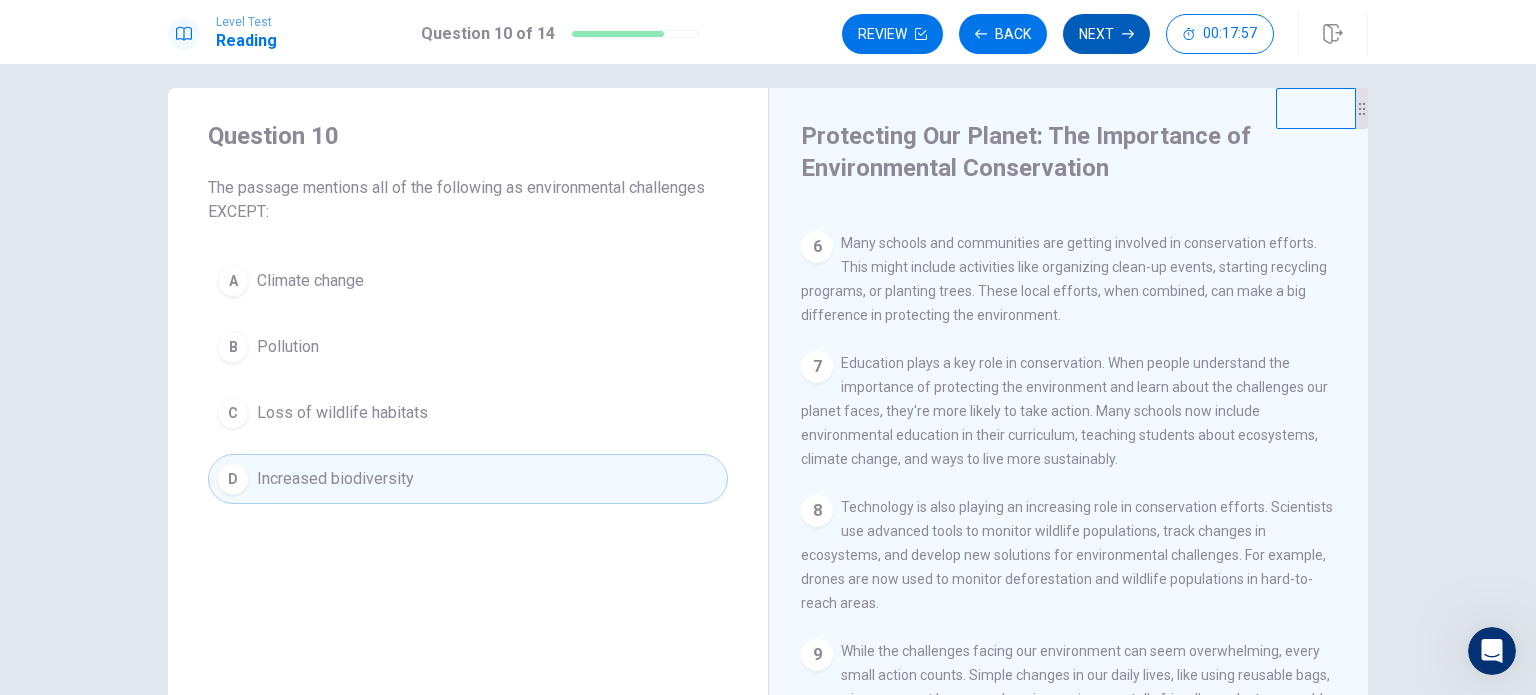 click on "Next" at bounding box center (1106, 34) 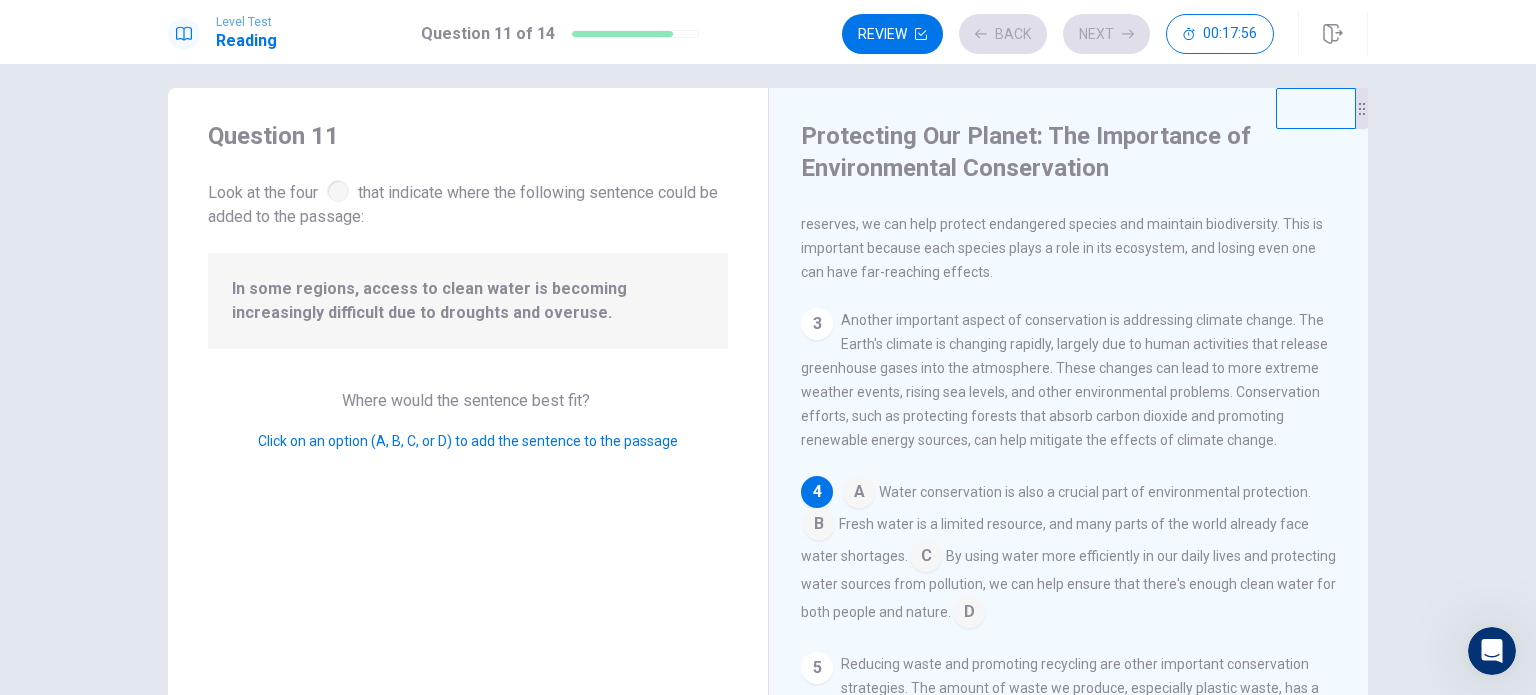 scroll, scrollTop: 270, scrollLeft: 0, axis: vertical 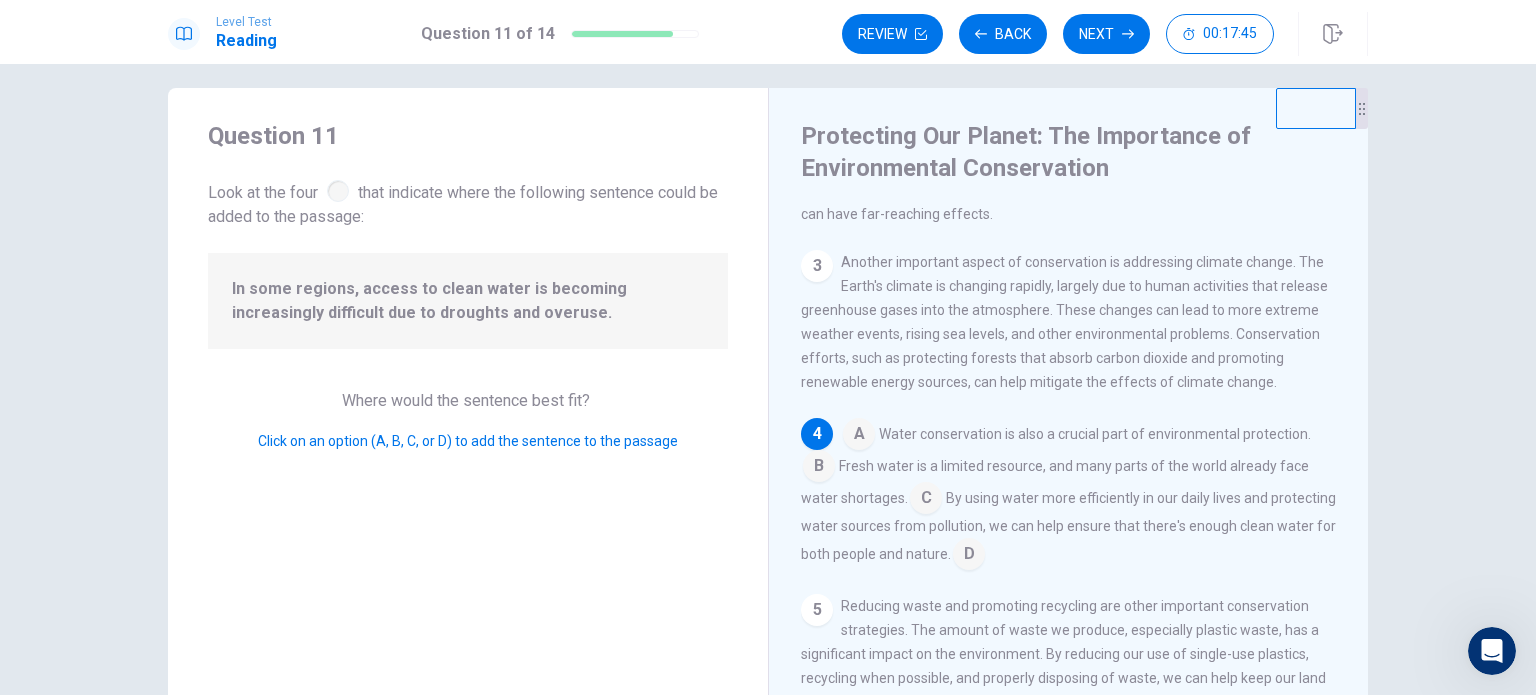 click at bounding box center [926, 500] 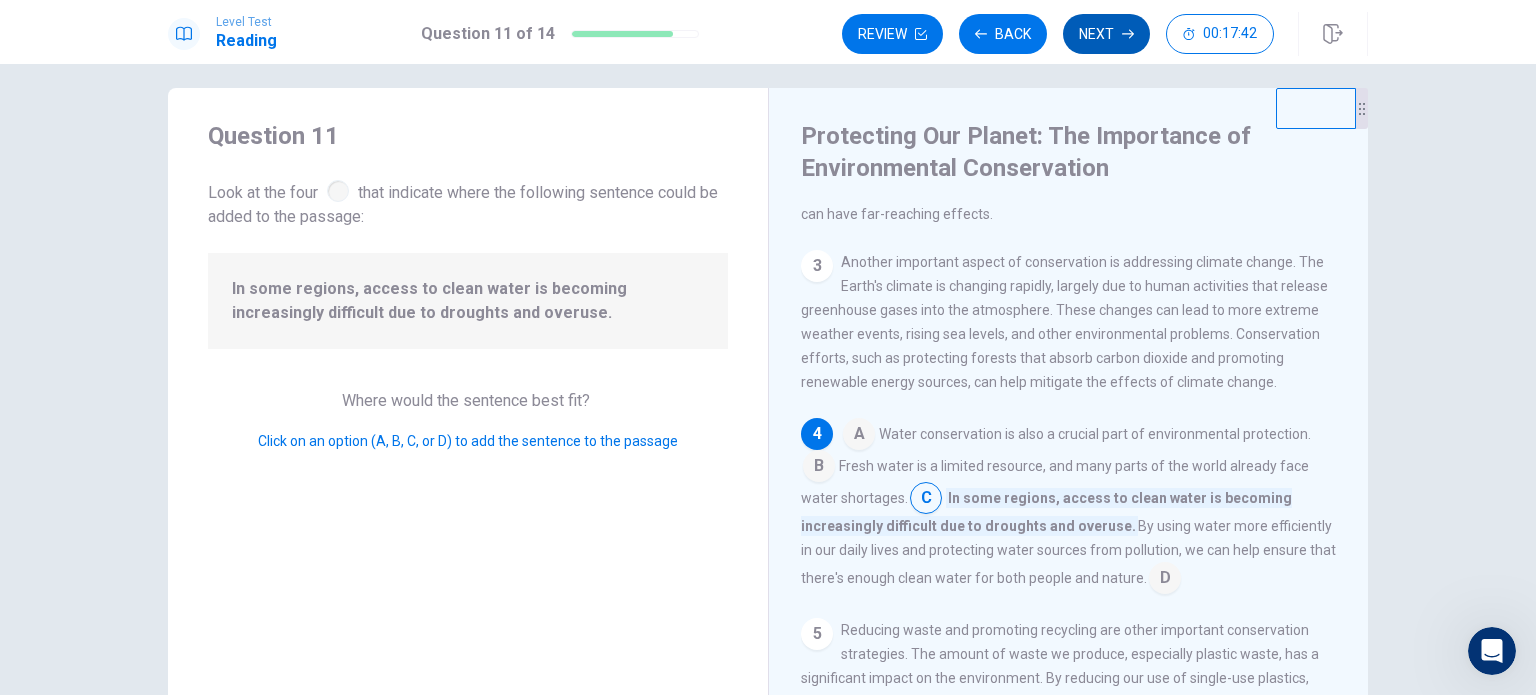 click on "Next" at bounding box center [1106, 34] 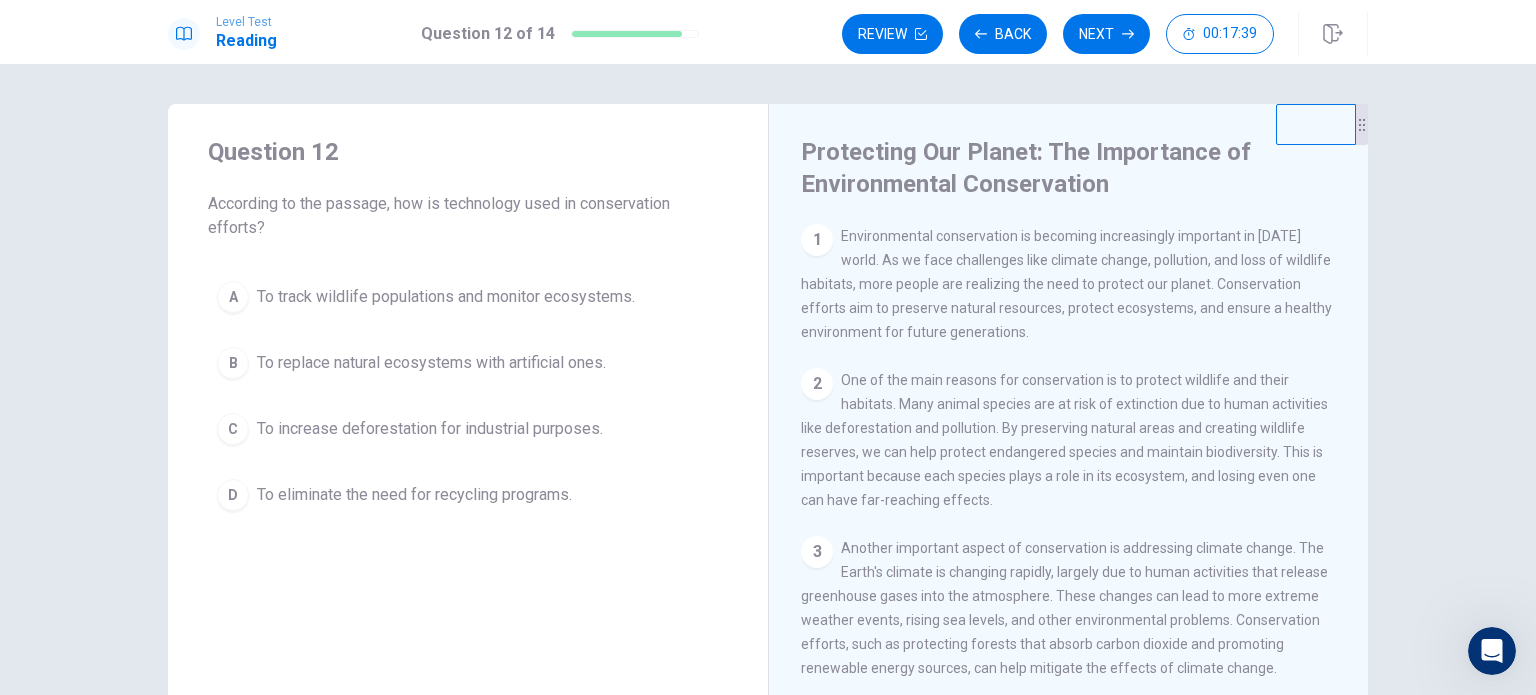 scroll, scrollTop: 0, scrollLeft: 0, axis: both 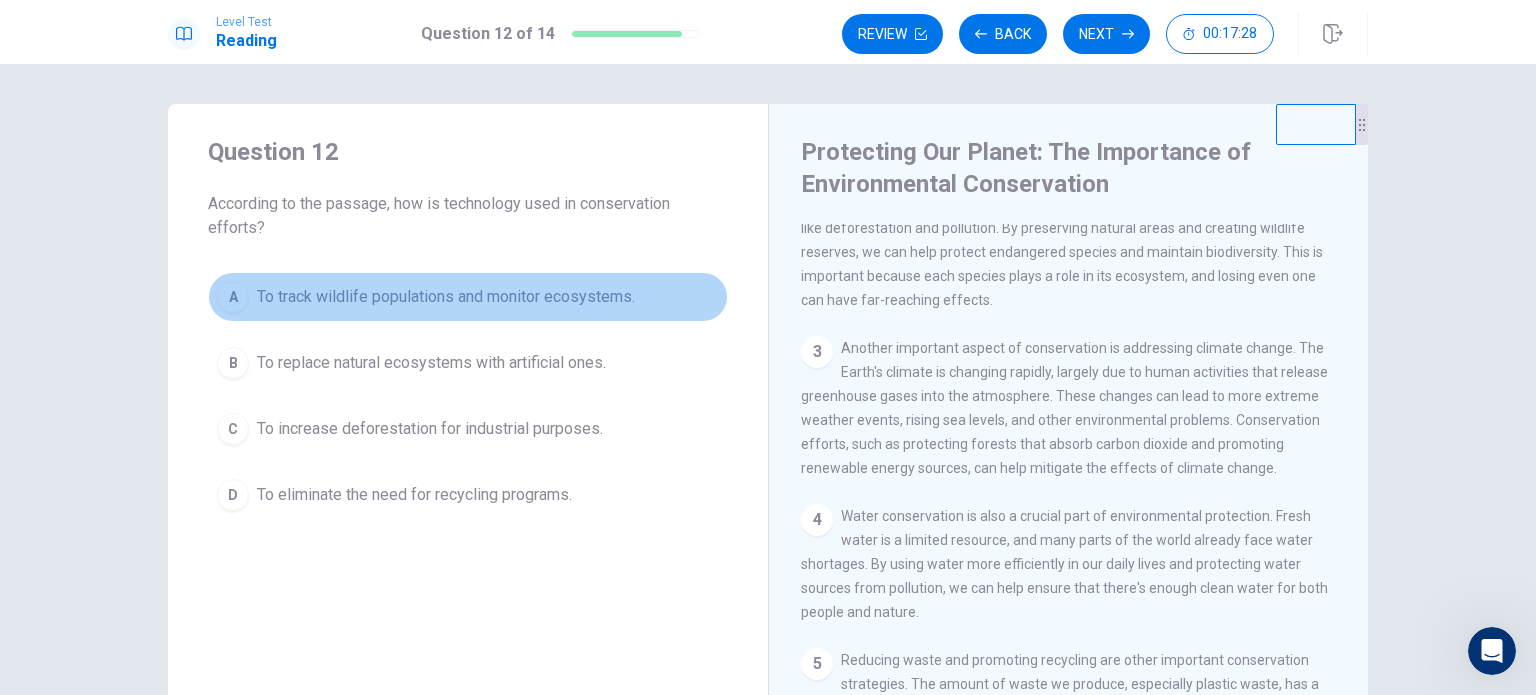 click on "To track wildlife populations and monitor ecosystems." at bounding box center (446, 297) 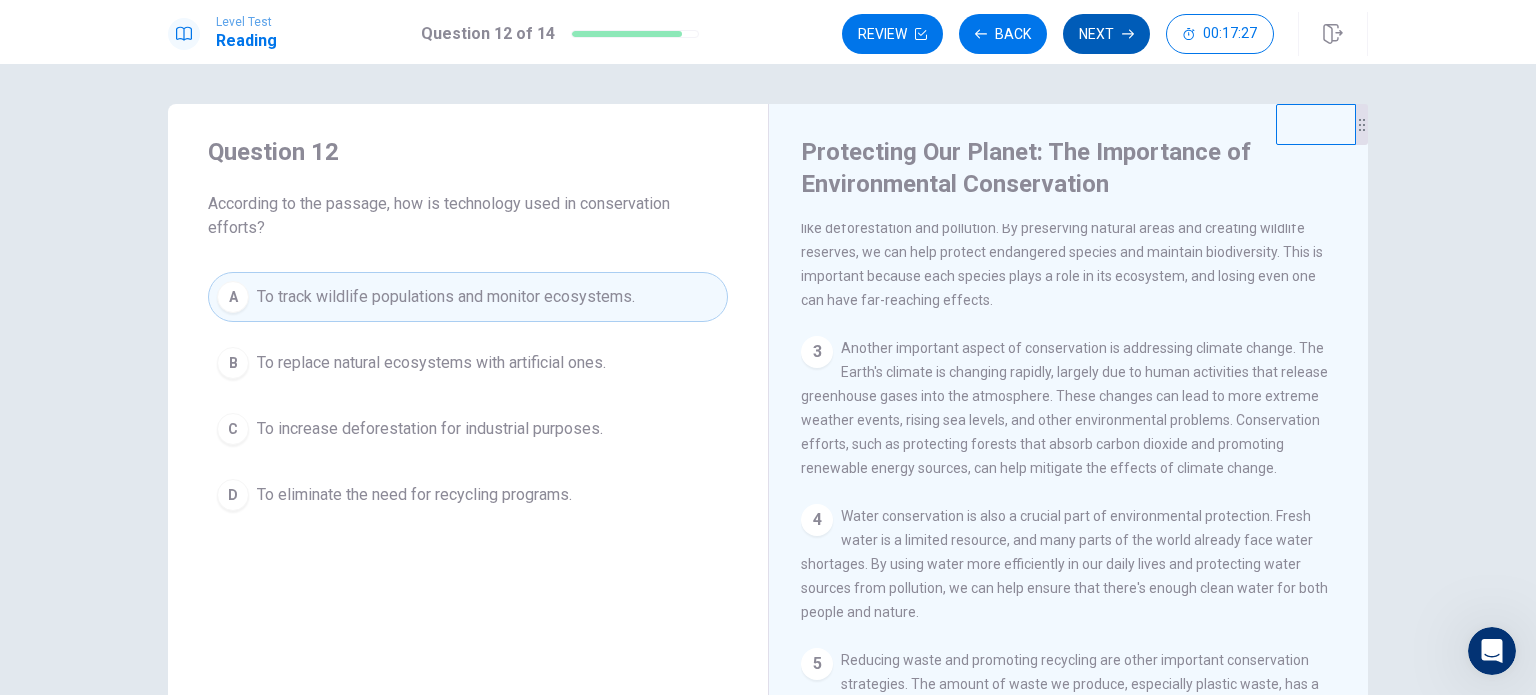 click on "Next" at bounding box center [1106, 34] 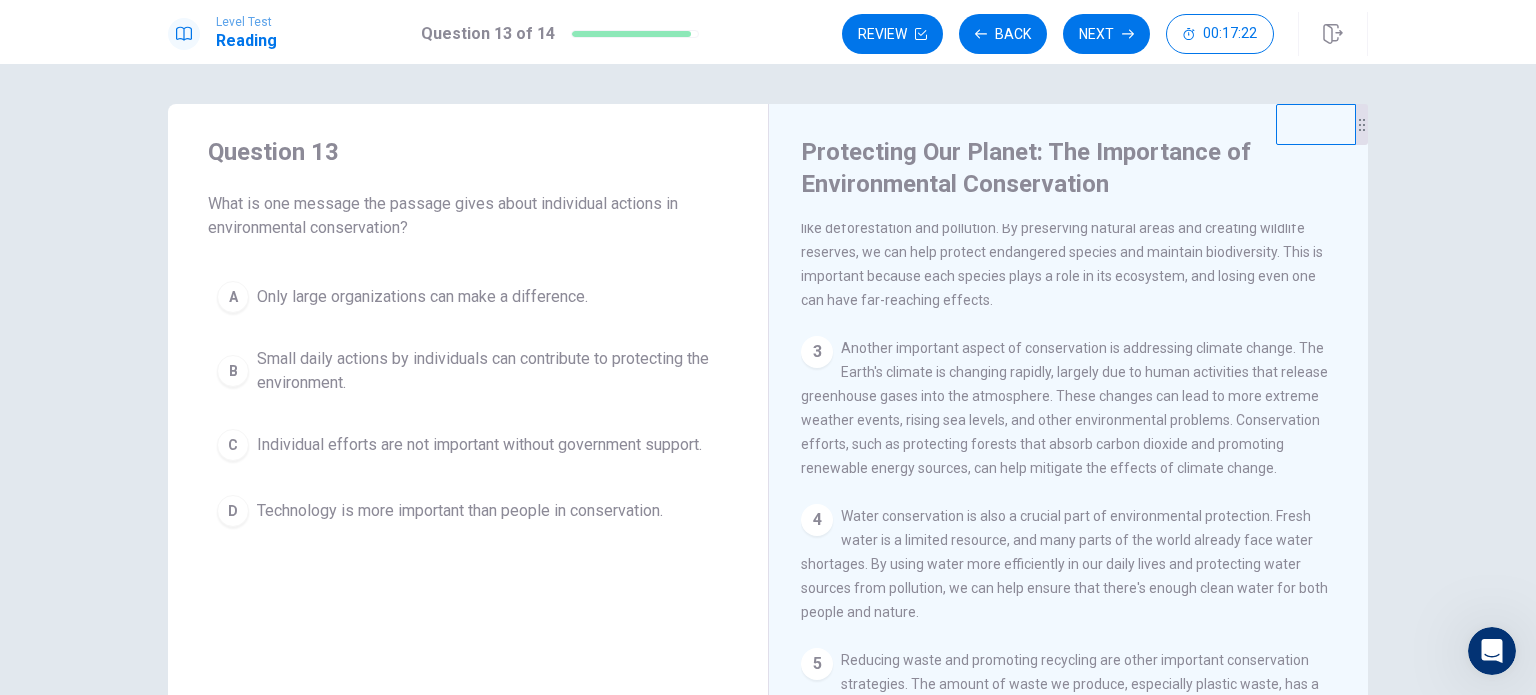 click on "Small daily actions by individuals can contribute to protecting the environment." at bounding box center [488, 371] 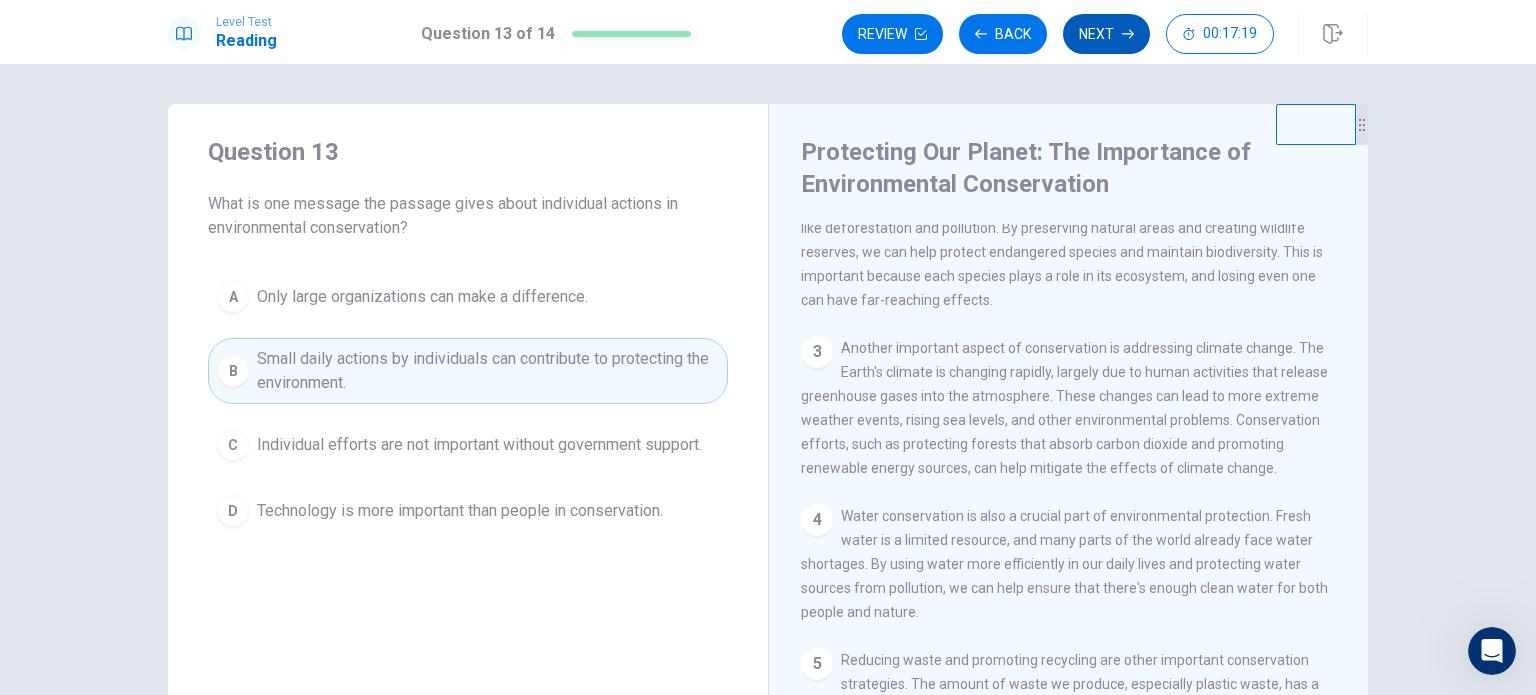 click on "Next" at bounding box center [1106, 34] 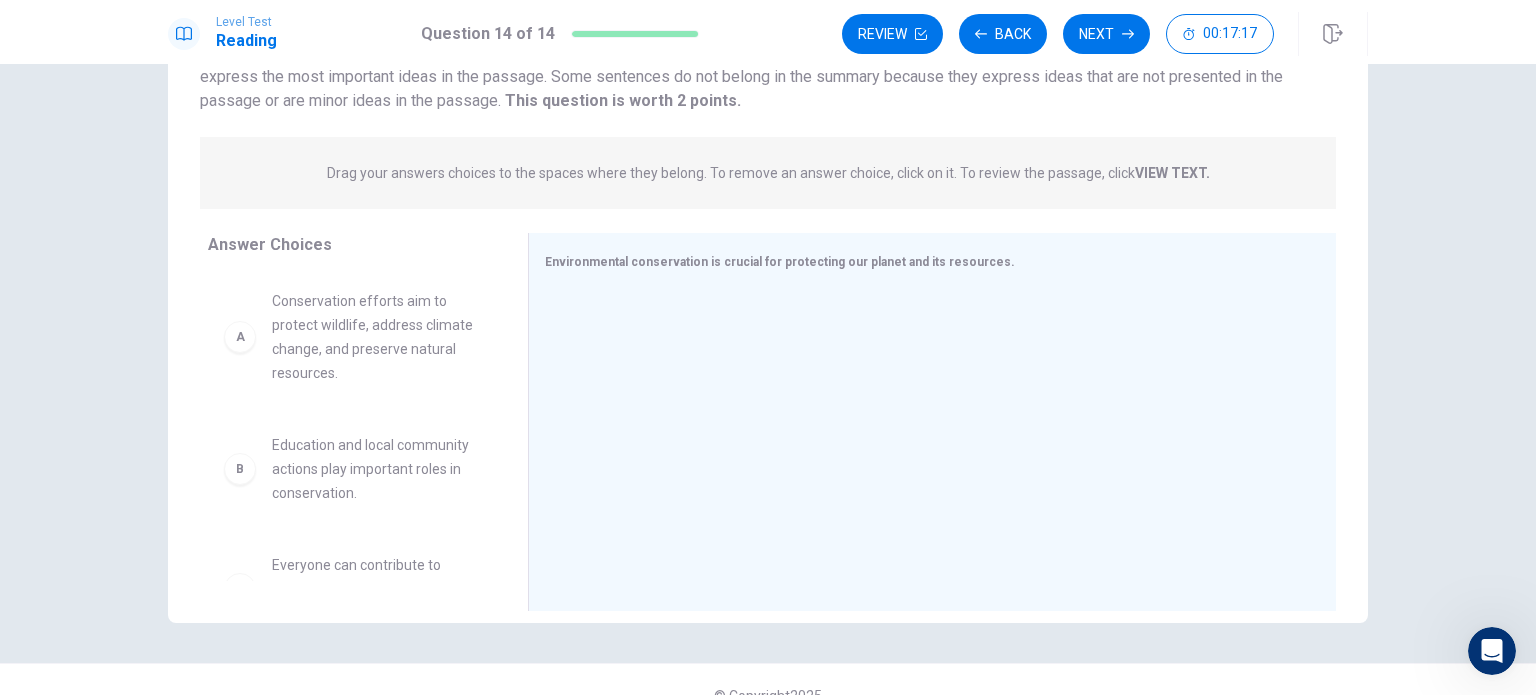 scroll, scrollTop: 200, scrollLeft: 0, axis: vertical 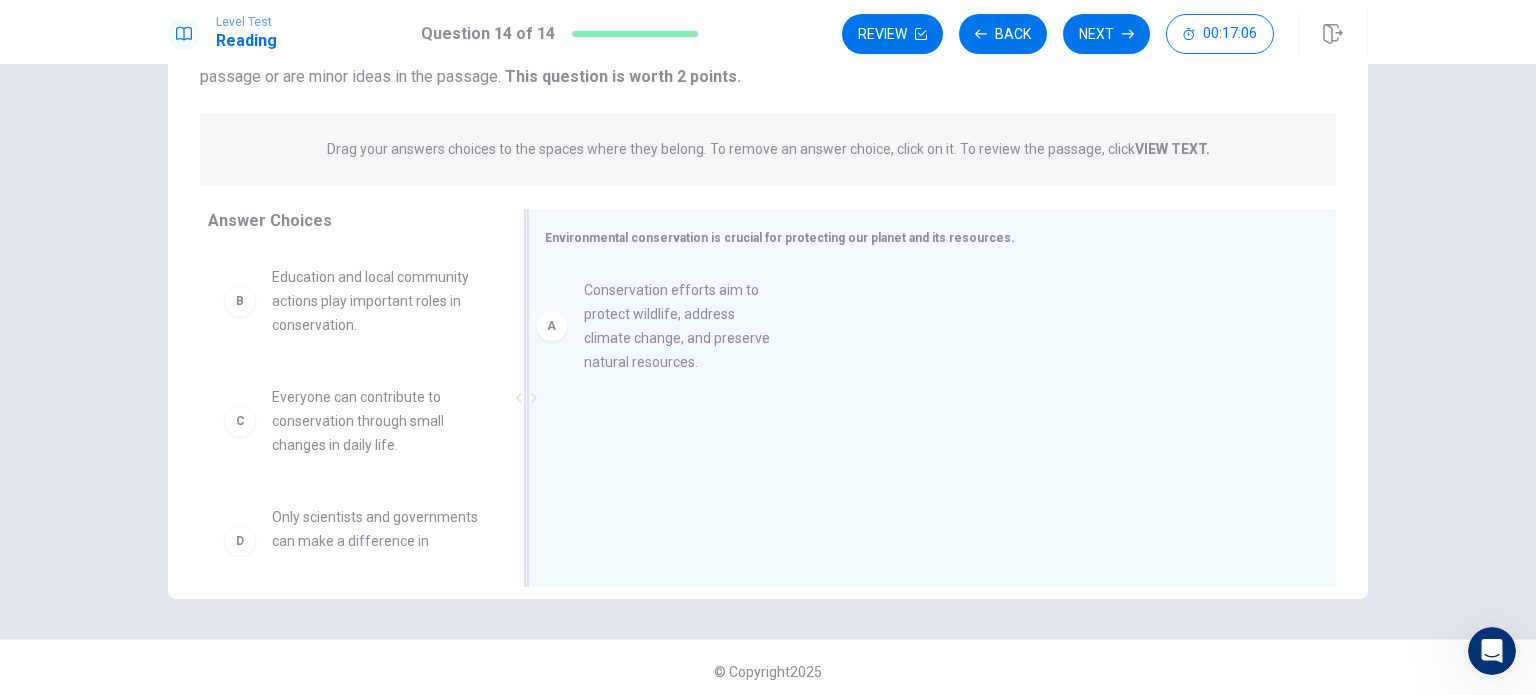 drag, startPoint x: 356, startPoint y: 304, endPoint x: 681, endPoint y: 317, distance: 325.2599 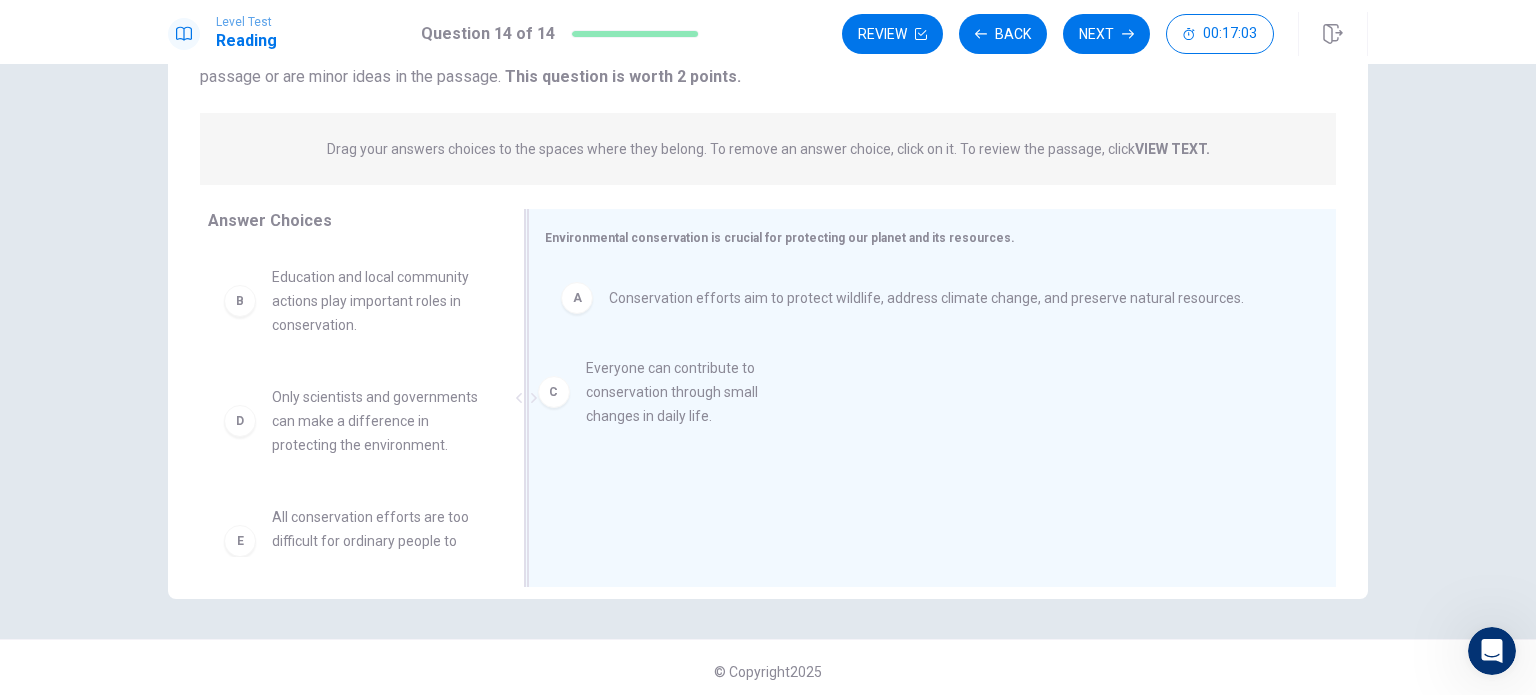 drag, startPoint x: 320, startPoint y: 437, endPoint x: 651, endPoint y: 406, distance: 332.4485 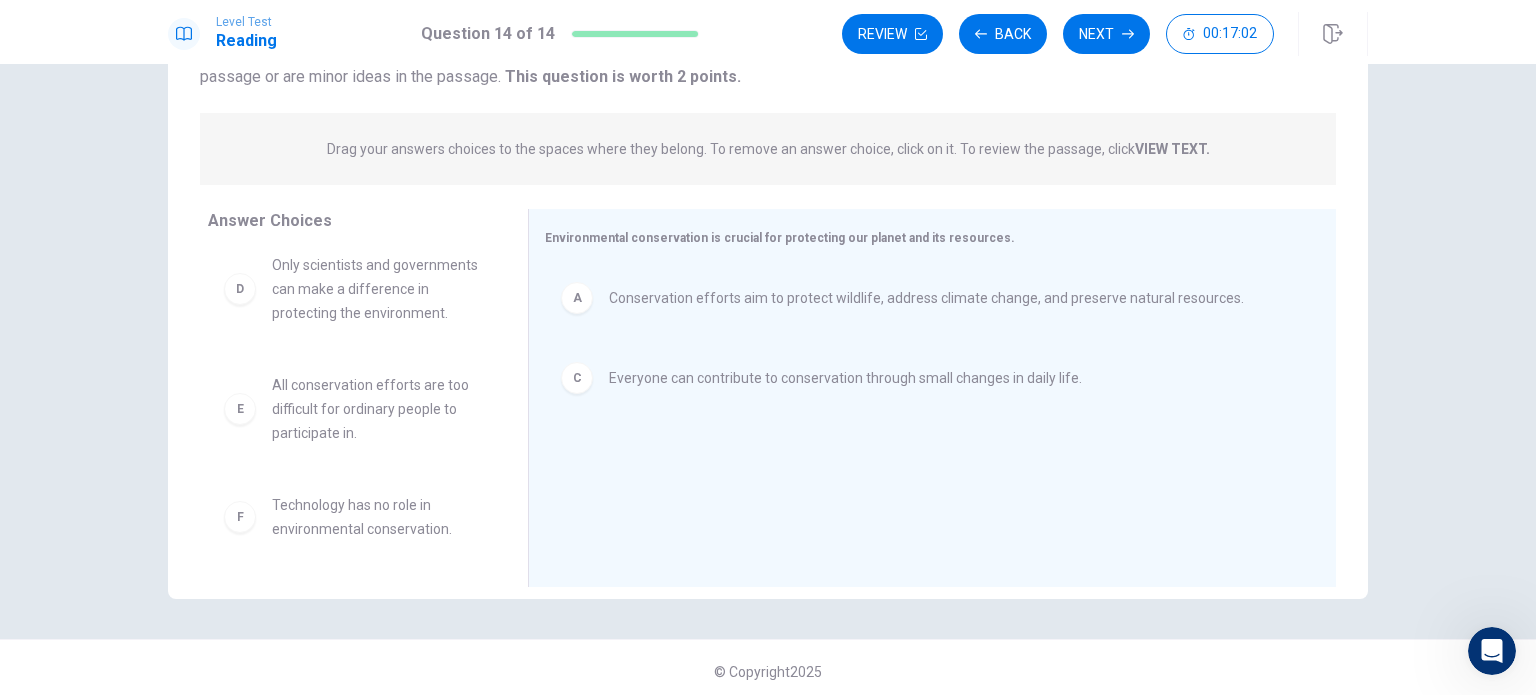 scroll, scrollTop: 156, scrollLeft: 0, axis: vertical 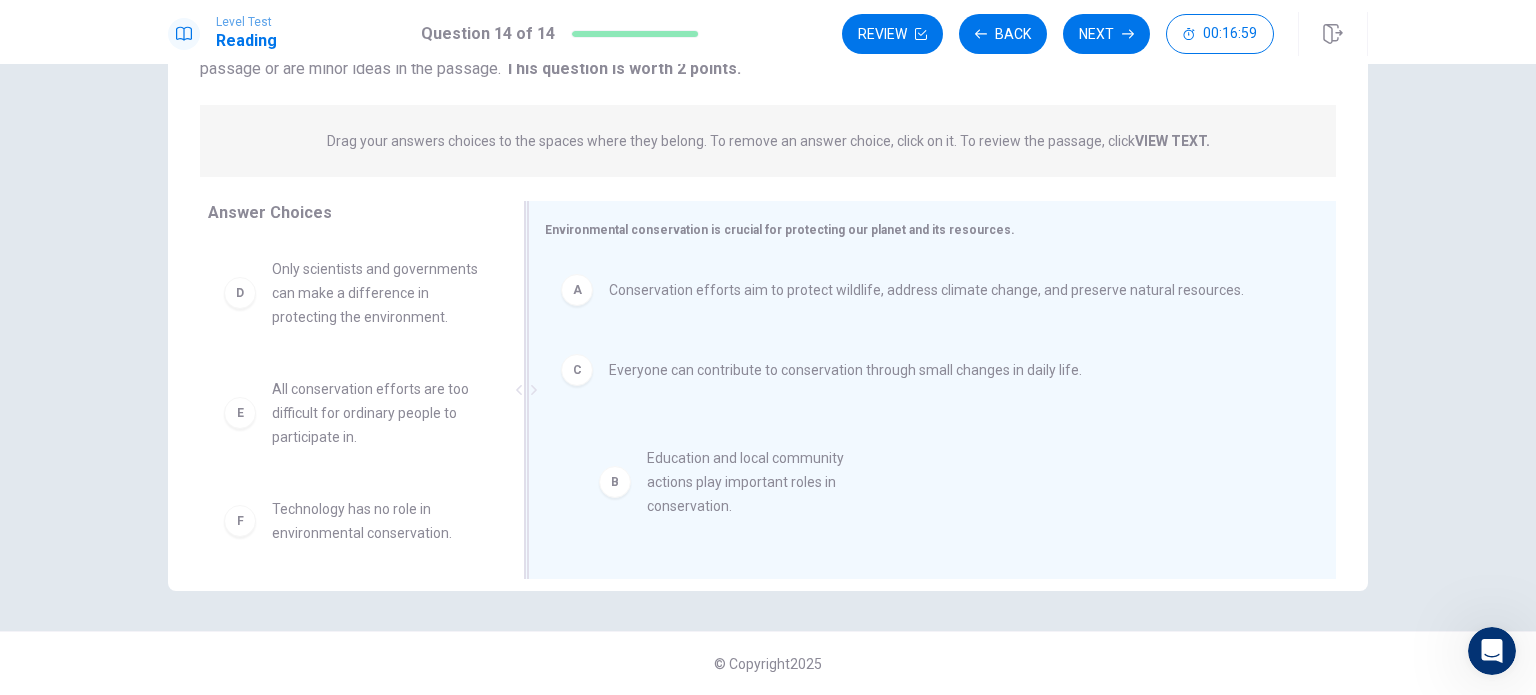 drag, startPoint x: 344, startPoint y: 326, endPoint x: 712, endPoint y: 487, distance: 401.67773 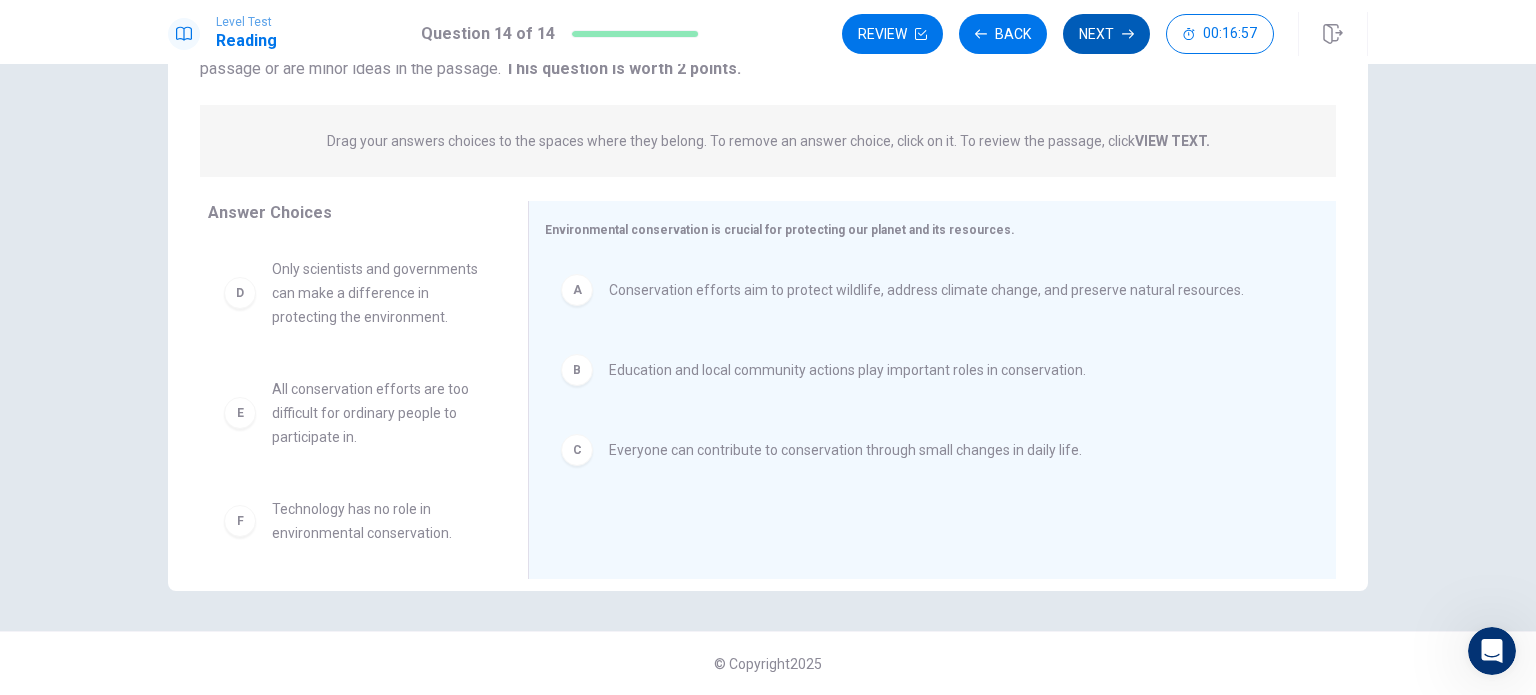 click on "Next" at bounding box center [1106, 34] 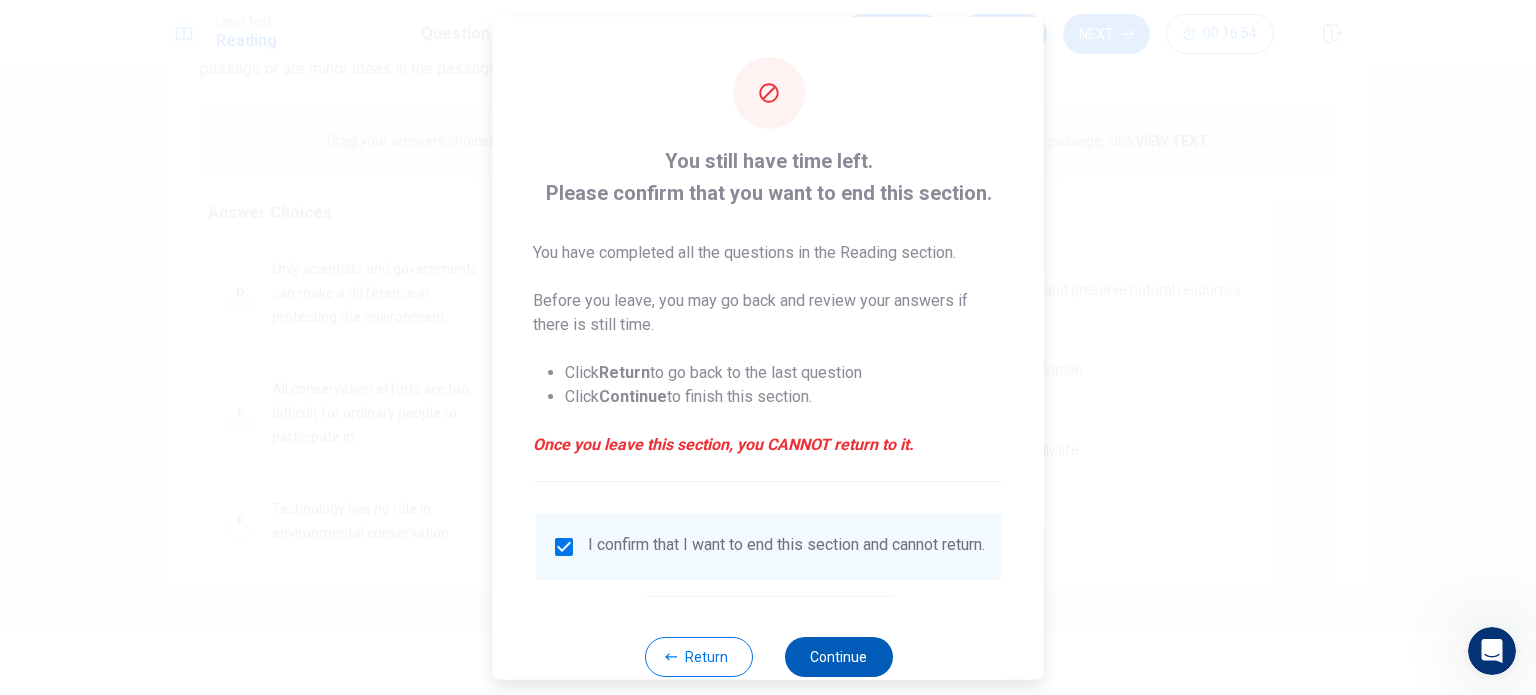 click on "Continue" at bounding box center (838, 656) 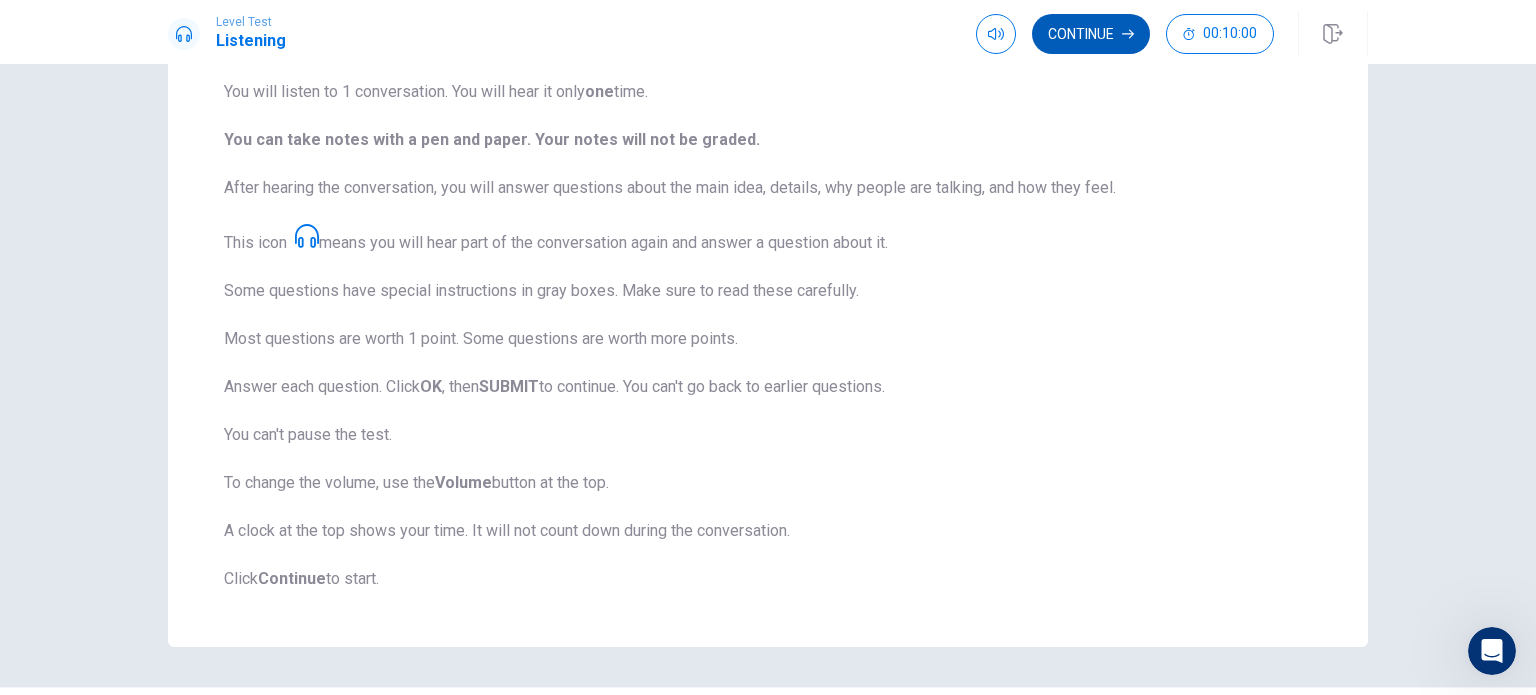 click on "Continue" at bounding box center [1091, 34] 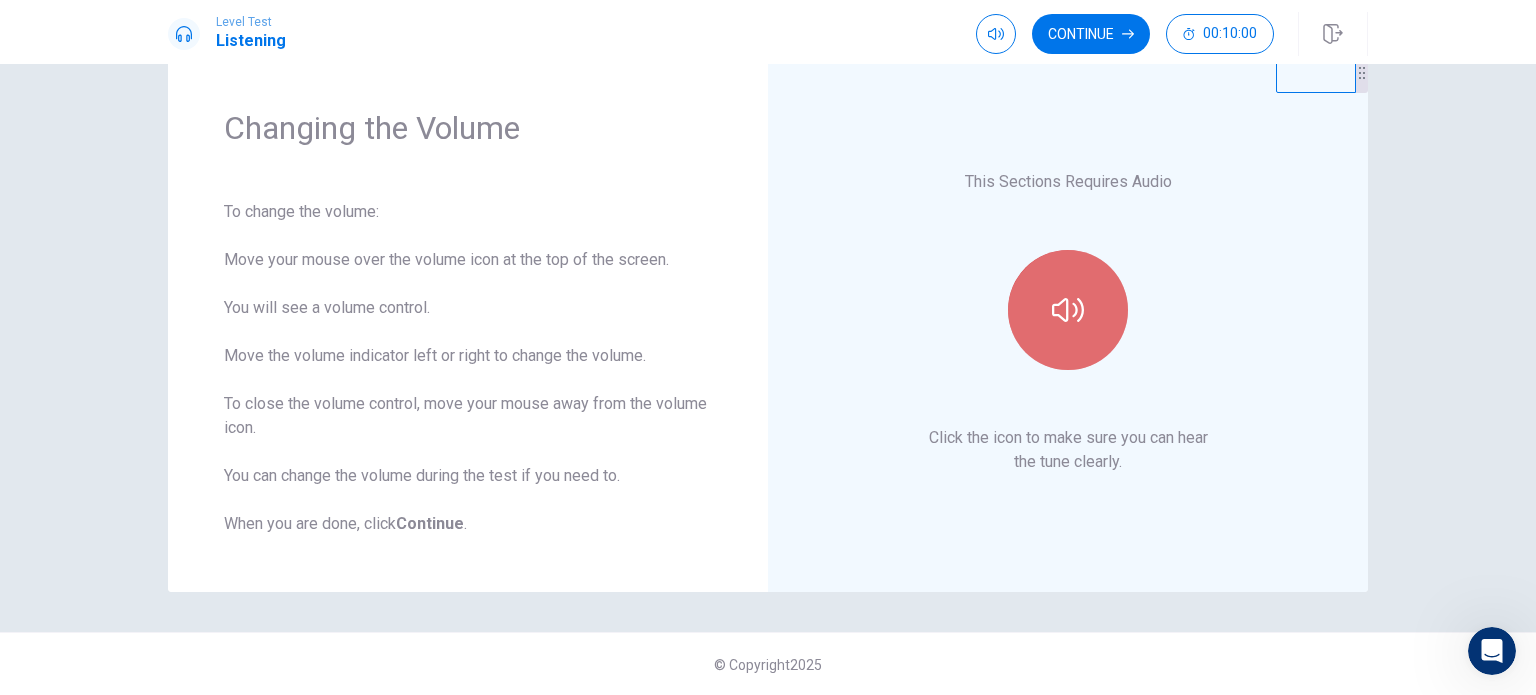 click 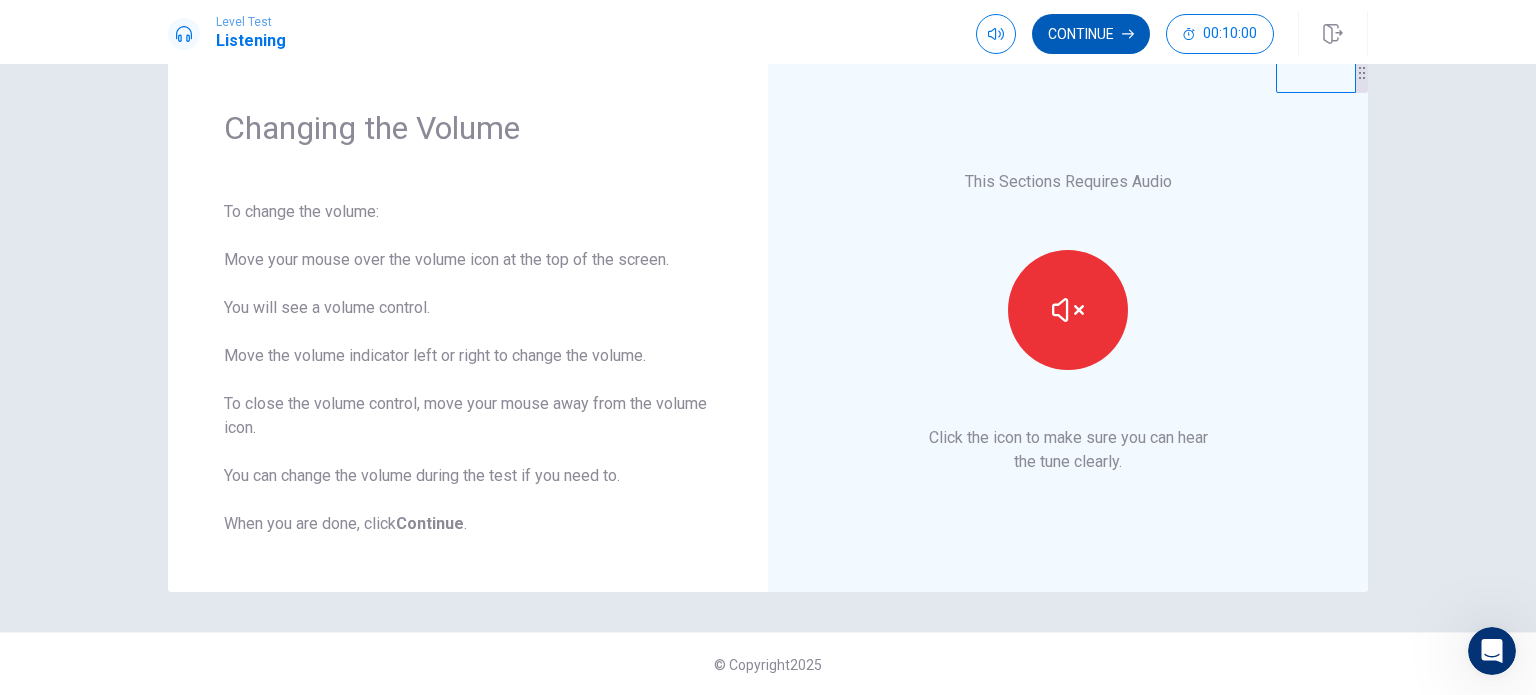 click on "Continue" at bounding box center [1091, 34] 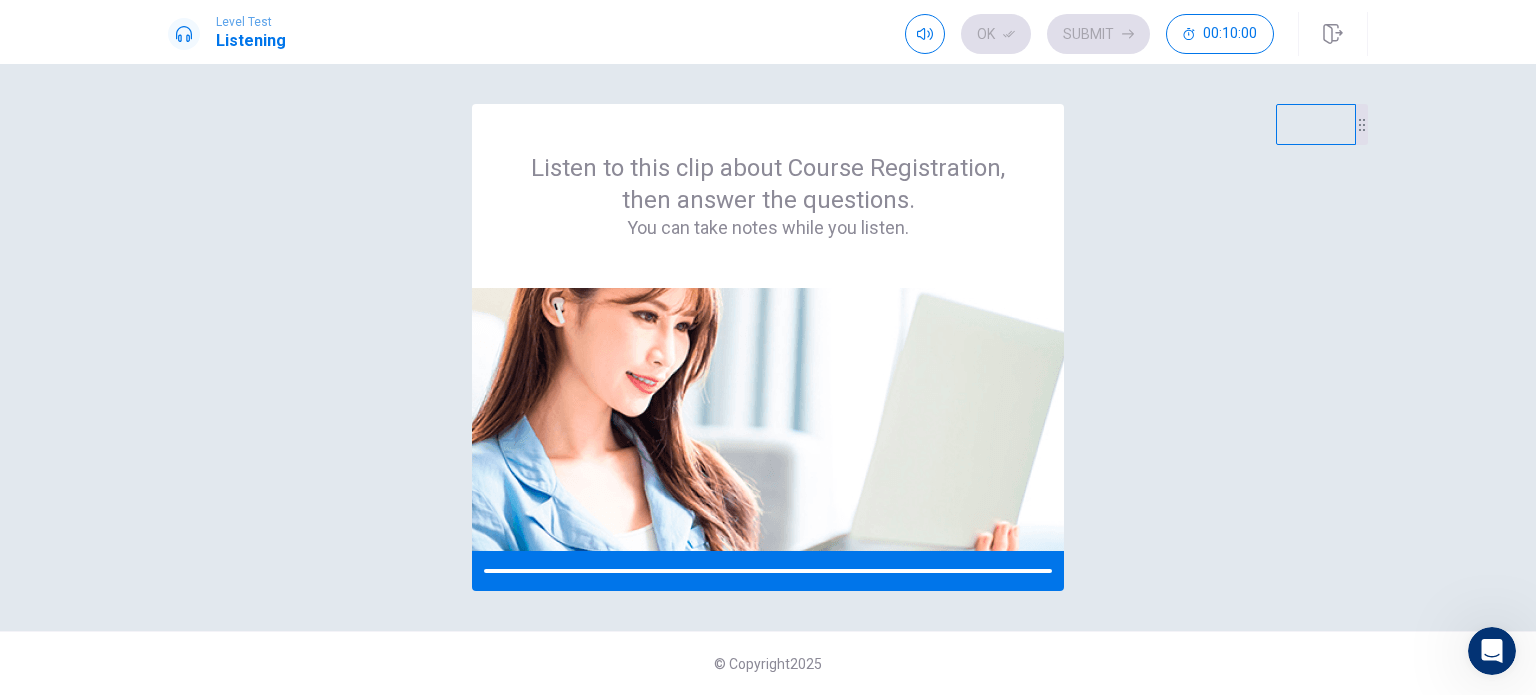scroll, scrollTop: 0, scrollLeft: 0, axis: both 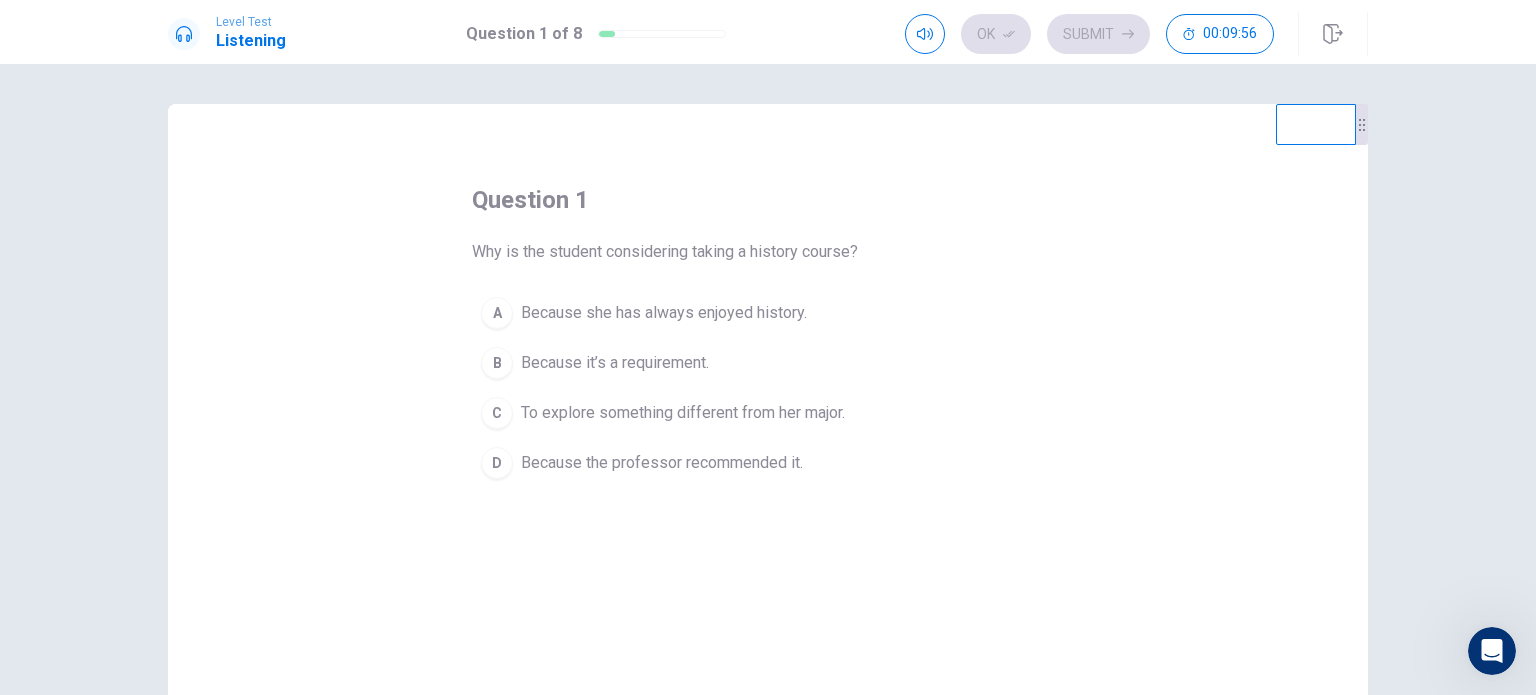 click on "To explore something different from her major." at bounding box center [683, 413] 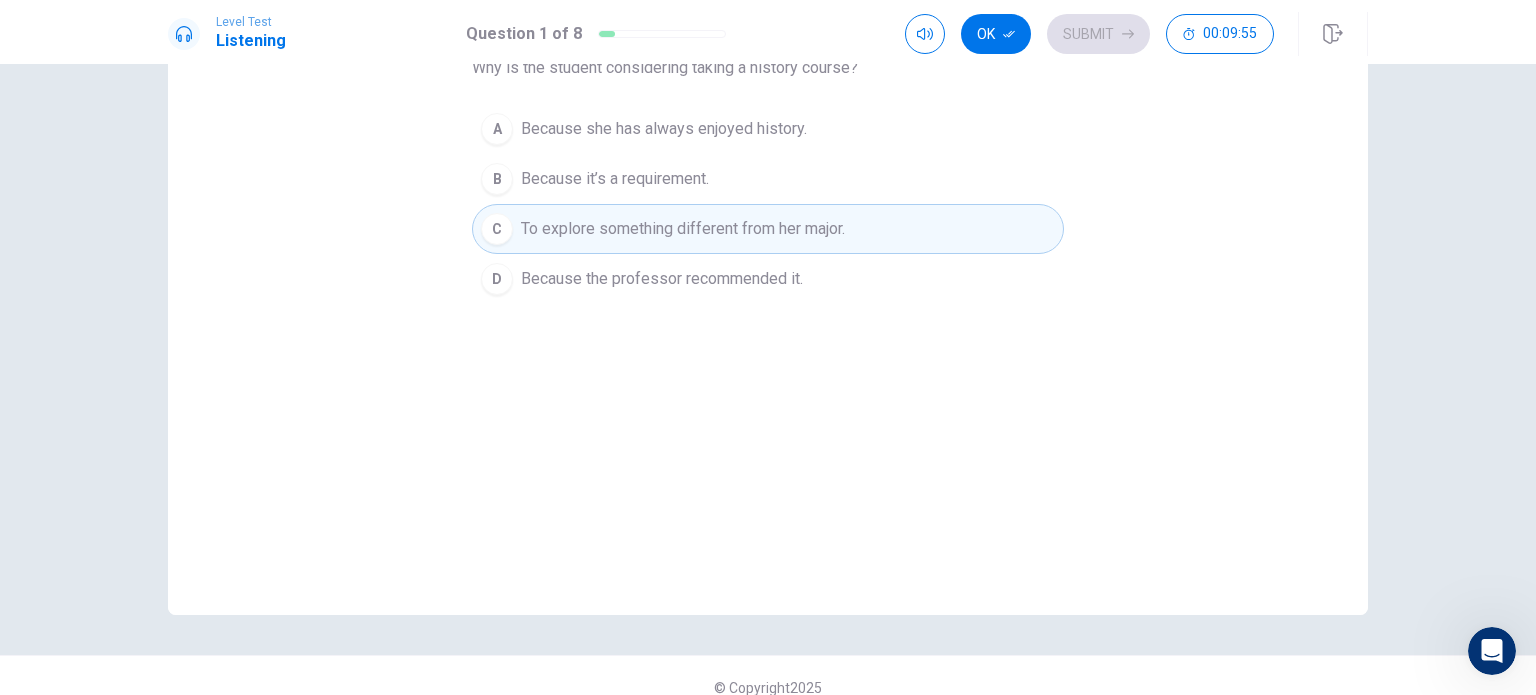 scroll, scrollTop: 208, scrollLeft: 0, axis: vertical 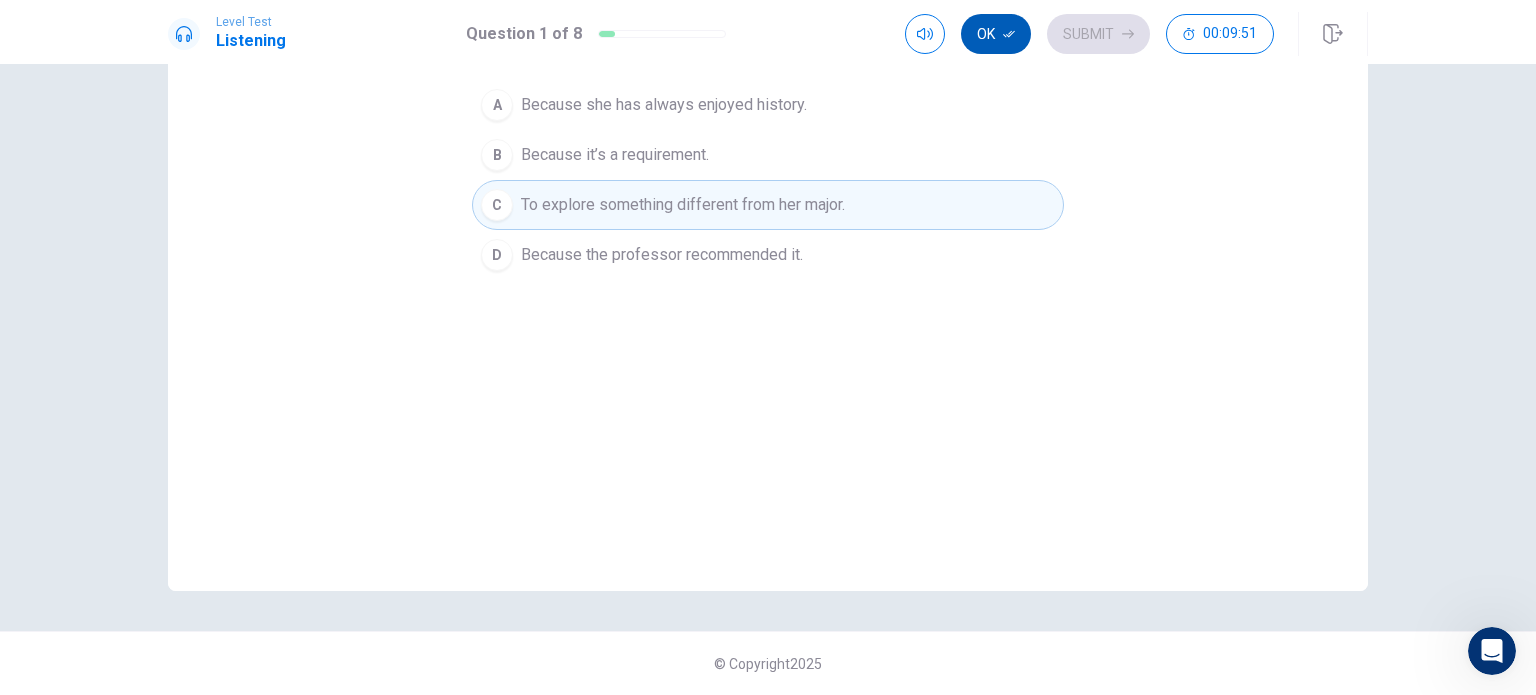 click on "Ok" at bounding box center [996, 34] 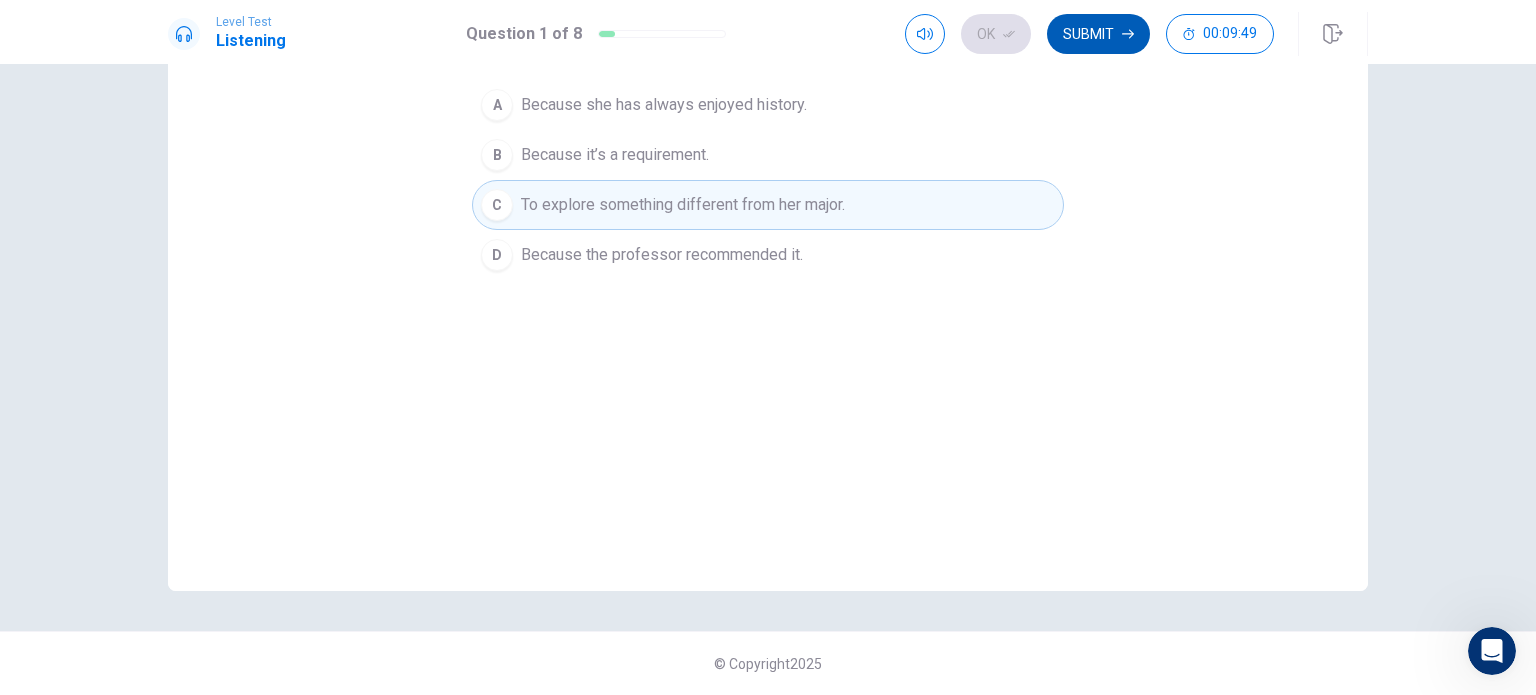 click on "Submit" at bounding box center [1098, 34] 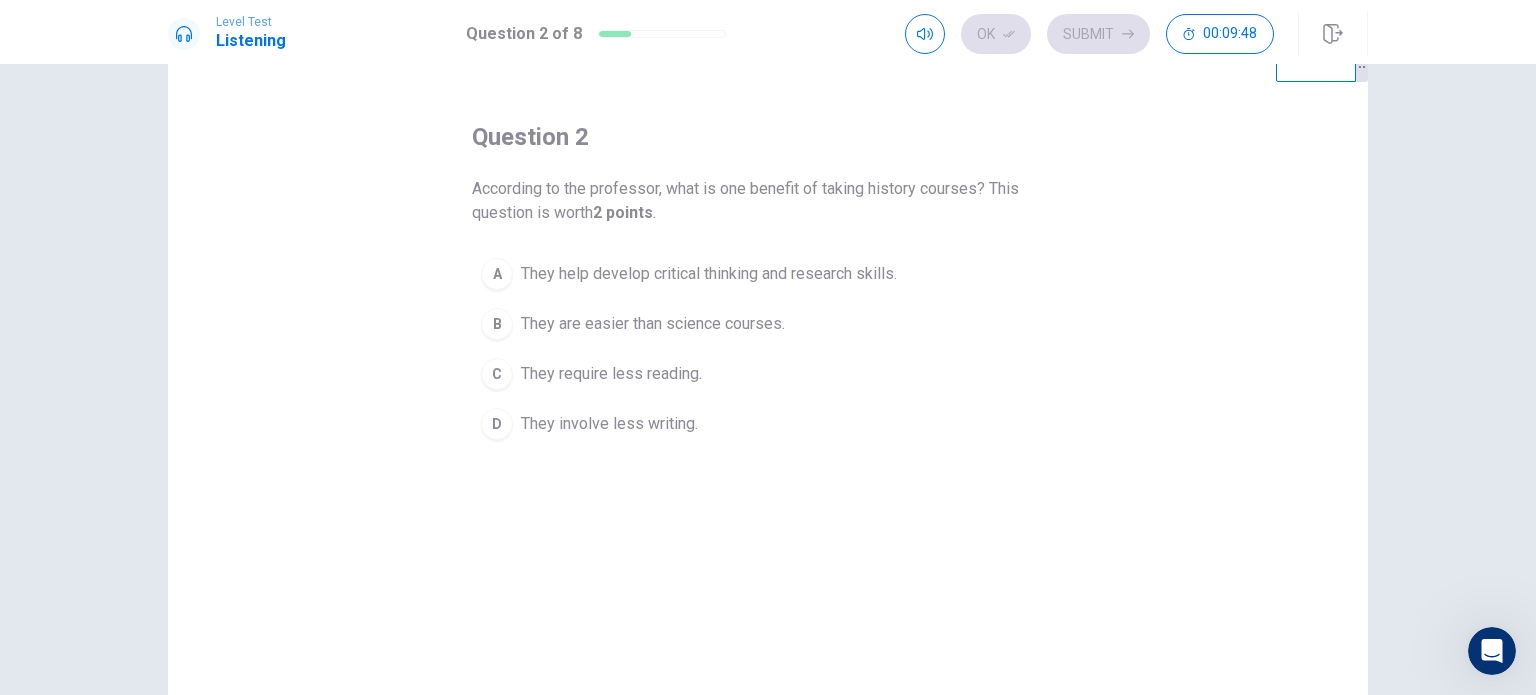 scroll, scrollTop: 8, scrollLeft: 0, axis: vertical 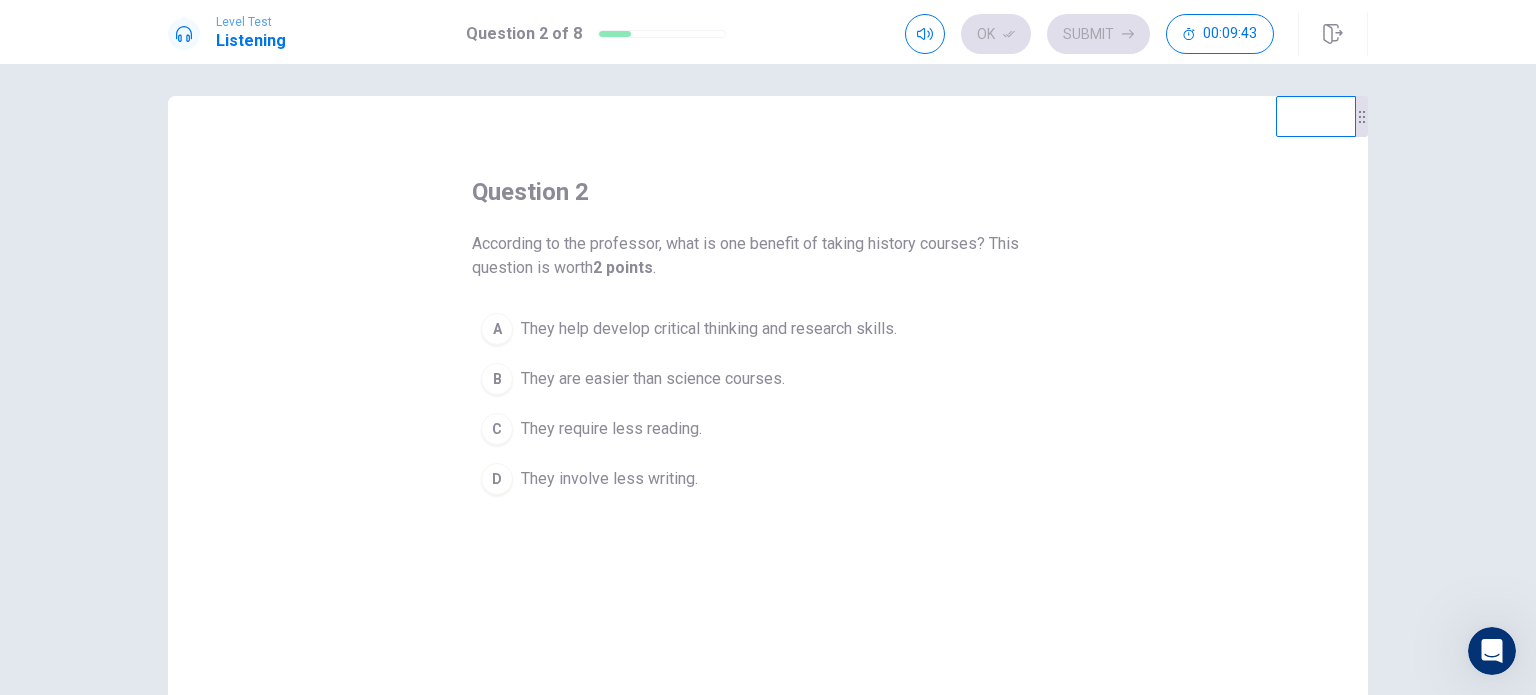 click on "They help develop critical thinking and research skills." at bounding box center (709, 329) 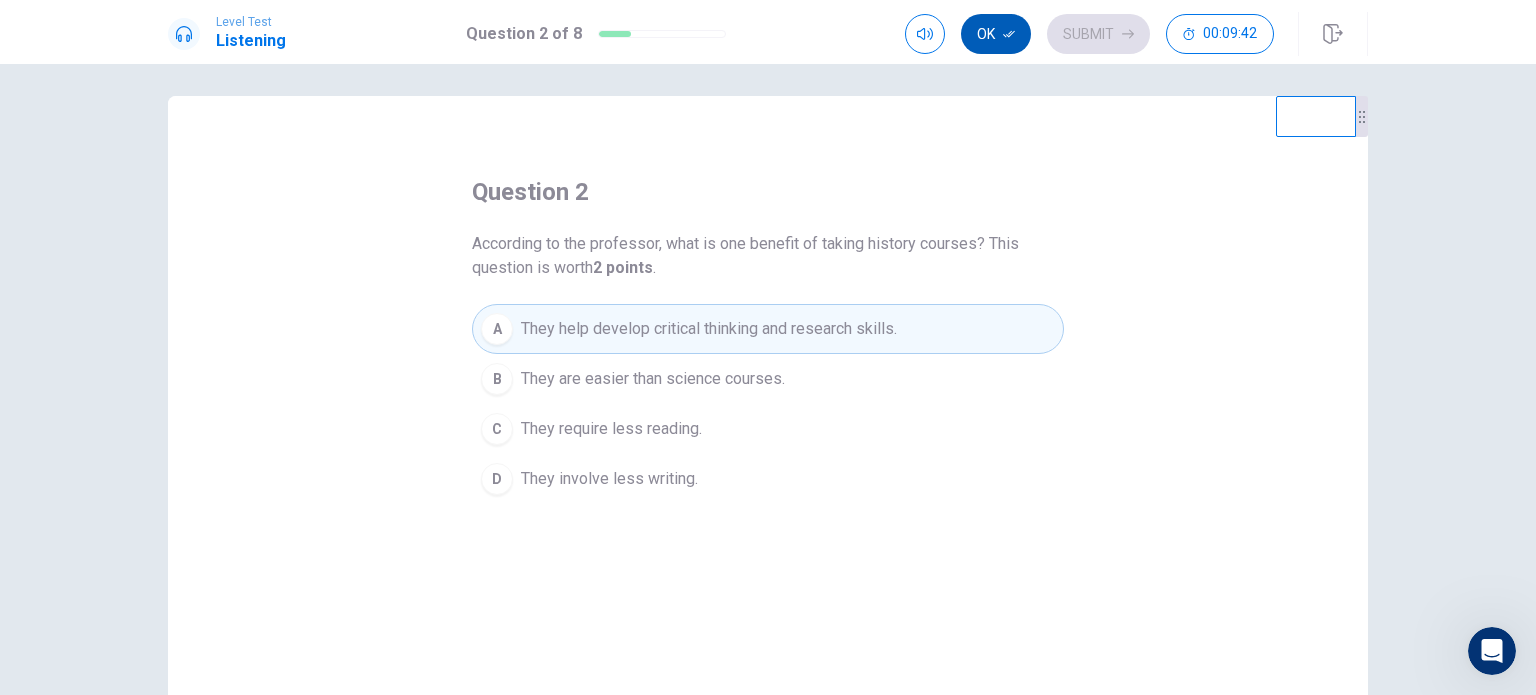 click 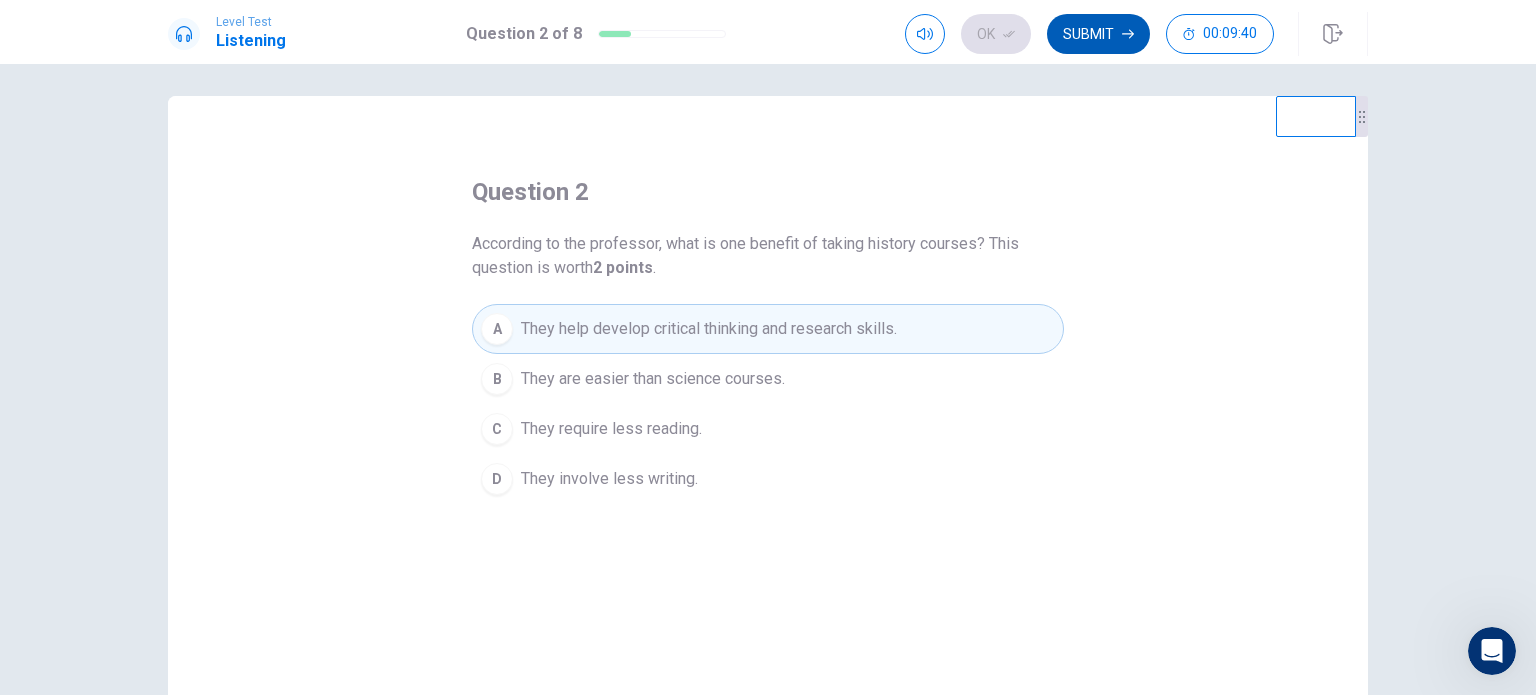 click on "Submit" at bounding box center [1098, 34] 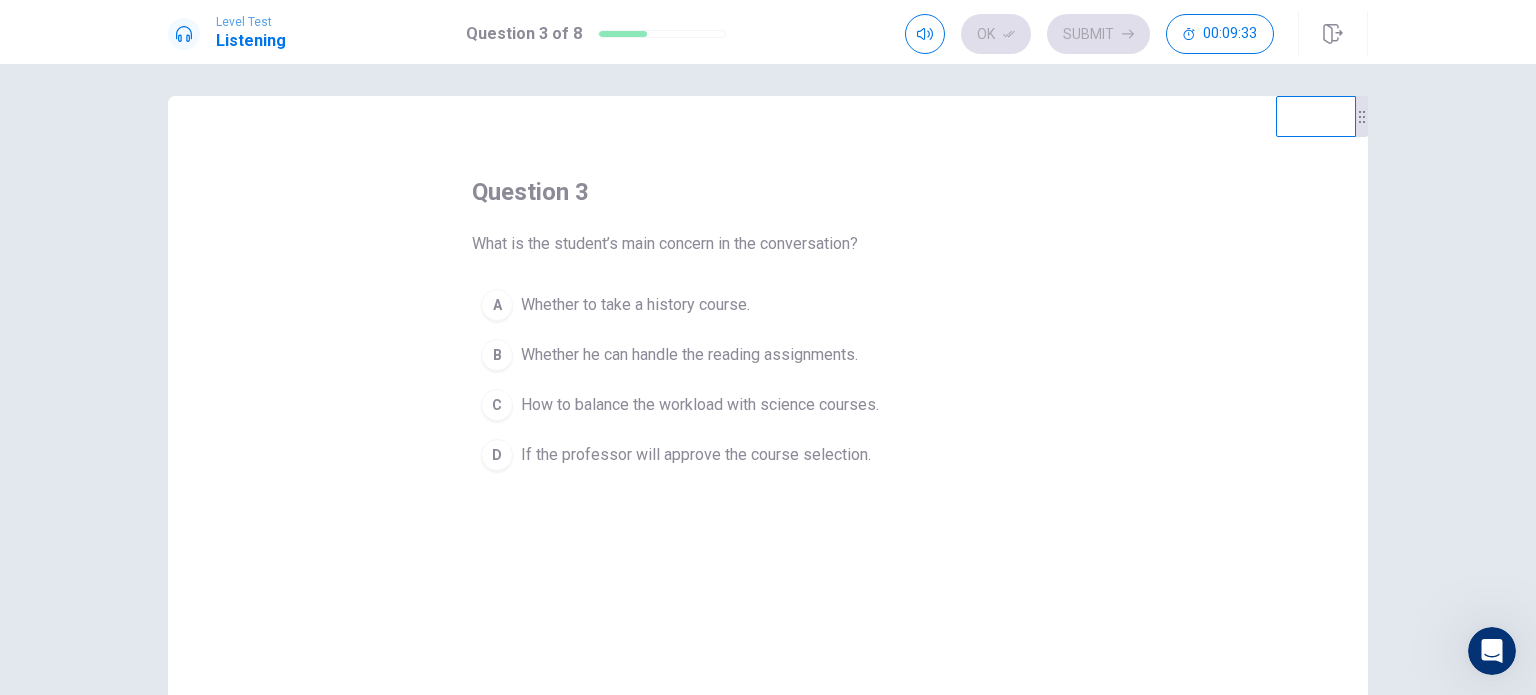 click on "How to balance the workload with science courses." at bounding box center (700, 405) 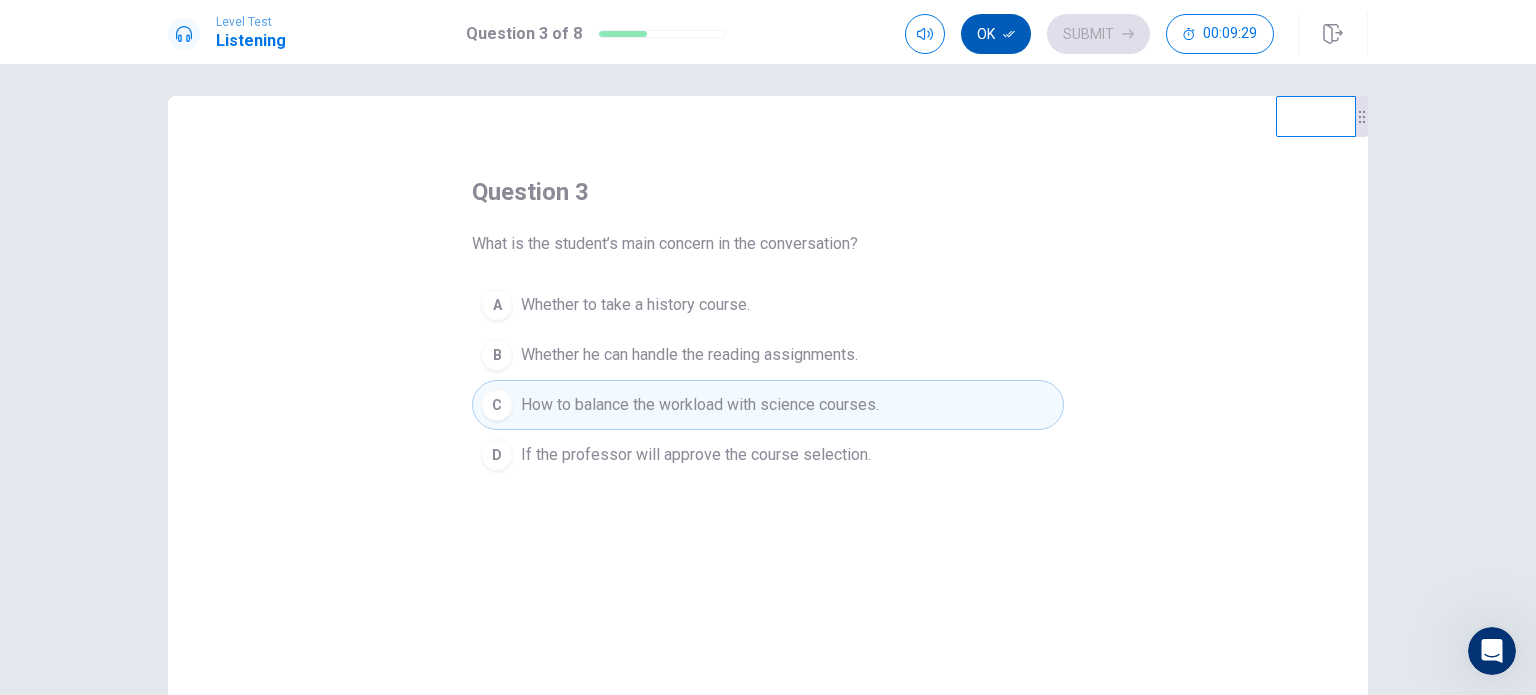 click on "Ok" at bounding box center (996, 34) 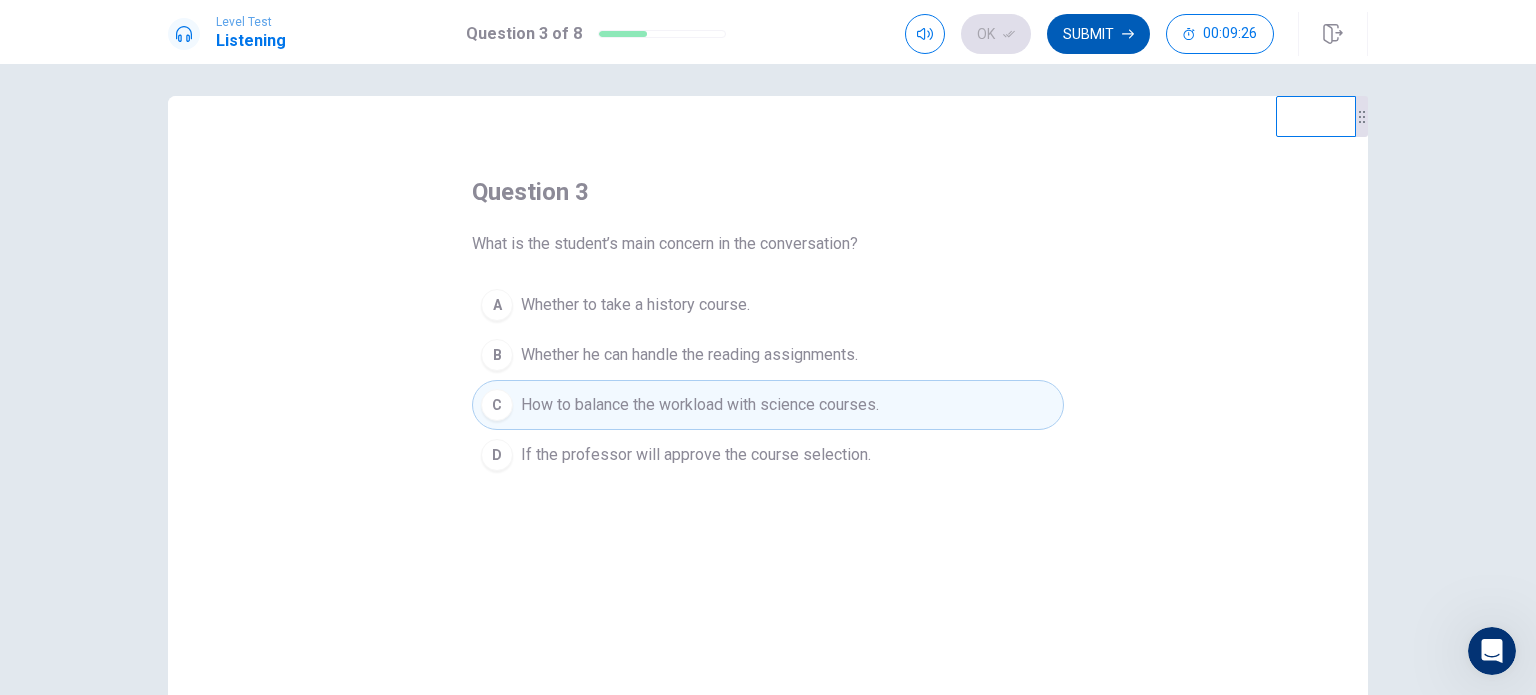 click on "Submit" at bounding box center [1098, 34] 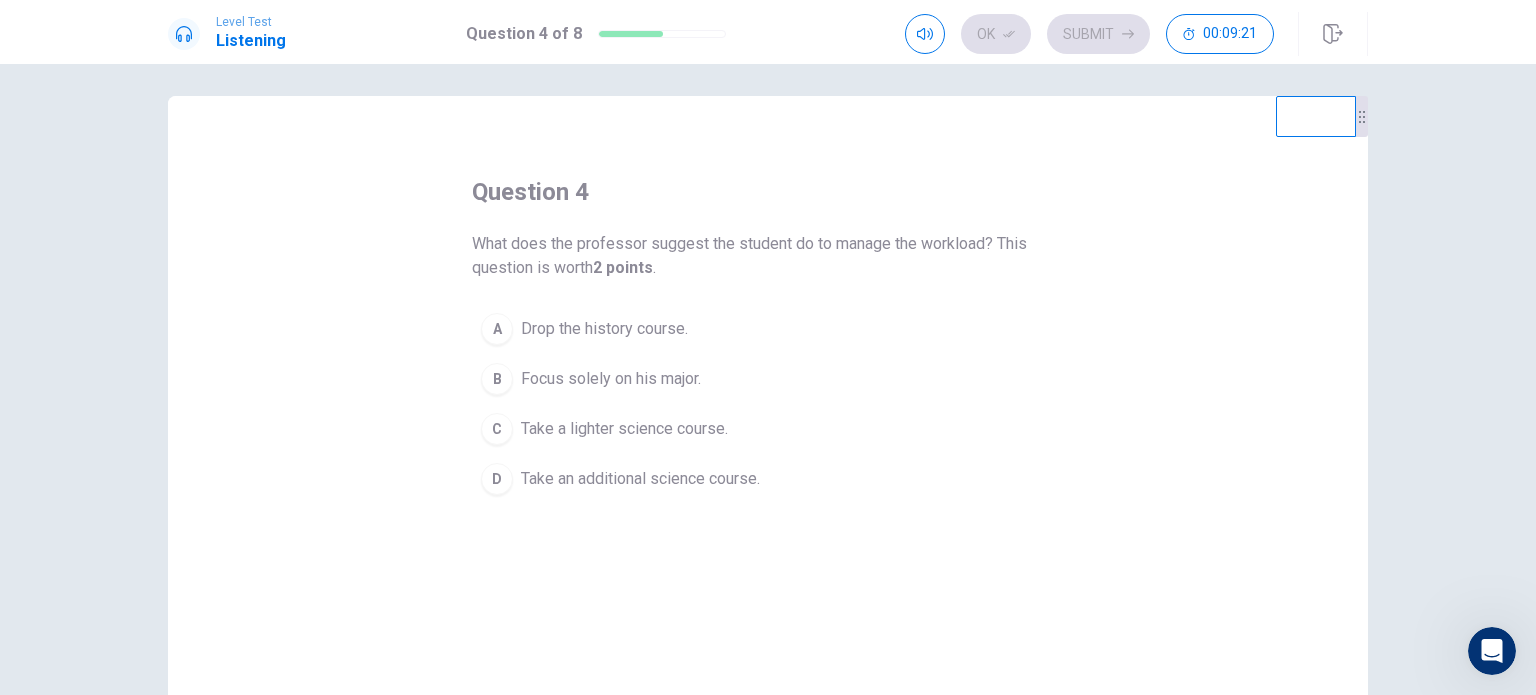 click on "Take a lighter science course." at bounding box center [624, 429] 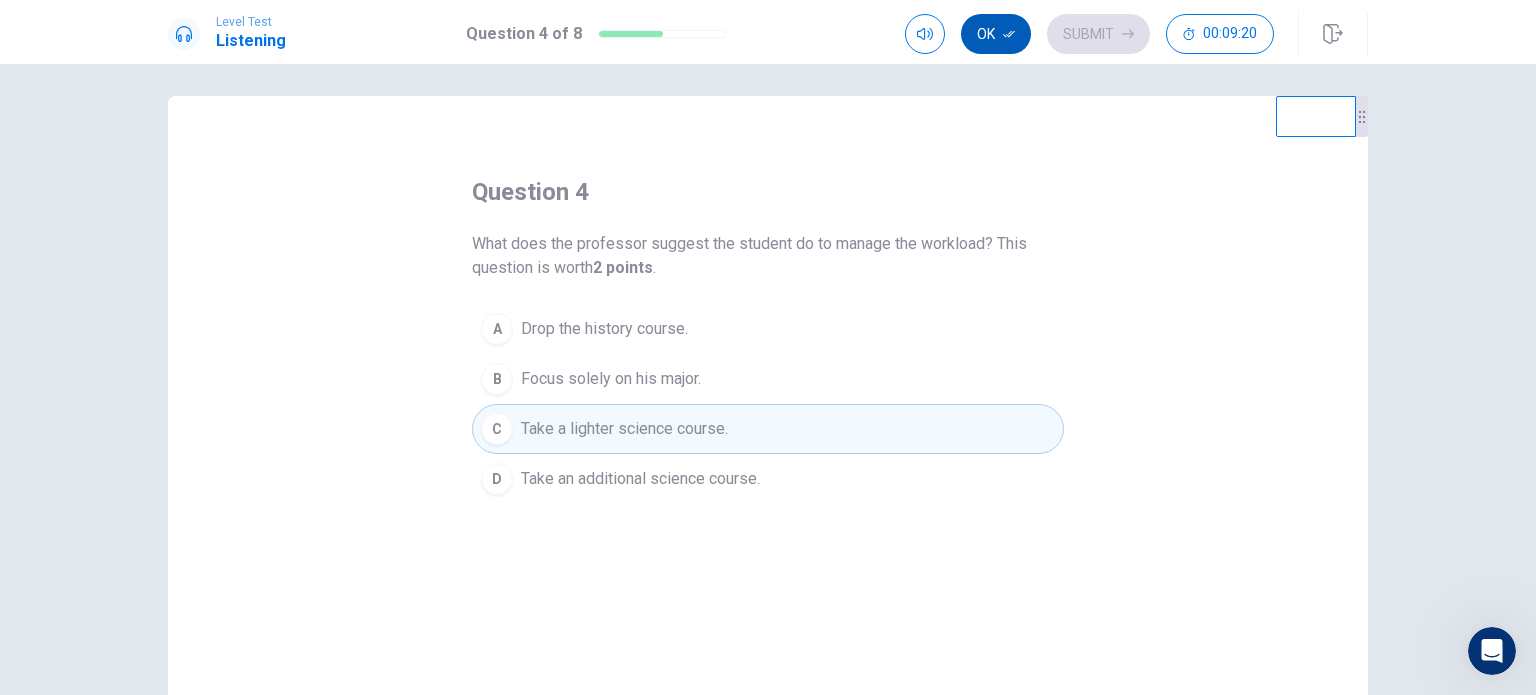 click on "Ok" at bounding box center [996, 34] 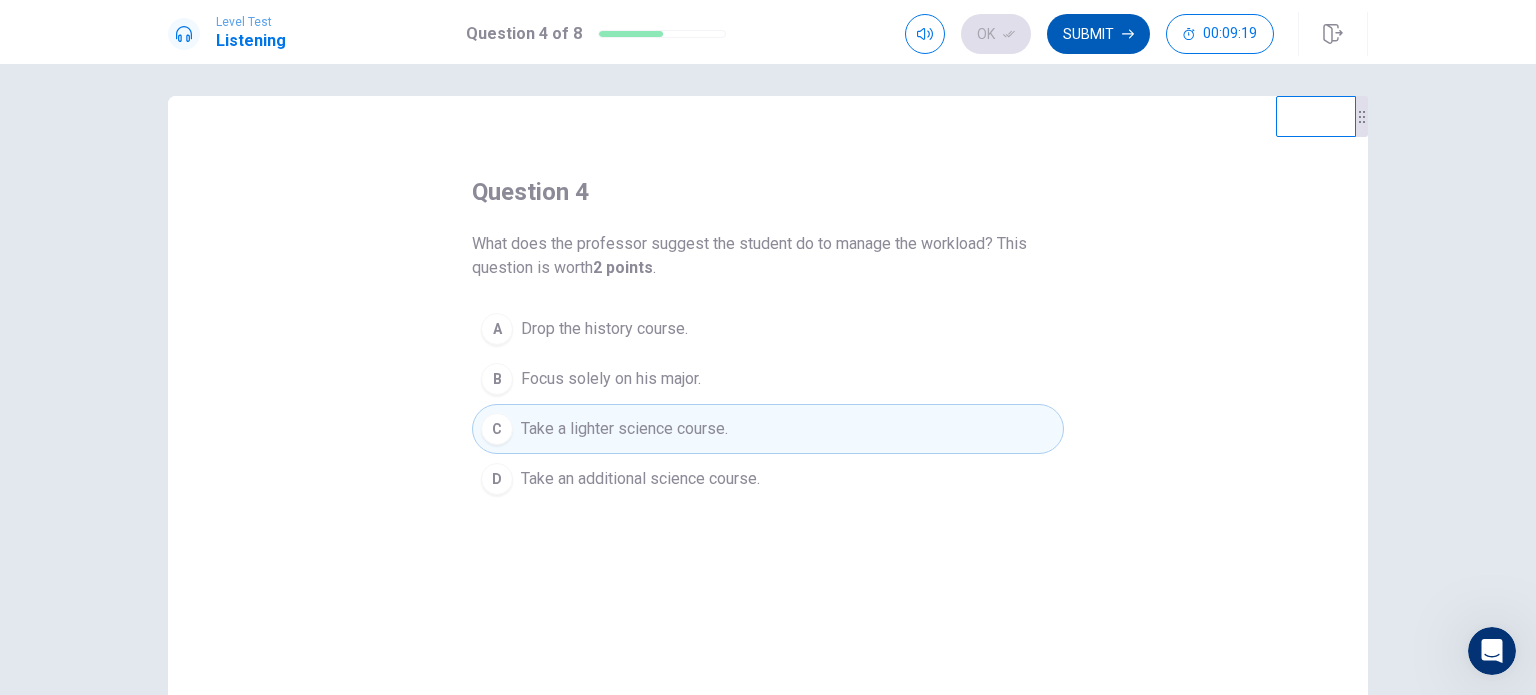 click on "Submit" at bounding box center [1098, 34] 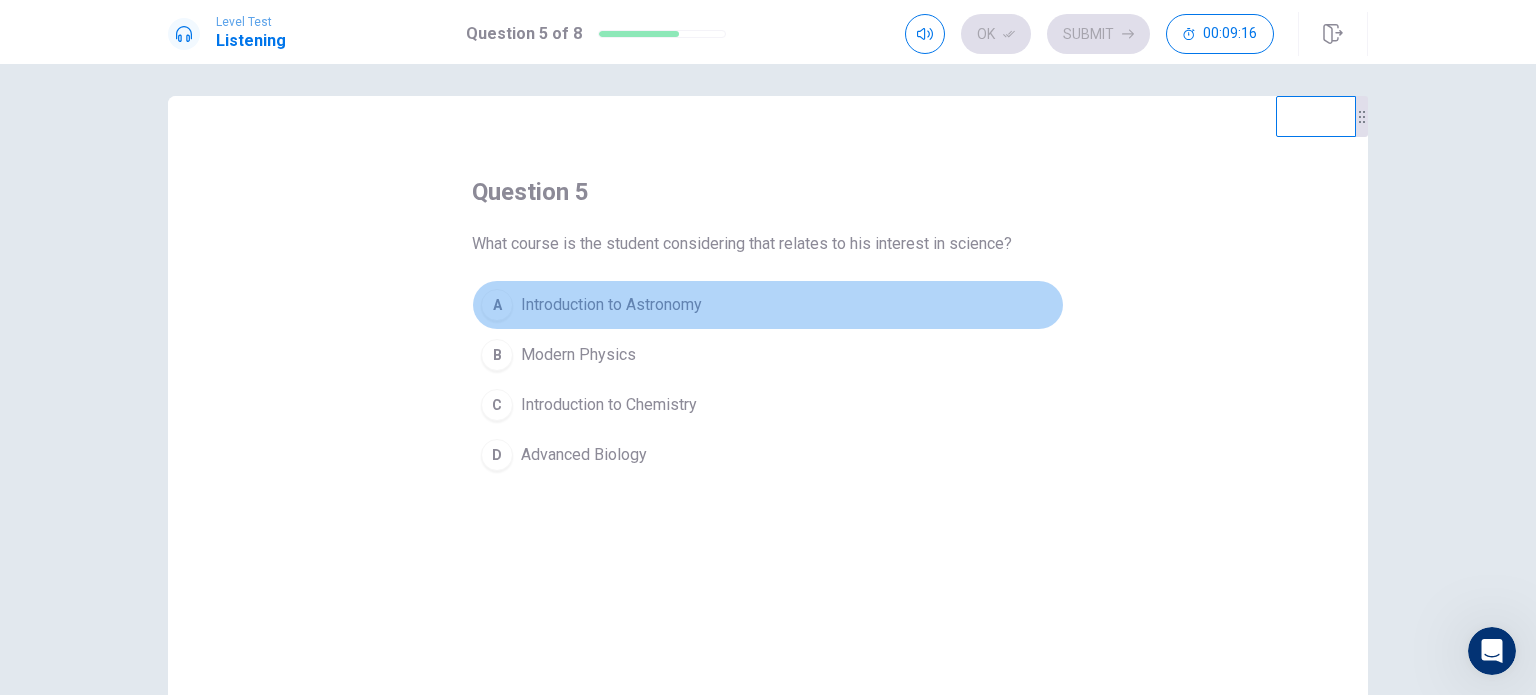click on "Introduction to Astronomy" at bounding box center [611, 305] 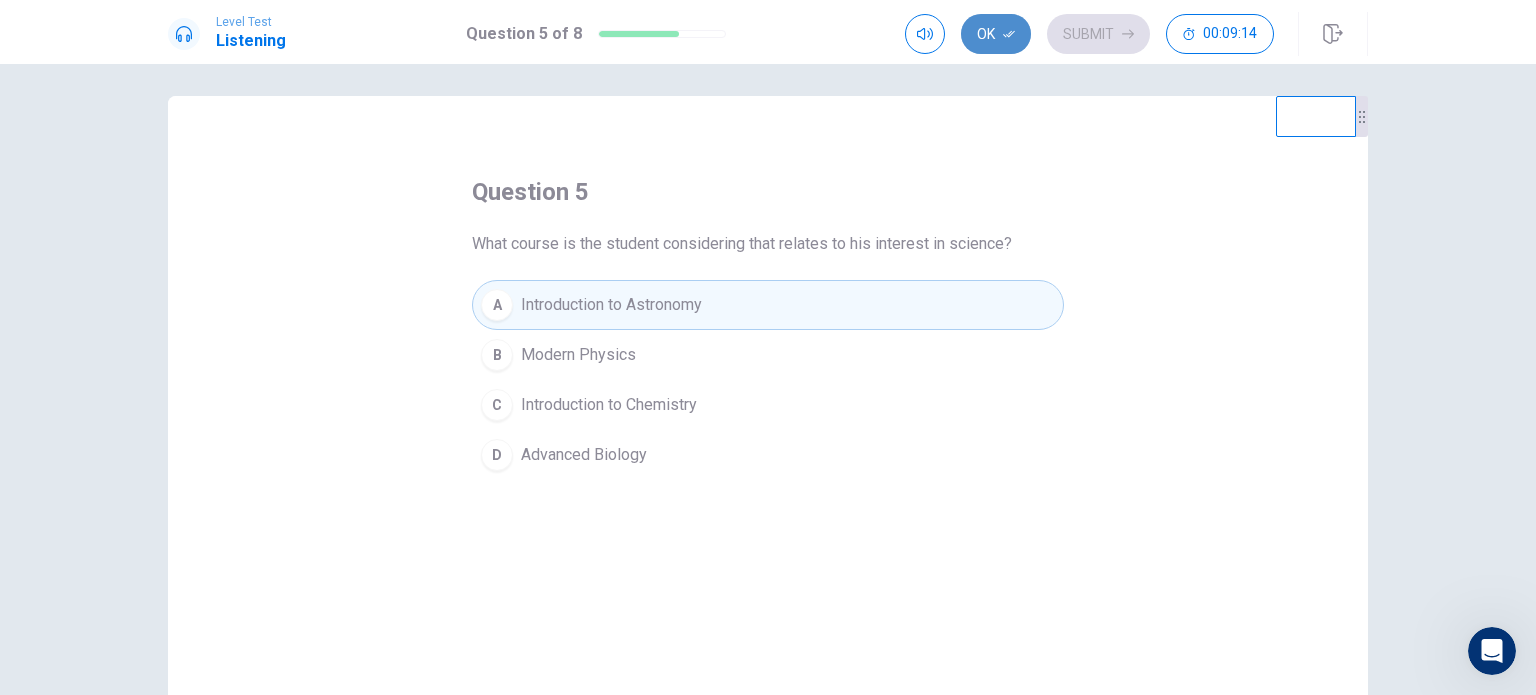 click on "Ok" at bounding box center (996, 34) 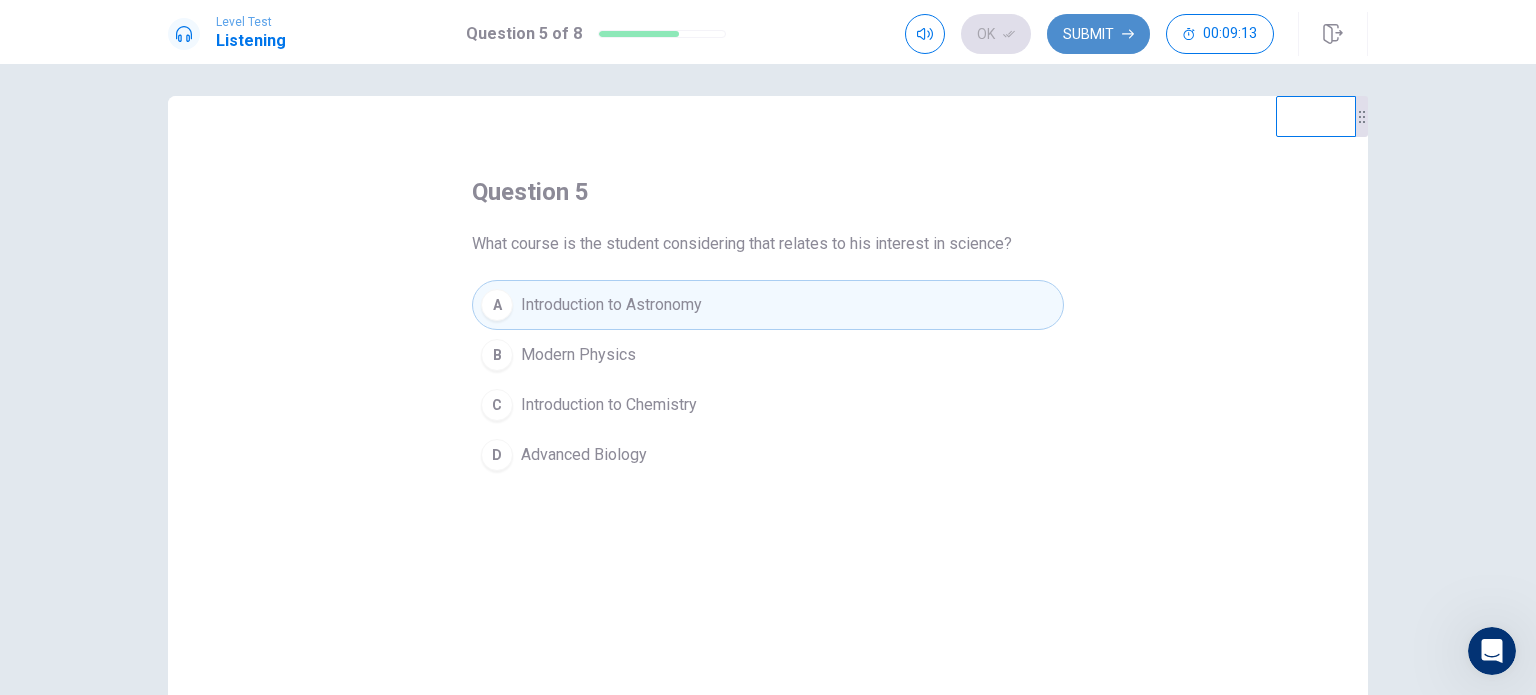 click on "Submit" at bounding box center [1098, 34] 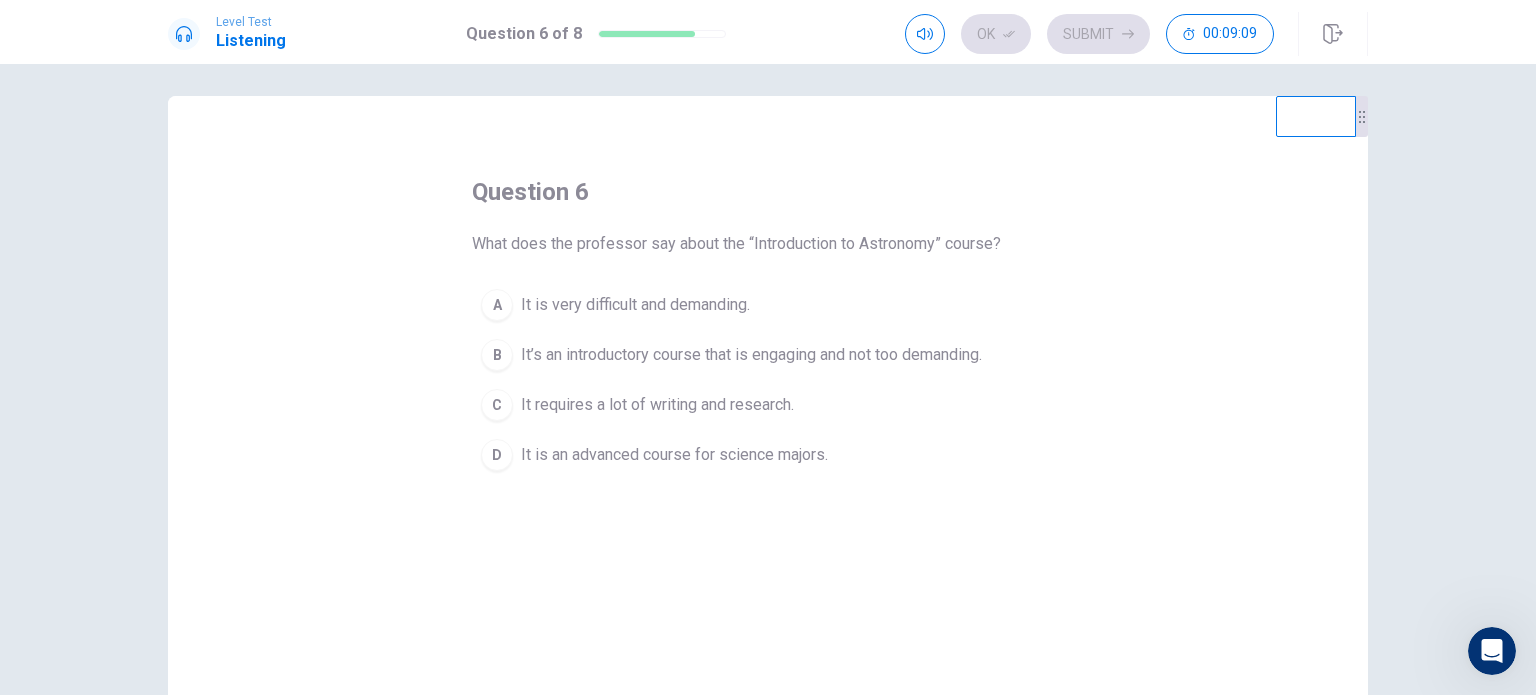 click on "It’s an introductory course that is engaging and not too demanding." at bounding box center (751, 355) 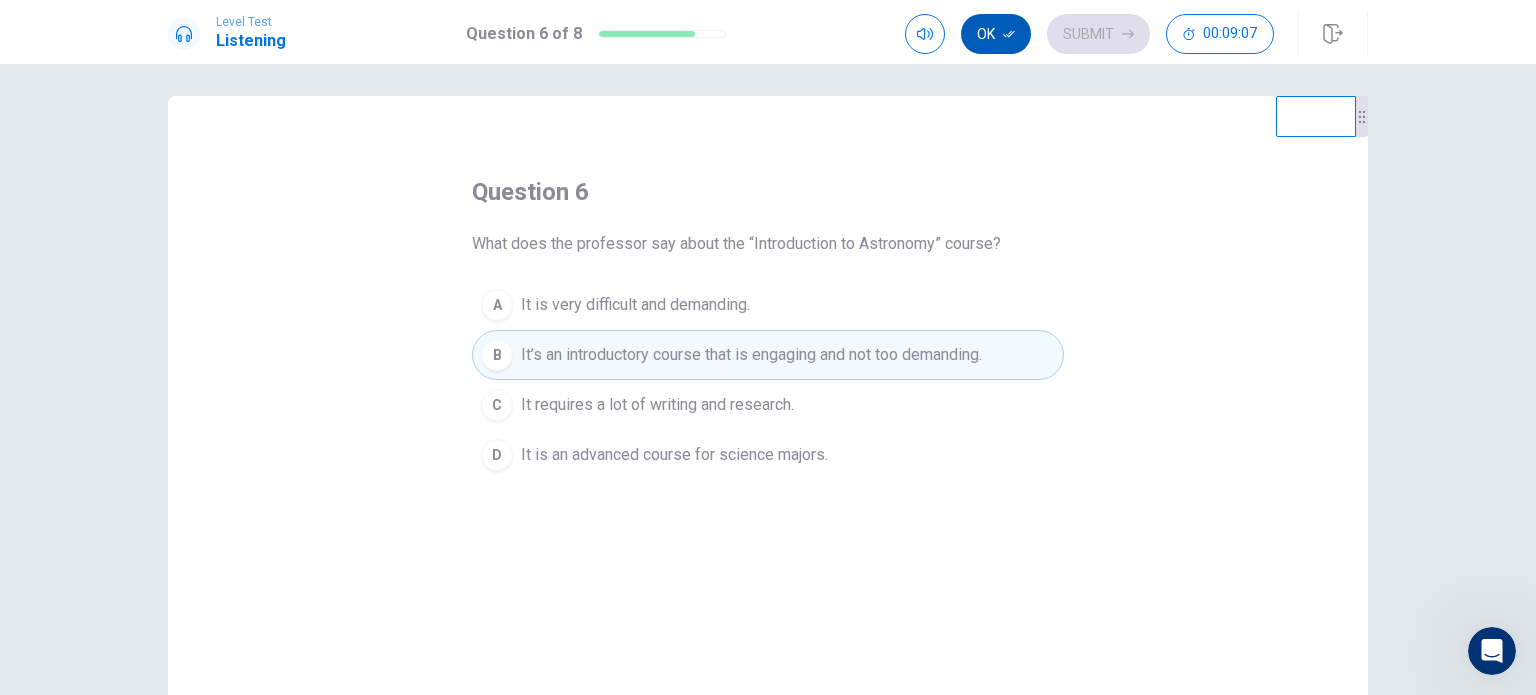 click on "Ok" at bounding box center (996, 34) 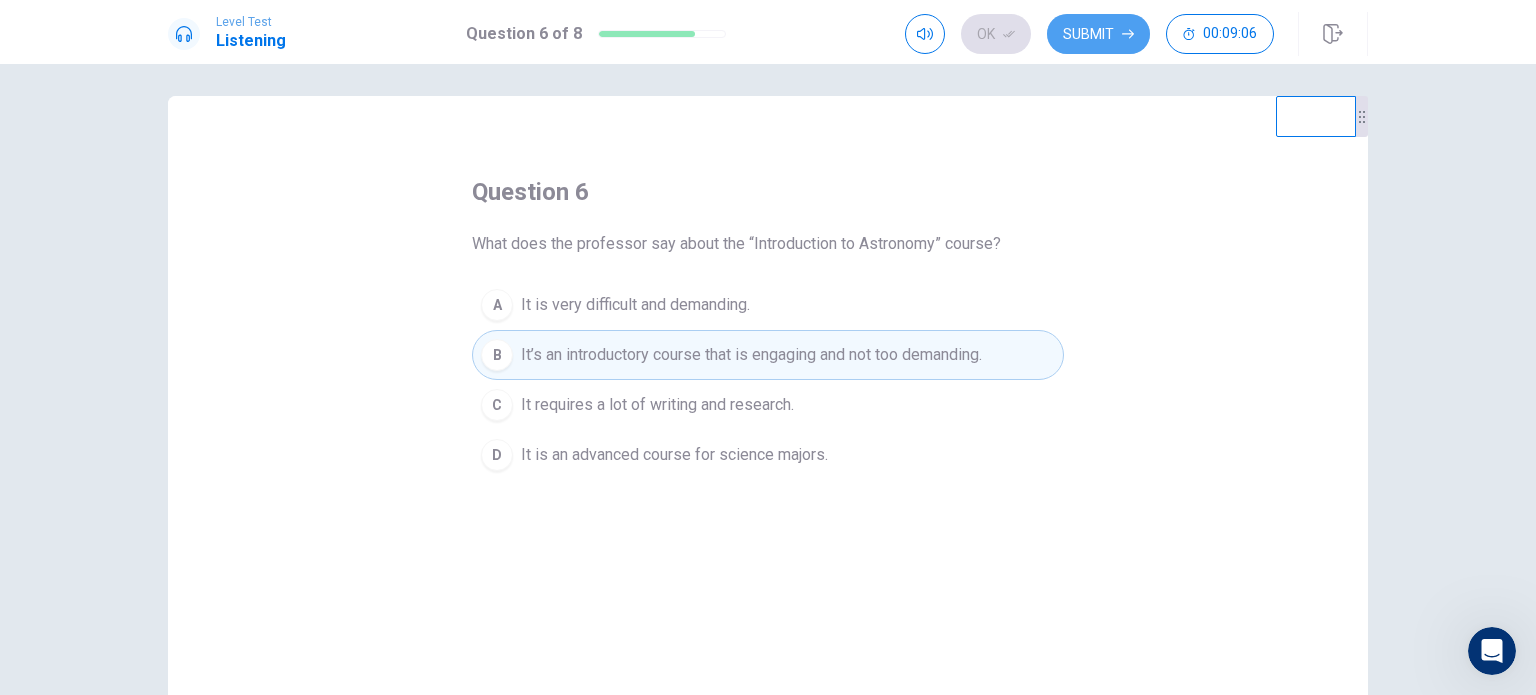 click on "Submit" at bounding box center [1098, 34] 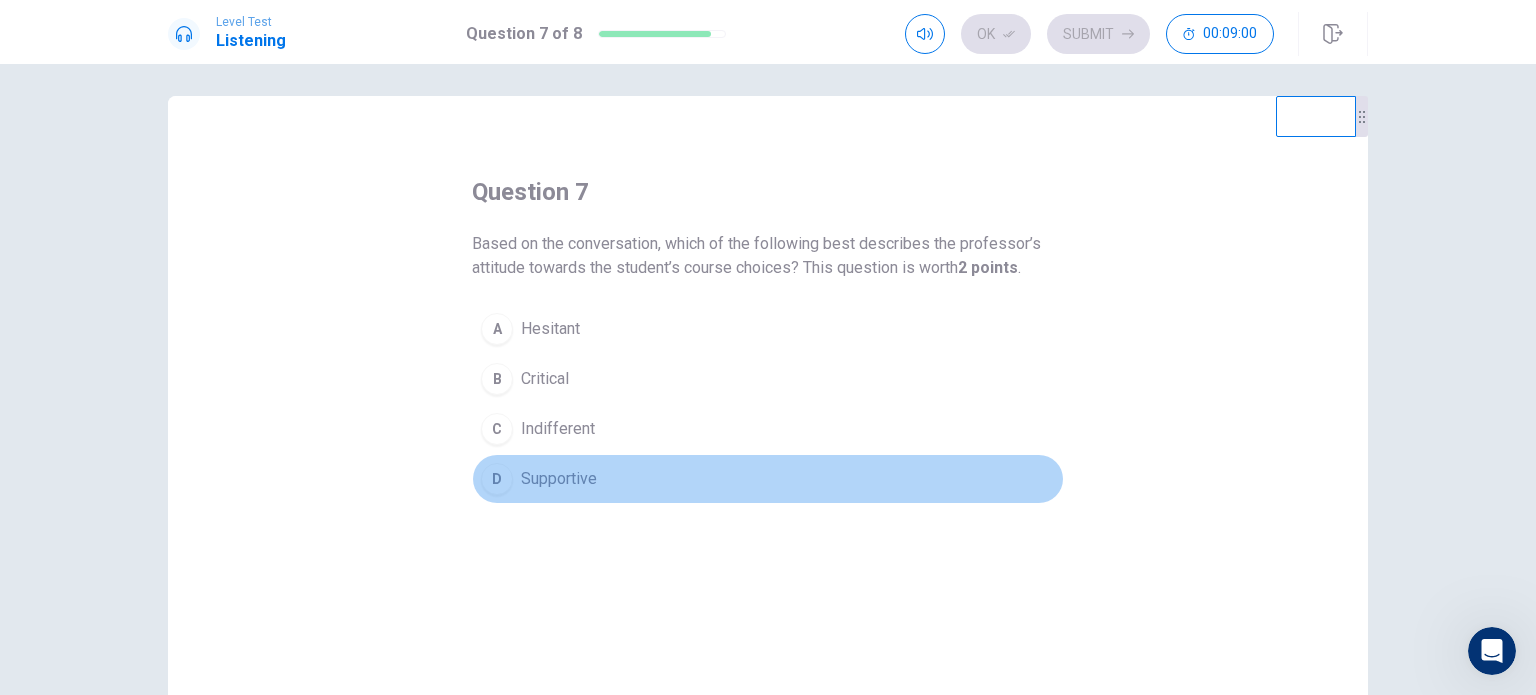 click on "Supportive" at bounding box center (559, 479) 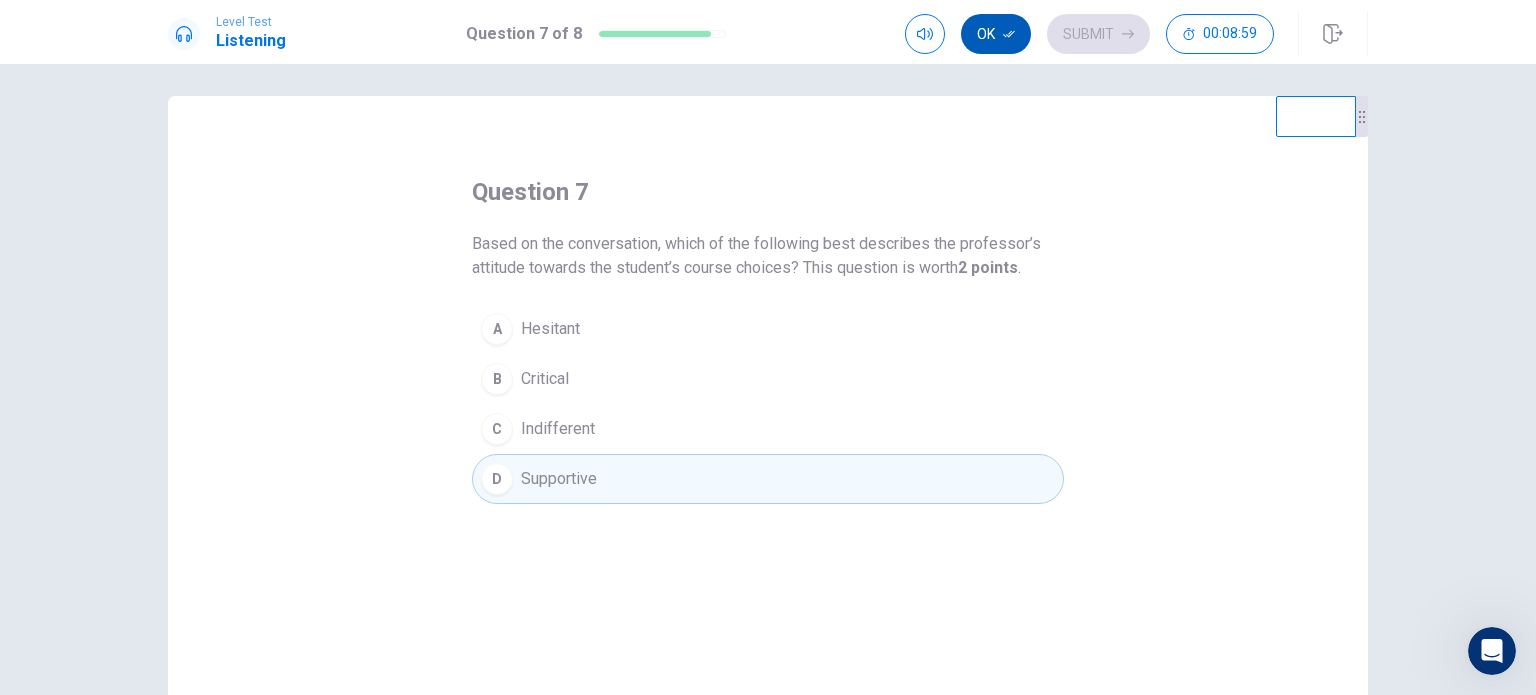 click on "Ok" at bounding box center [996, 34] 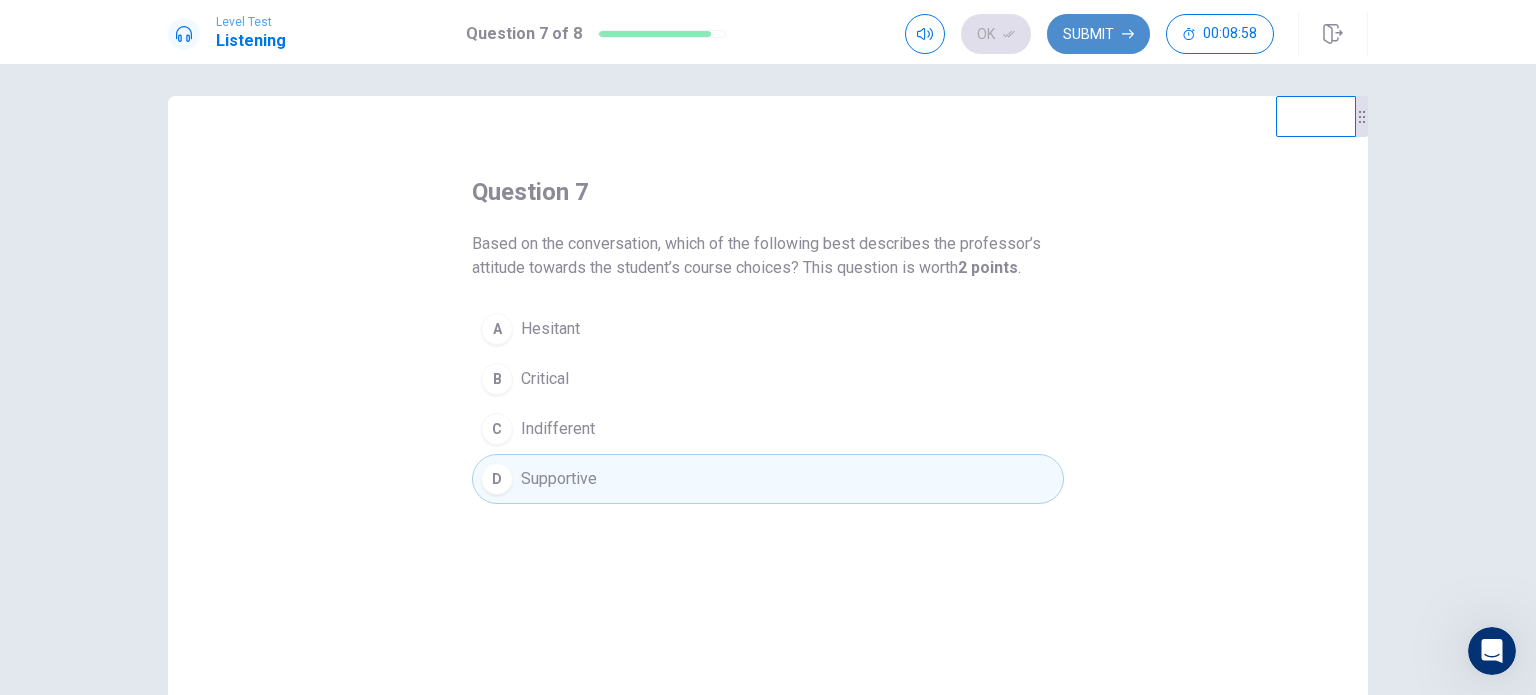 click on "Submit" at bounding box center (1098, 34) 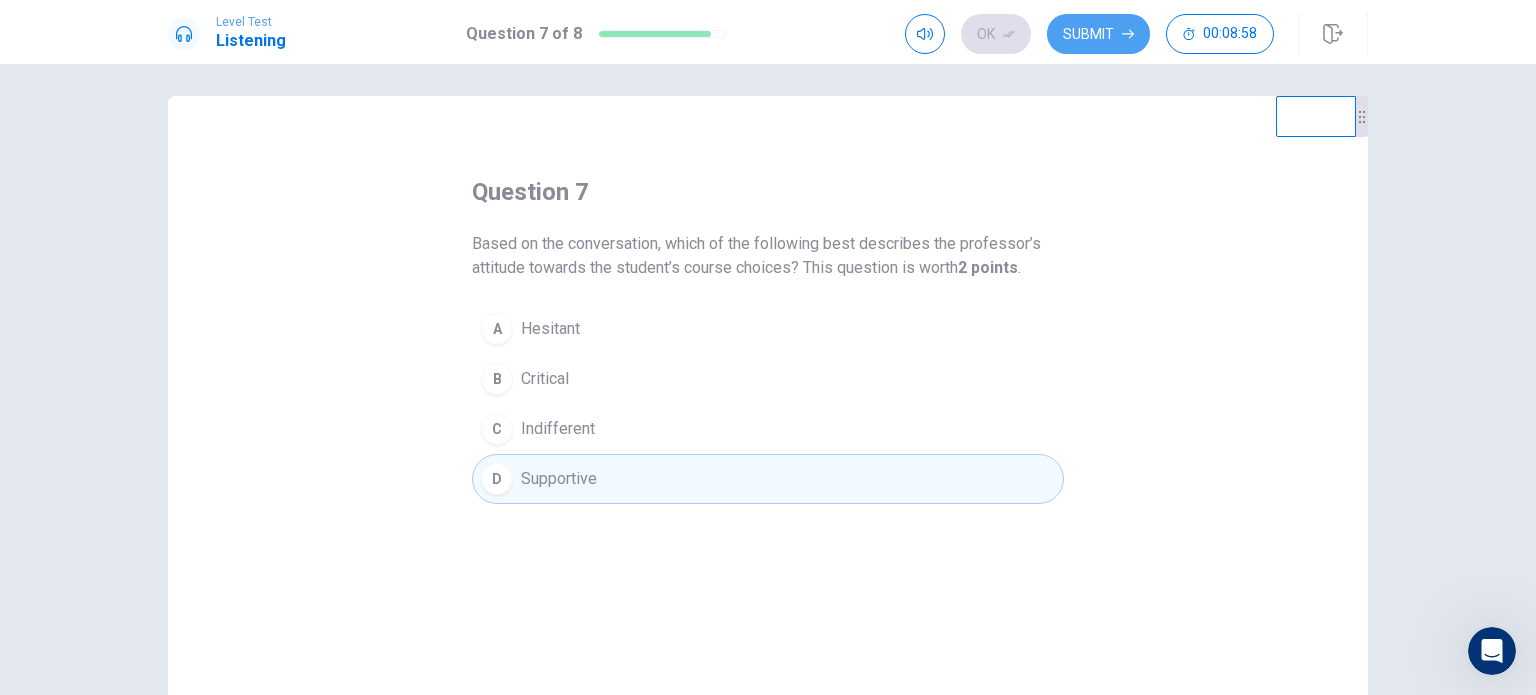 scroll, scrollTop: 0, scrollLeft: 0, axis: both 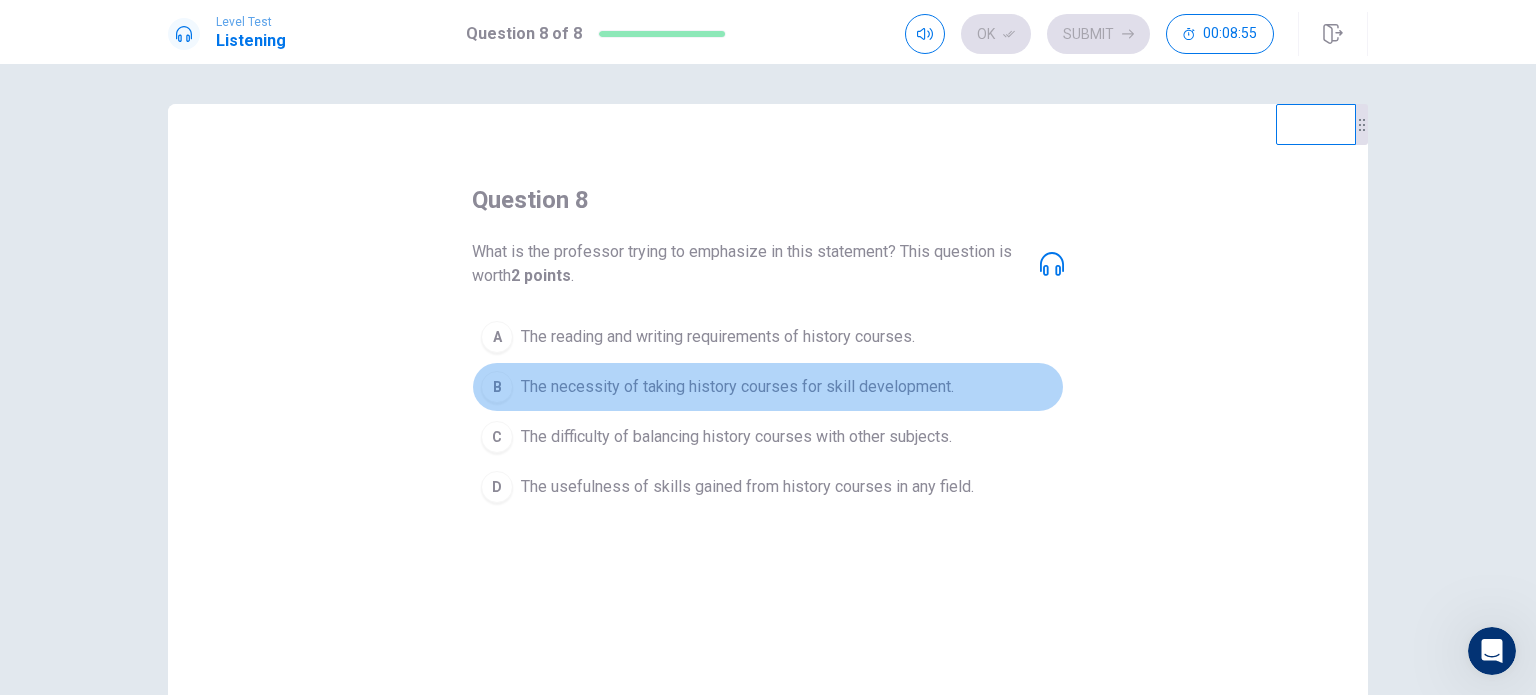 click on "The necessity of taking history courses for skill development." at bounding box center (737, 387) 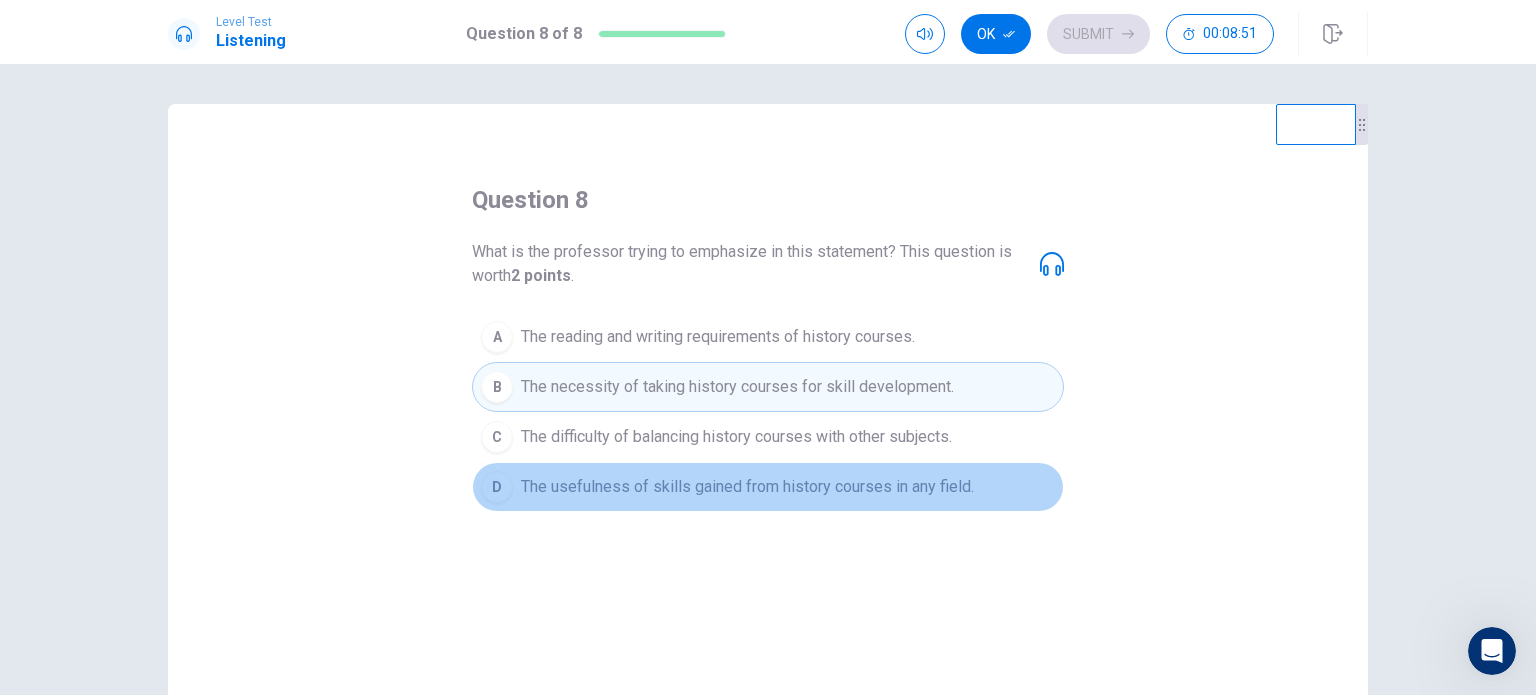 click on "The usefulness of skills gained from history courses in any field." at bounding box center (747, 487) 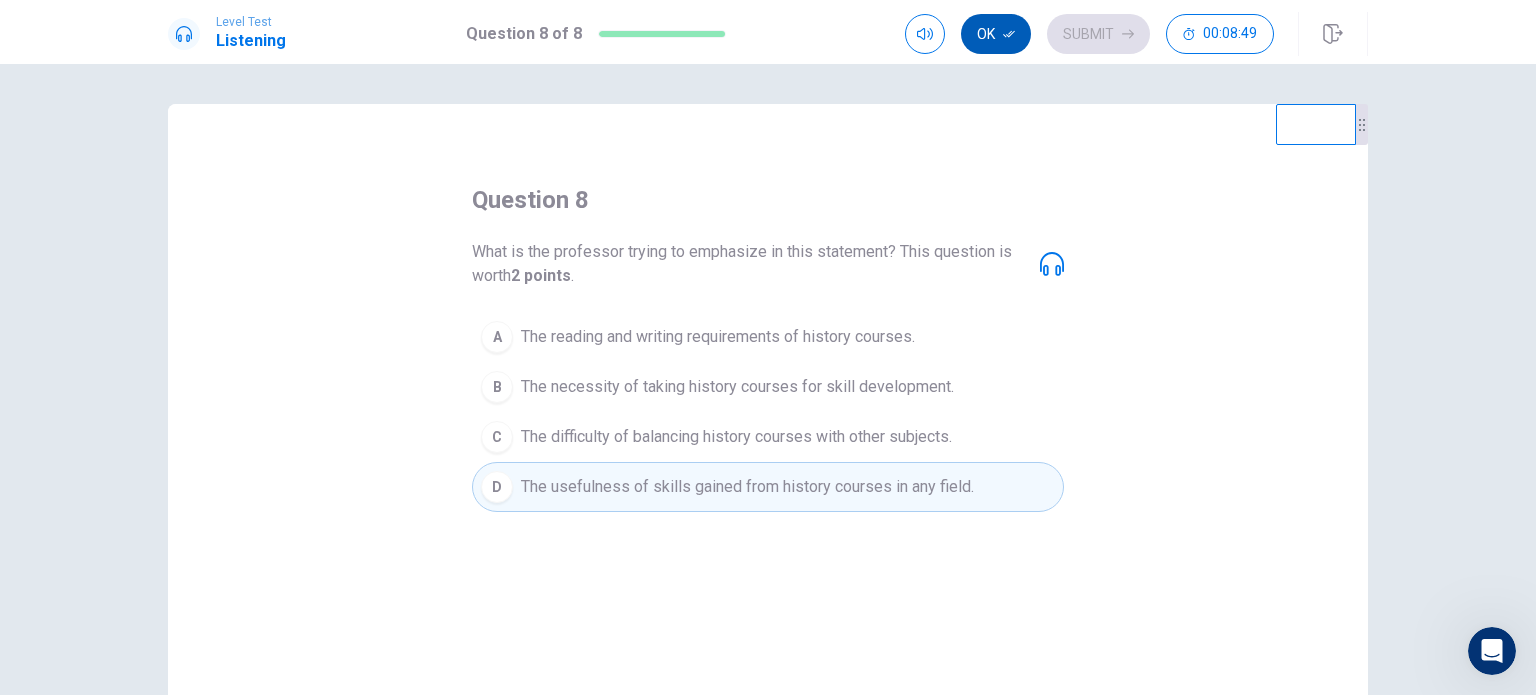 click 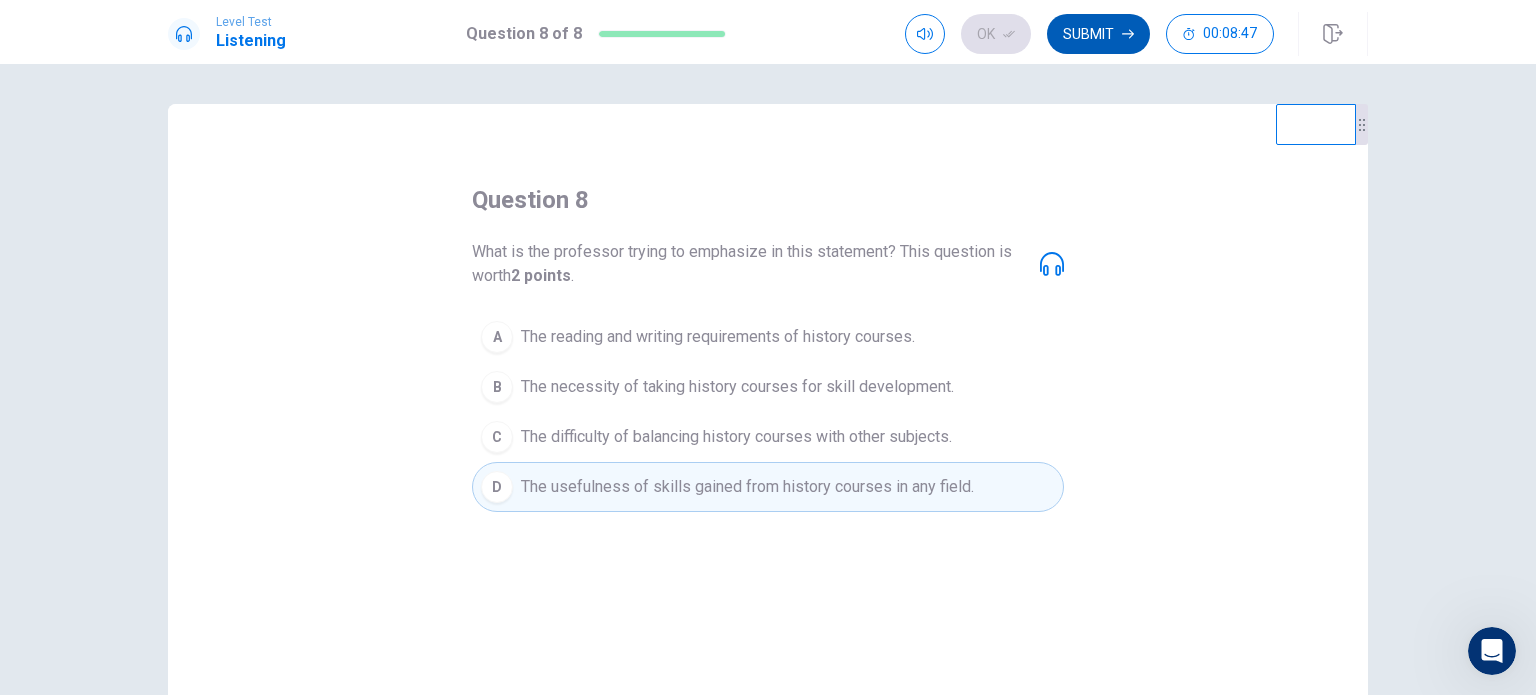 click on "Submit" at bounding box center (1098, 34) 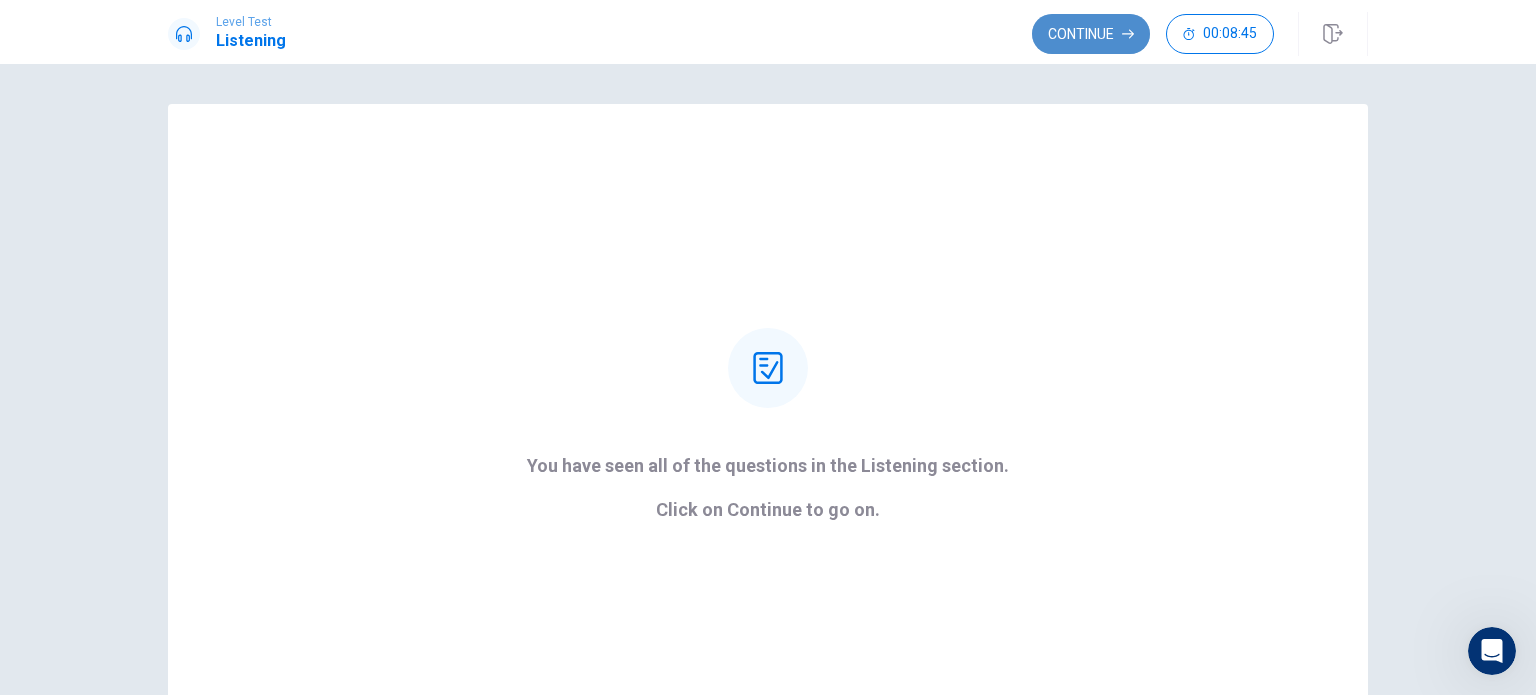 click on "Continue" at bounding box center (1091, 34) 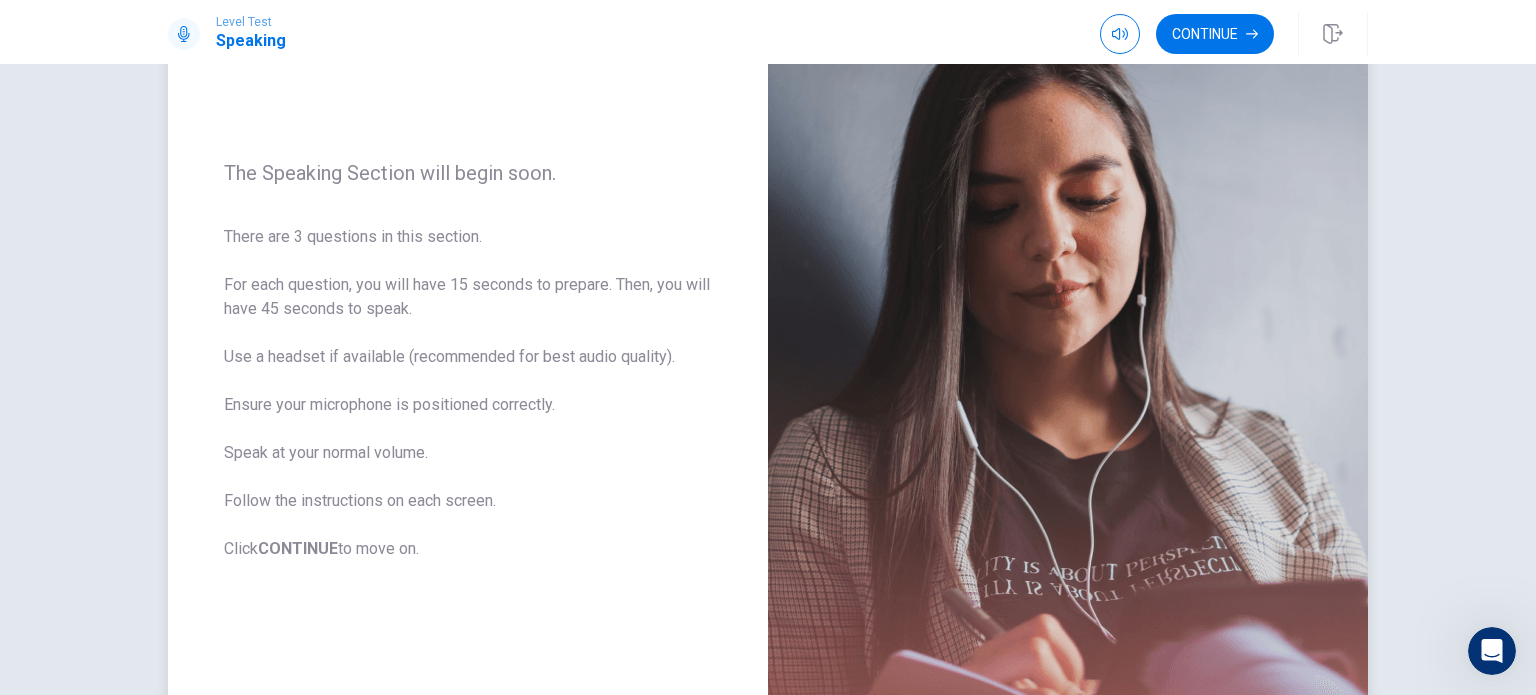 scroll, scrollTop: 0, scrollLeft: 0, axis: both 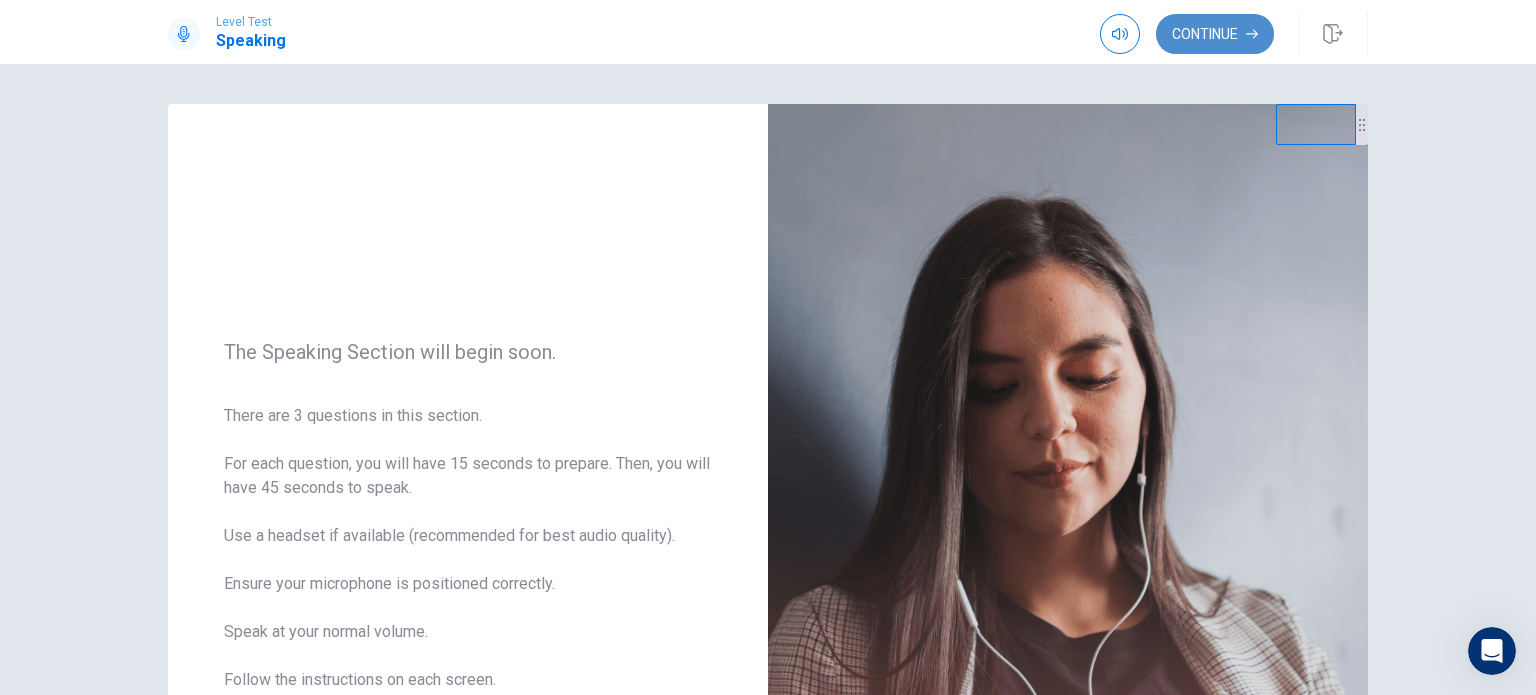 click on "Continue" at bounding box center (1215, 34) 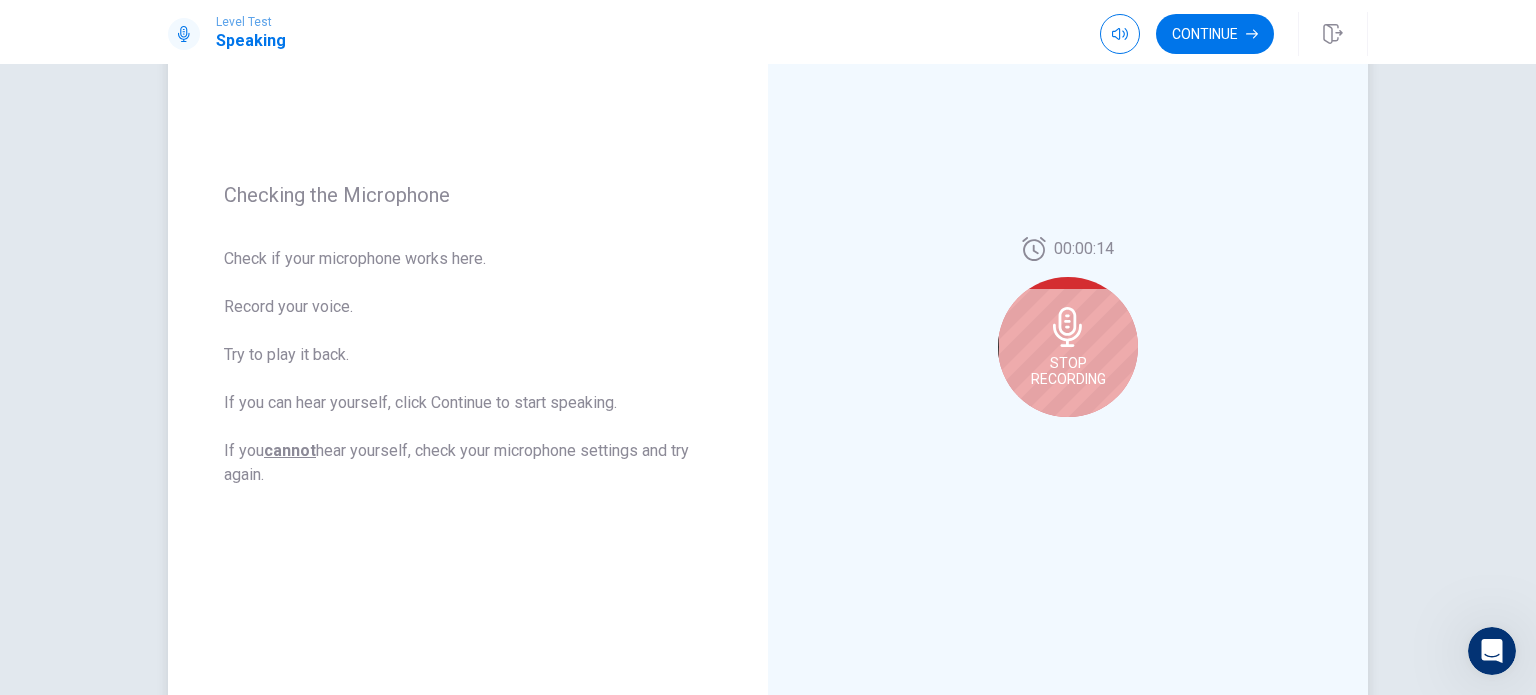 scroll, scrollTop: 184, scrollLeft: 0, axis: vertical 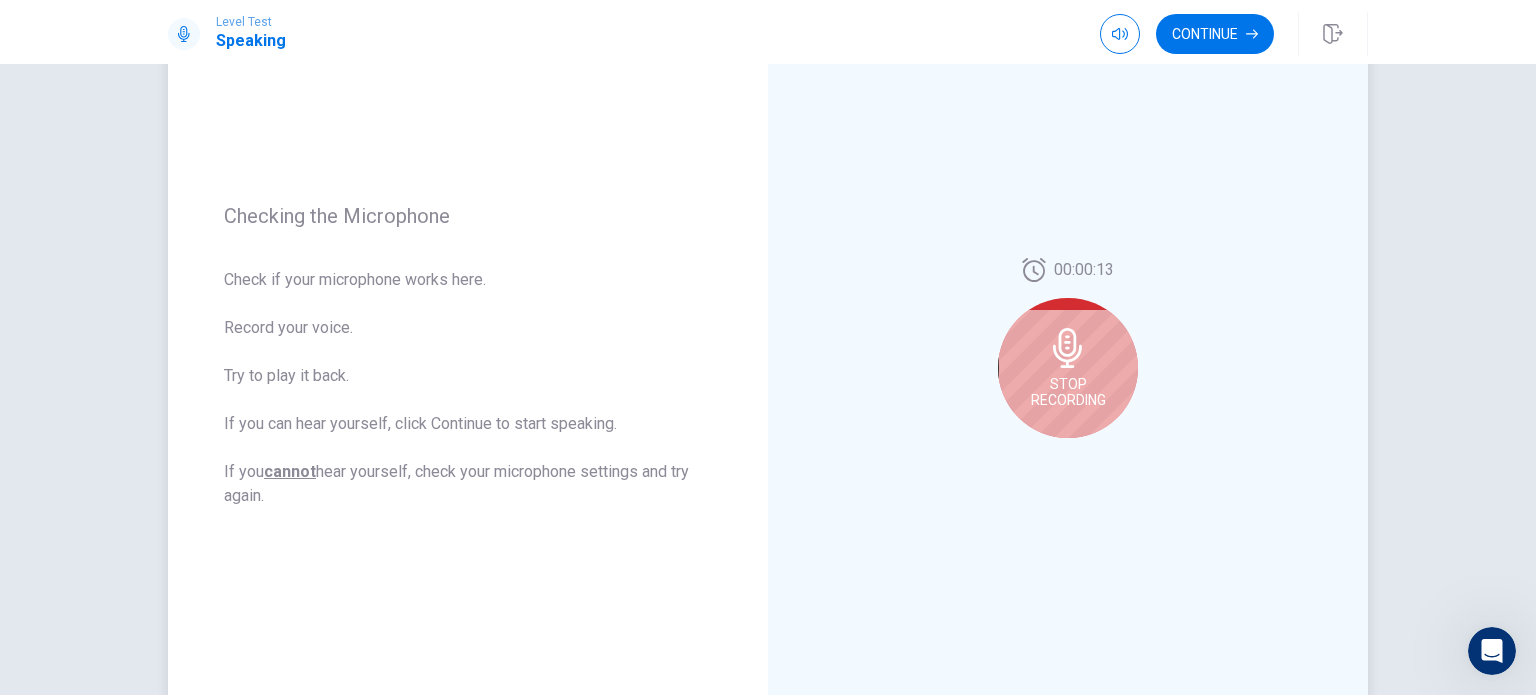 click 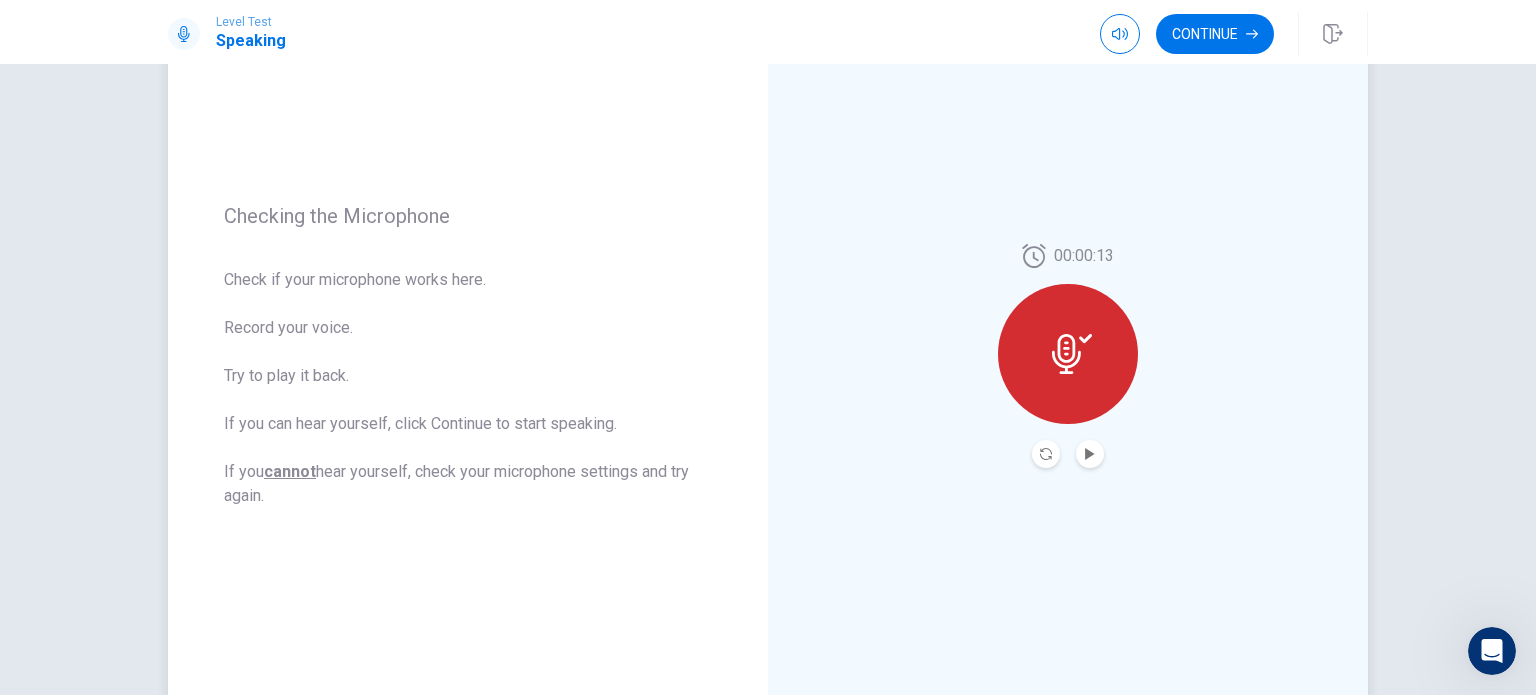 click 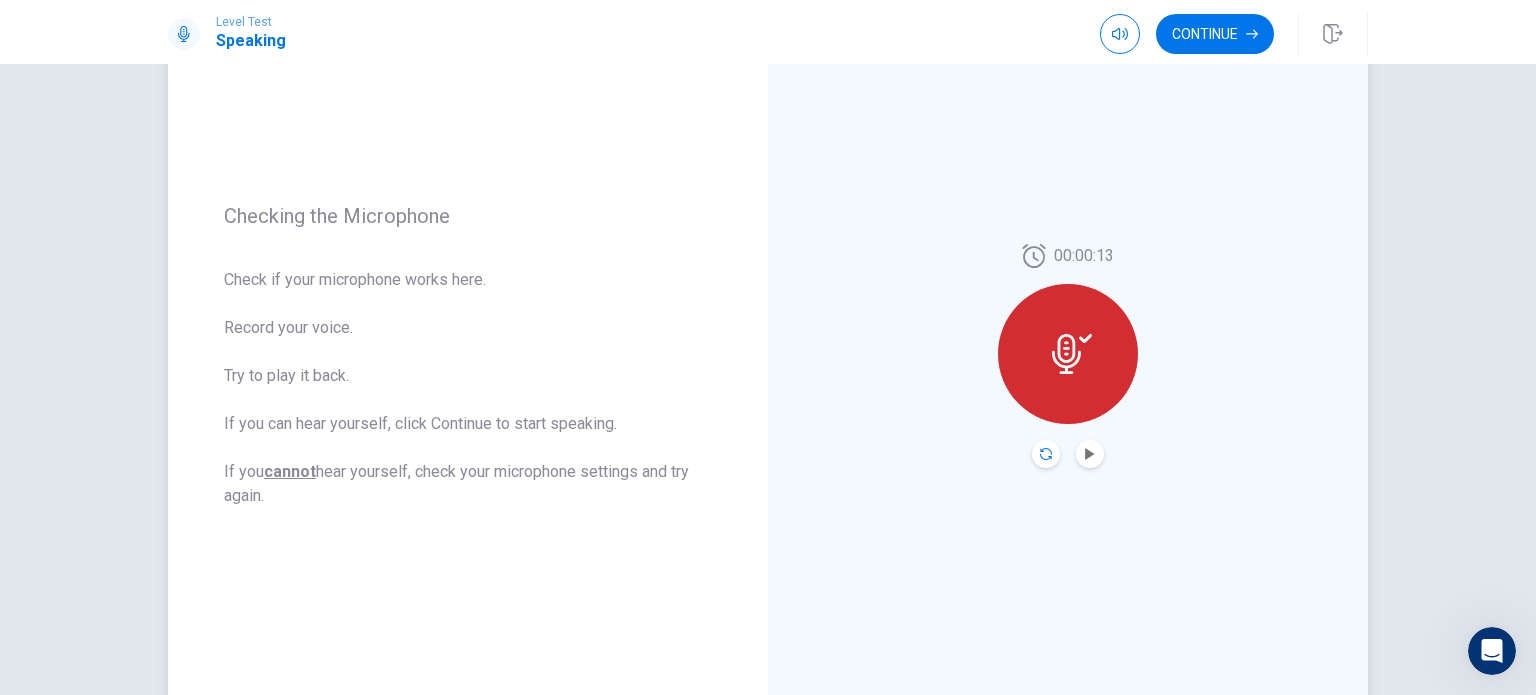 click 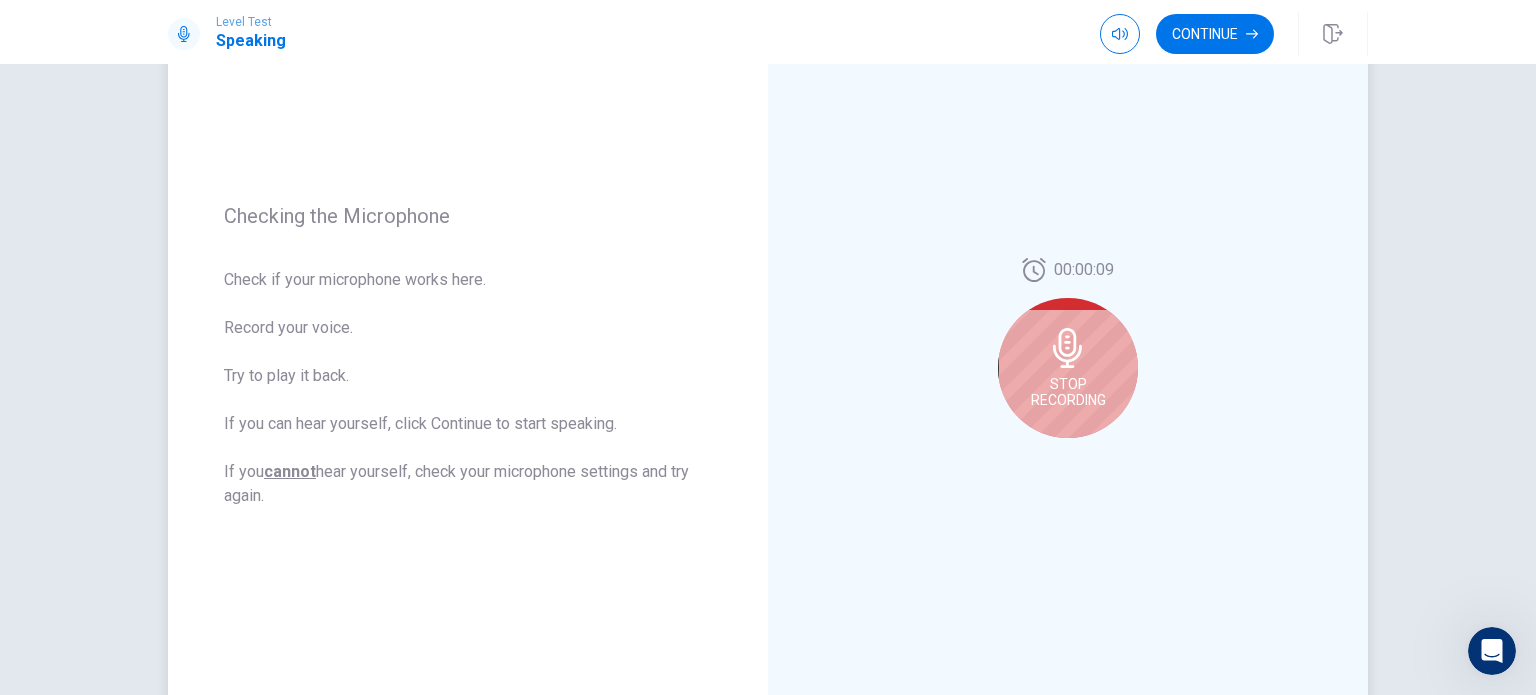 click on "Stop   Recording" at bounding box center (1068, 392) 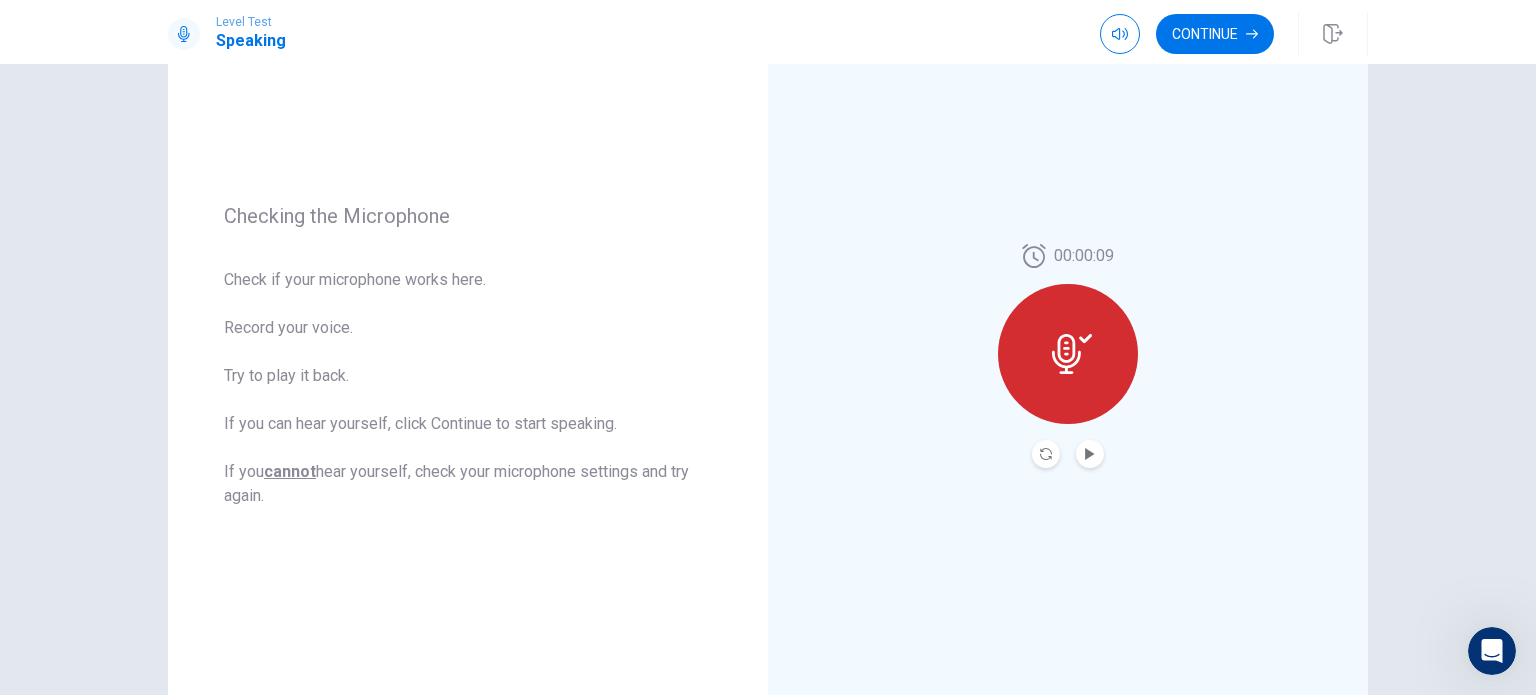 click at bounding box center (1090, 454) 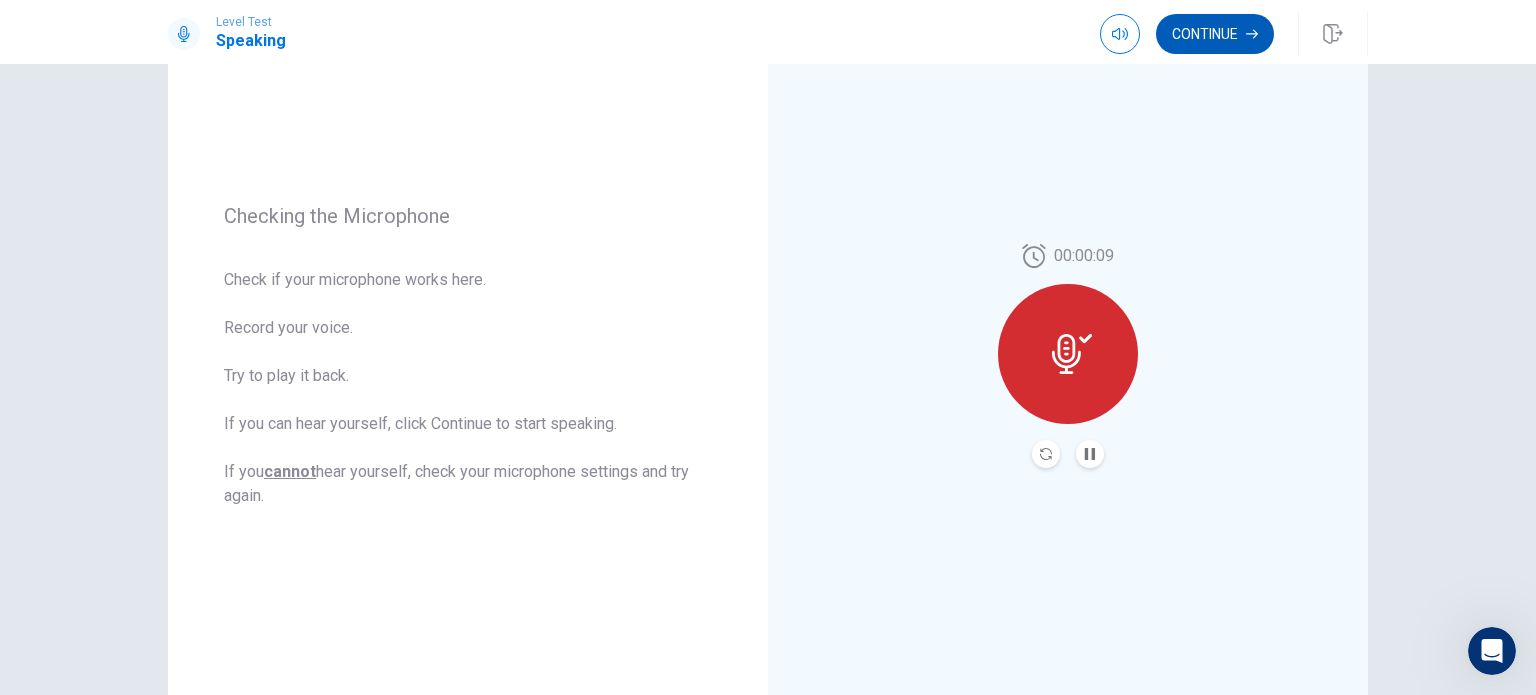 click on "Continue" at bounding box center [1215, 34] 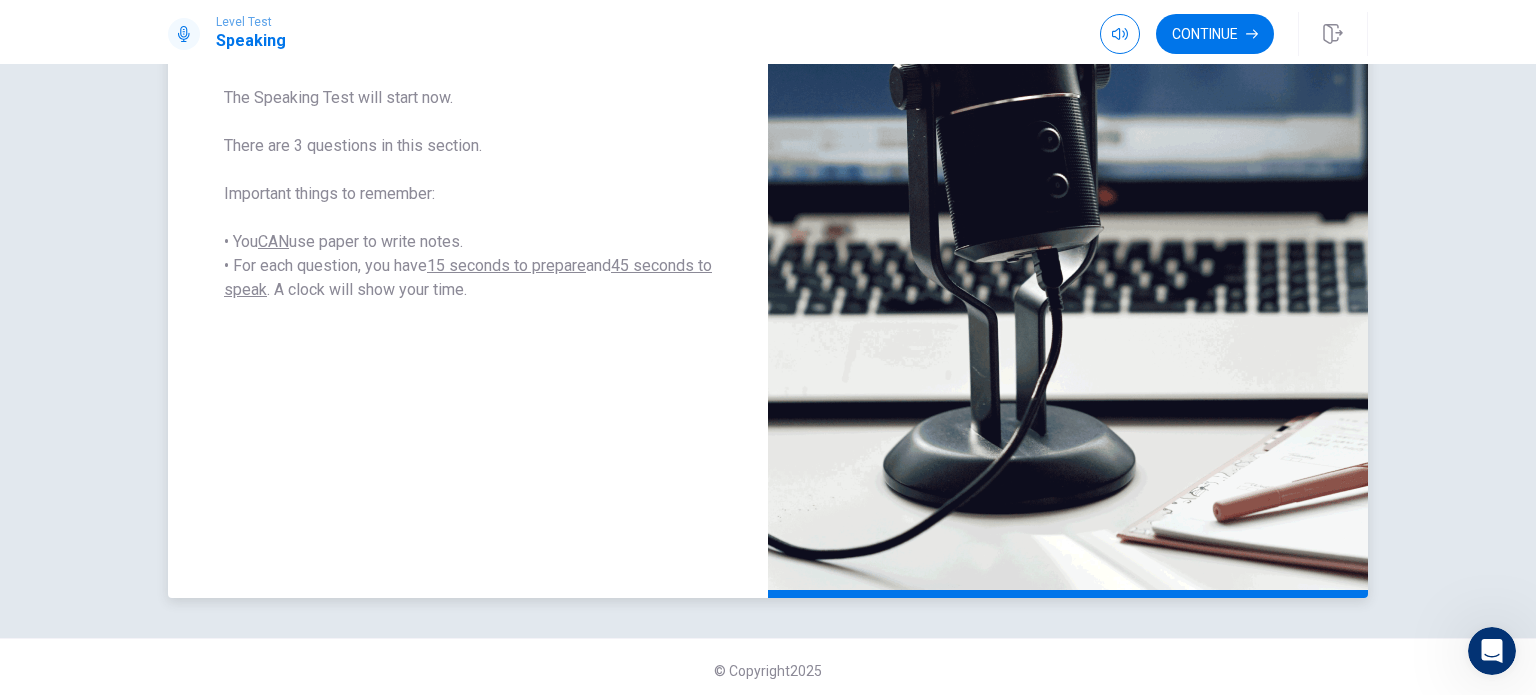 scroll, scrollTop: 384, scrollLeft: 0, axis: vertical 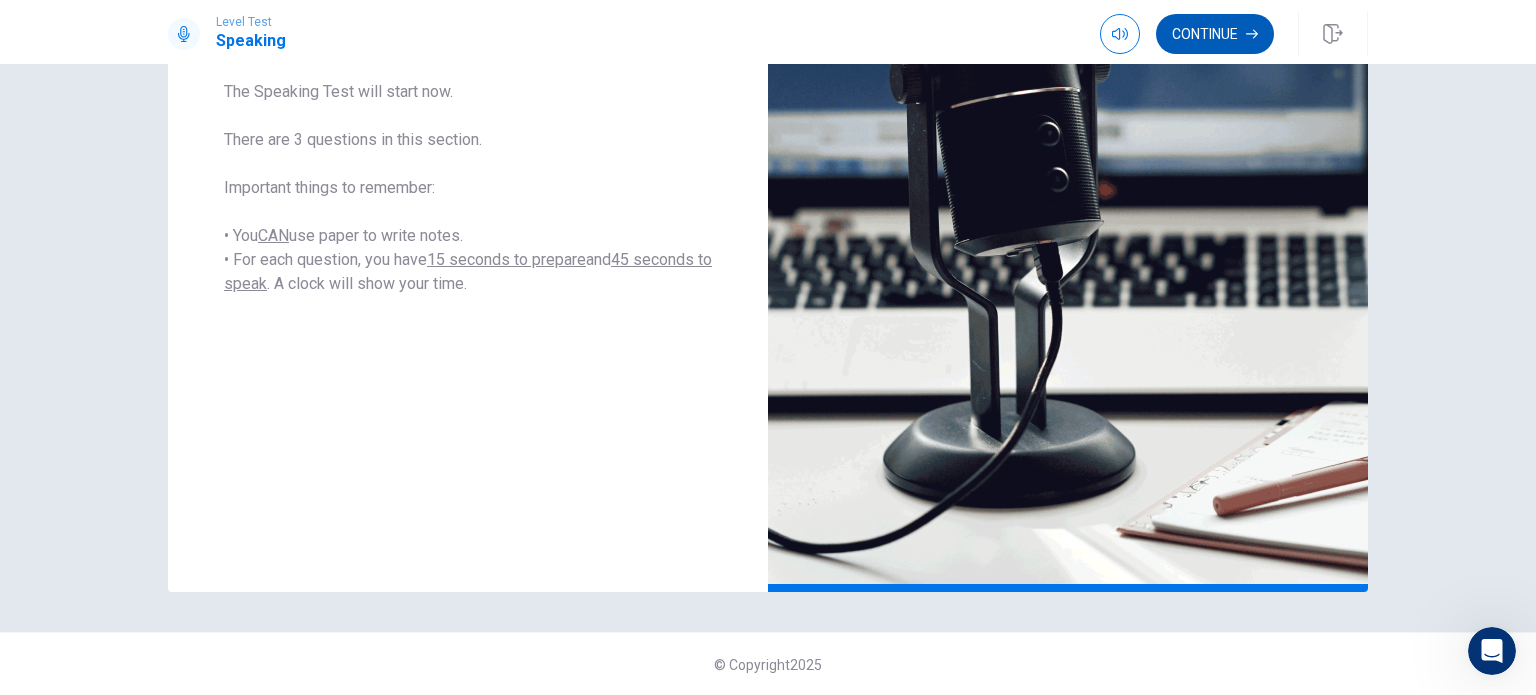 click on "Continue" at bounding box center [1215, 34] 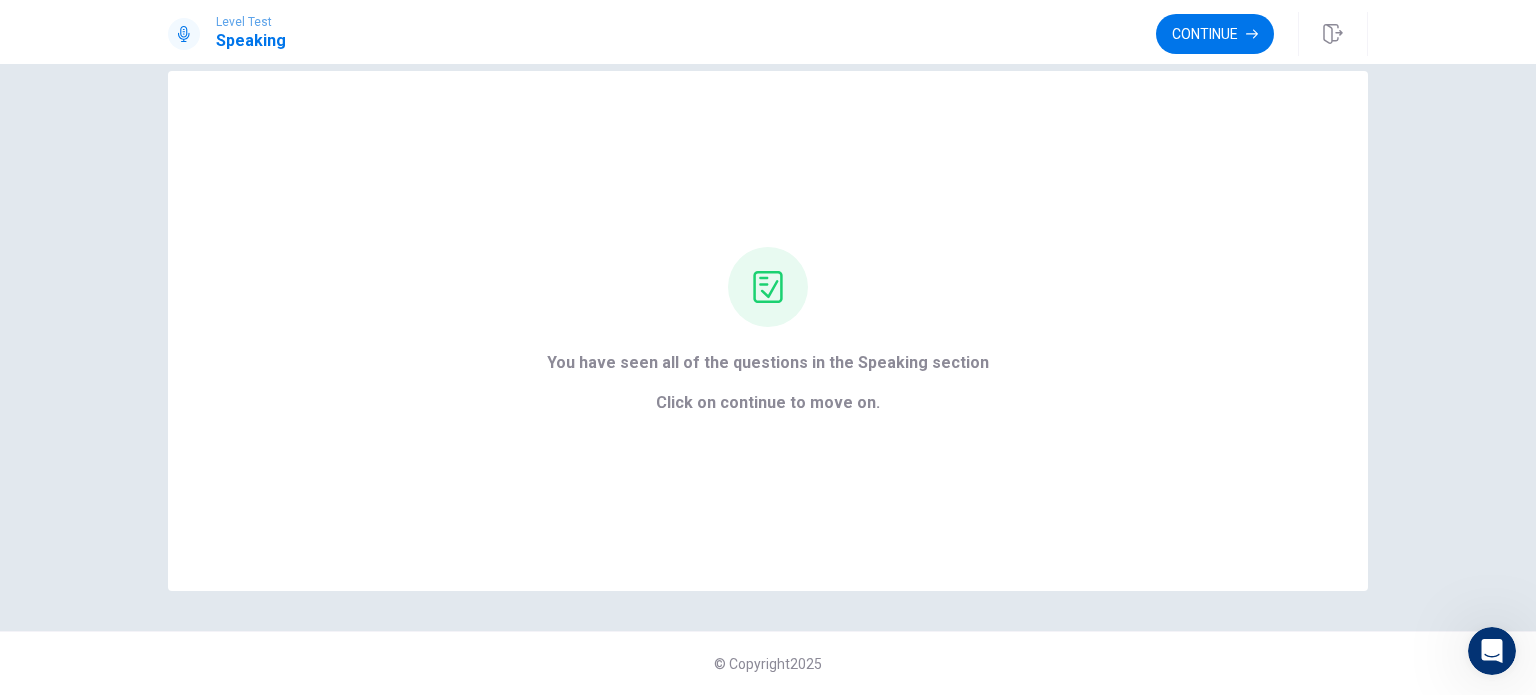 scroll, scrollTop: 32, scrollLeft: 0, axis: vertical 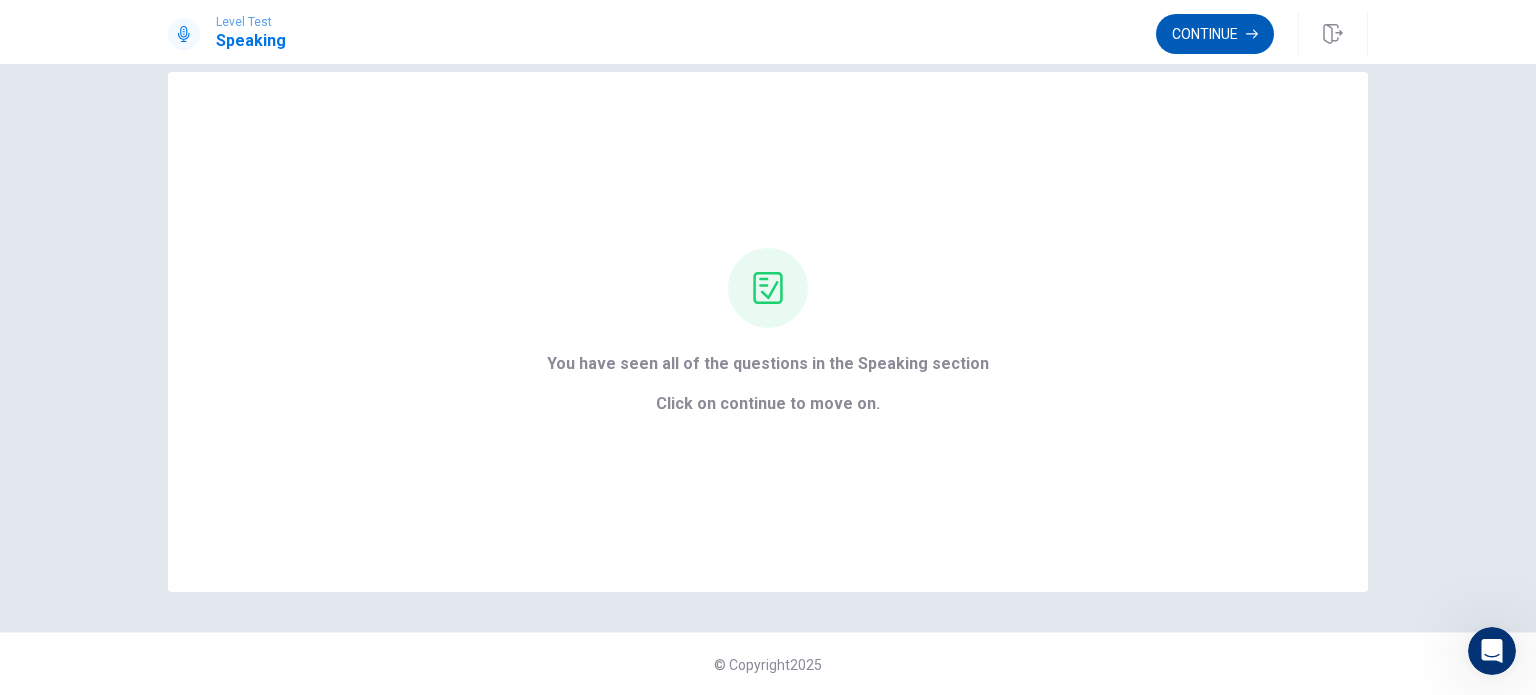 click on "Continue" at bounding box center [1215, 34] 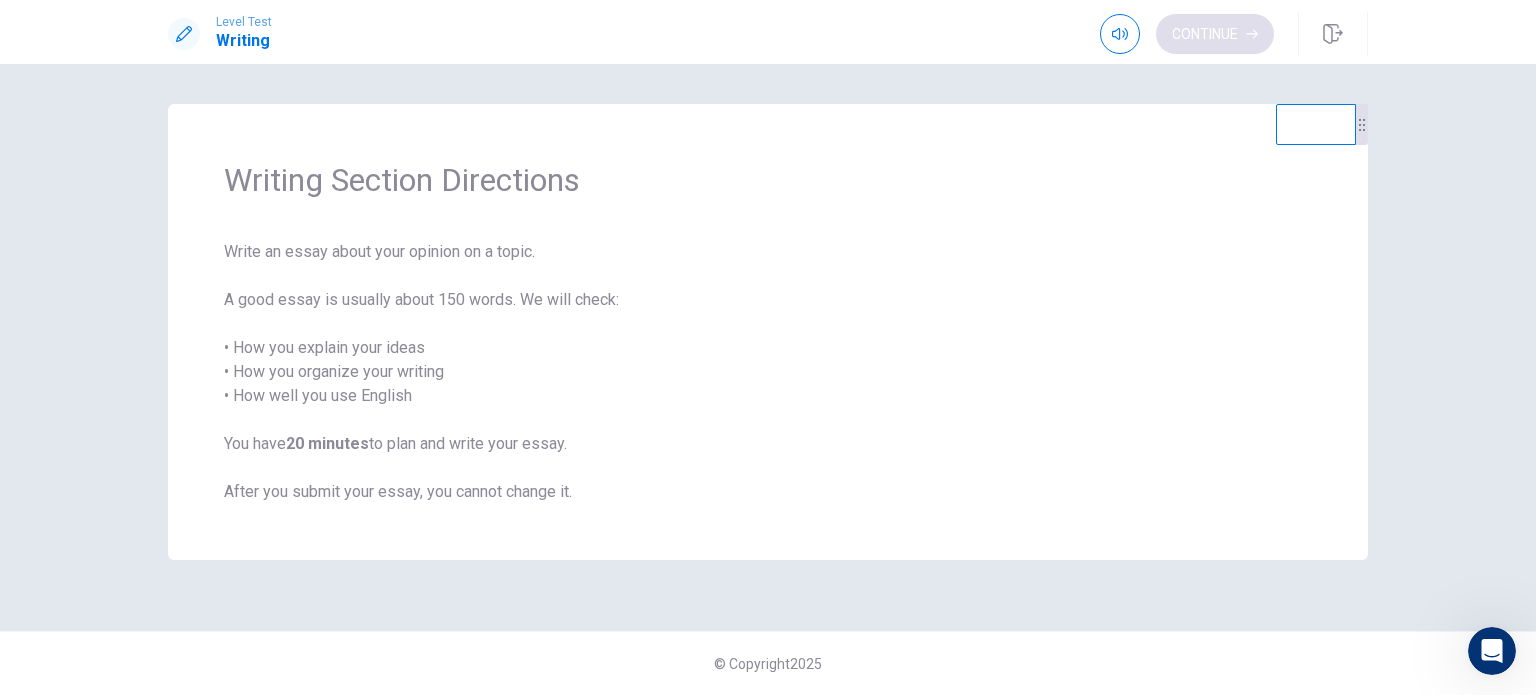 scroll, scrollTop: 0, scrollLeft: 0, axis: both 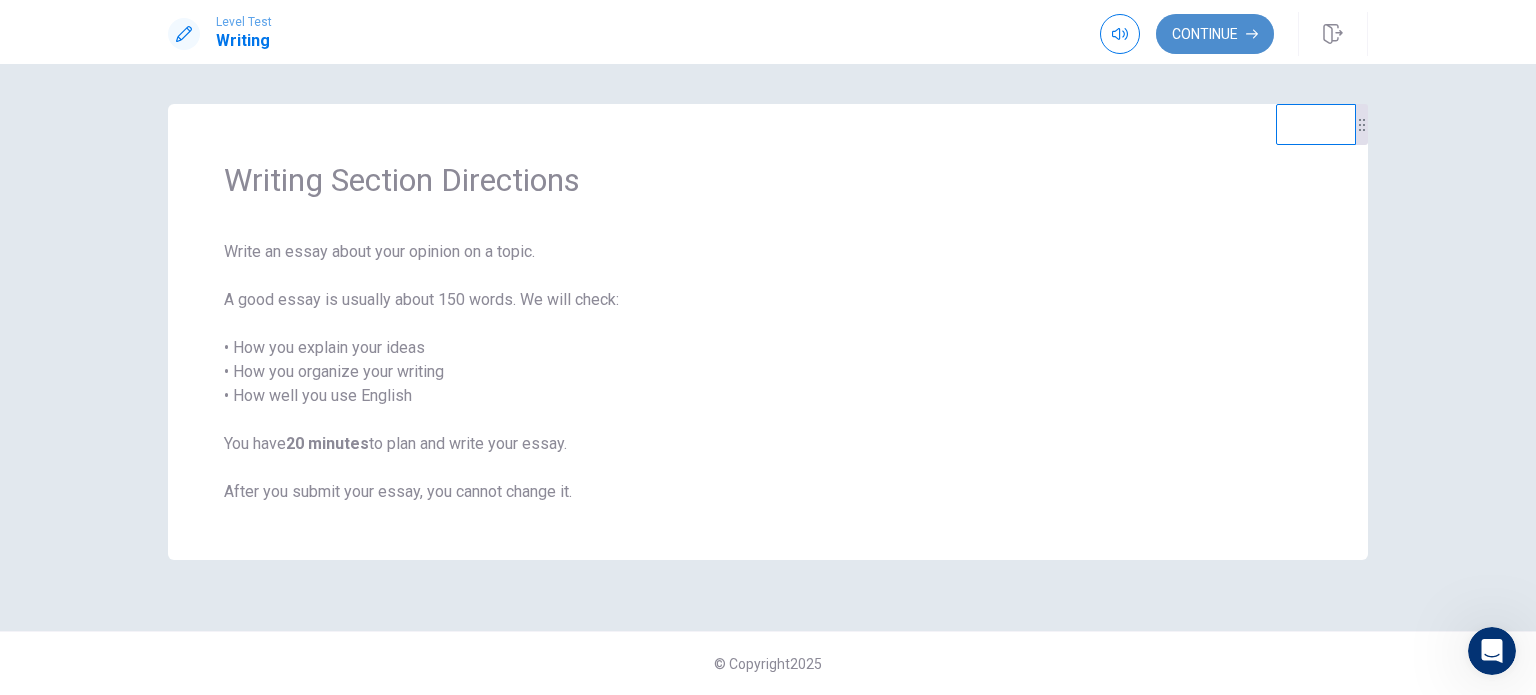 click on "Continue" at bounding box center (1215, 34) 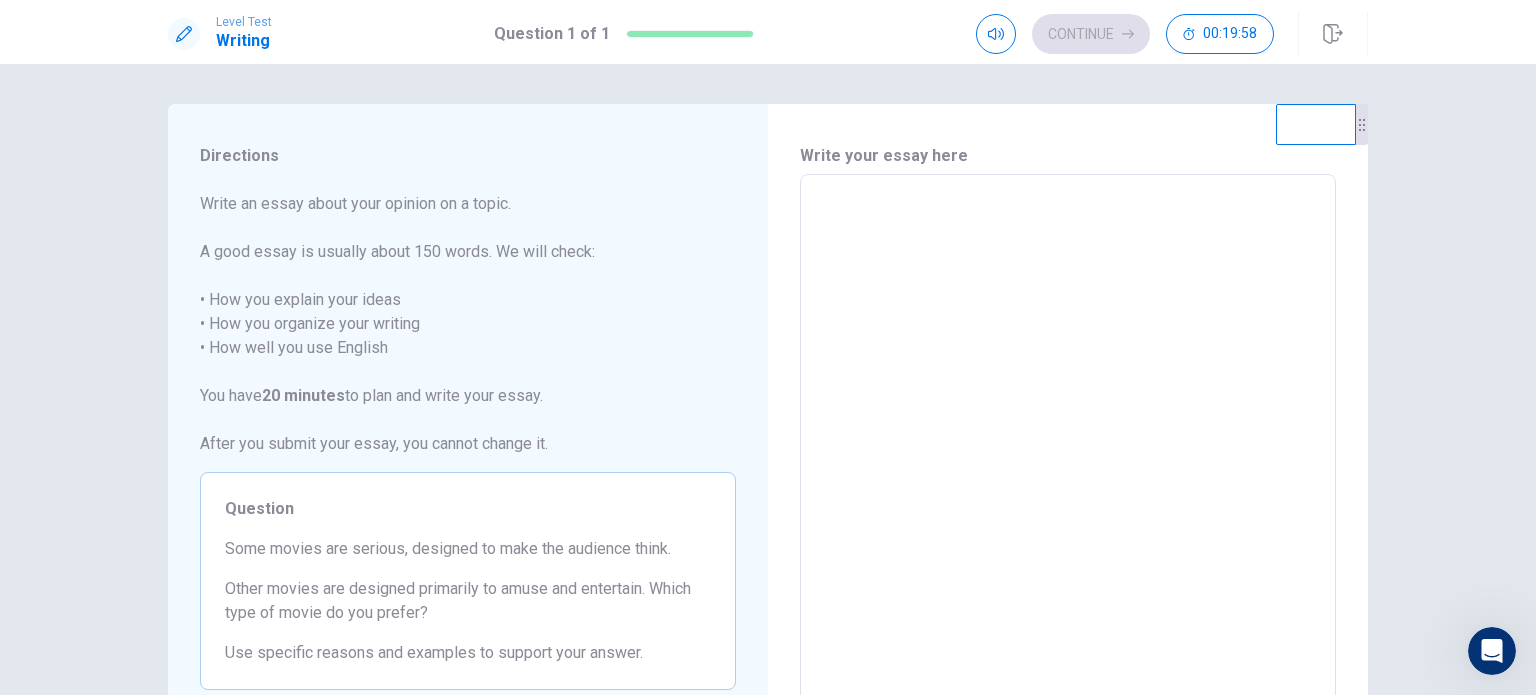 click at bounding box center (1068, 451) 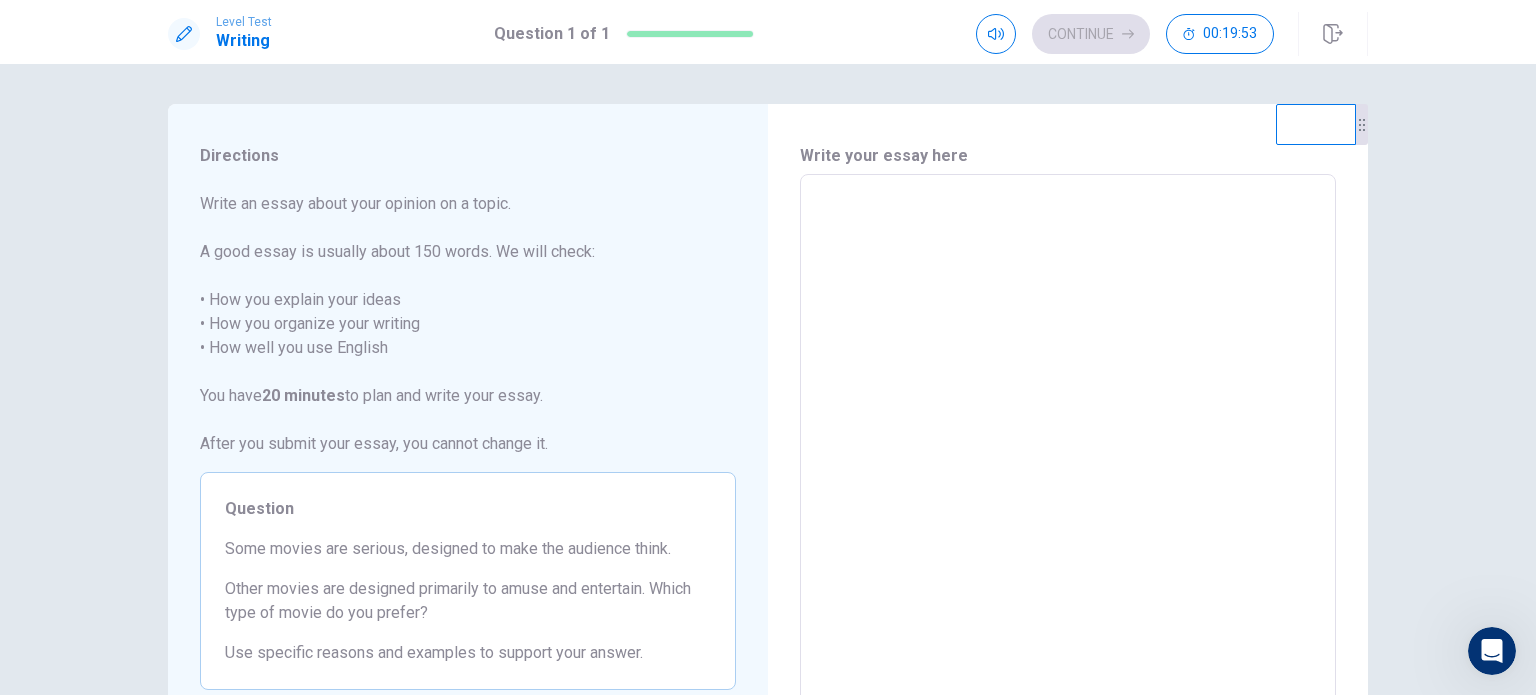 type on "*" 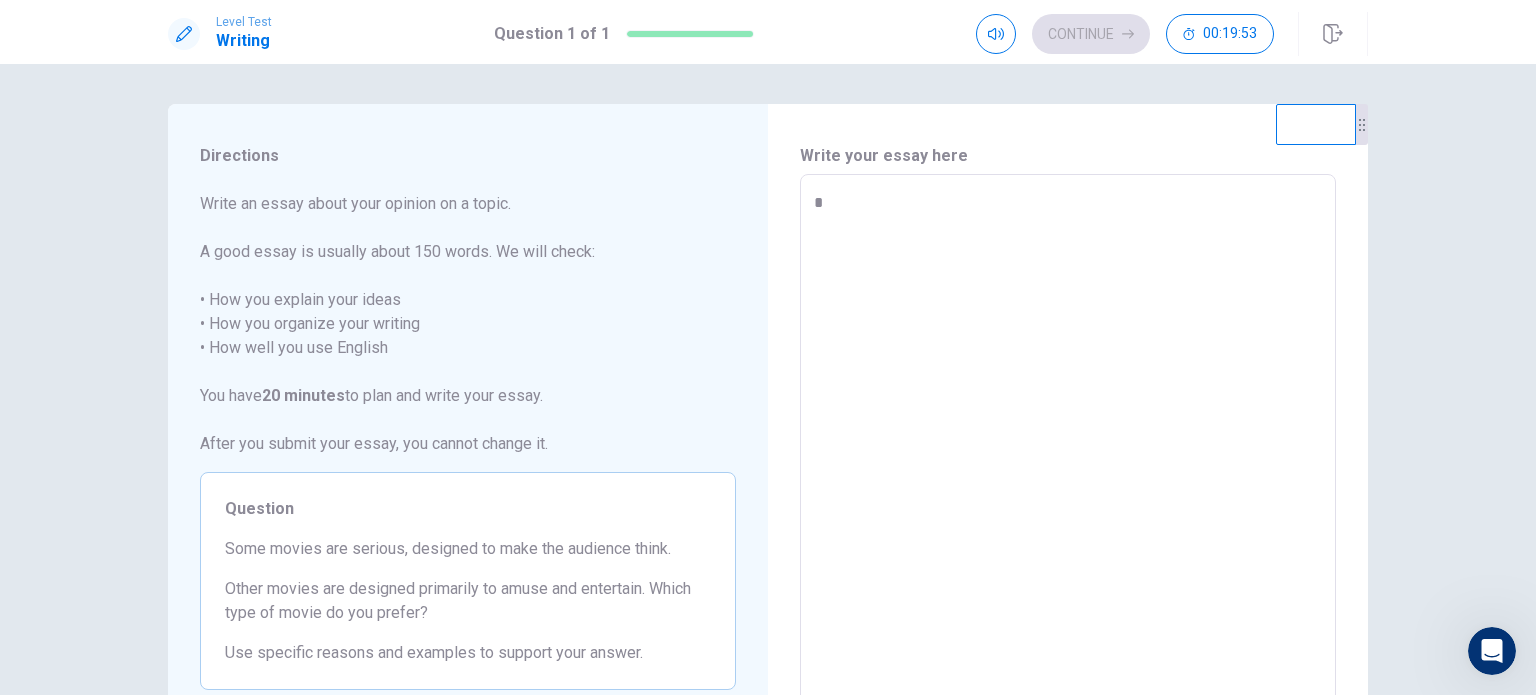 type on "*" 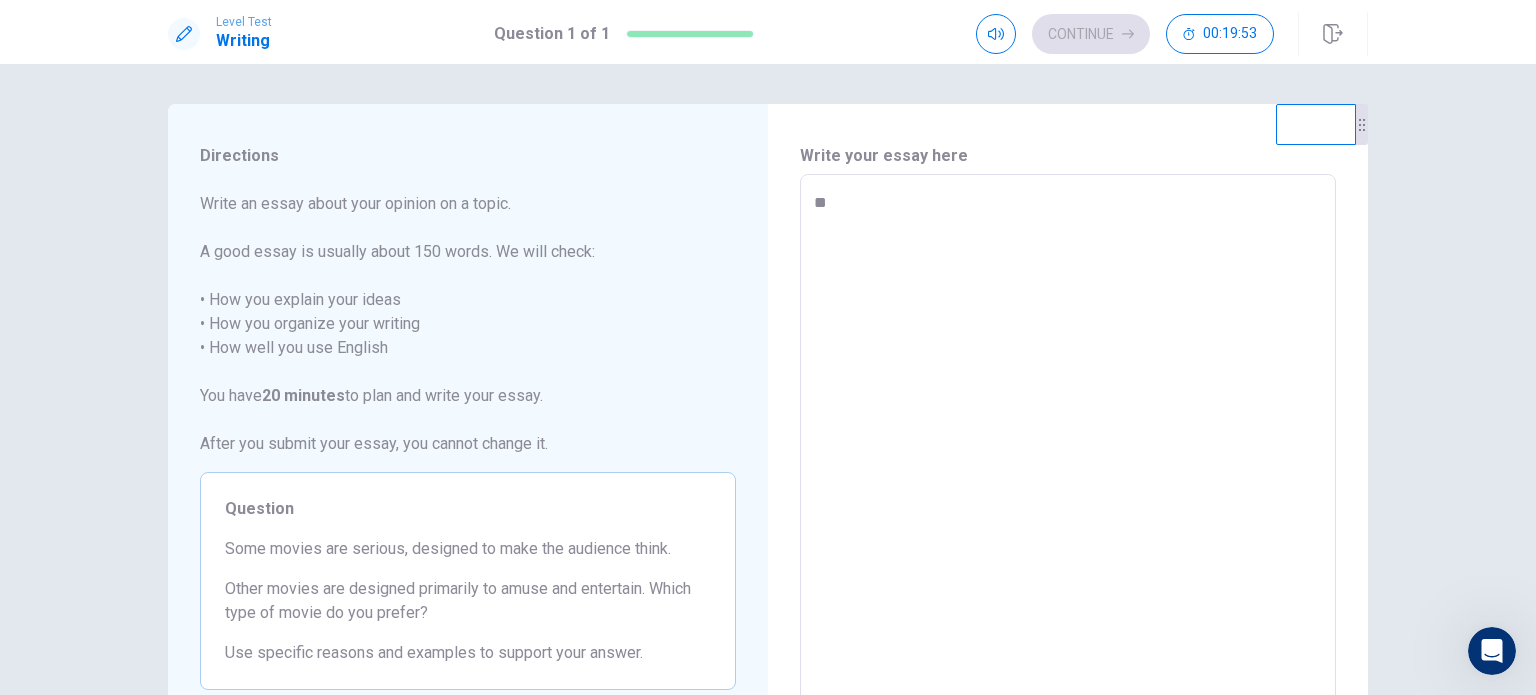 type on "*" 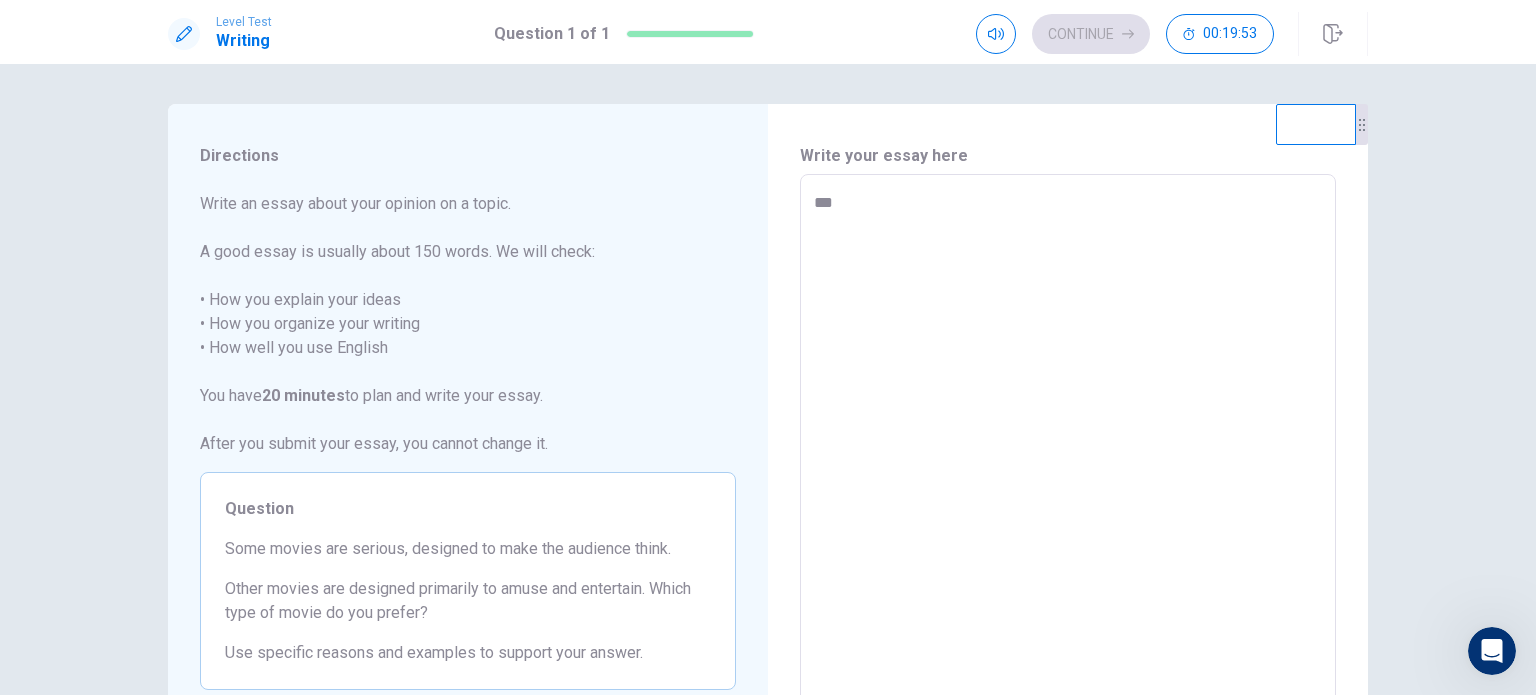 type on "*" 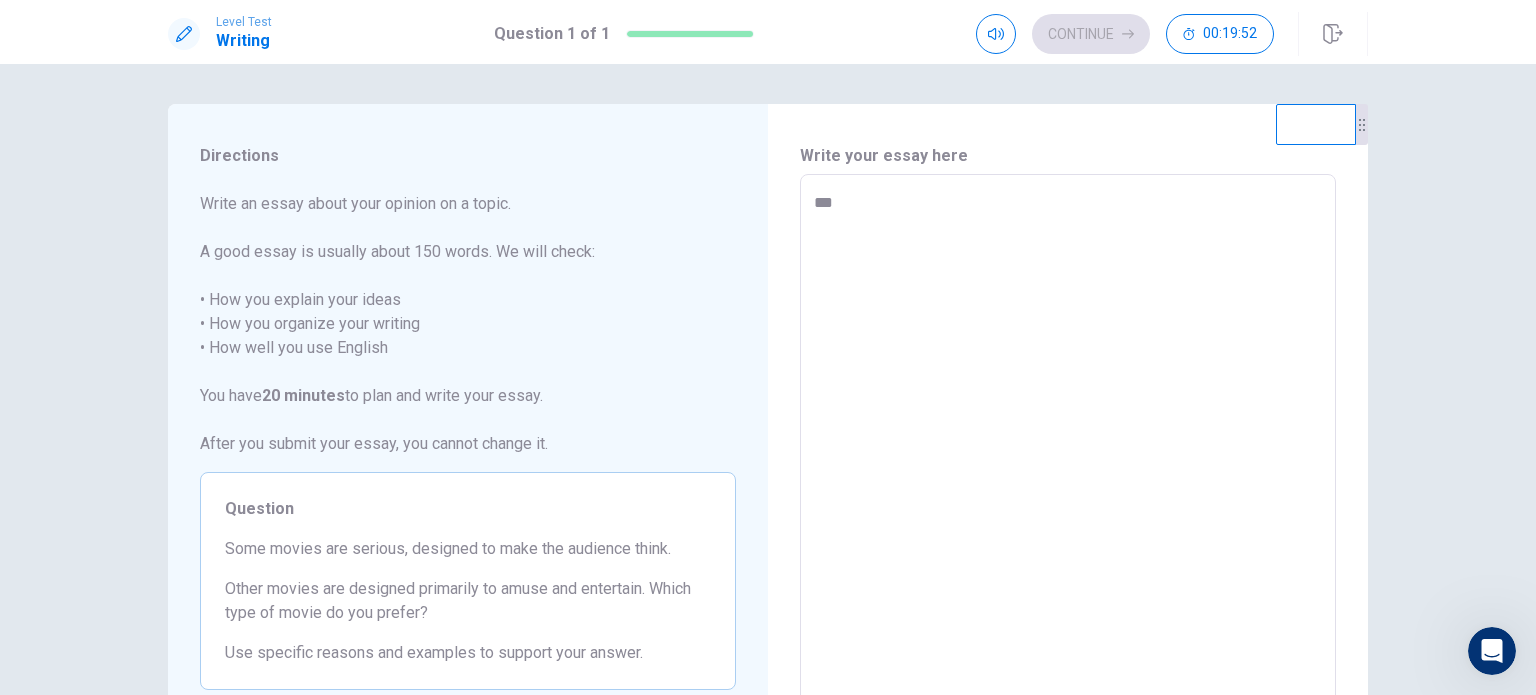 type on "****" 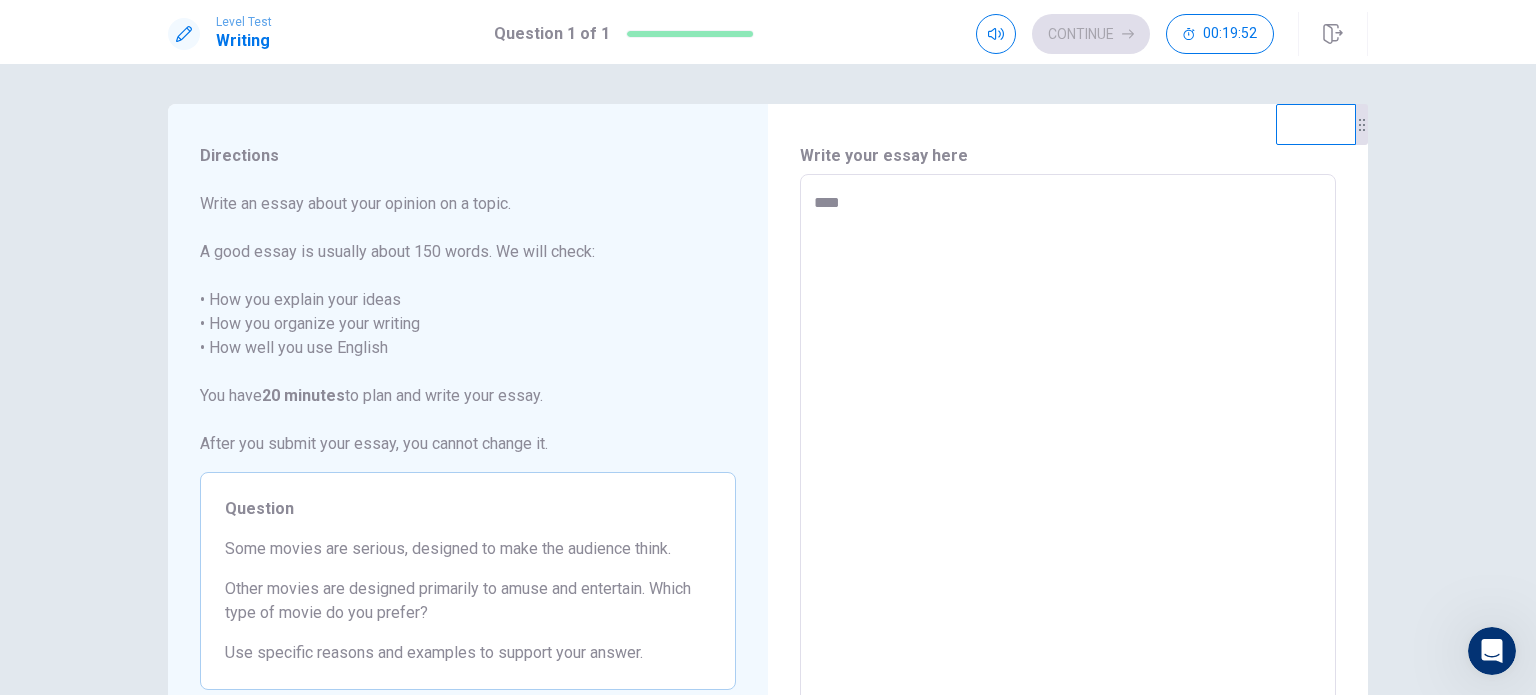 type on "*" 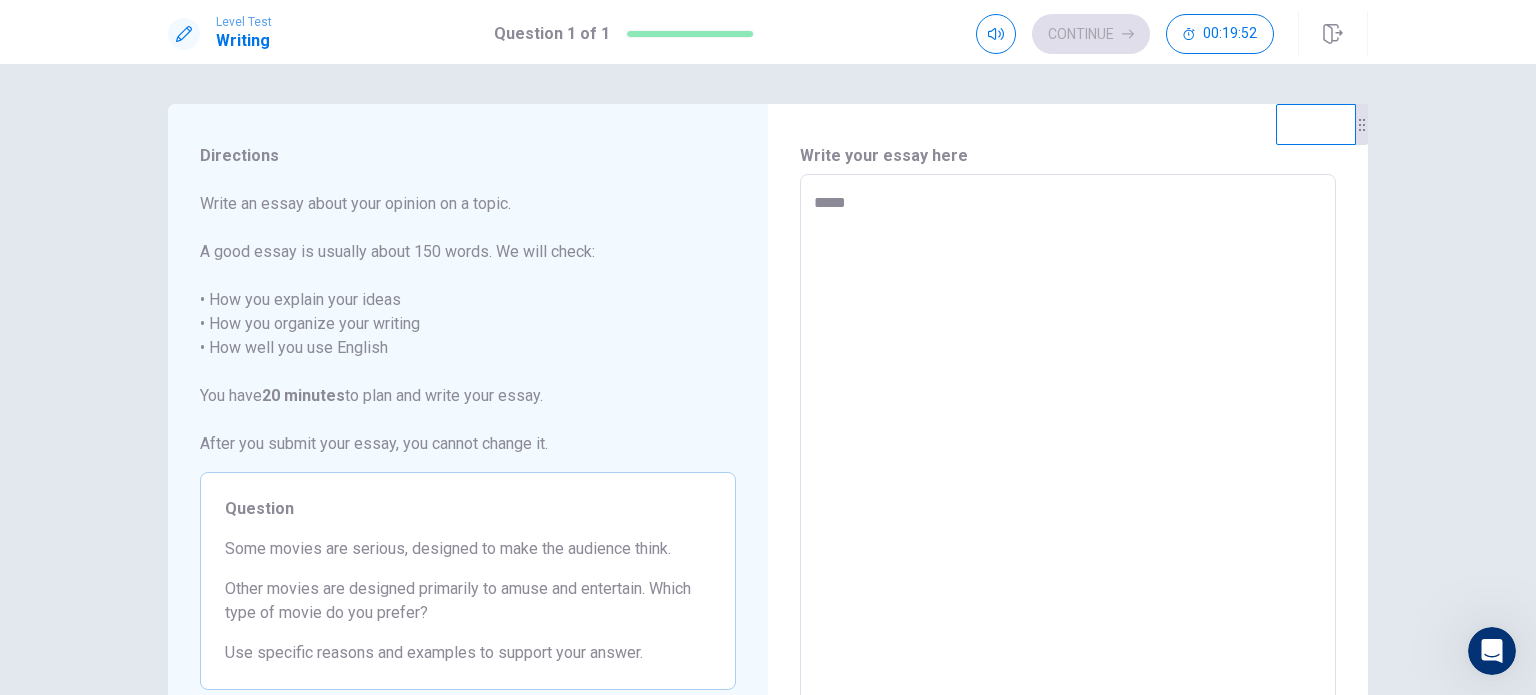 type on "*" 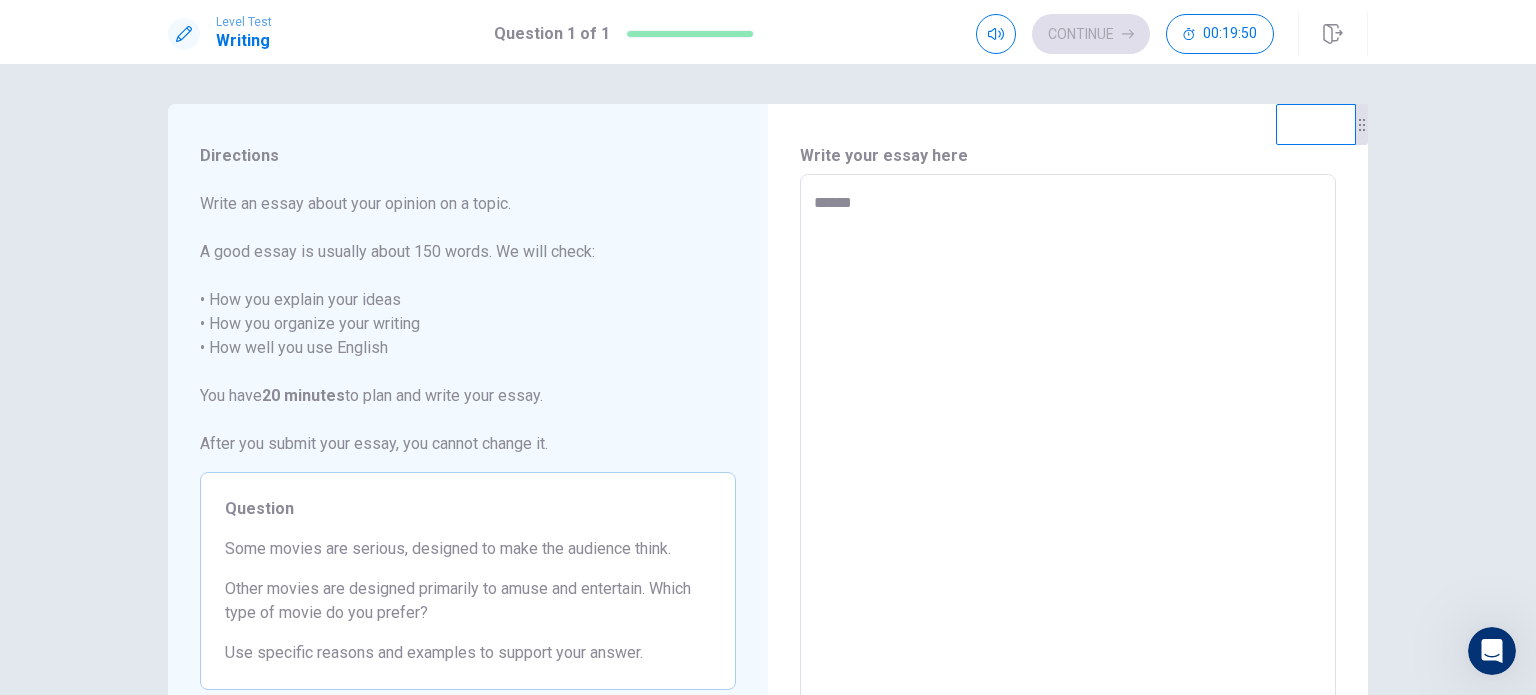 type on "*" 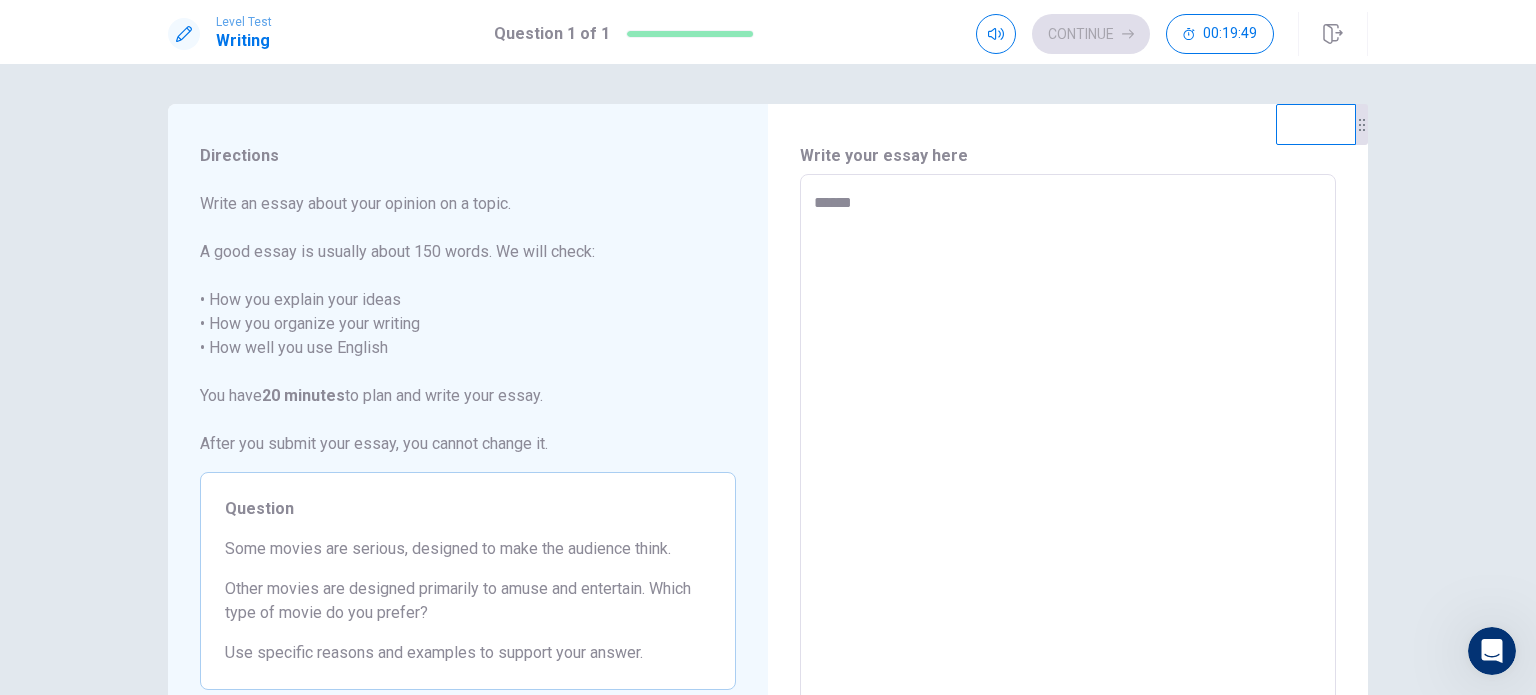 type on "*****" 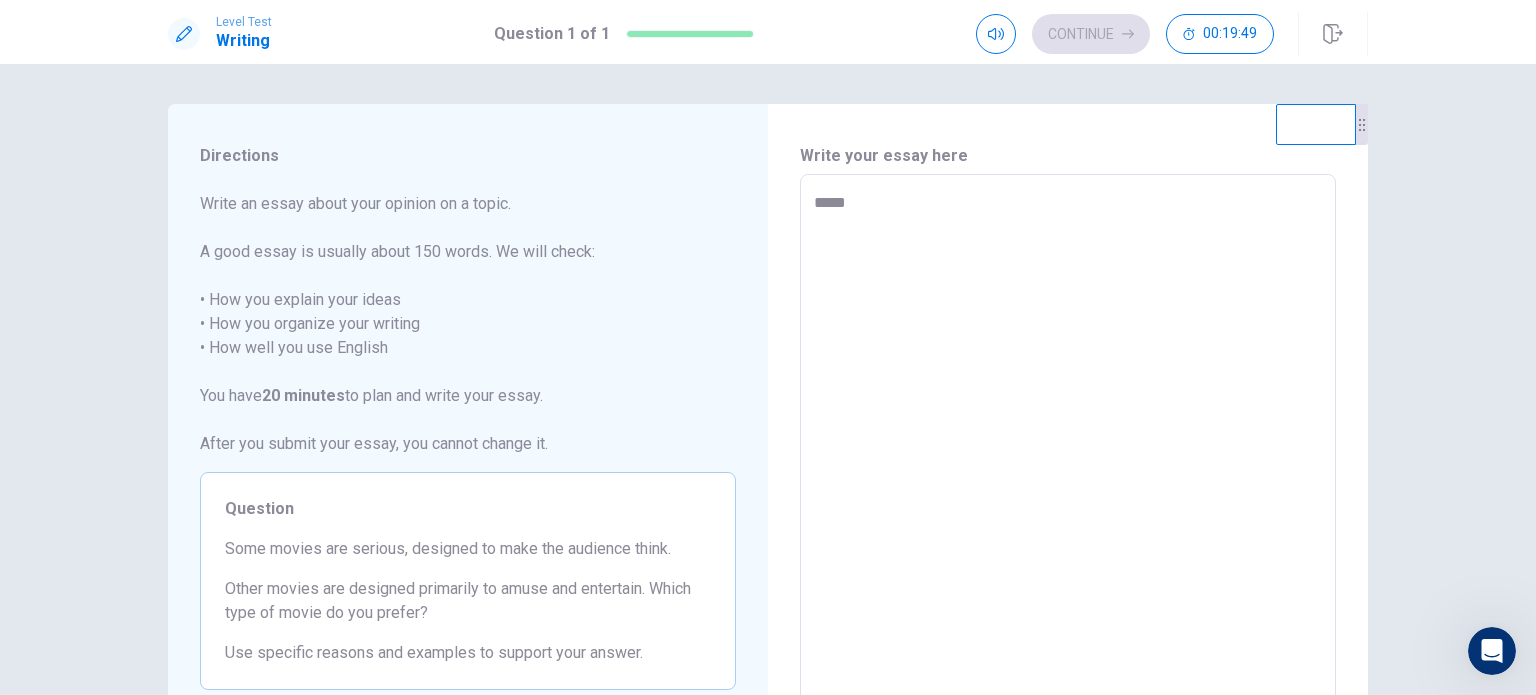 type on "*" 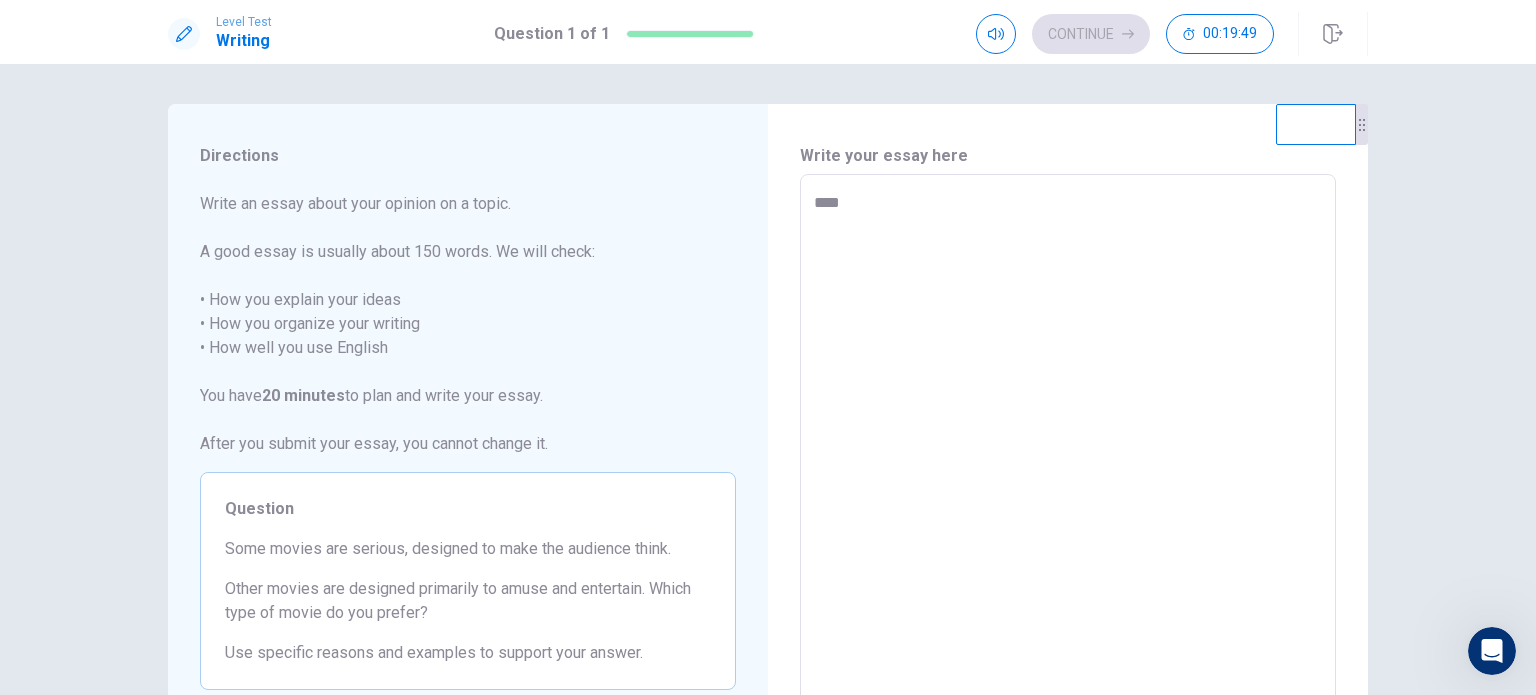 type on "**" 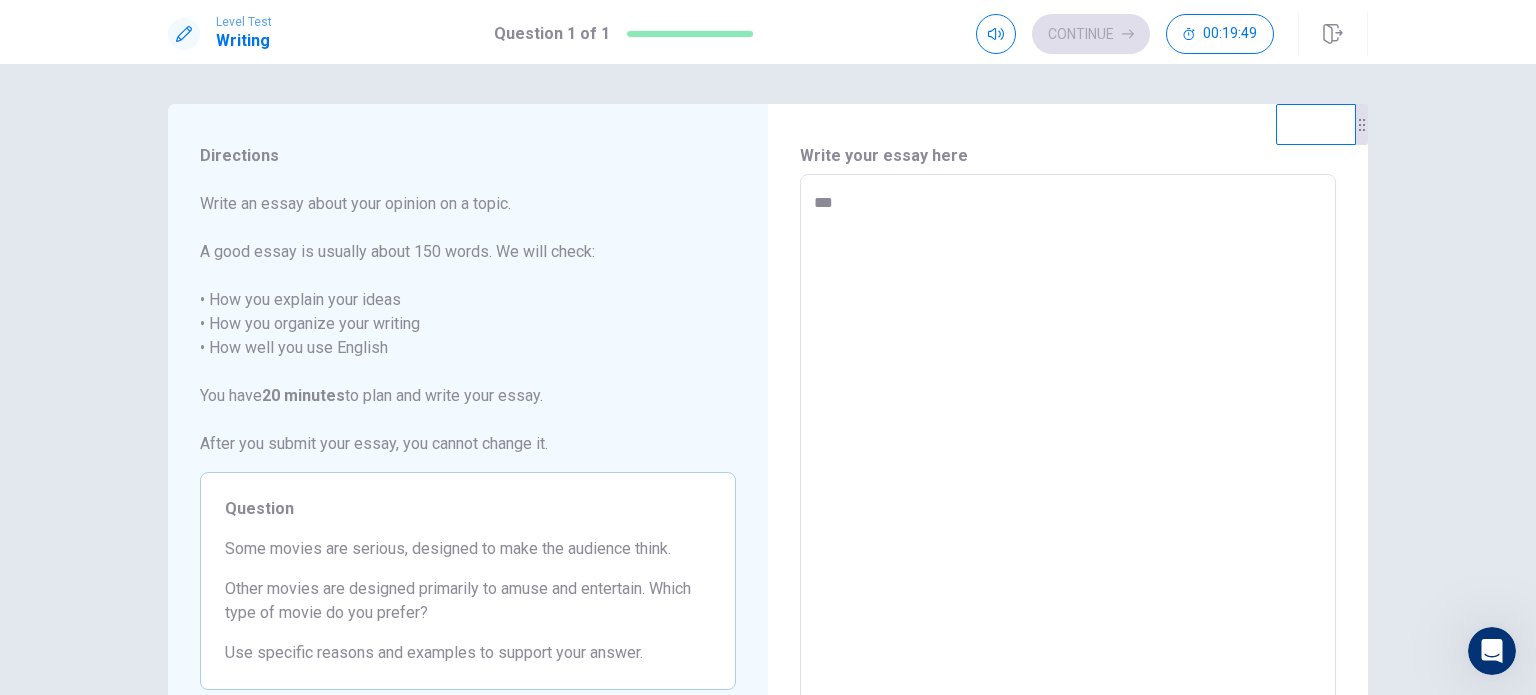 type on "*" 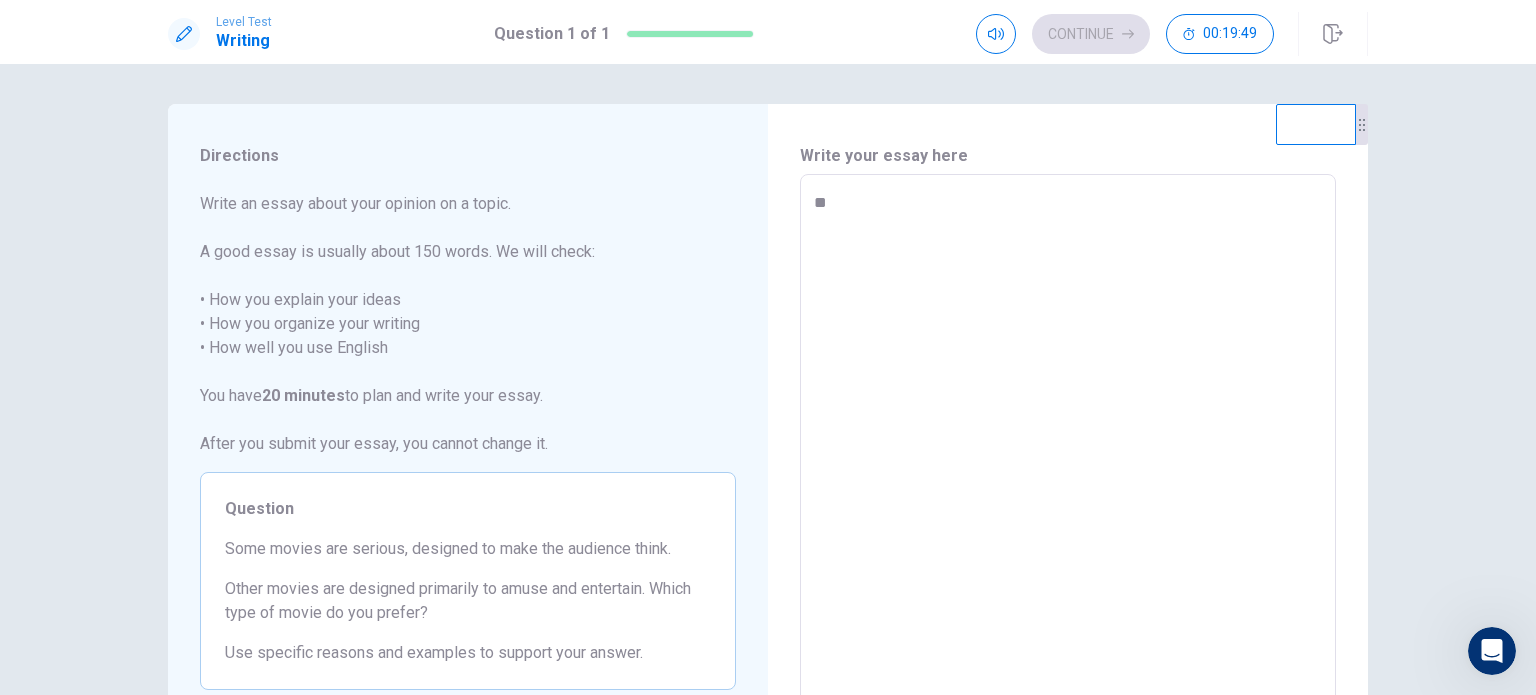 type on "*" 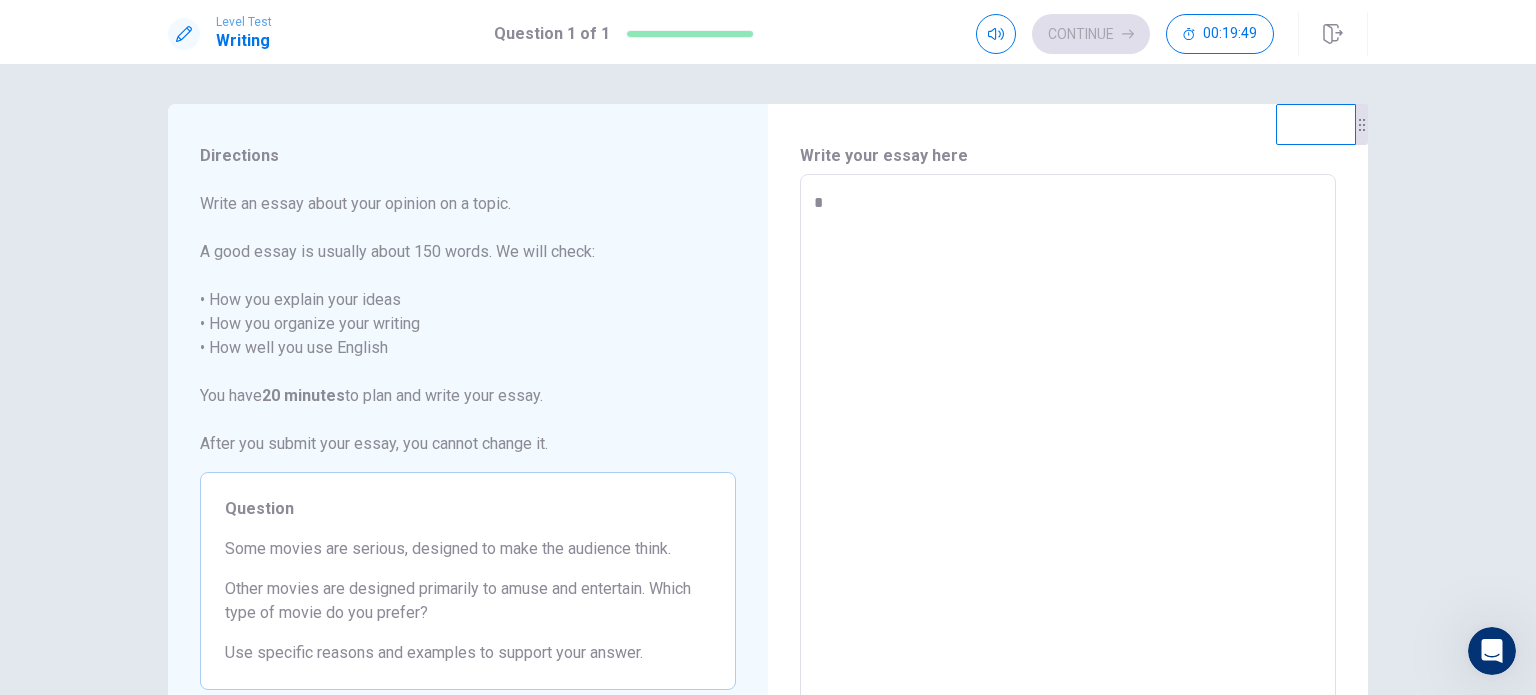 type on "*" 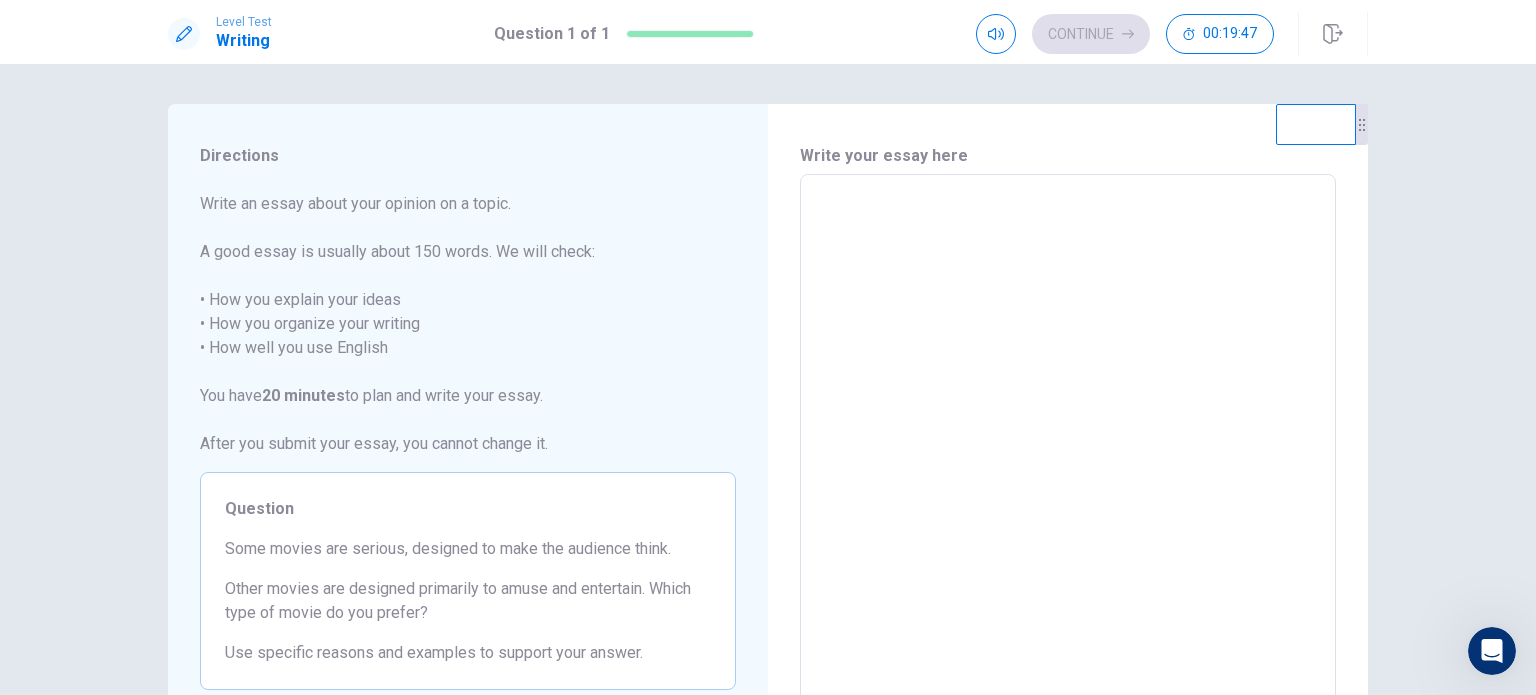 type on "*" 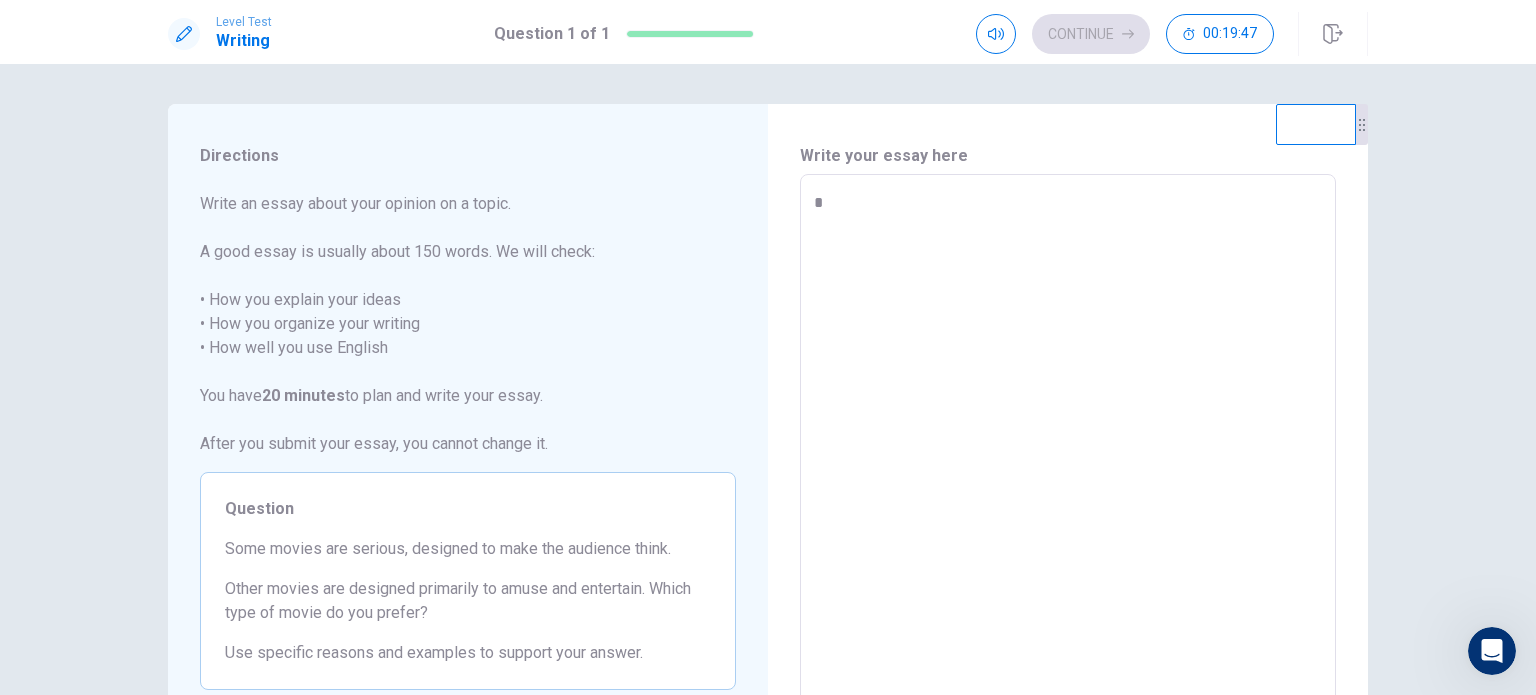type on "*" 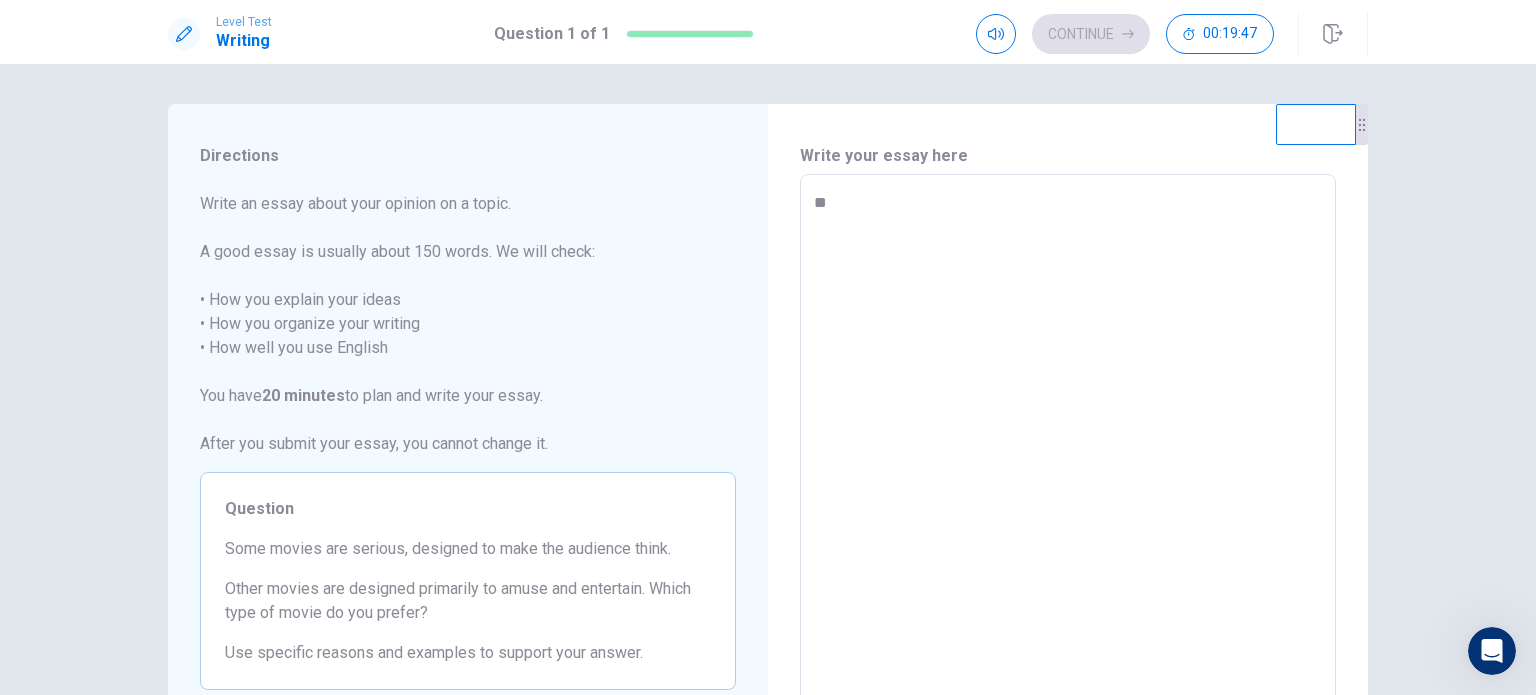 type on "*" 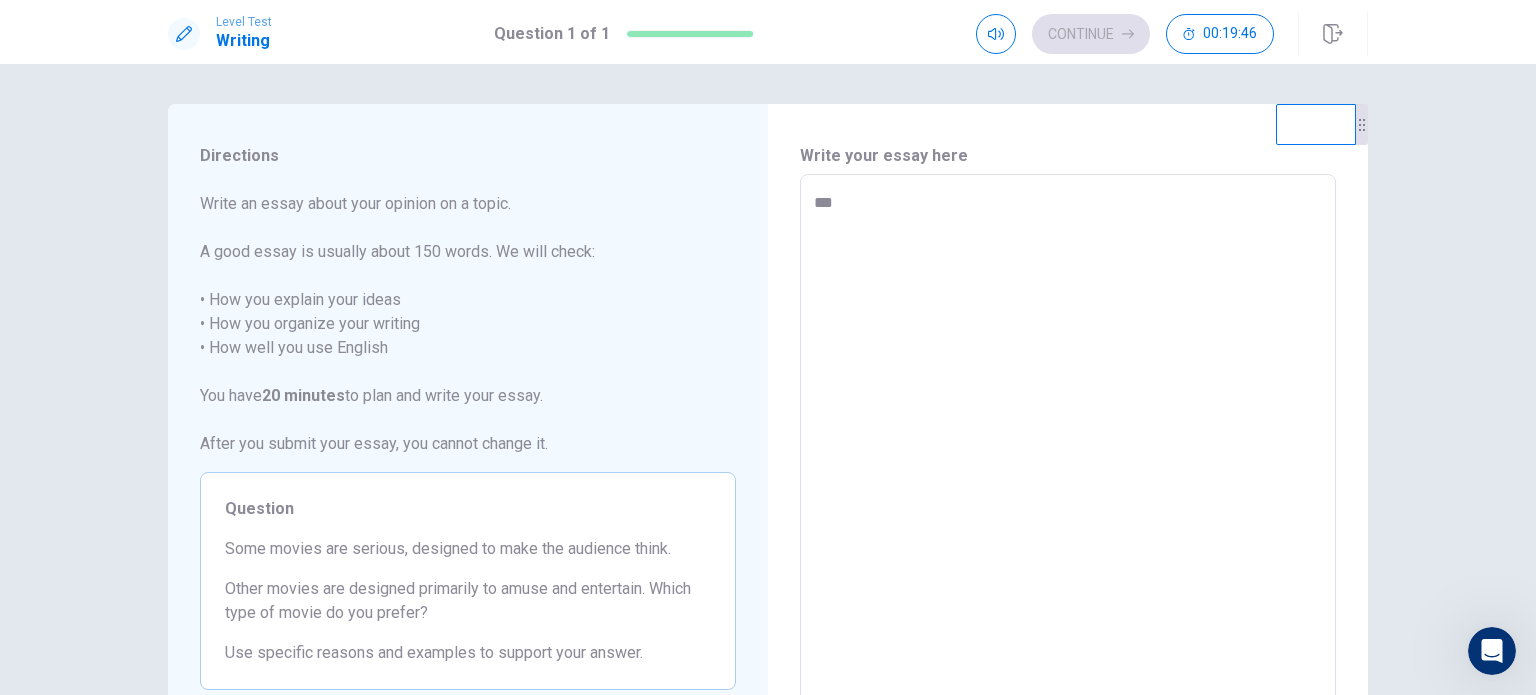 type on "*" 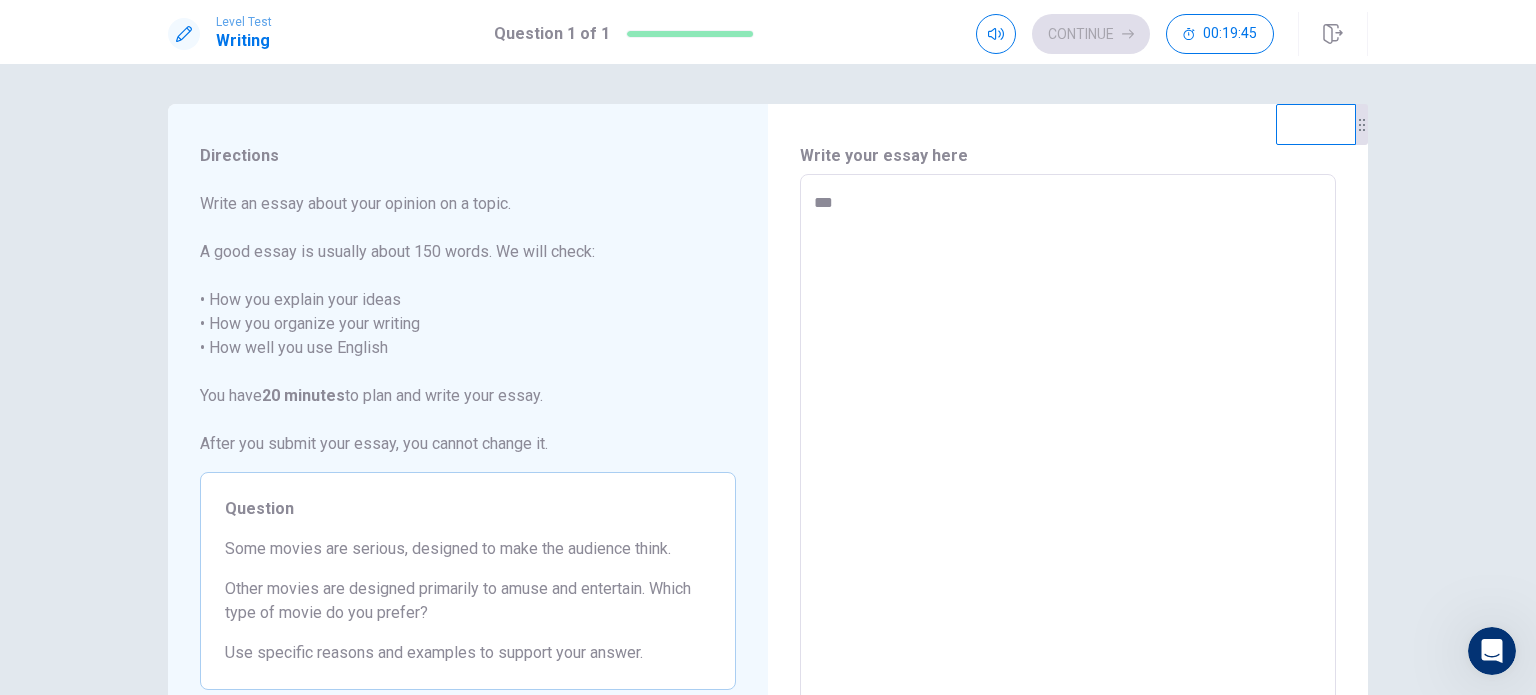 type on "****" 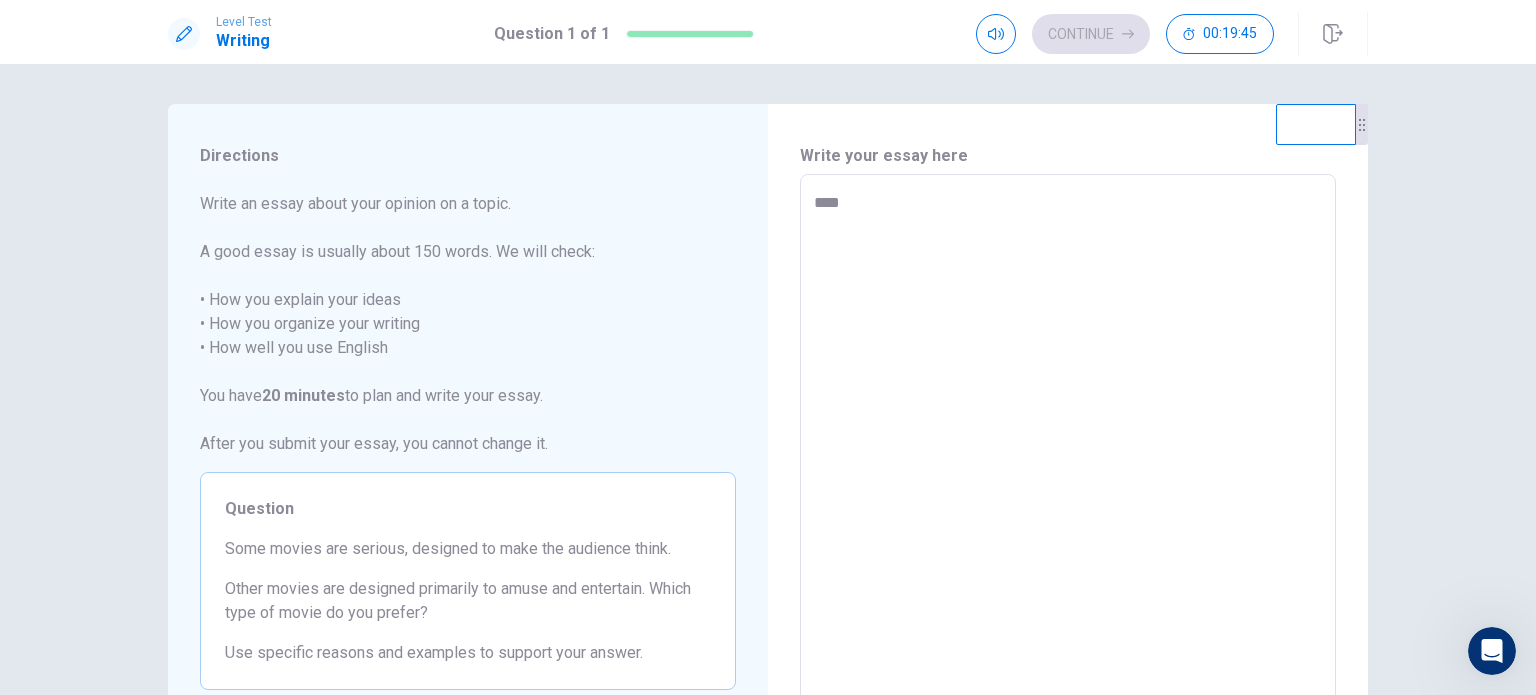 type on "*" 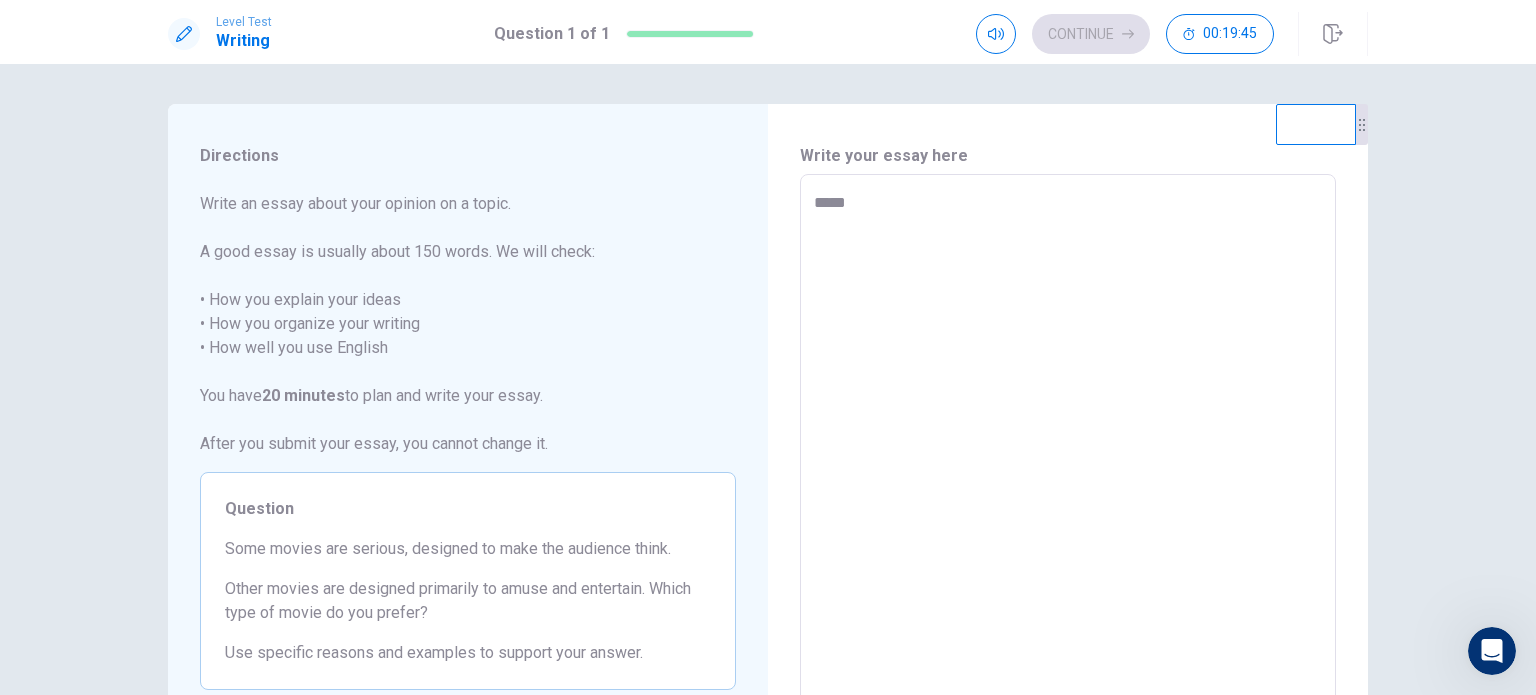 type on "*" 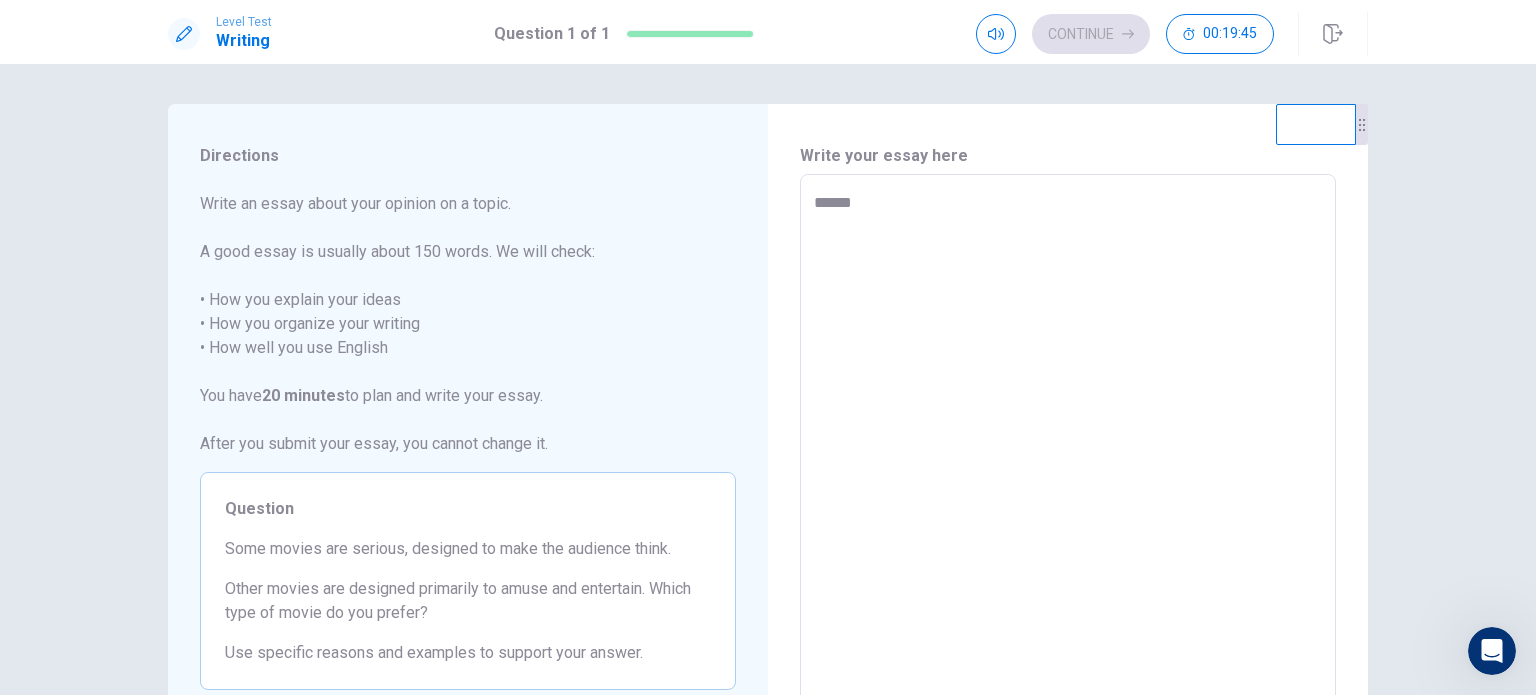 type on "*" 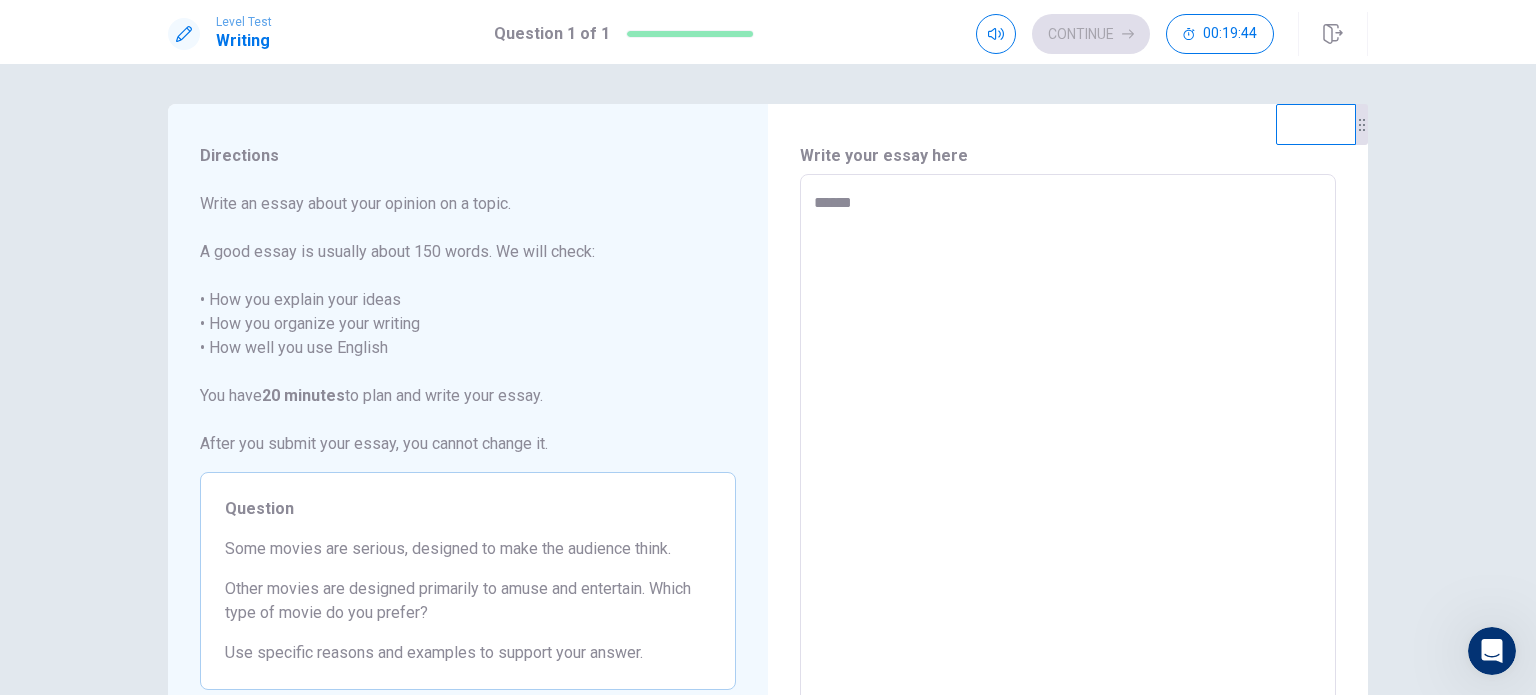 type on "*******" 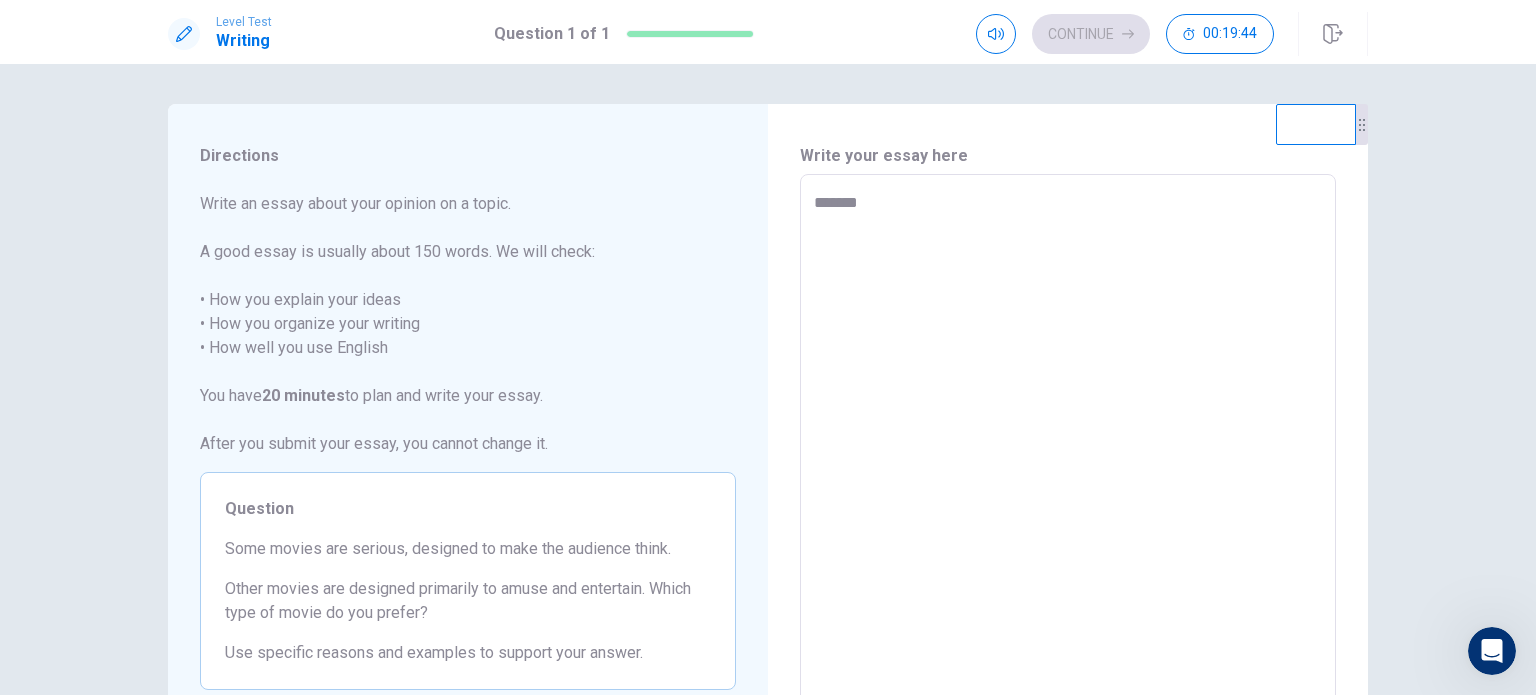 type on "*" 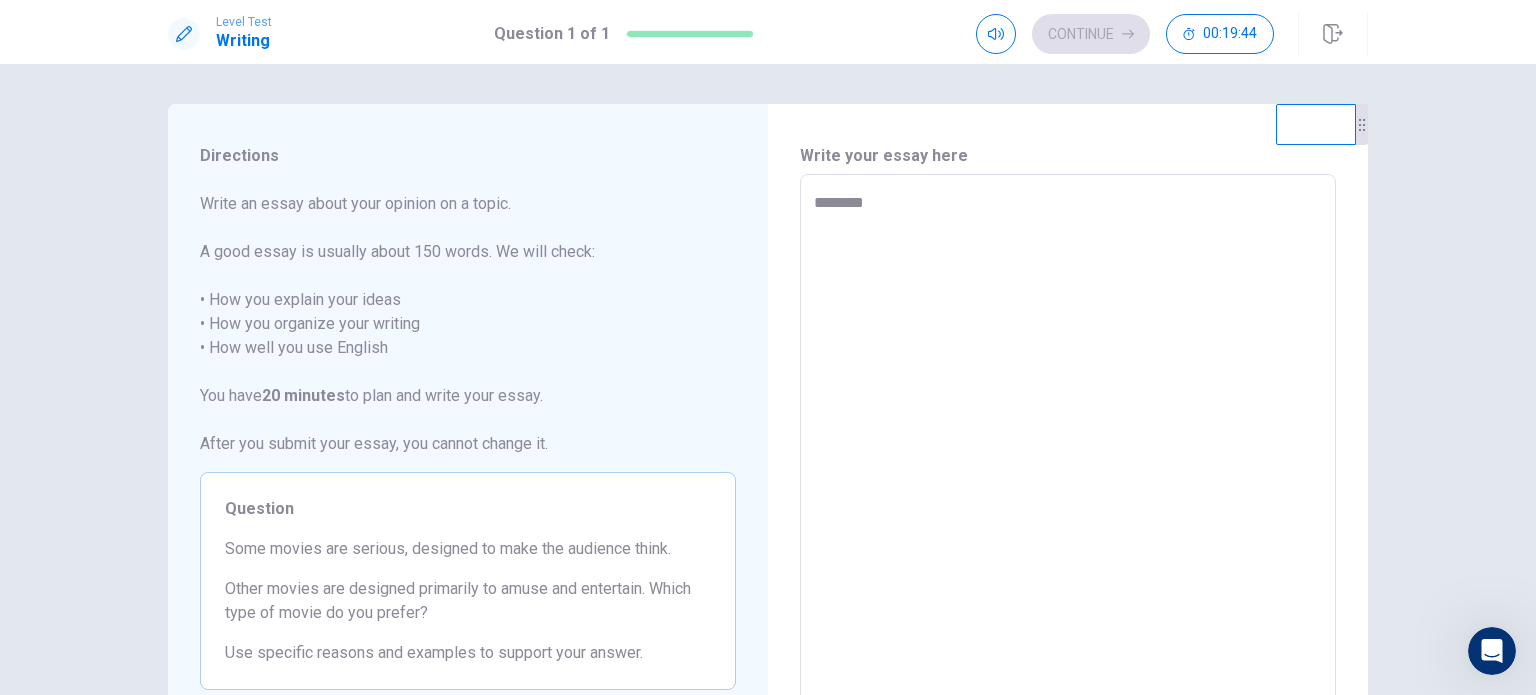 type on "*" 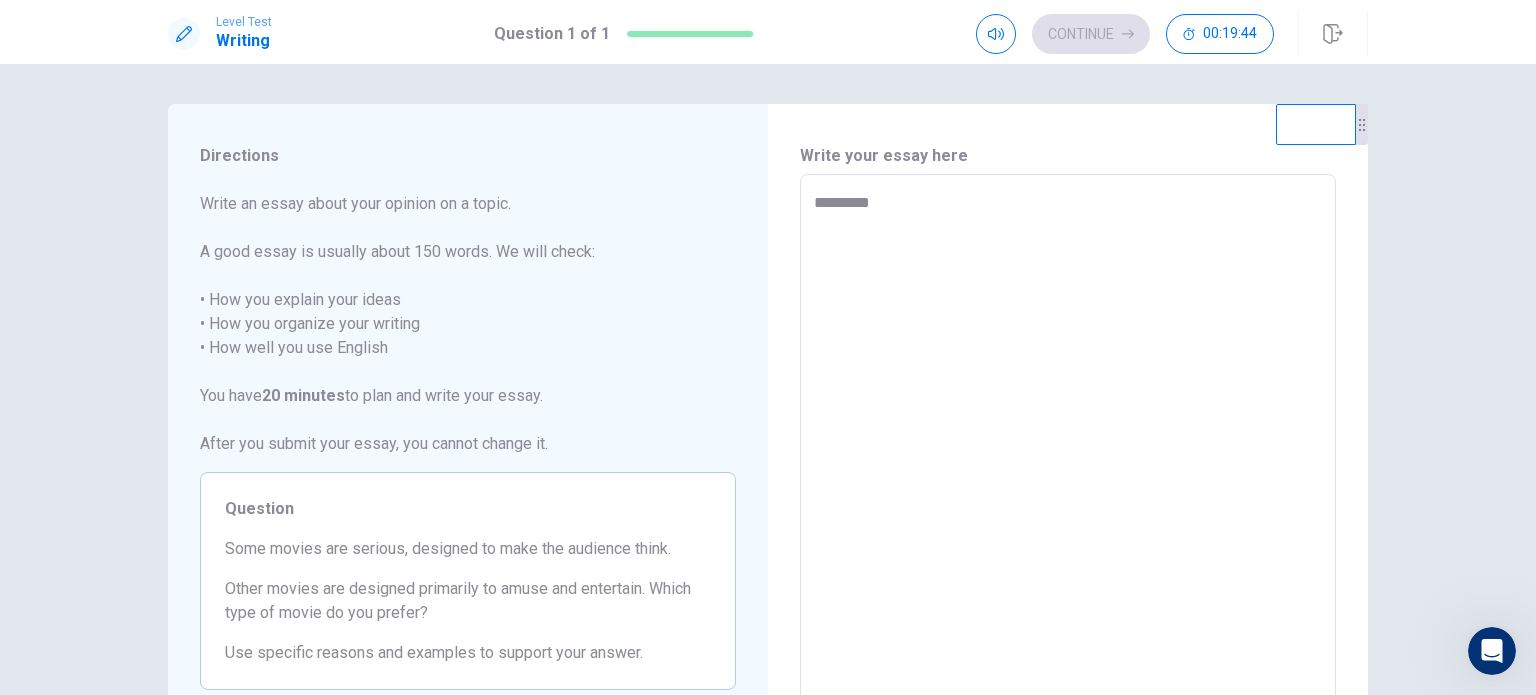 type on "*" 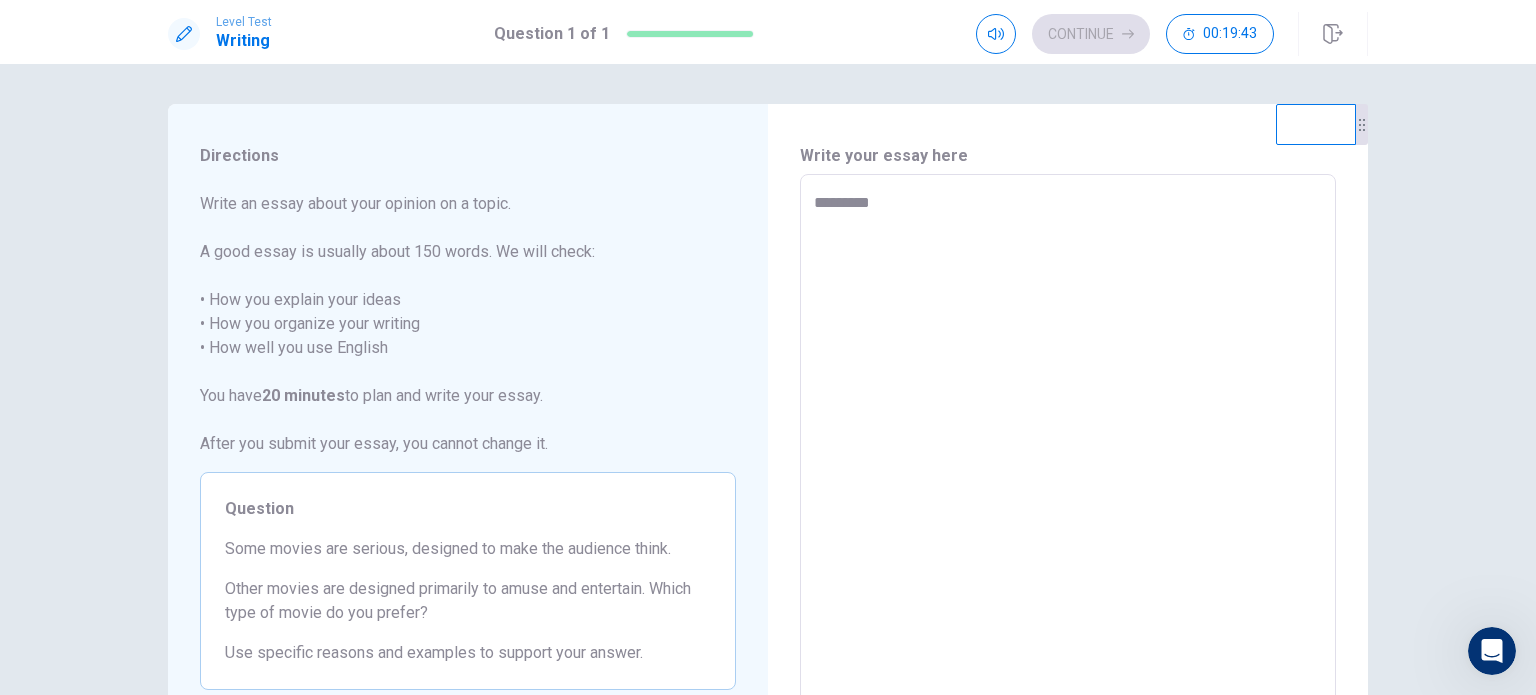 type on "********" 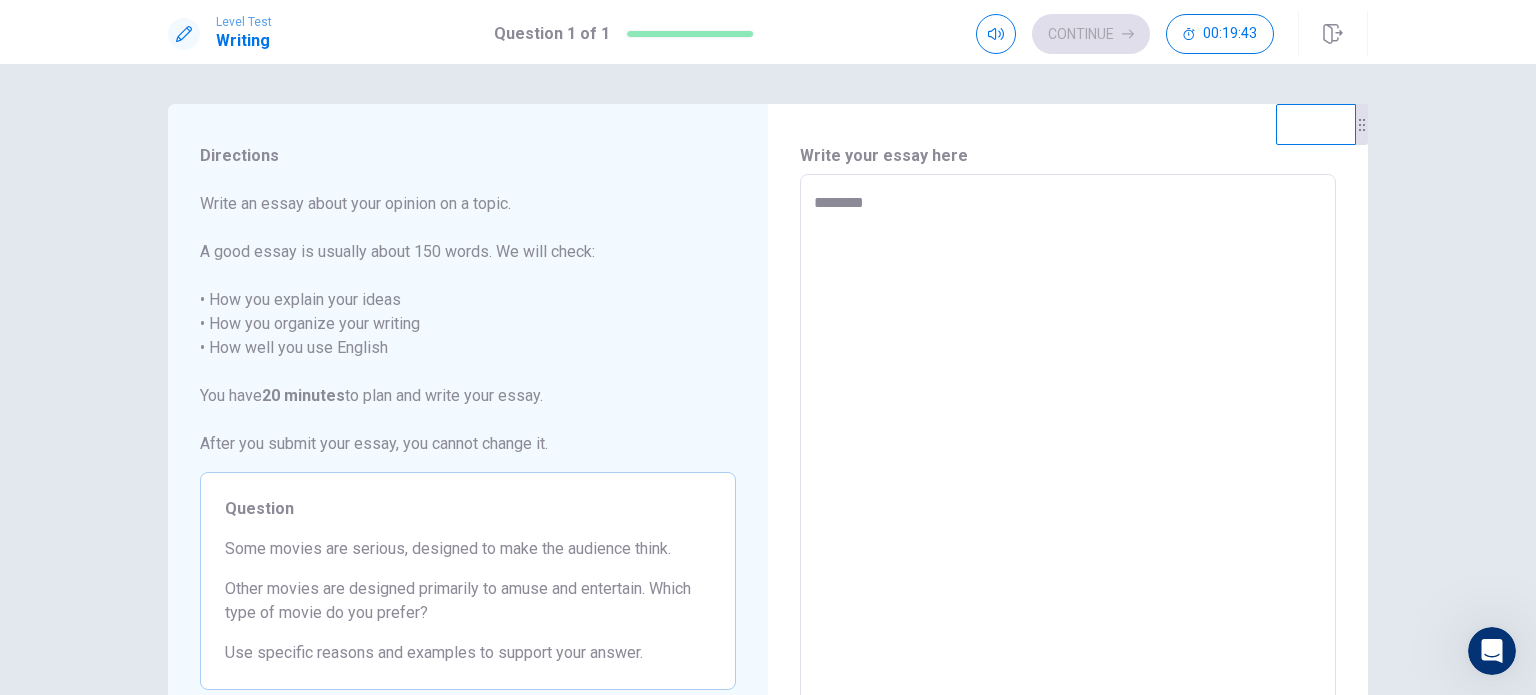type on "*" 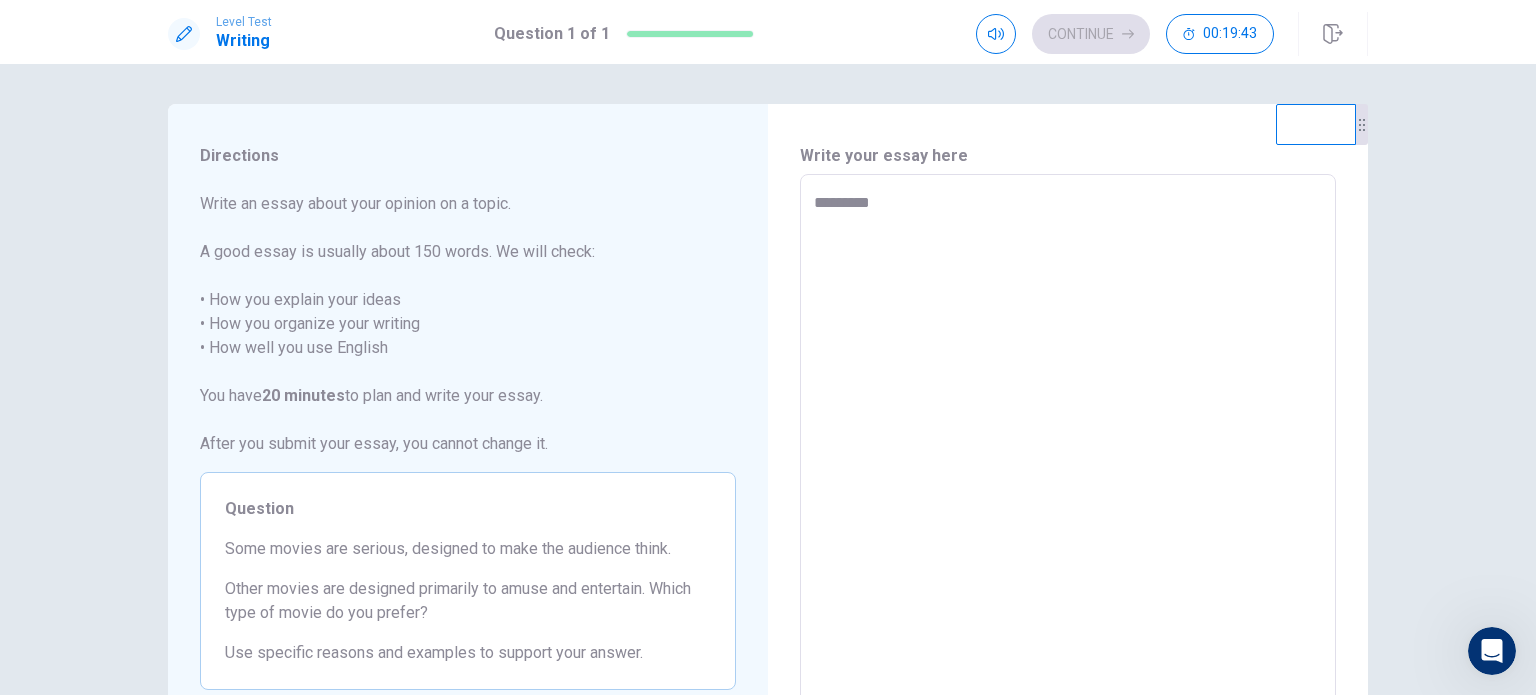 type on "*" 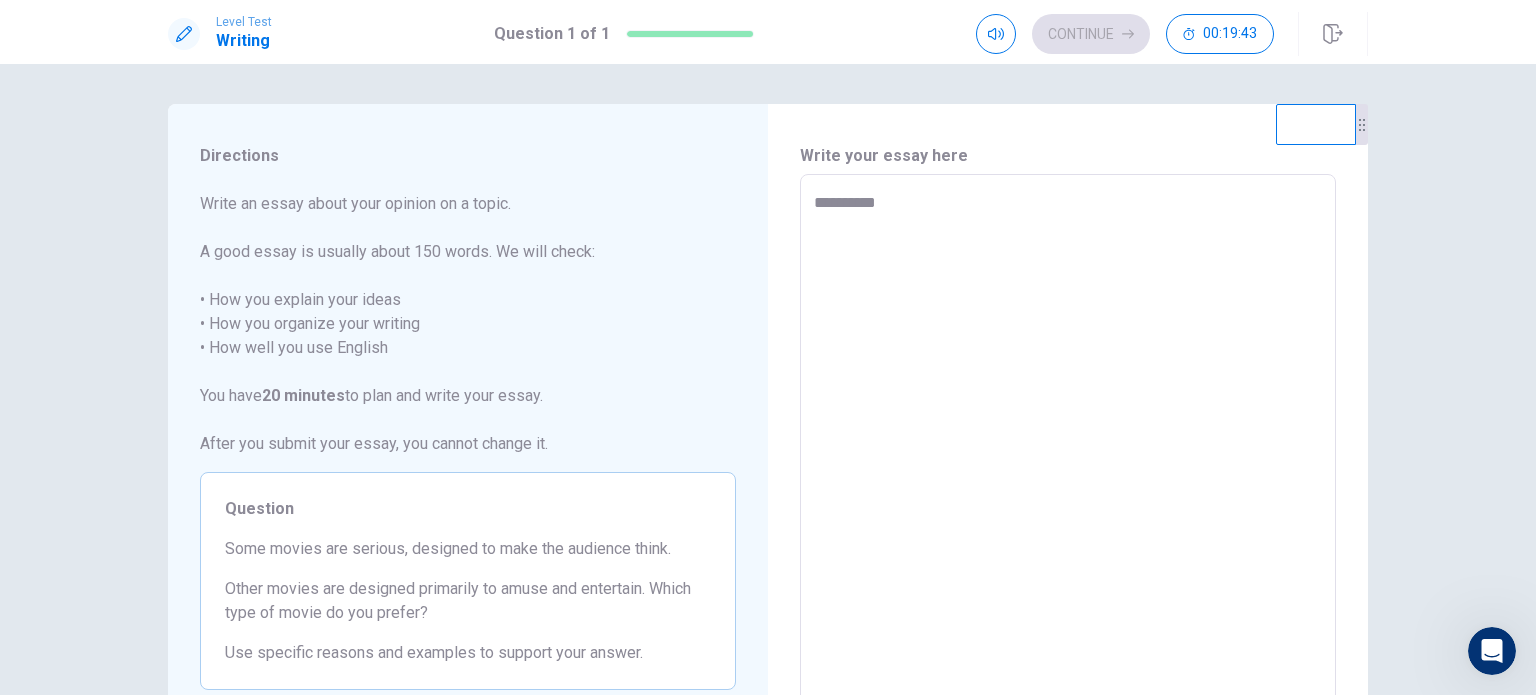 type on "*" 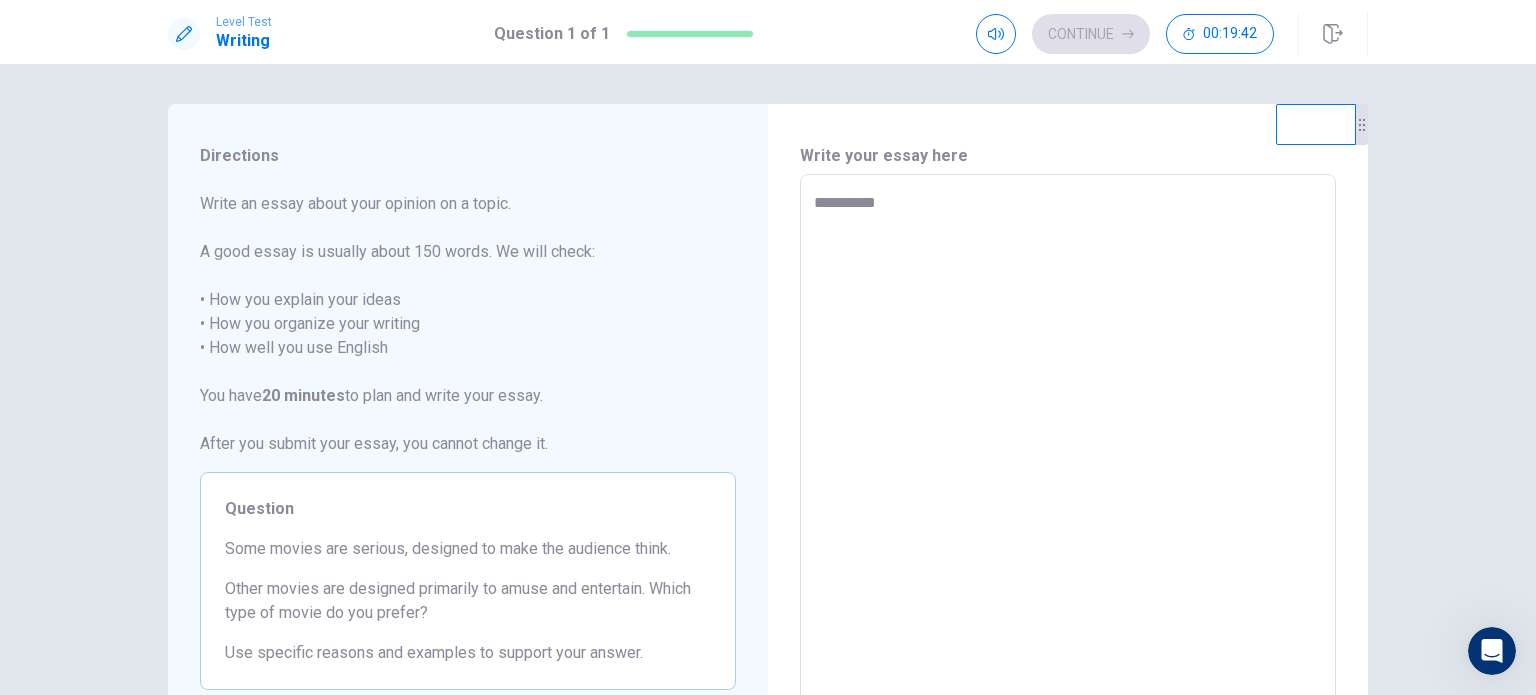 type on "**********" 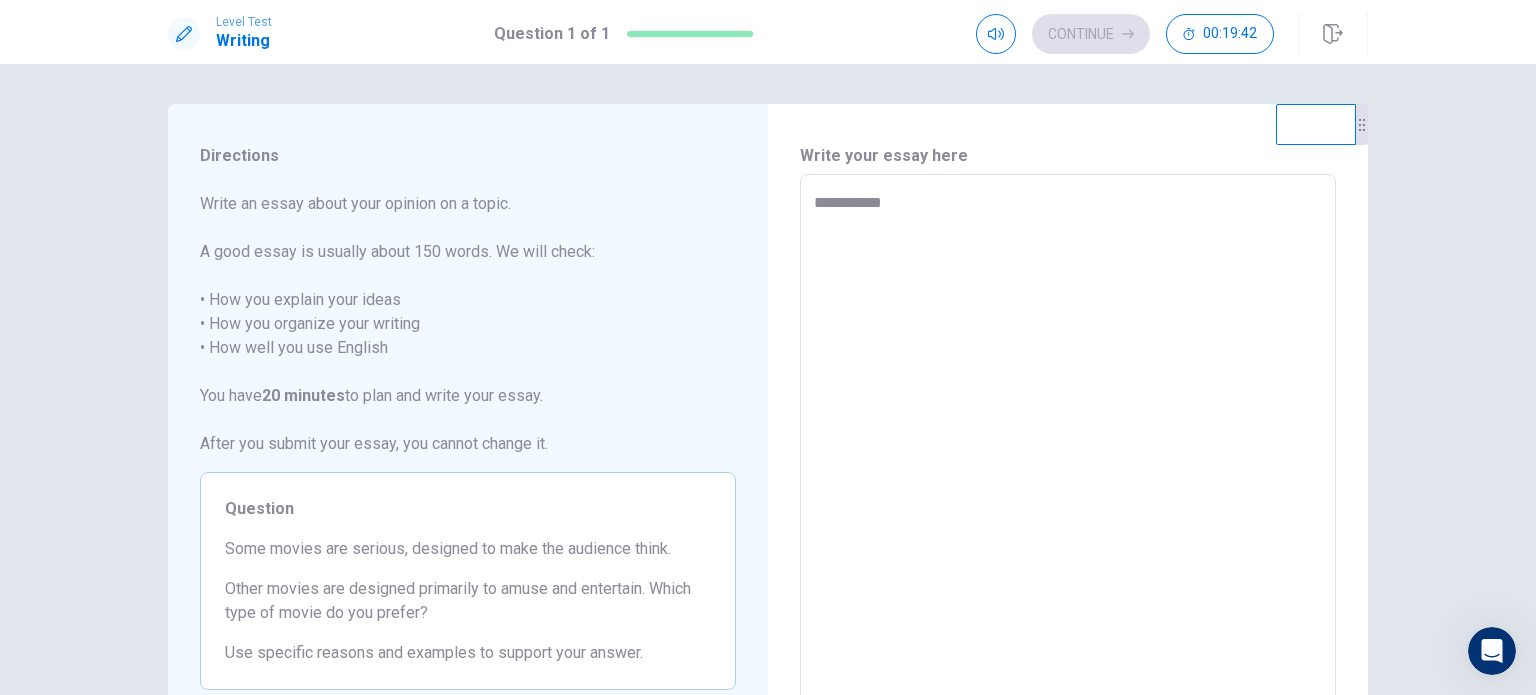 type on "*" 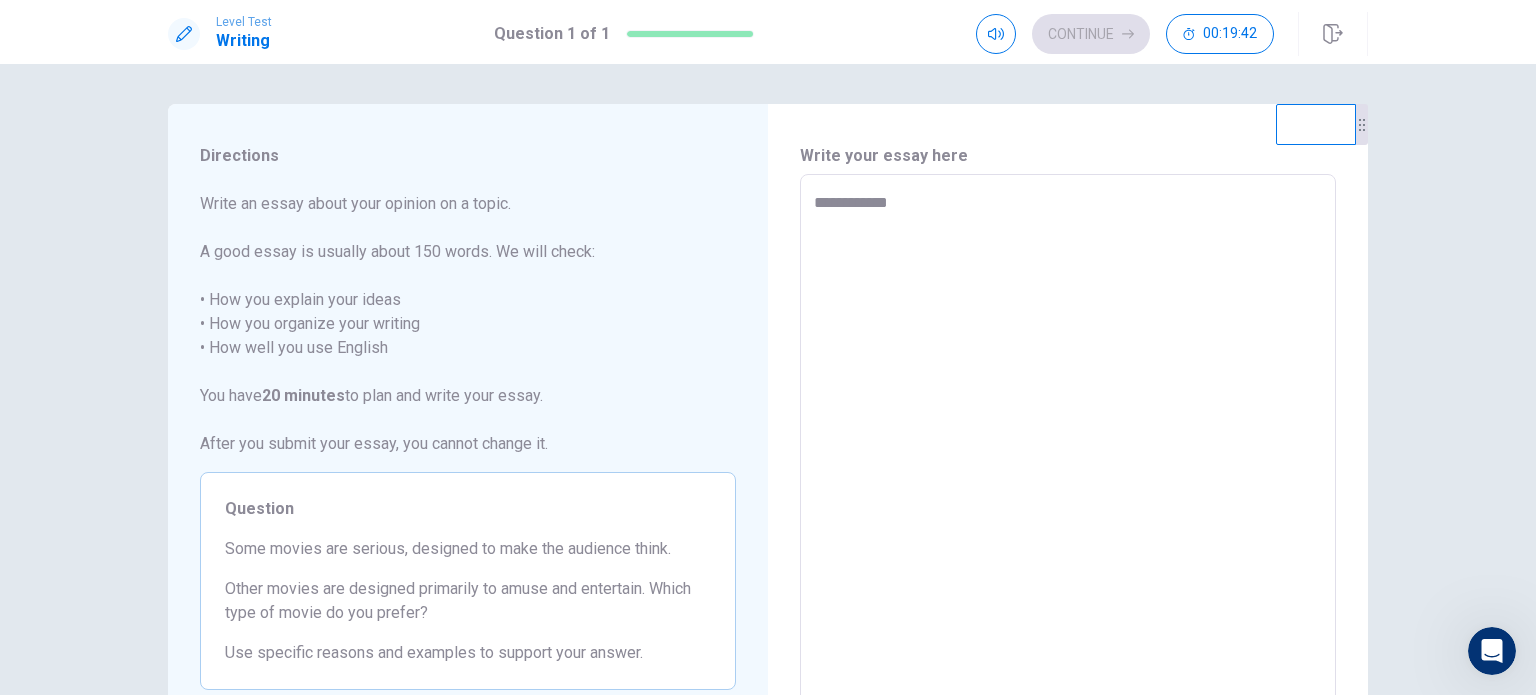 type on "*" 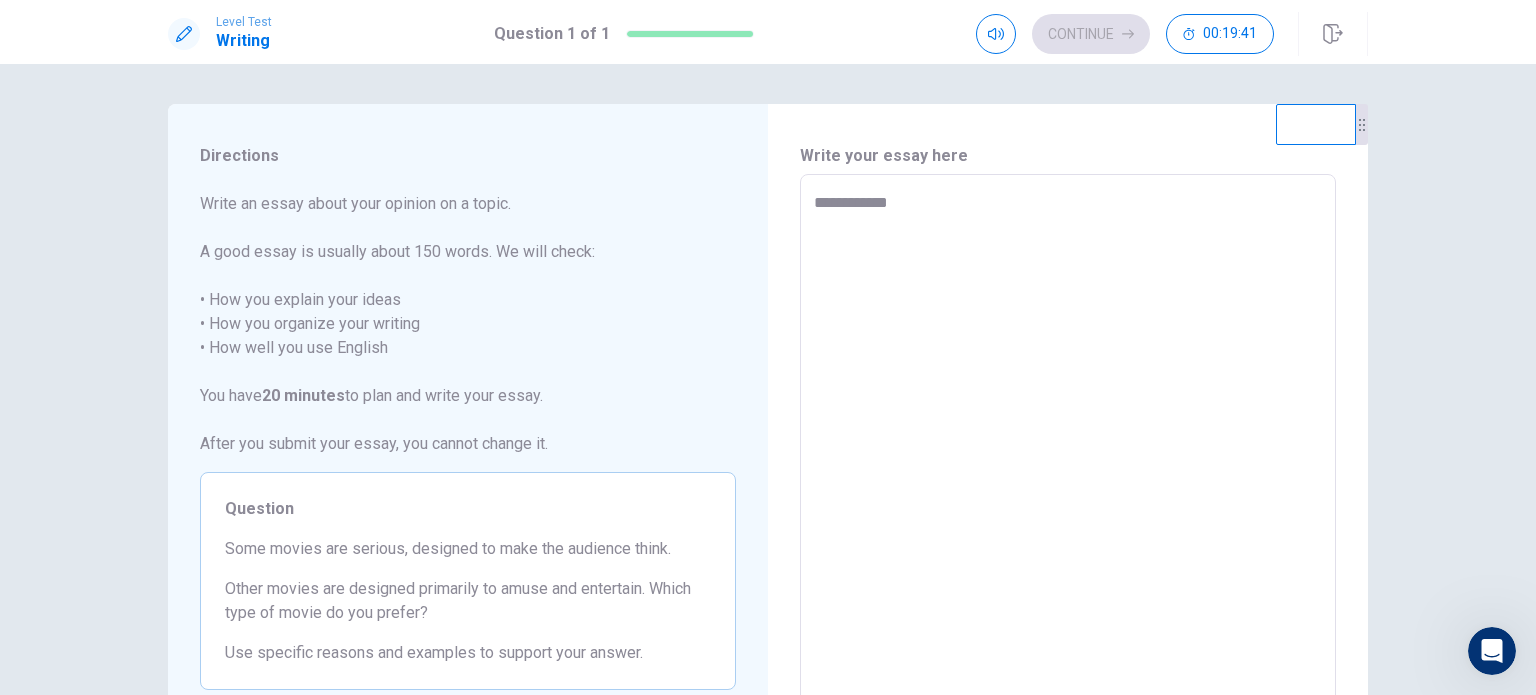 type on "**********" 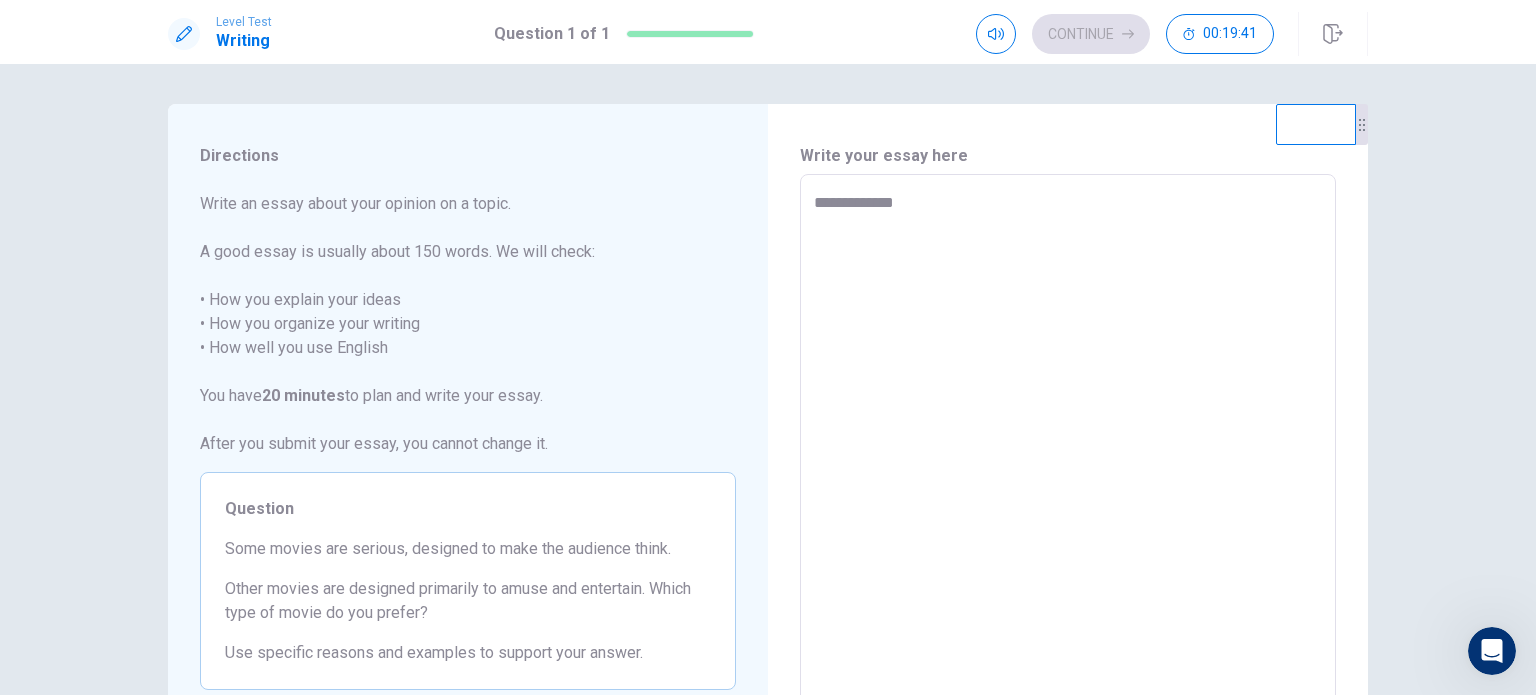 type on "*" 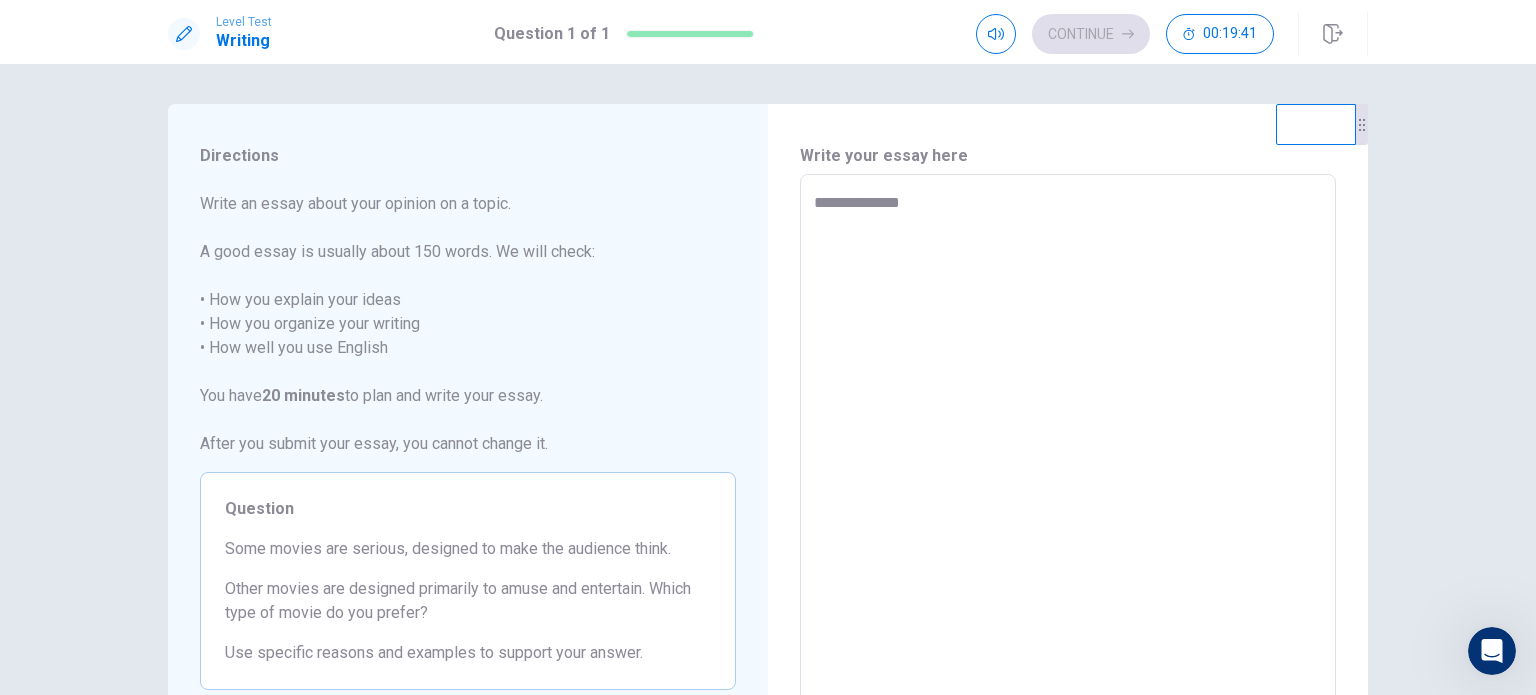 type on "*" 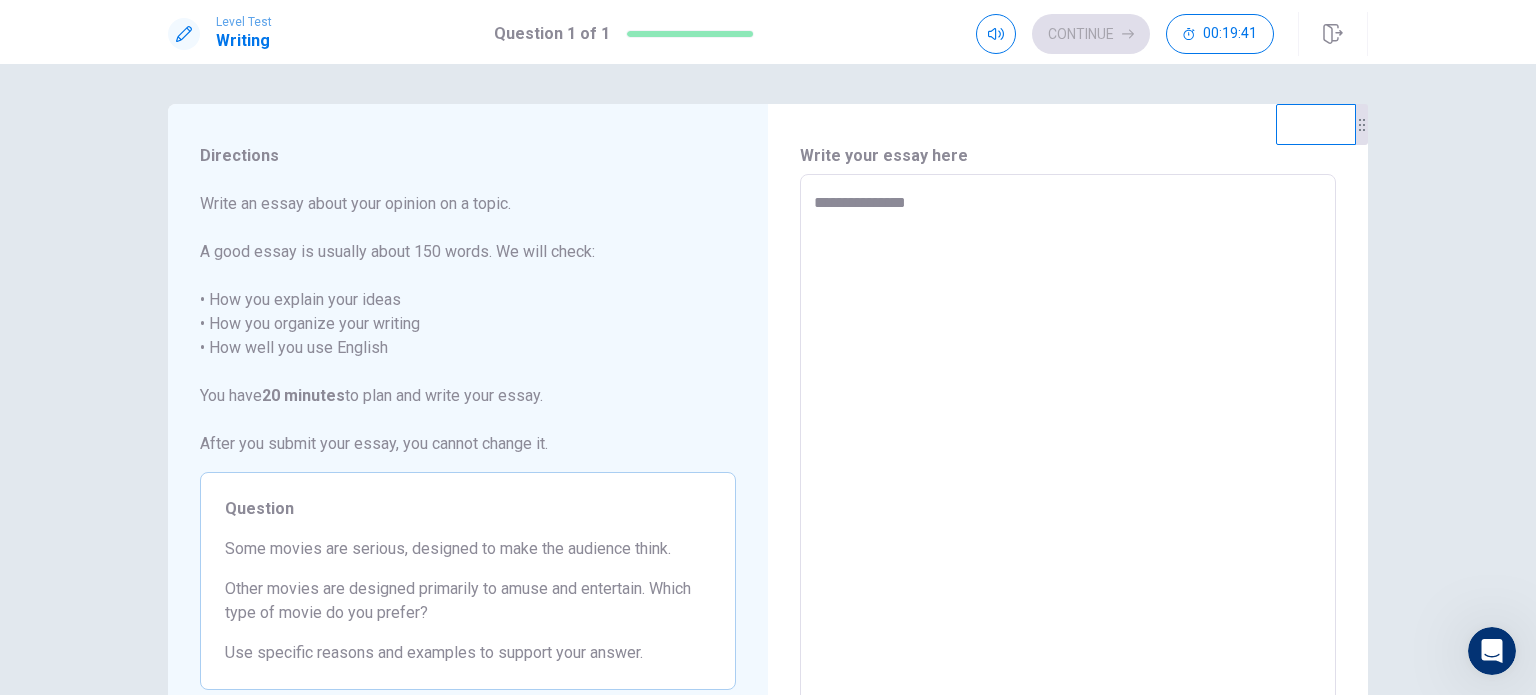 type on "*" 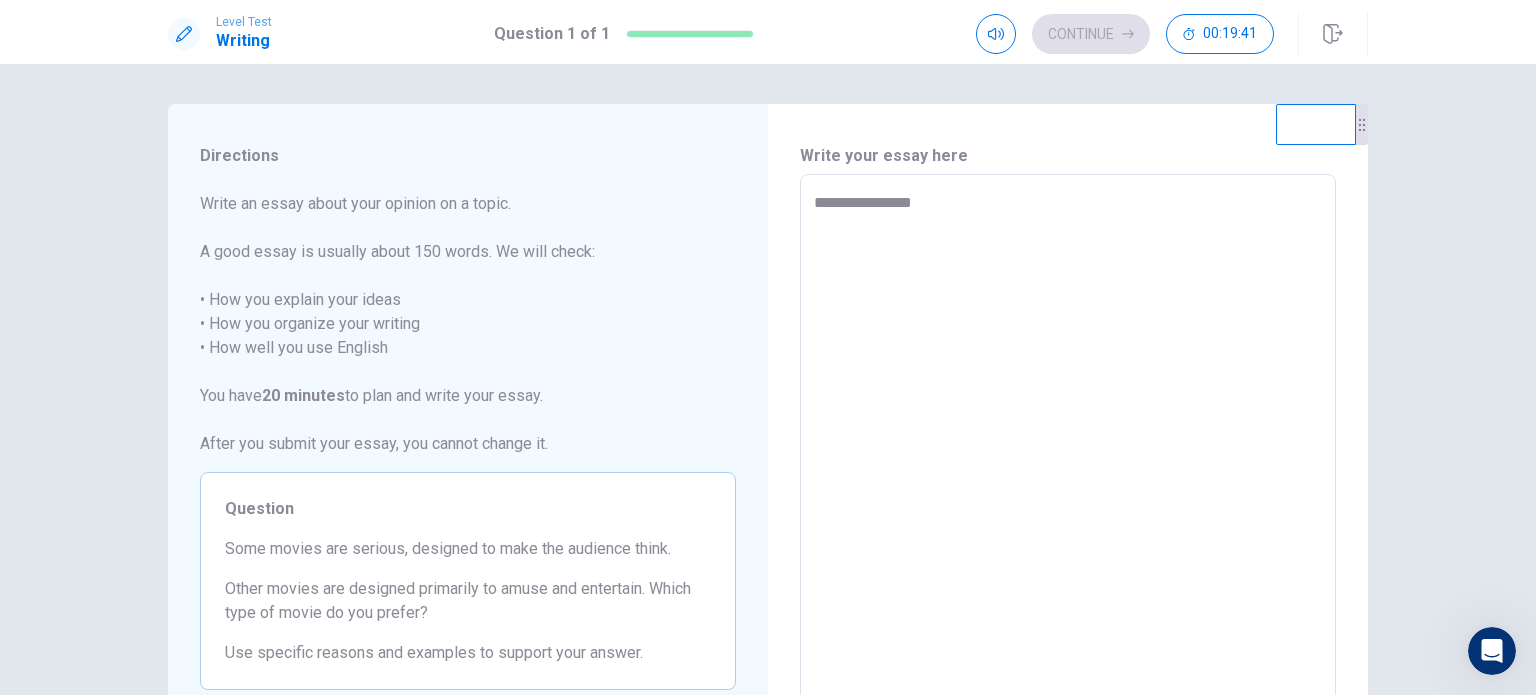 type on "*" 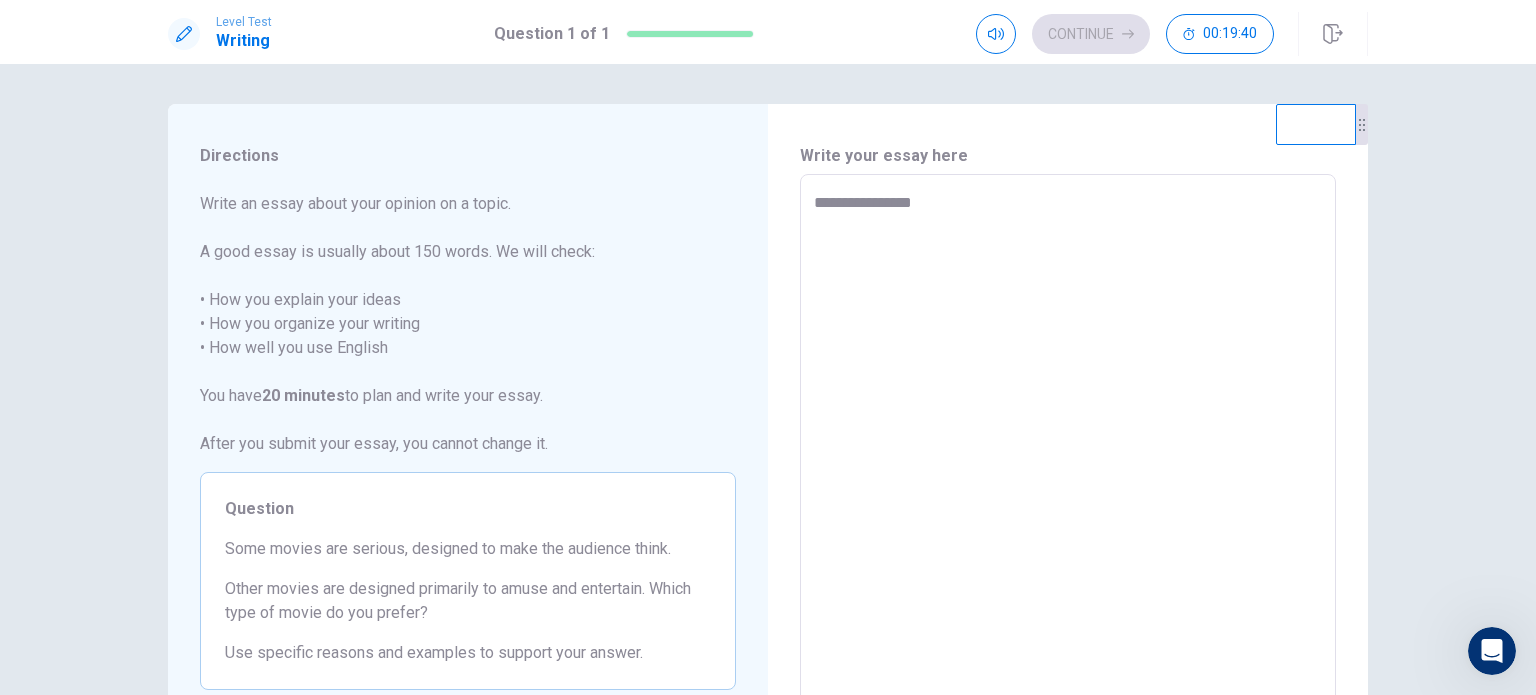 type on "**********" 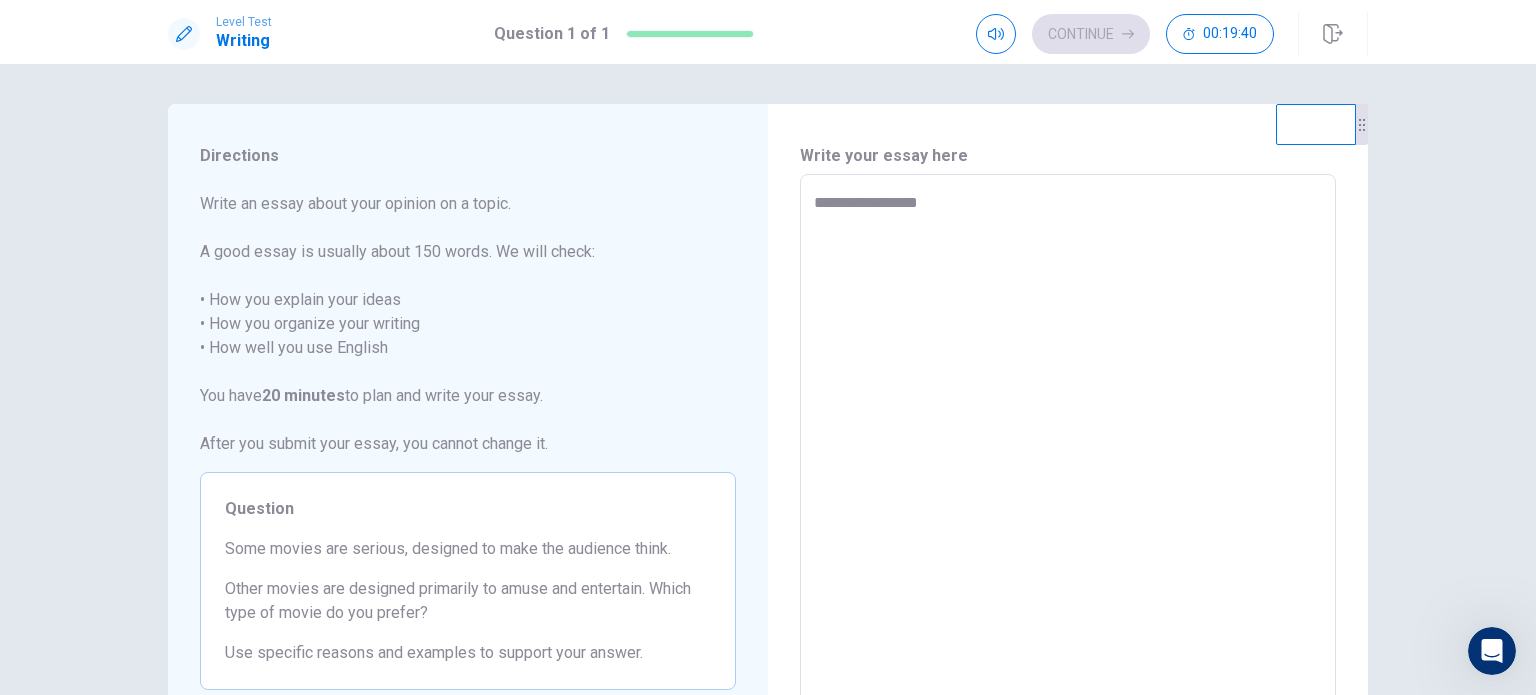 type on "*" 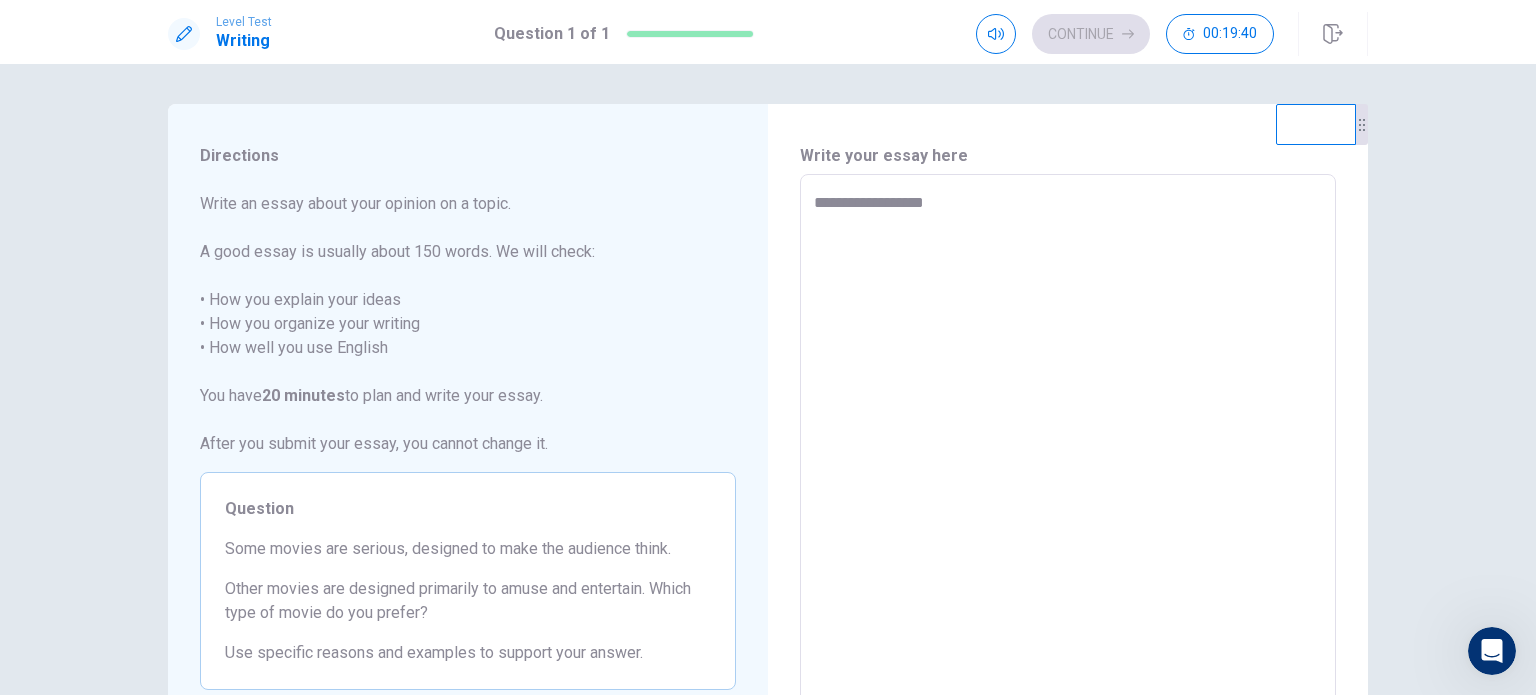 type on "*" 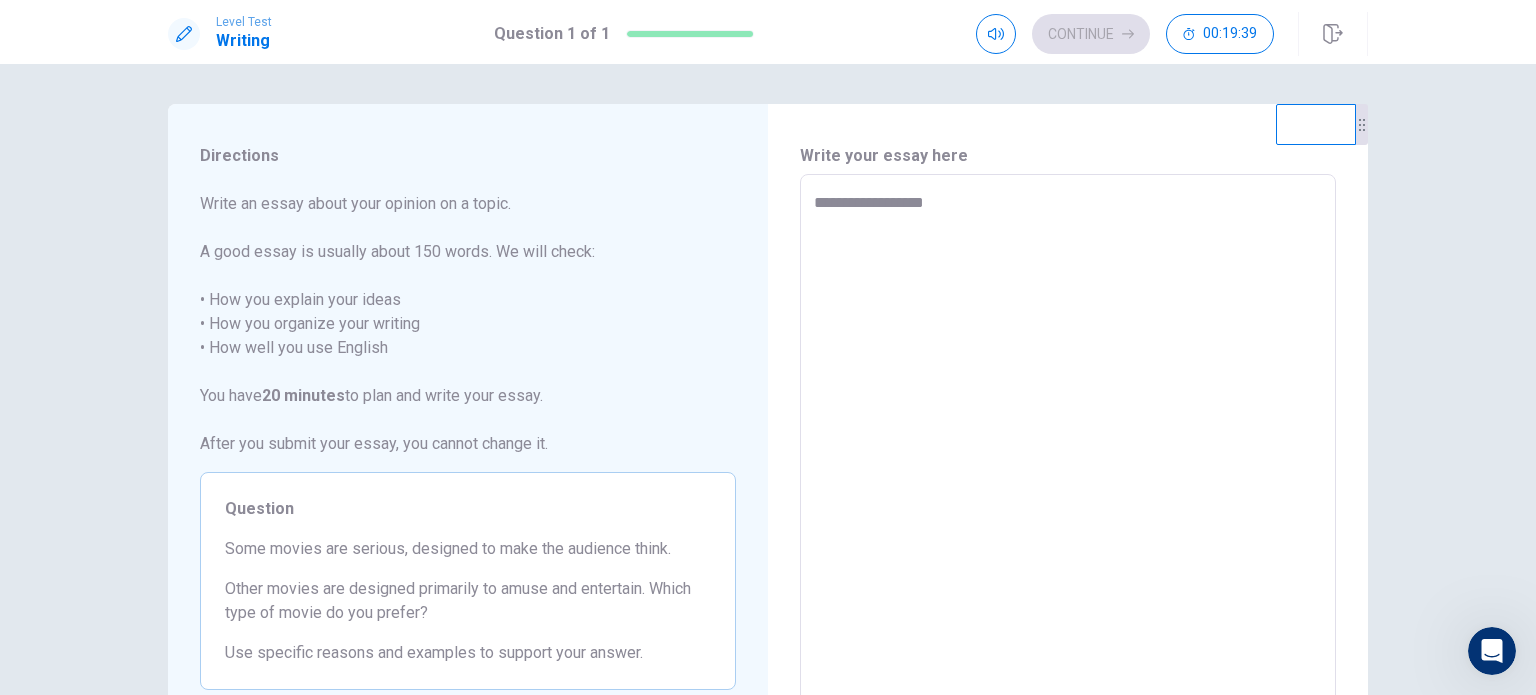 type on "**********" 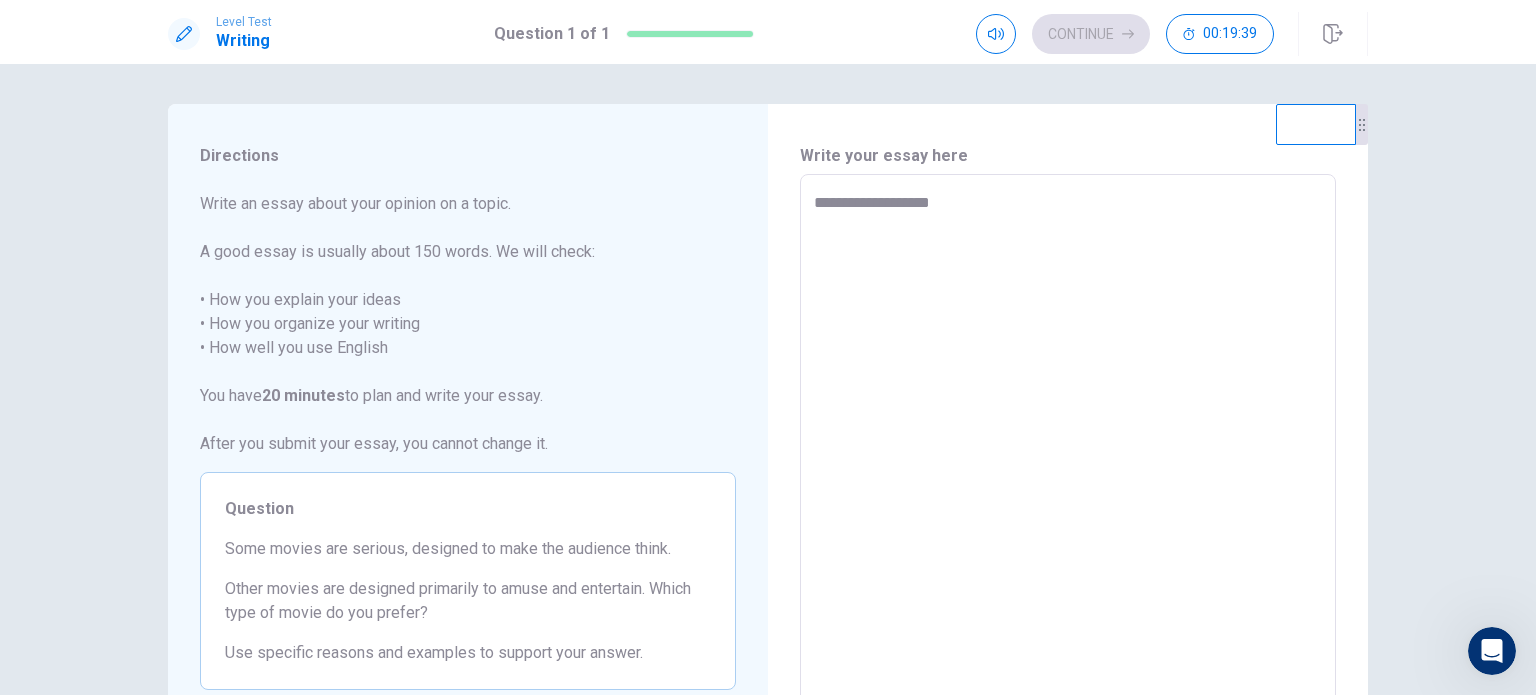 type on "*" 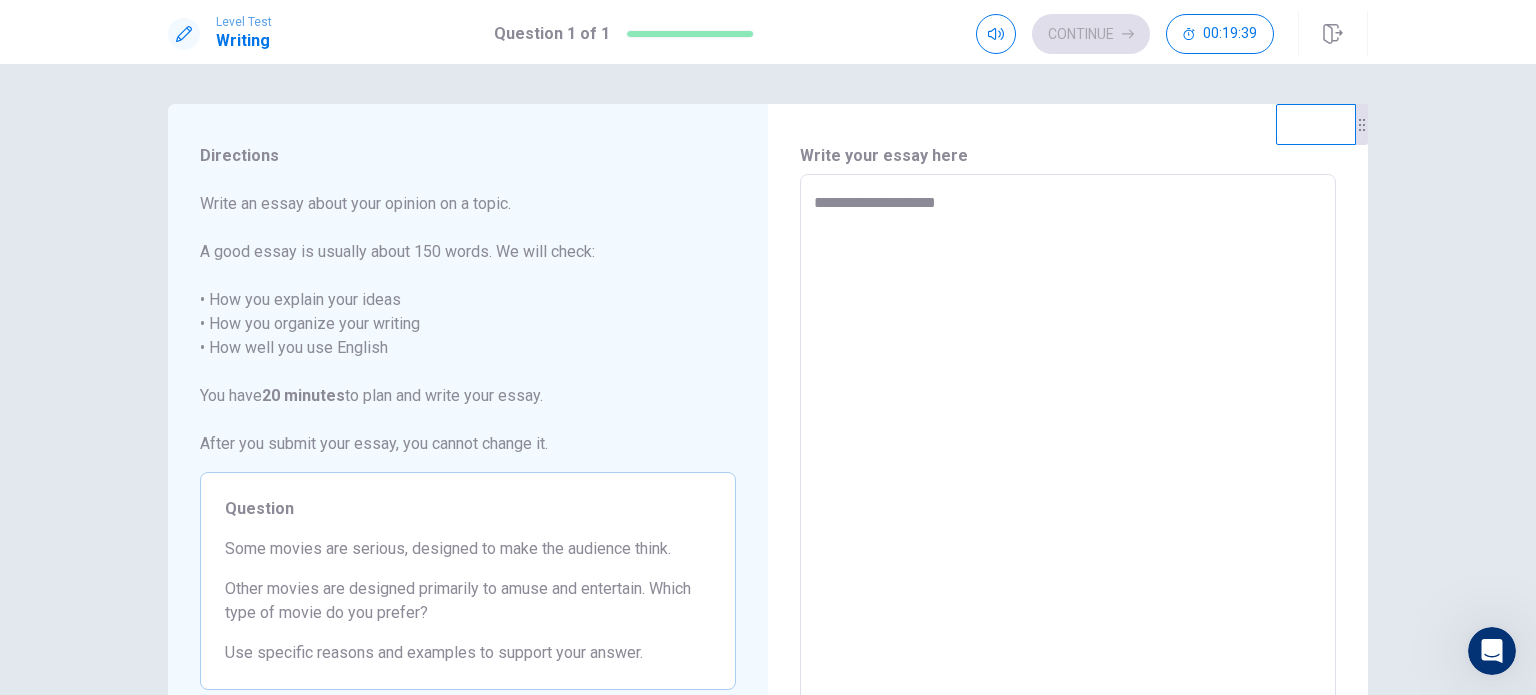 type on "*" 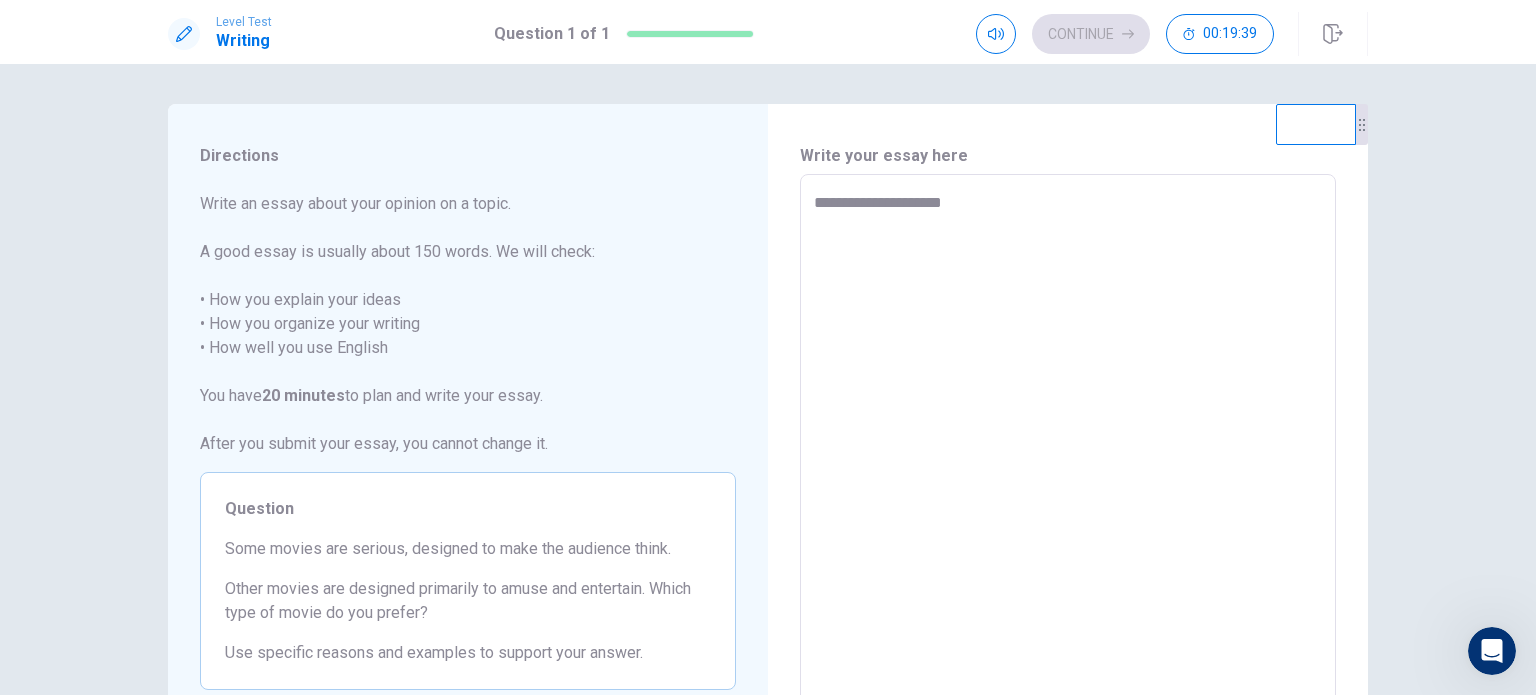 type on "*" 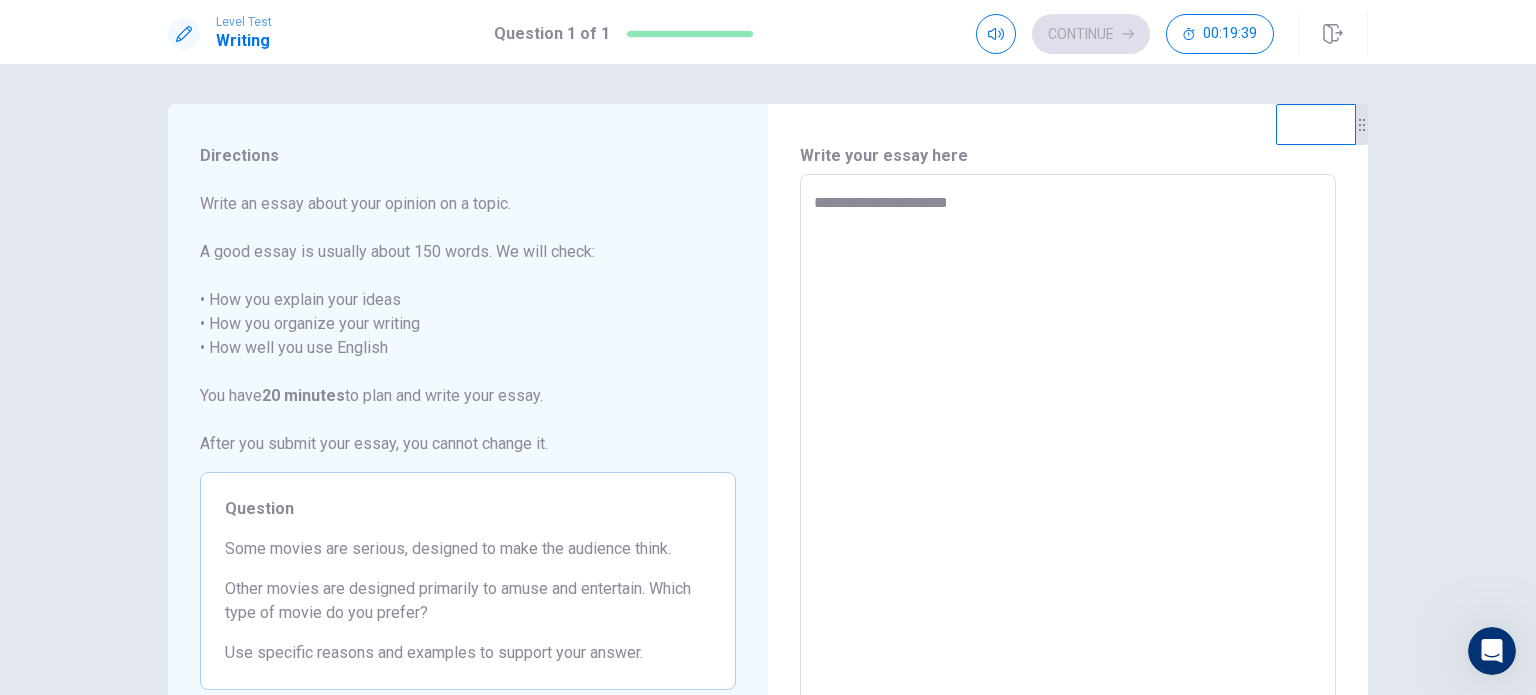 type on "*" 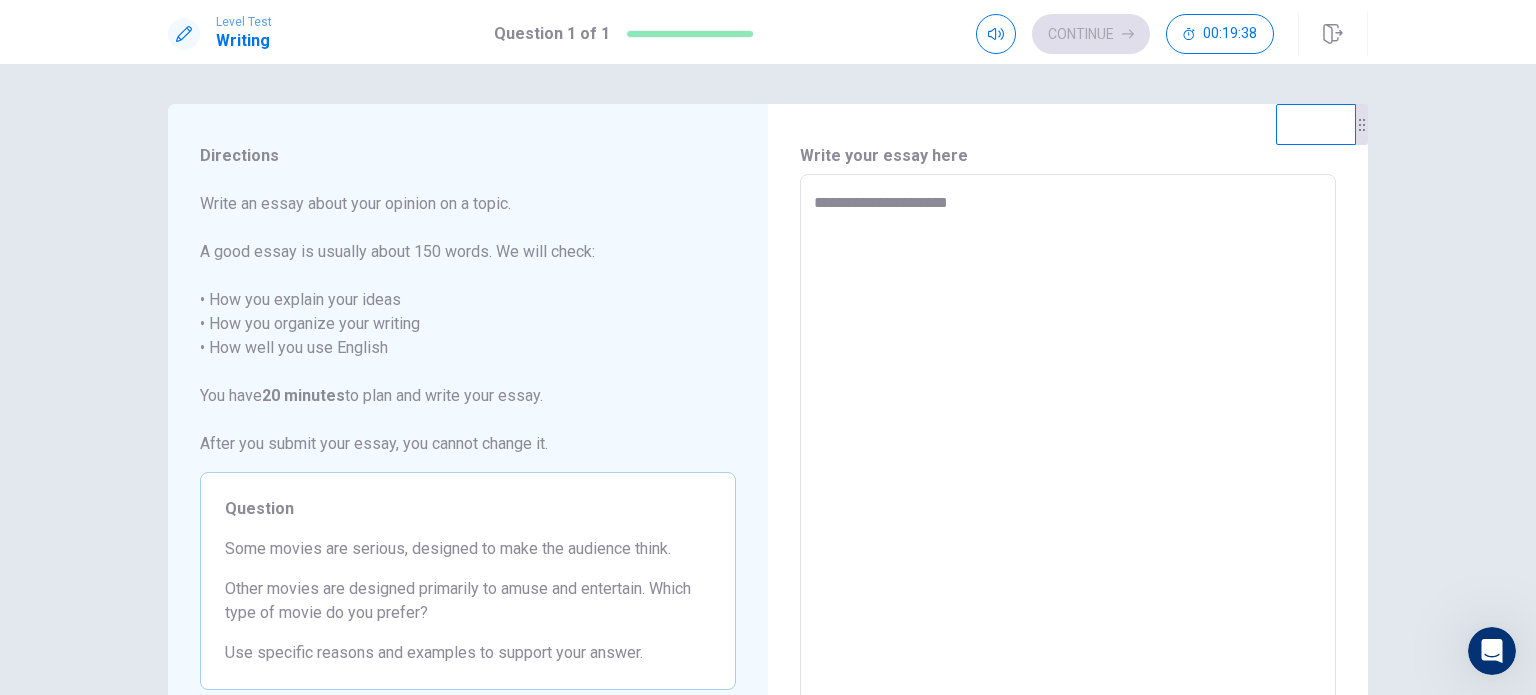 type on "**********" 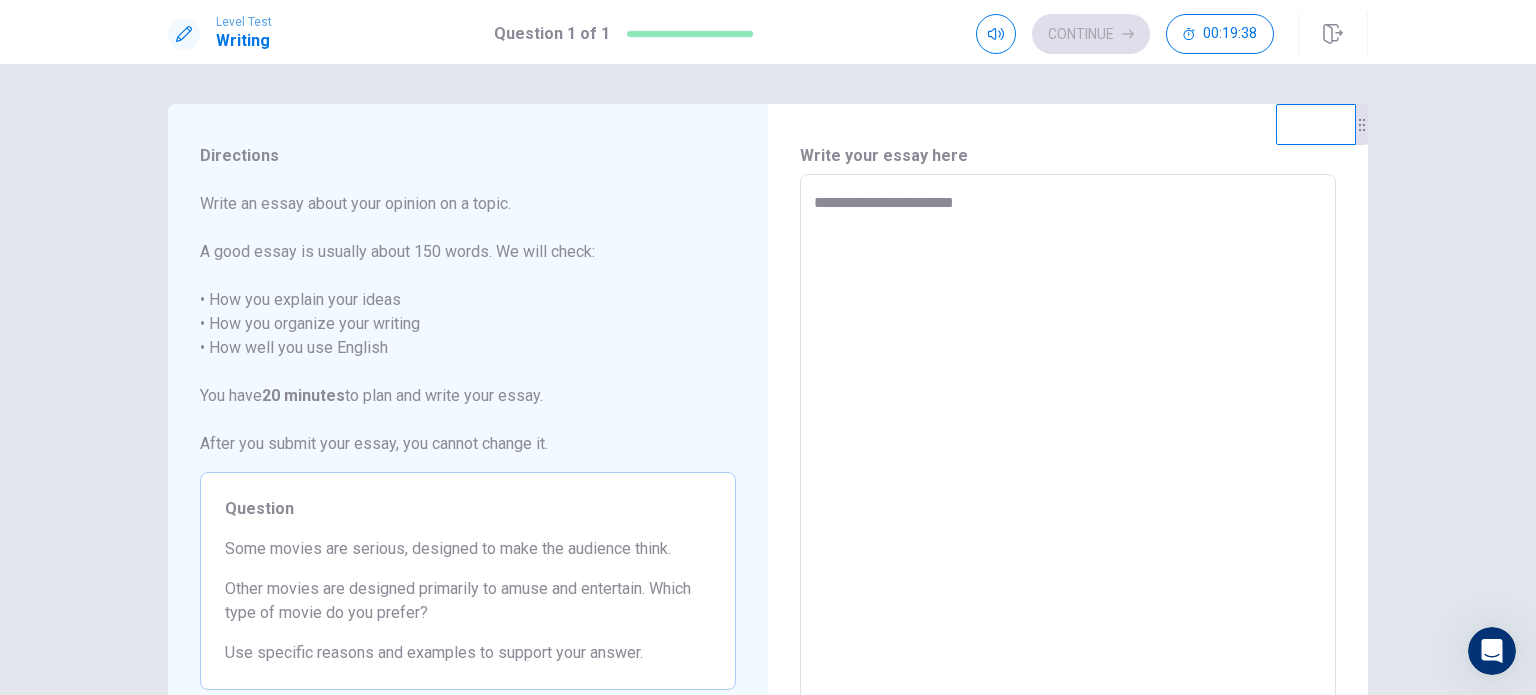 type on "*" 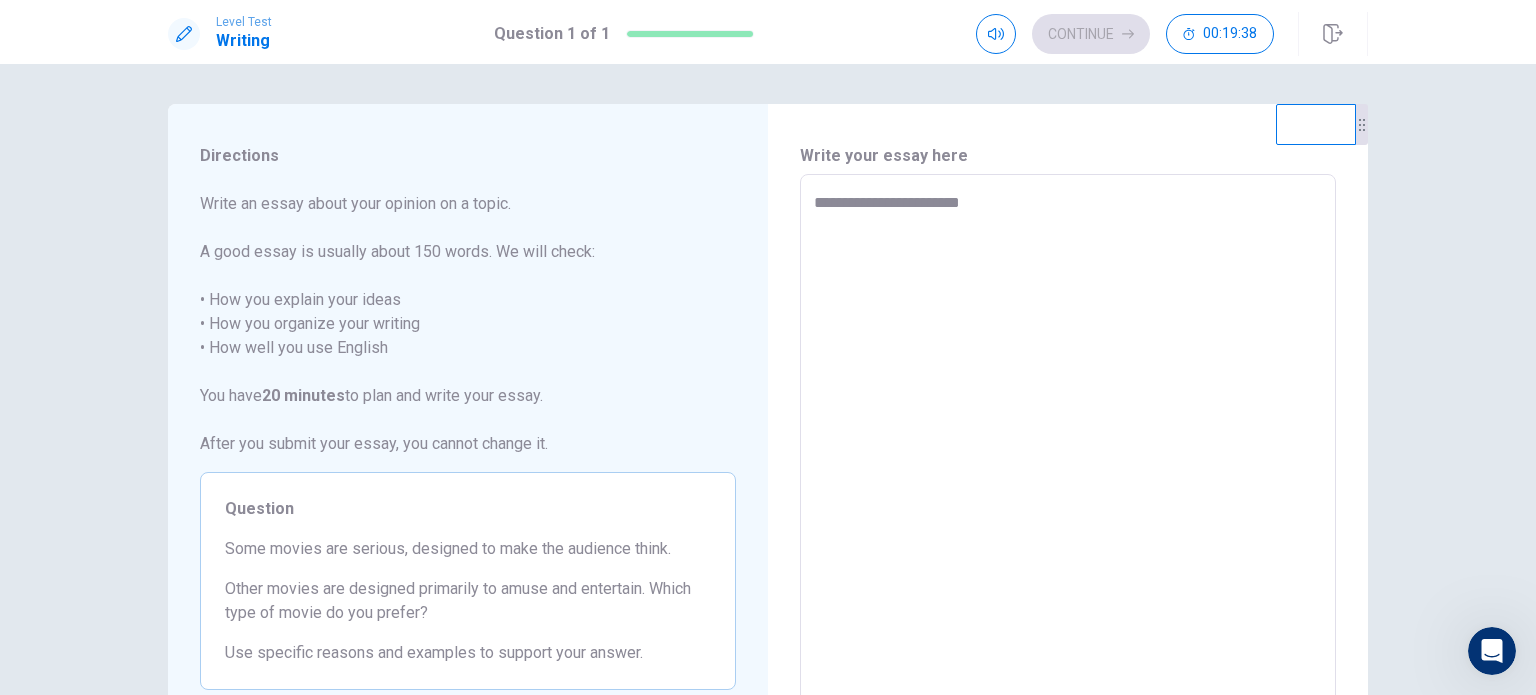 type on "*" 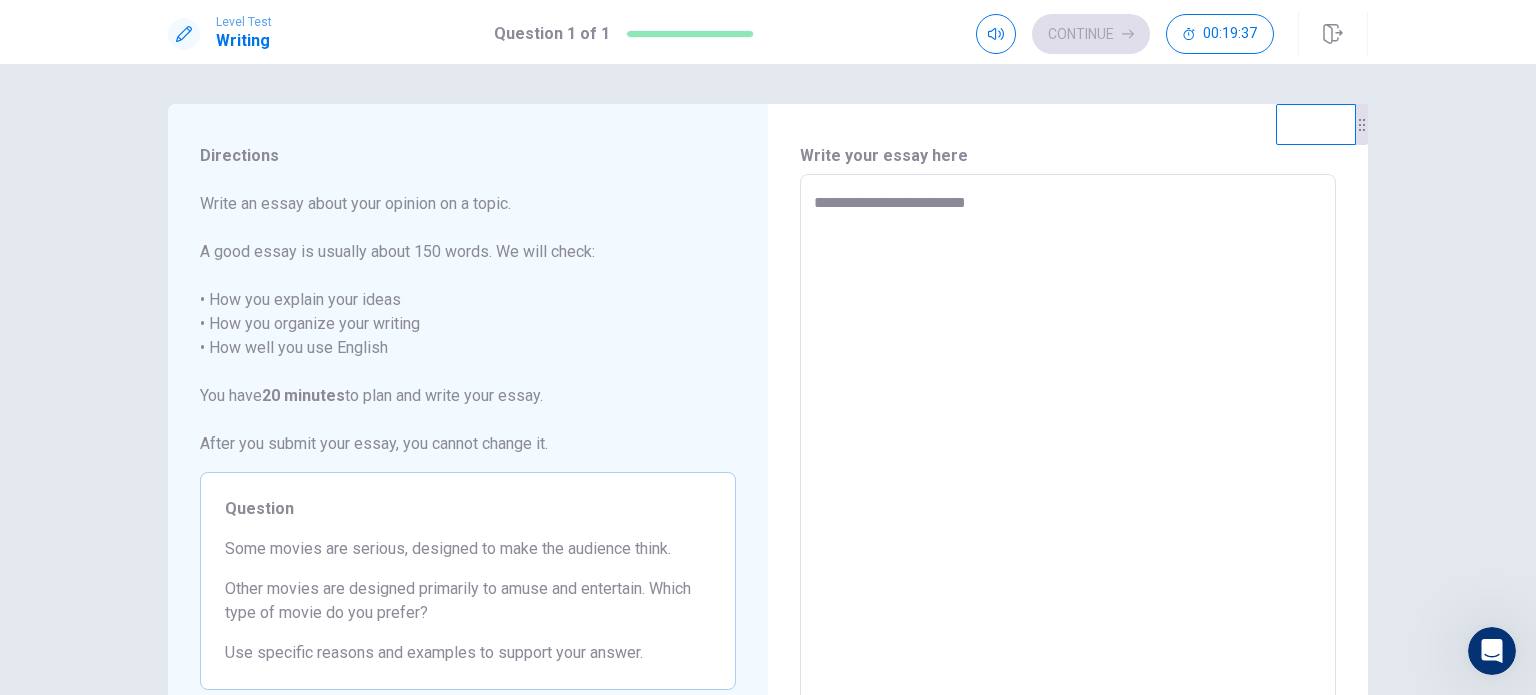 type on "*" 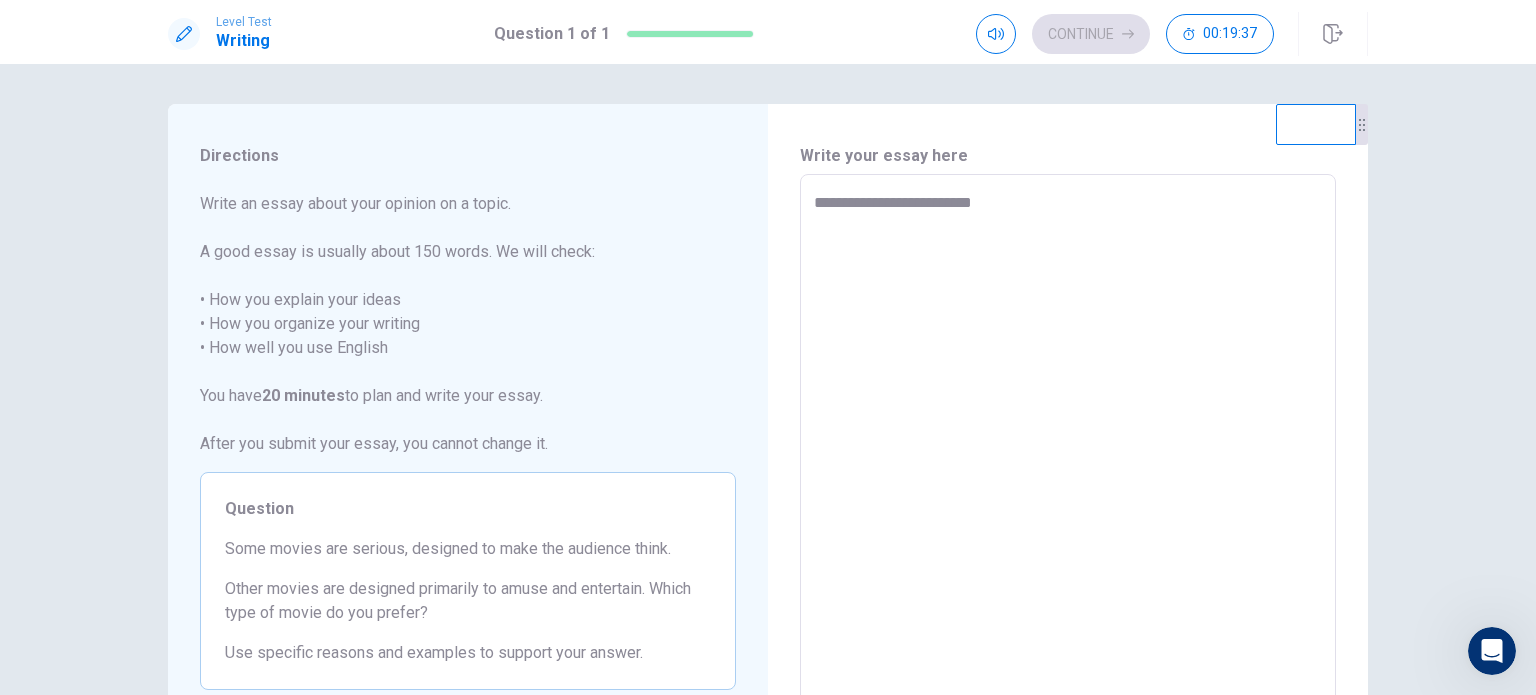 type on "*" 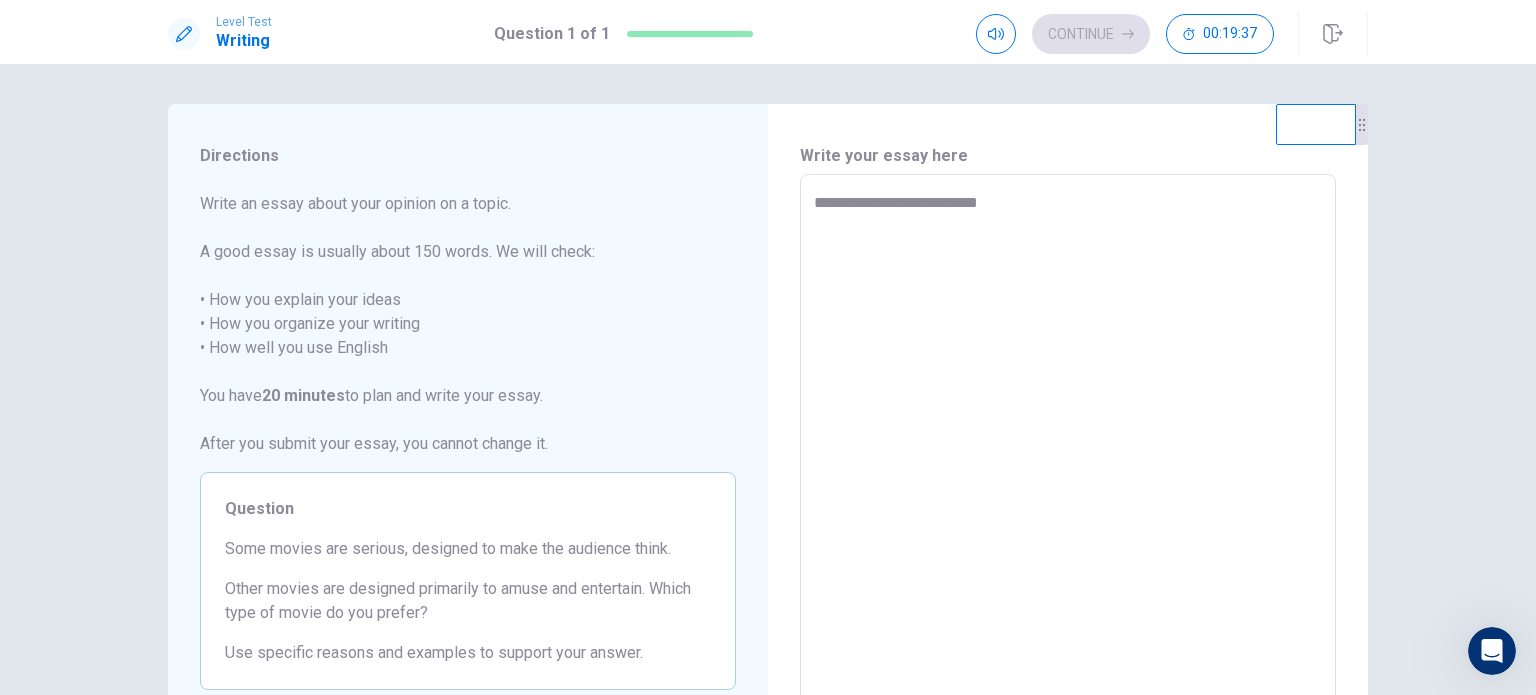 type on "*" 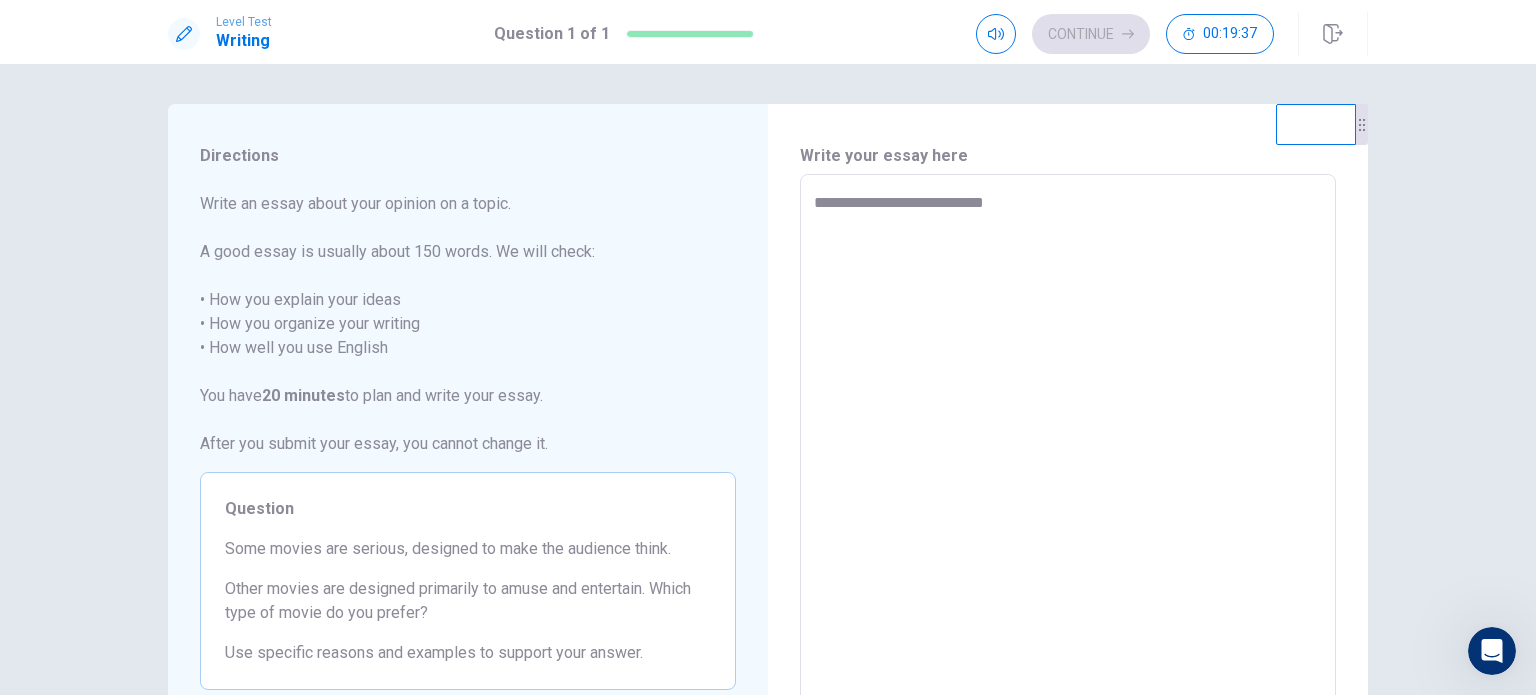 type on "*" 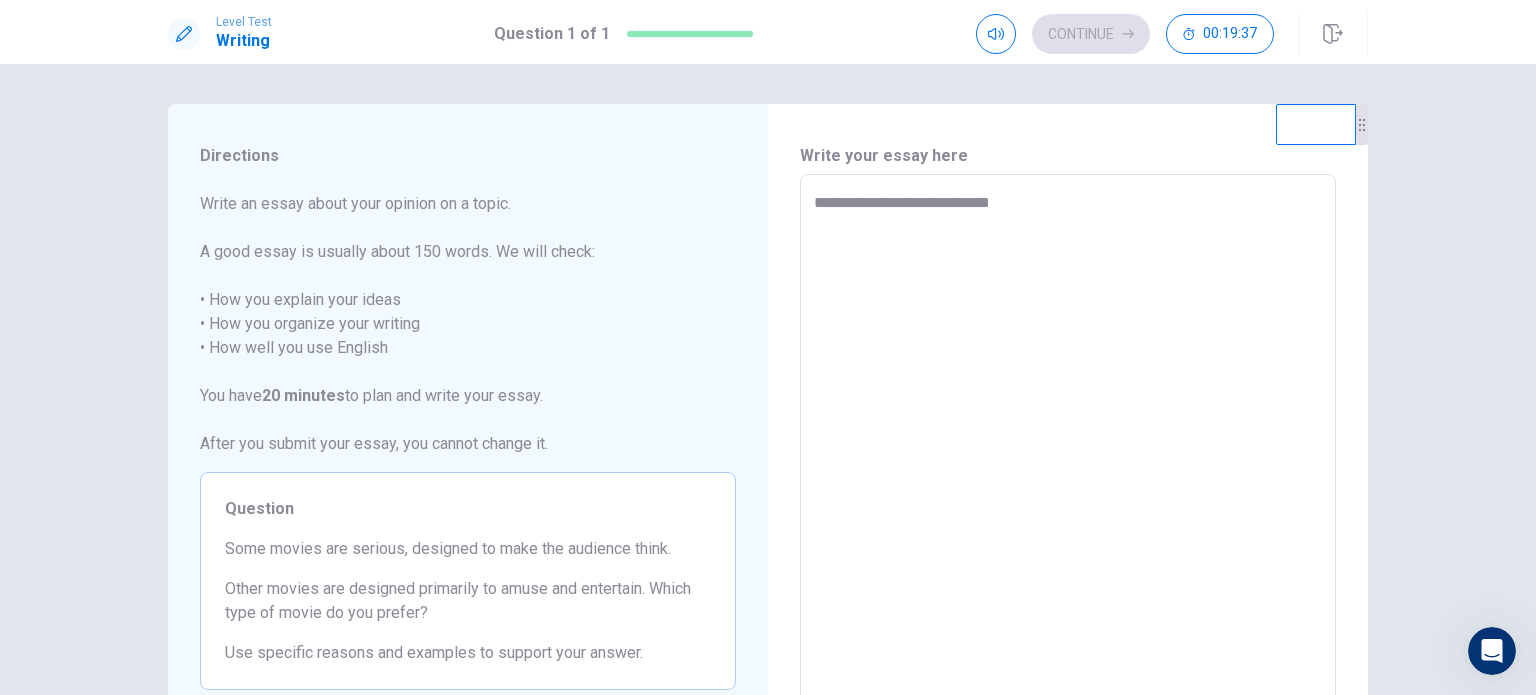 type on "*" 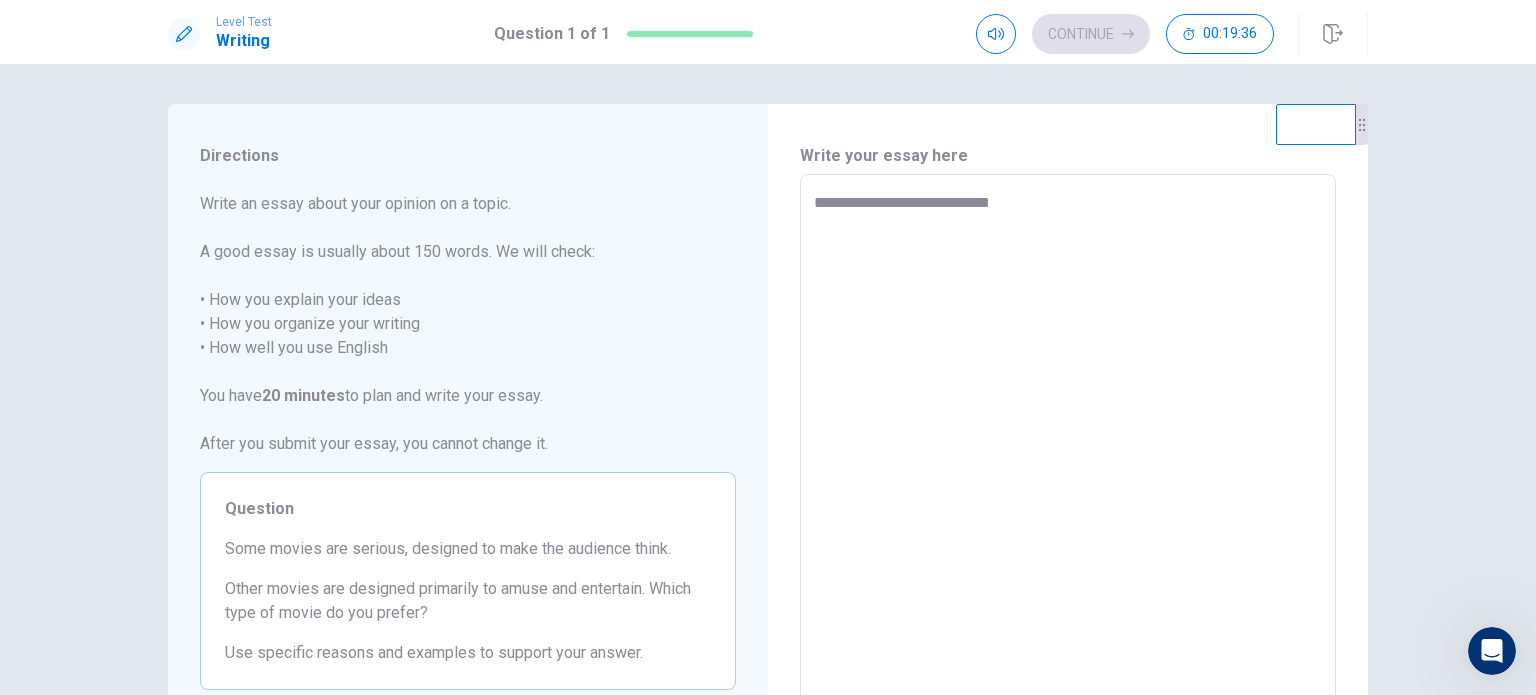 type on "**********" 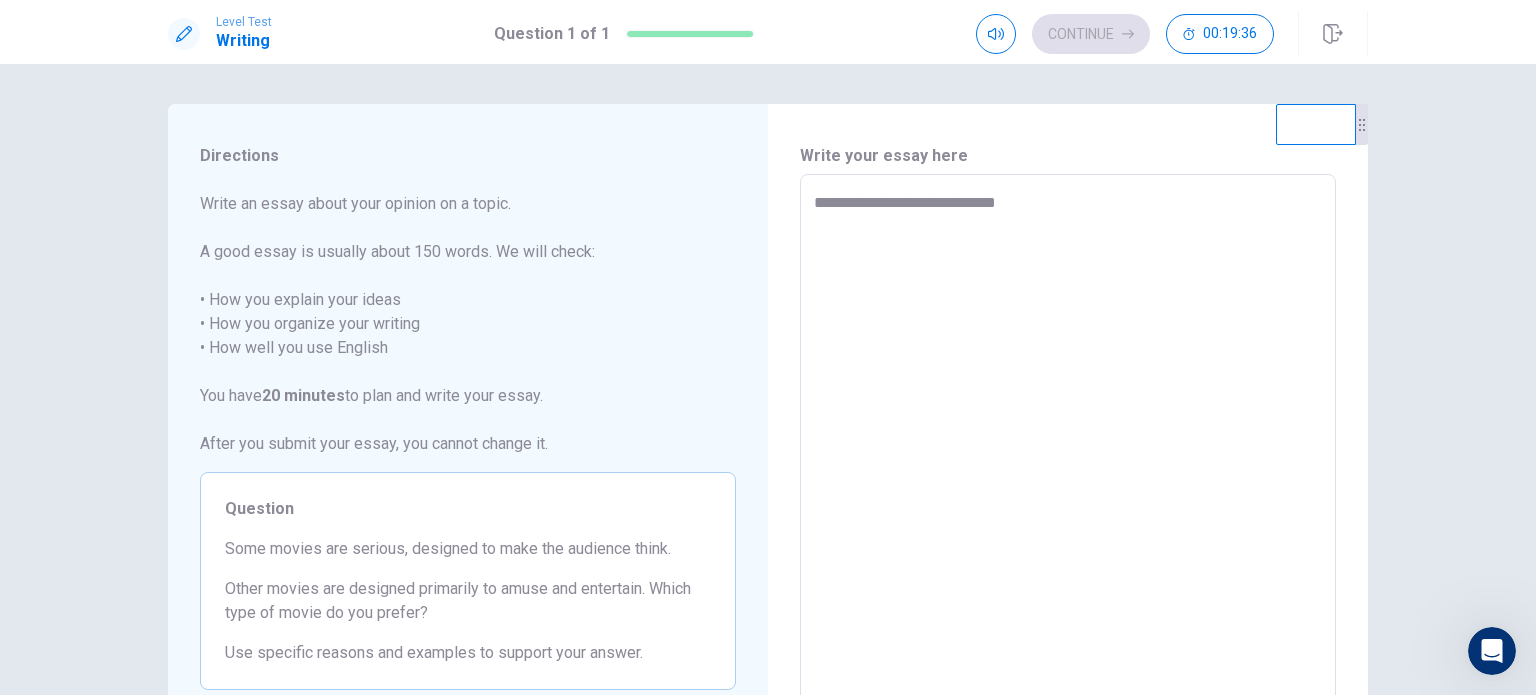 type on "*" 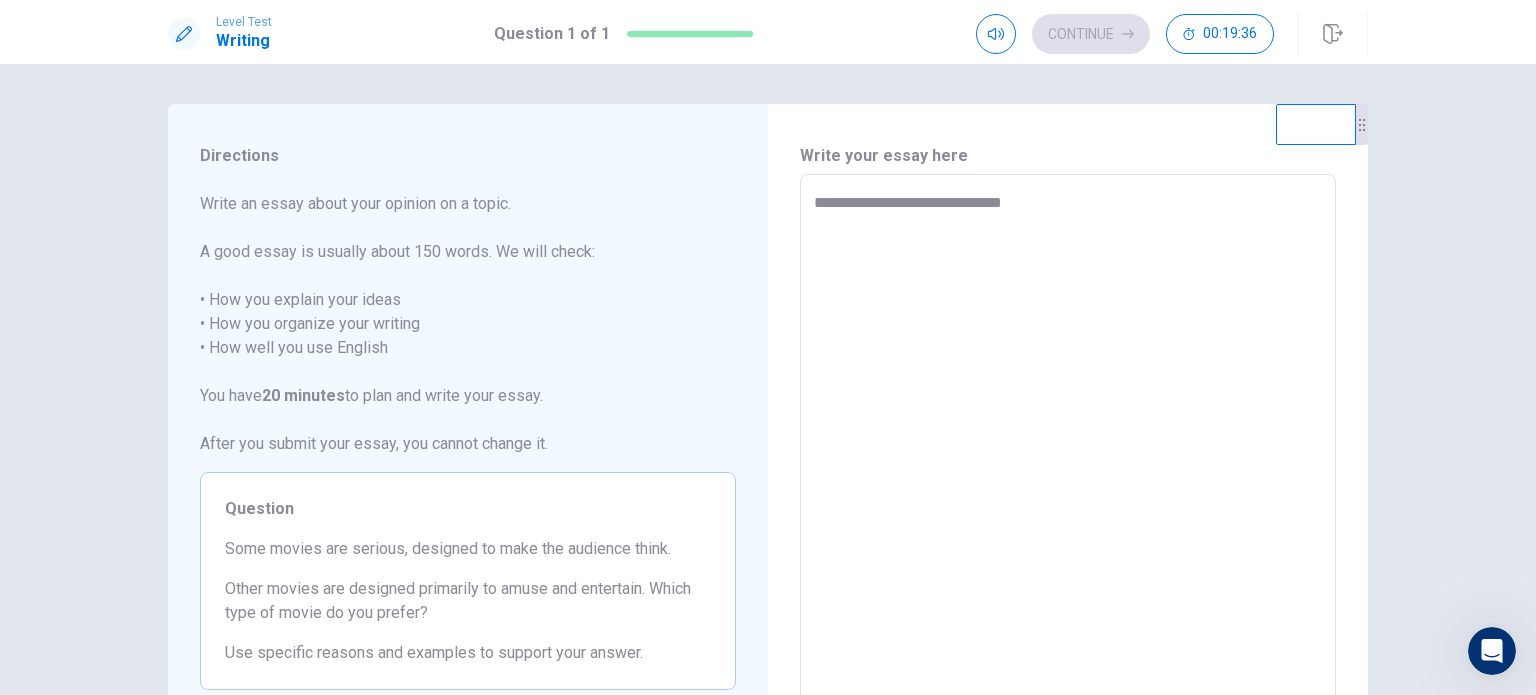 type on "*" 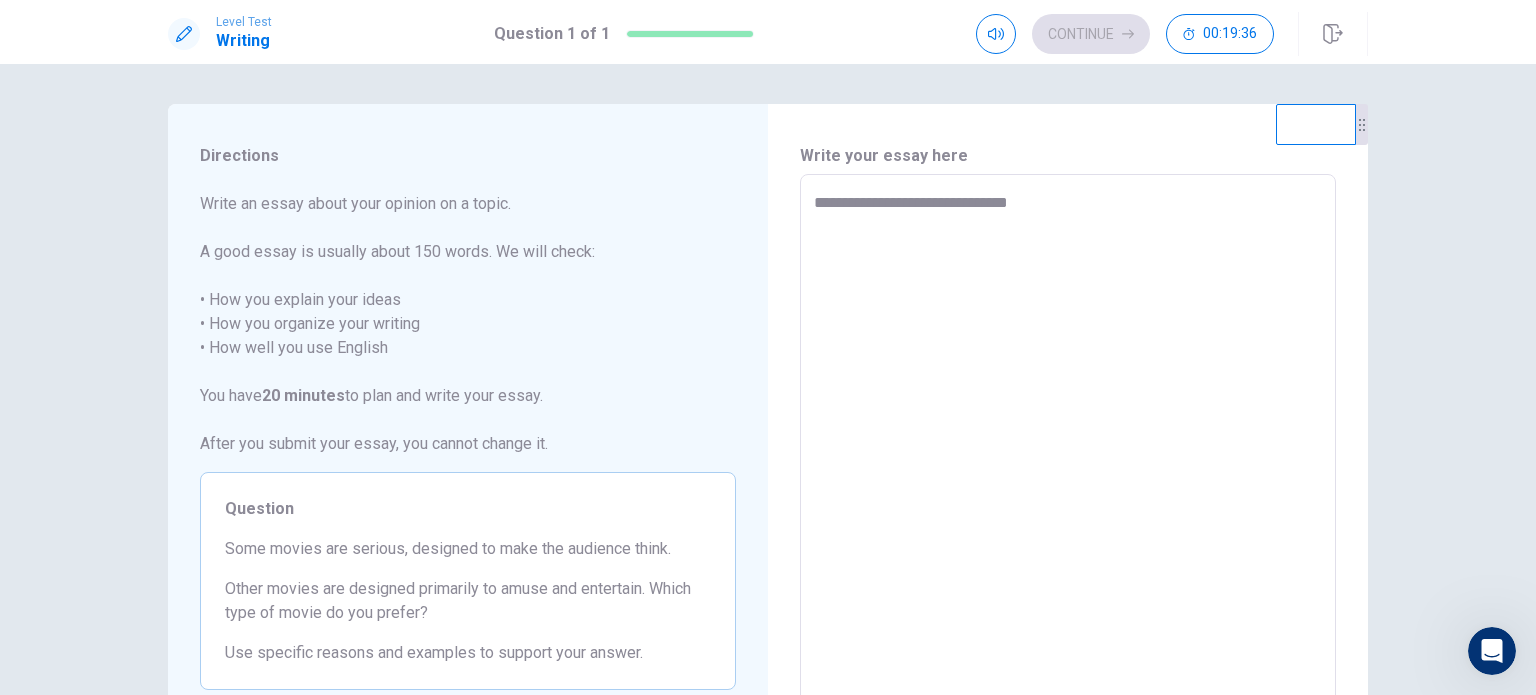 type on "*" 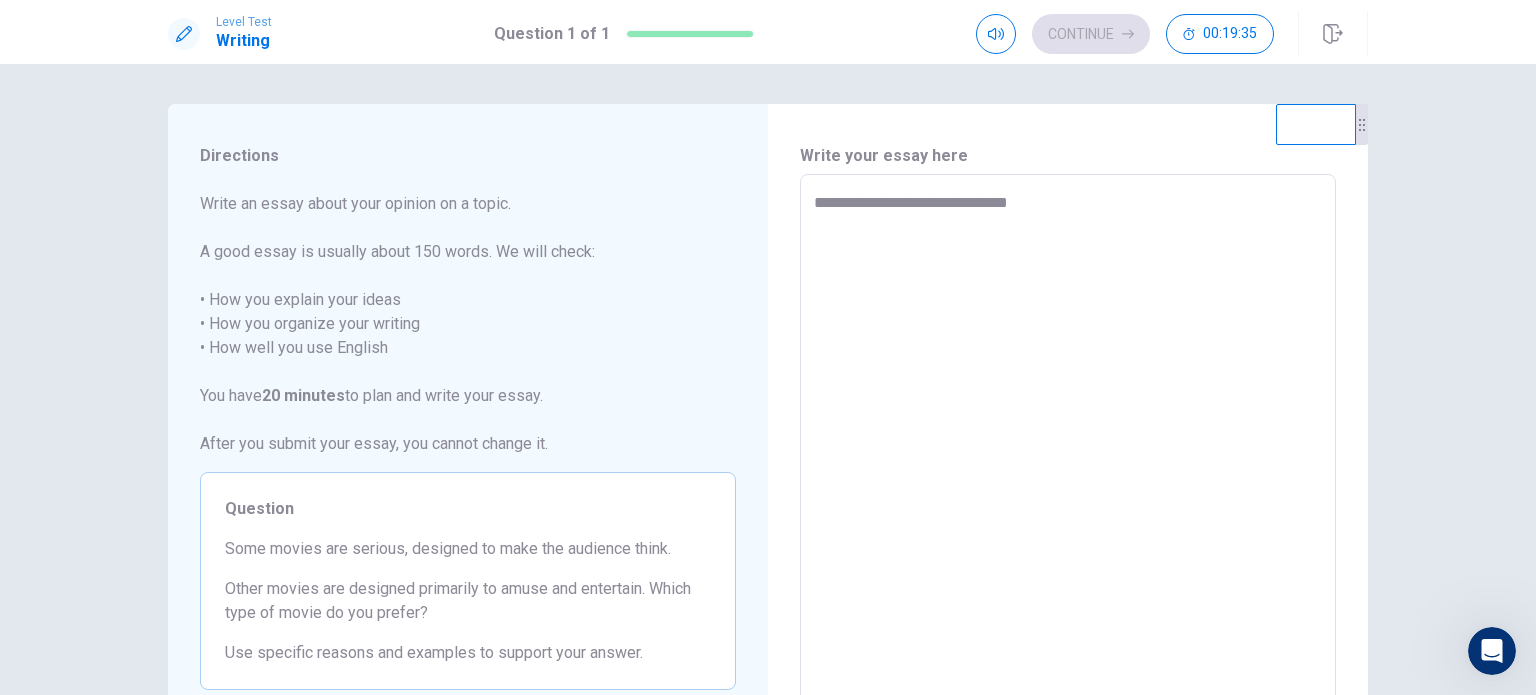 type on "**********" 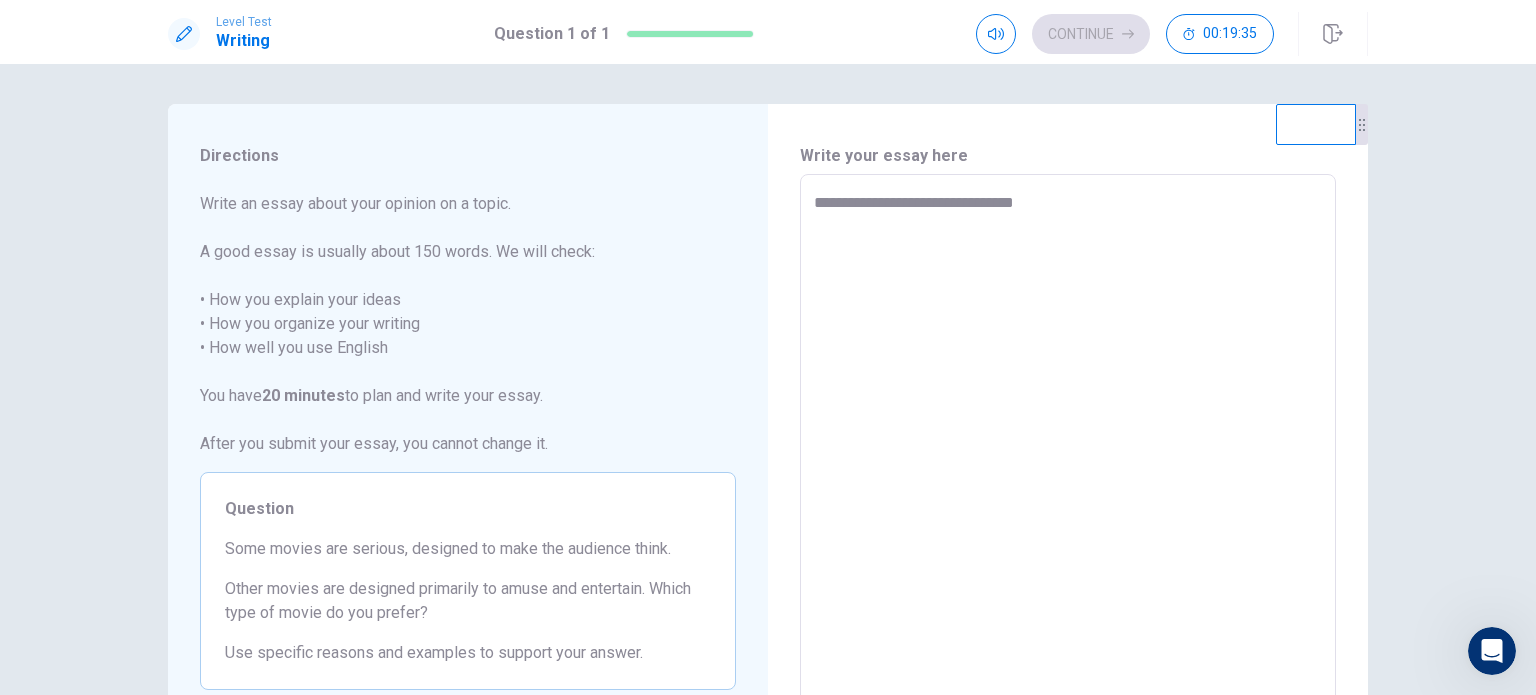 type on "*" 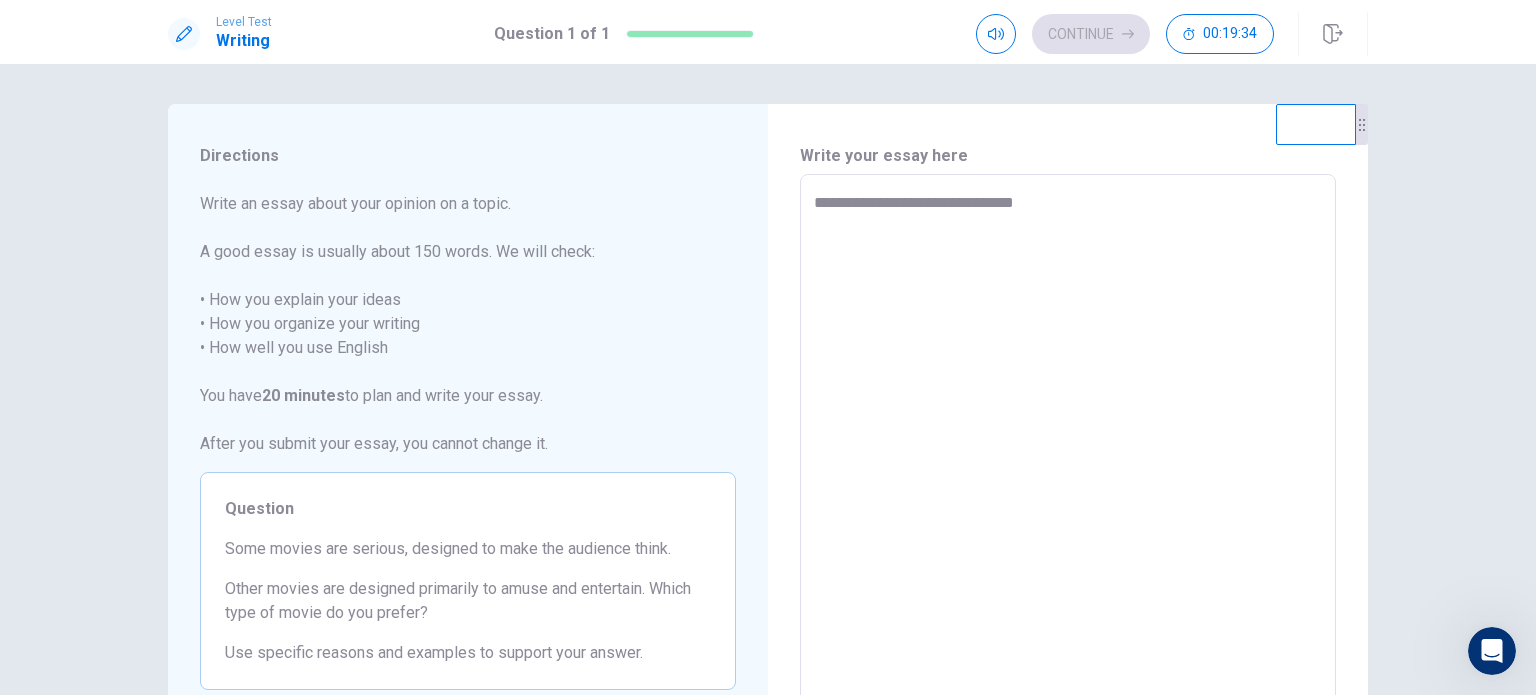 type on "**********" 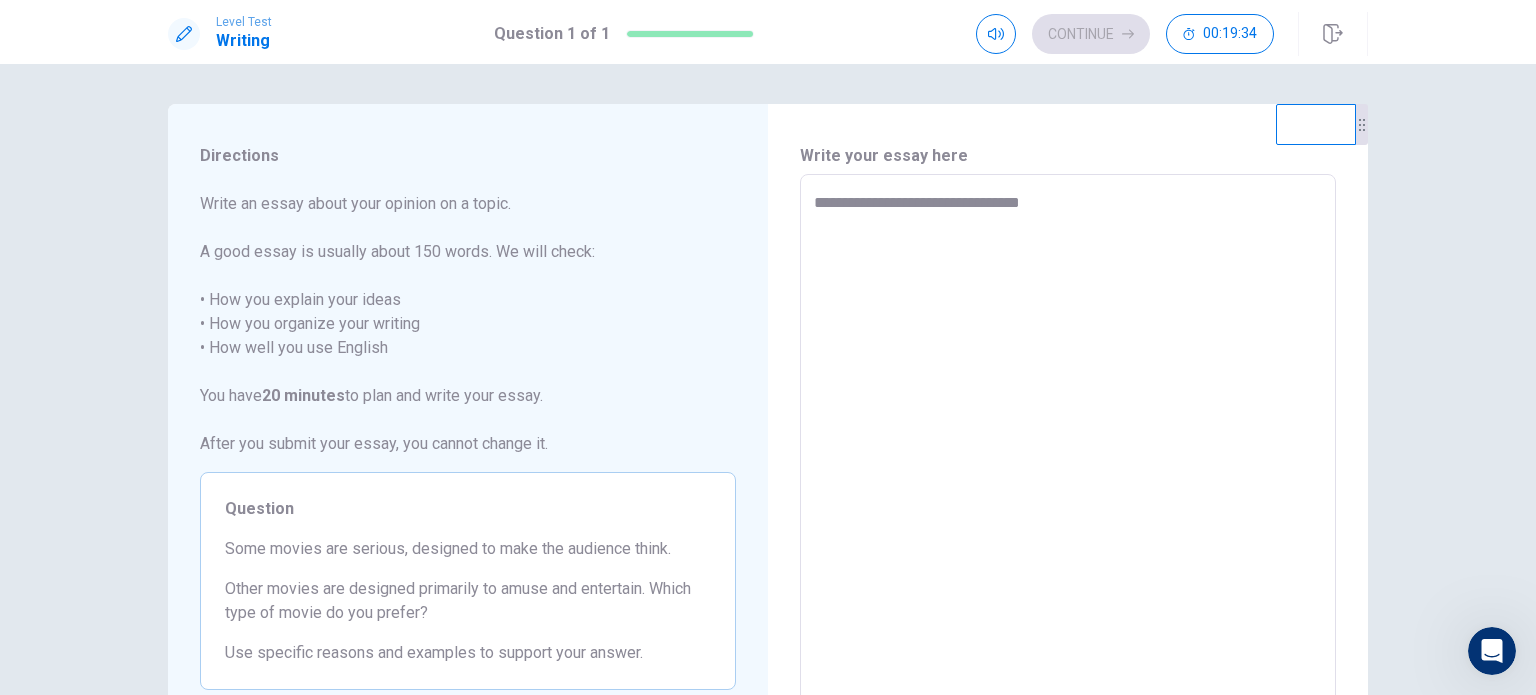 type on "*" 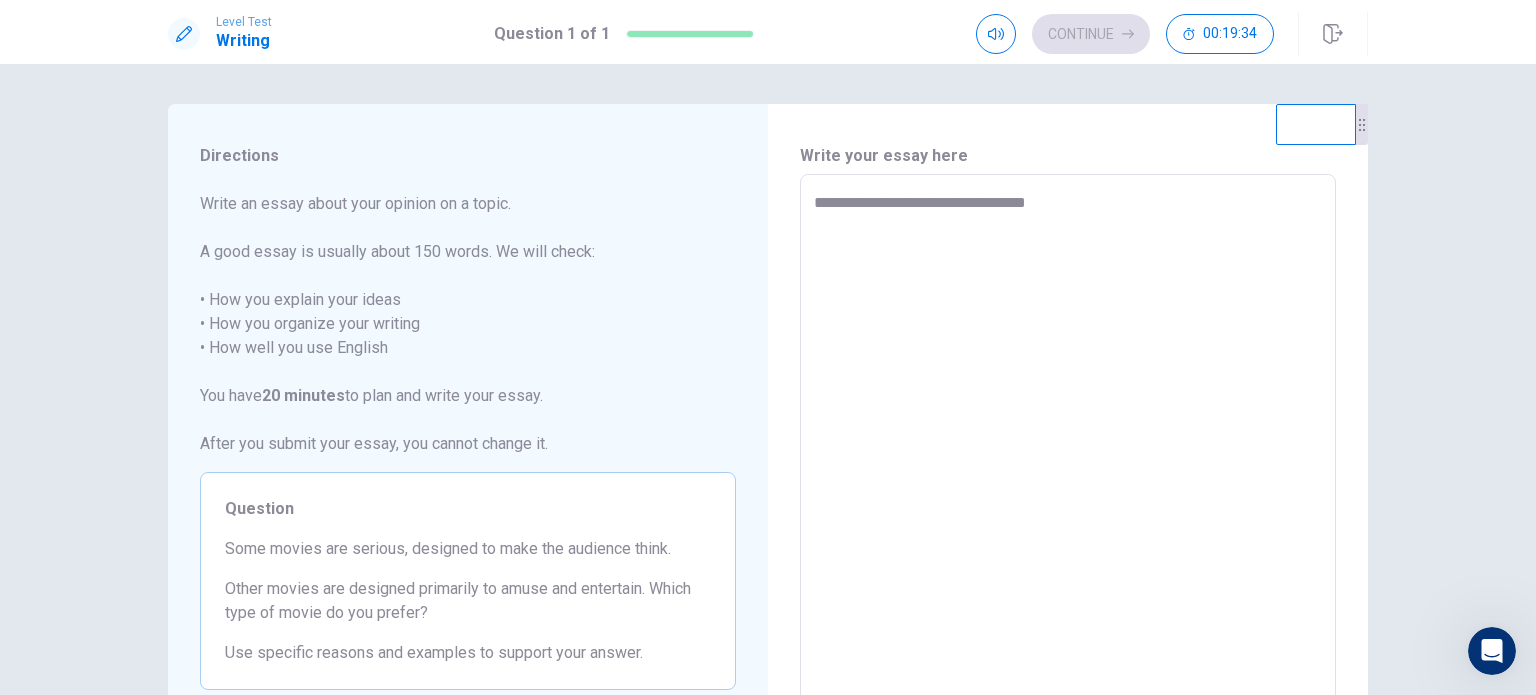 type on "*" 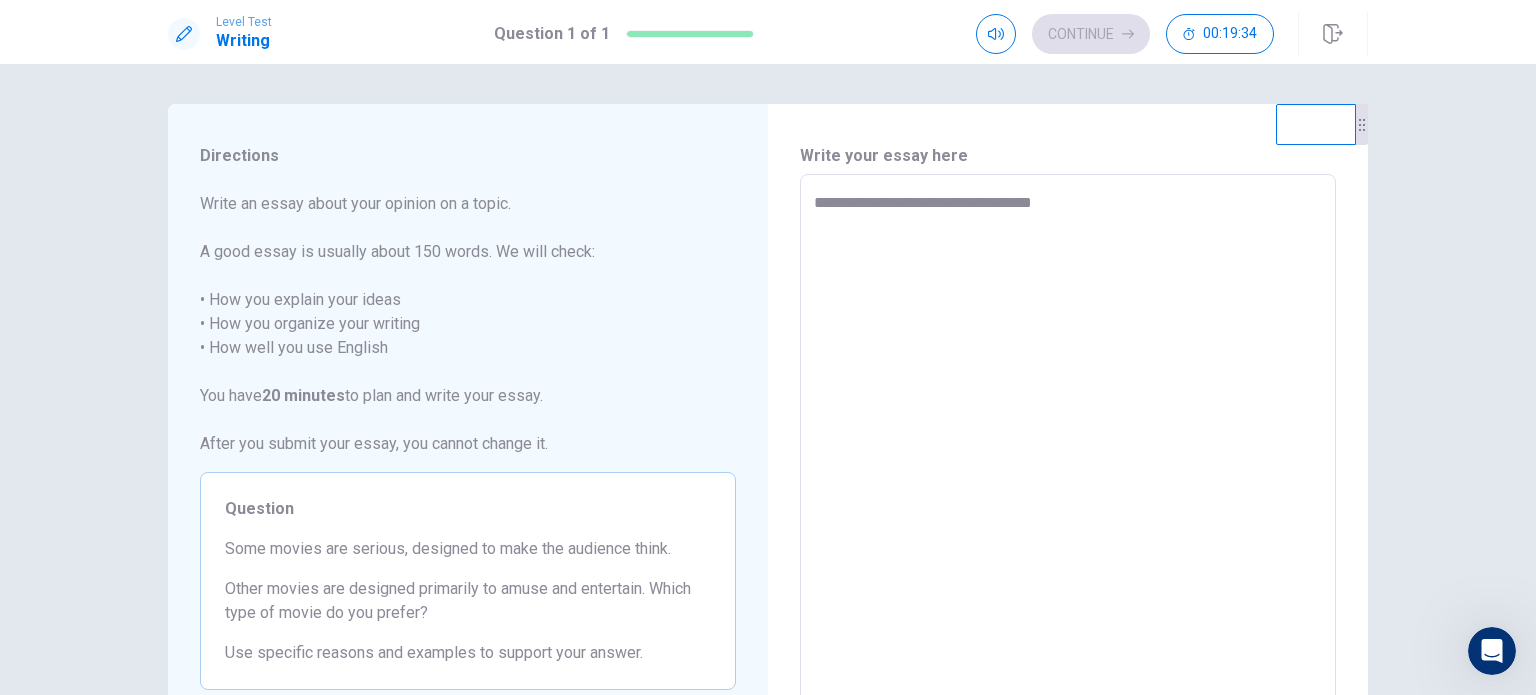 type on "*" 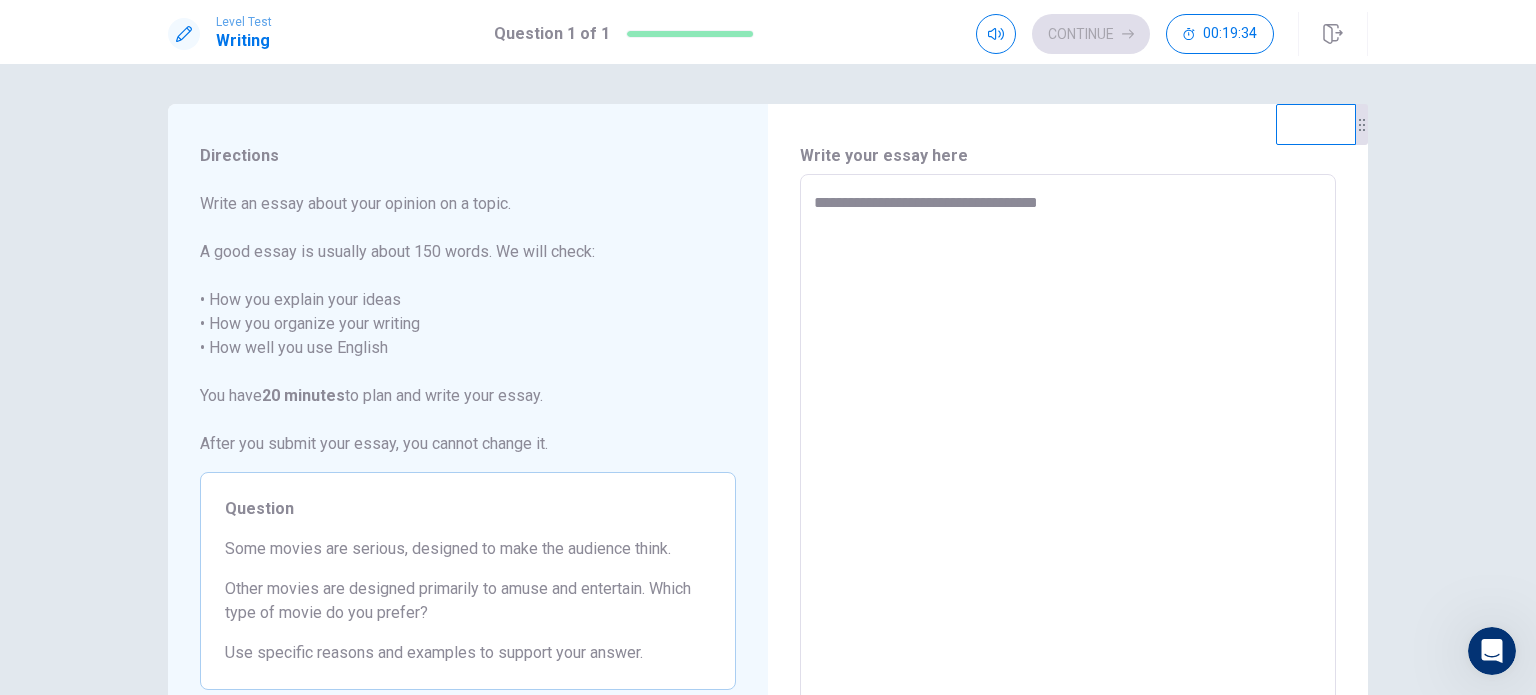 type on "*" 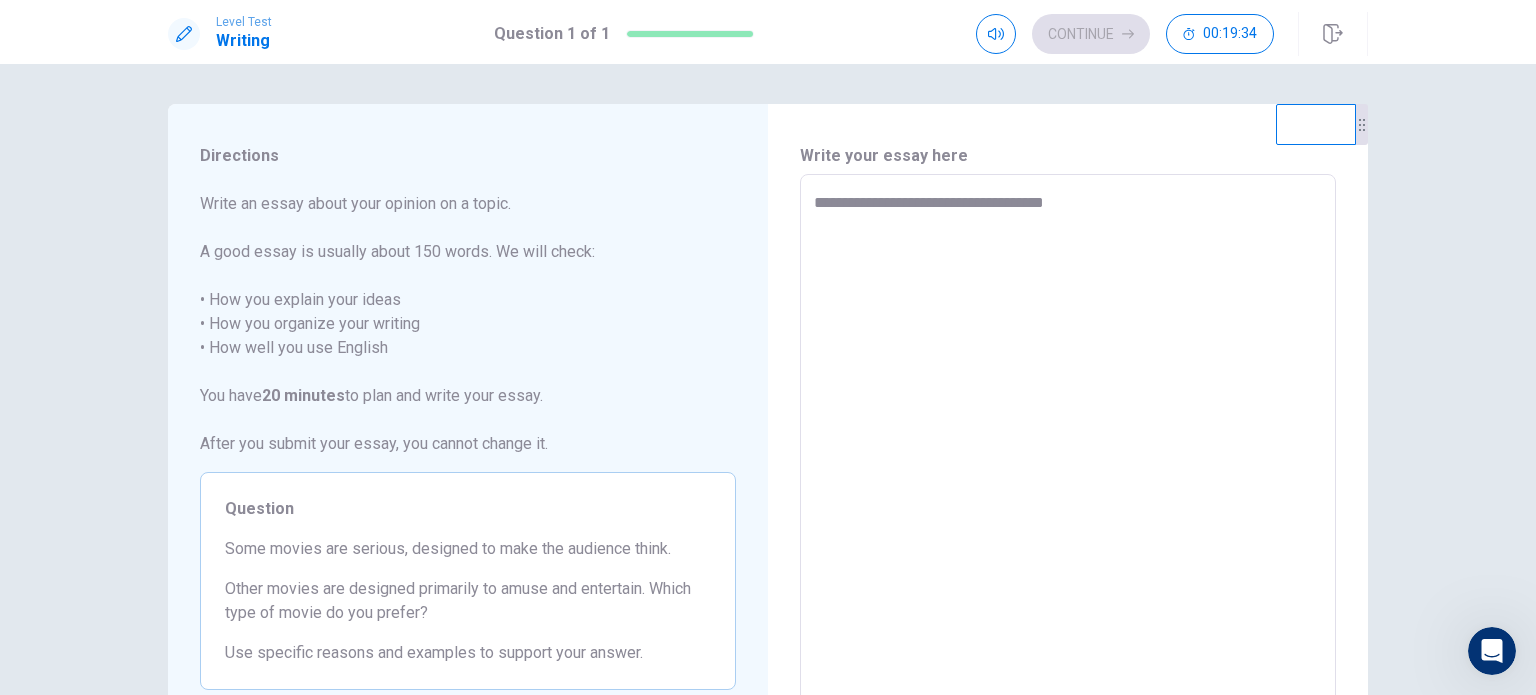 type on "*" 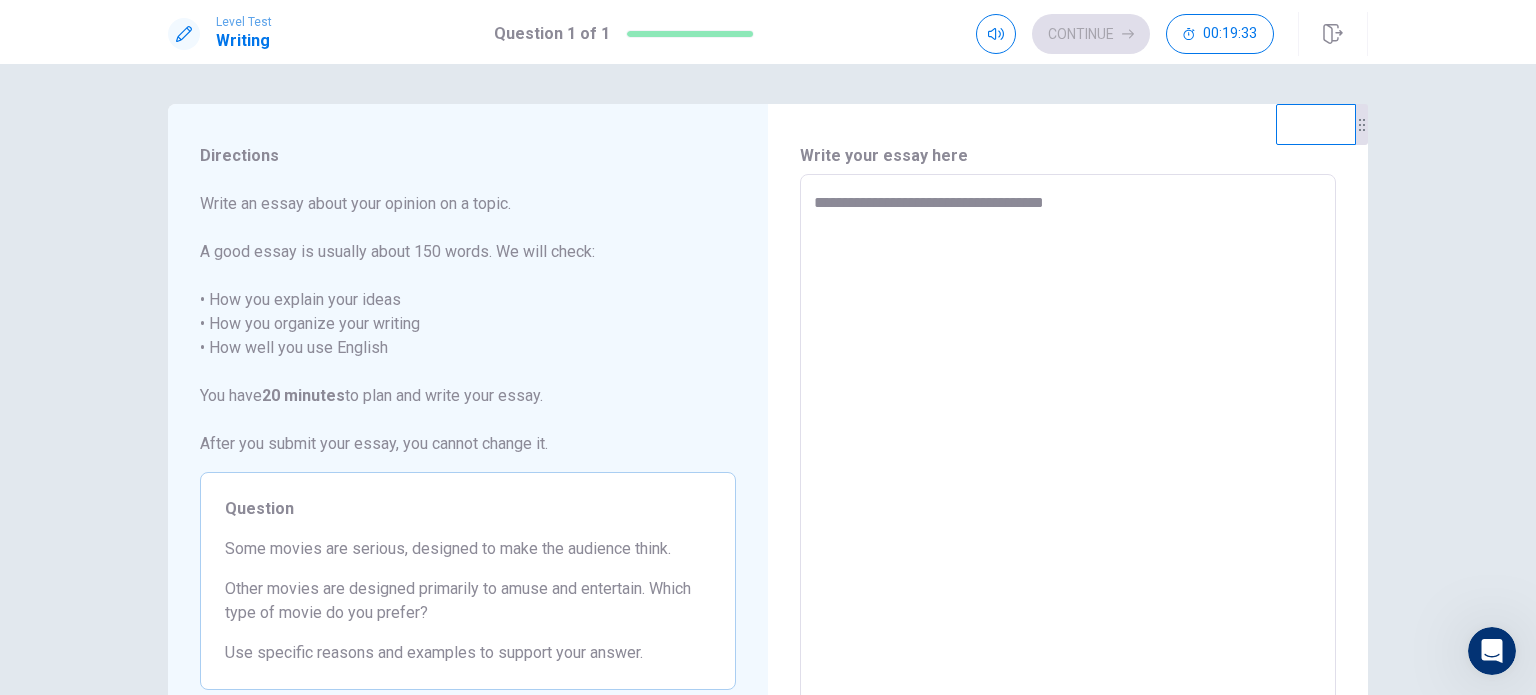 type on "**********" 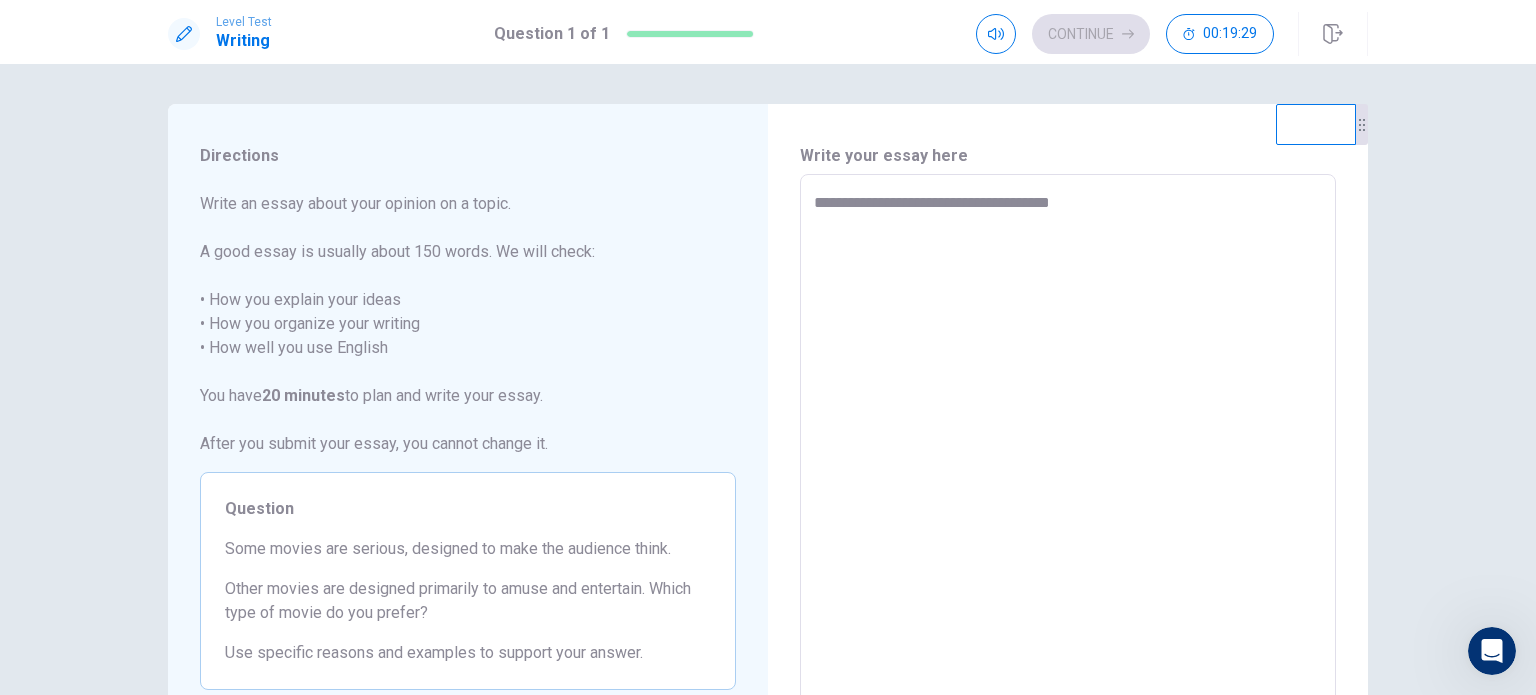 type on "*" 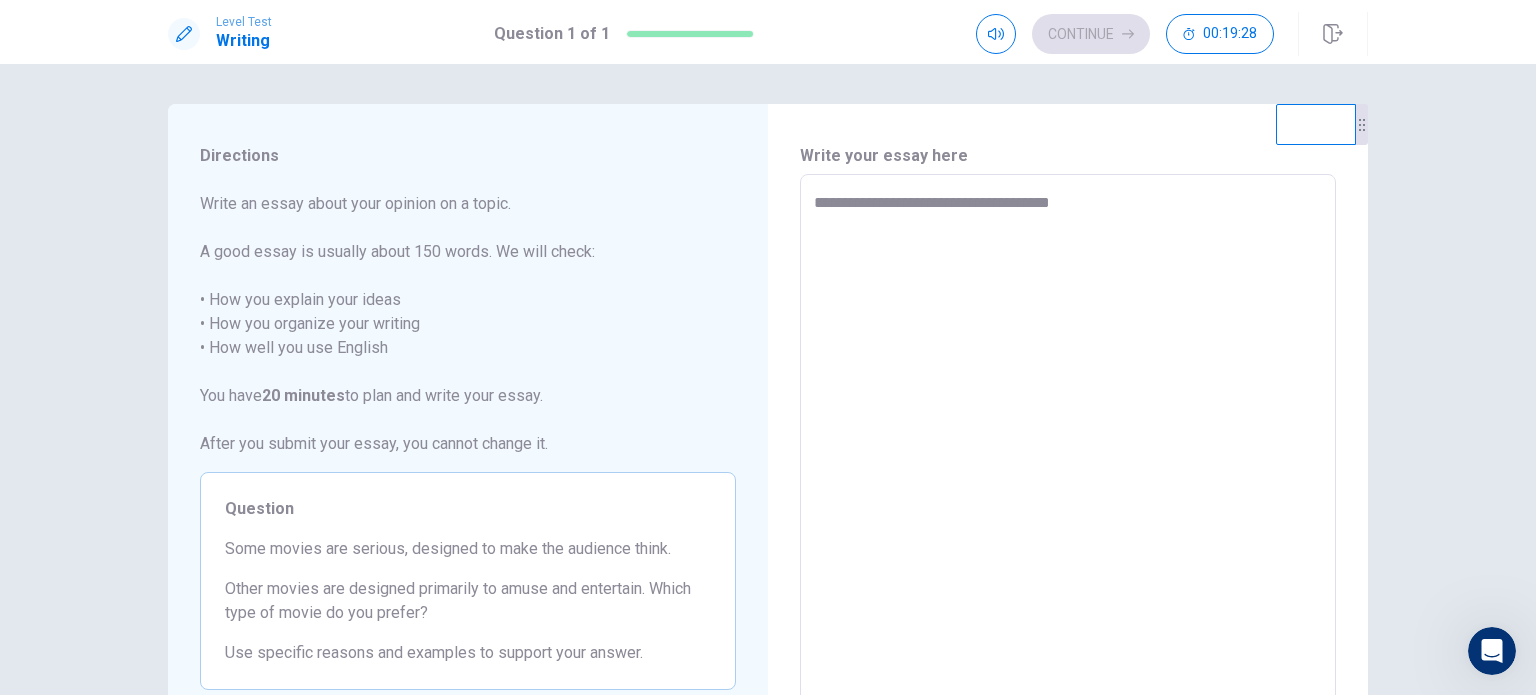type on "**********" 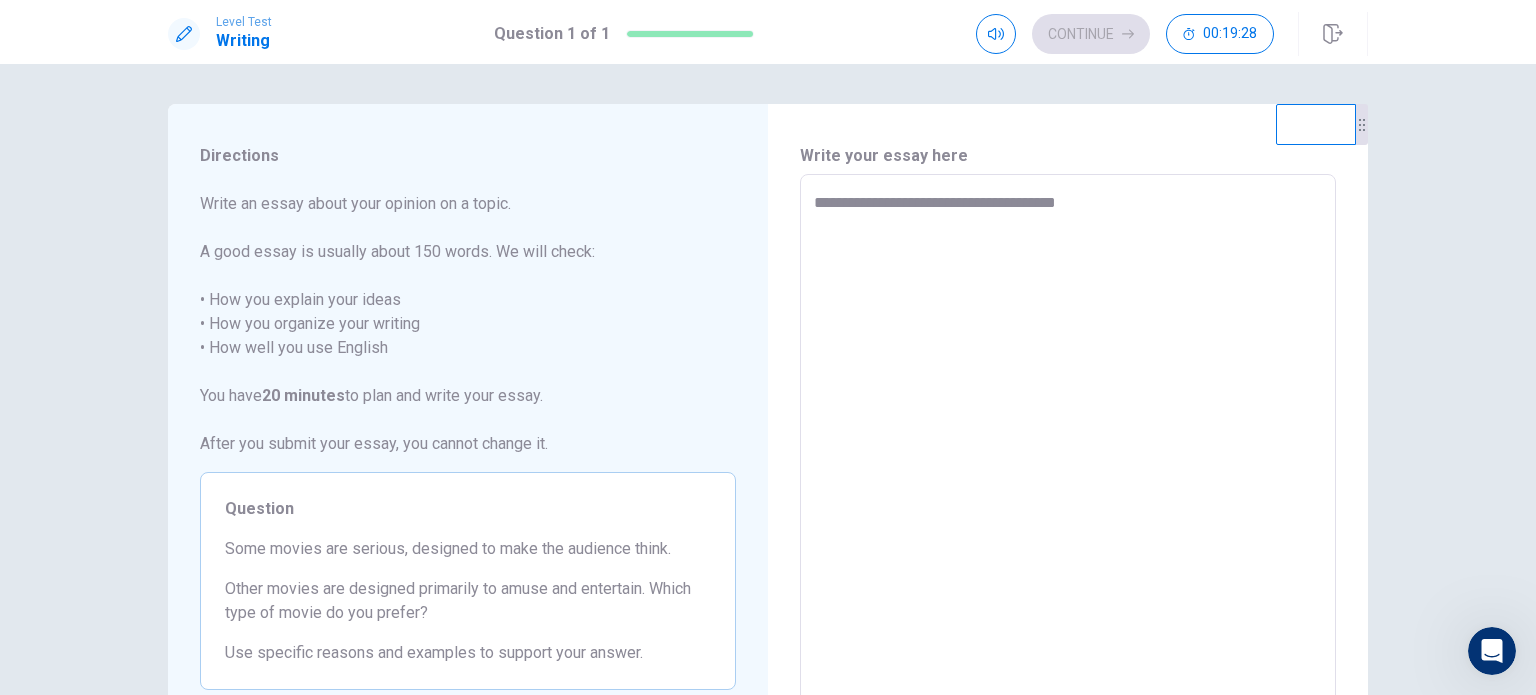 type on "*" 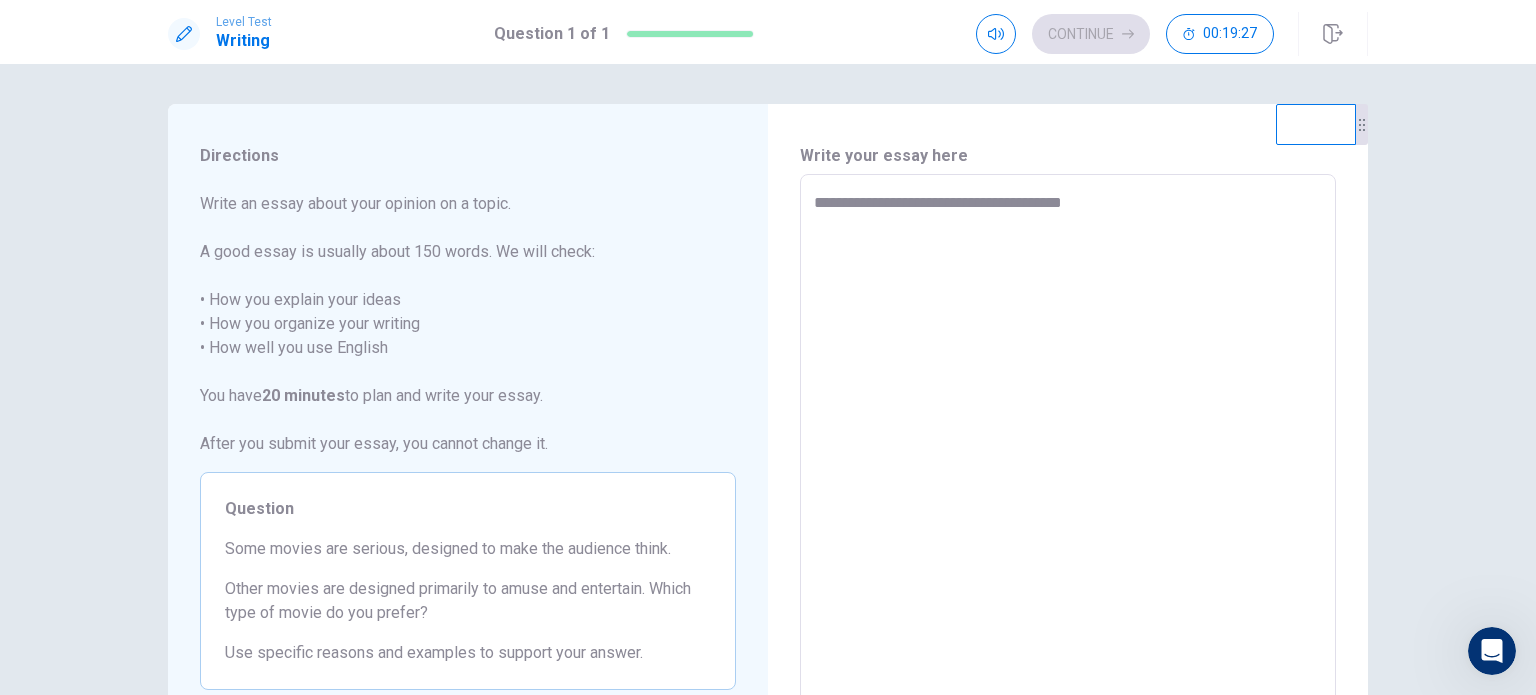 type on "*" 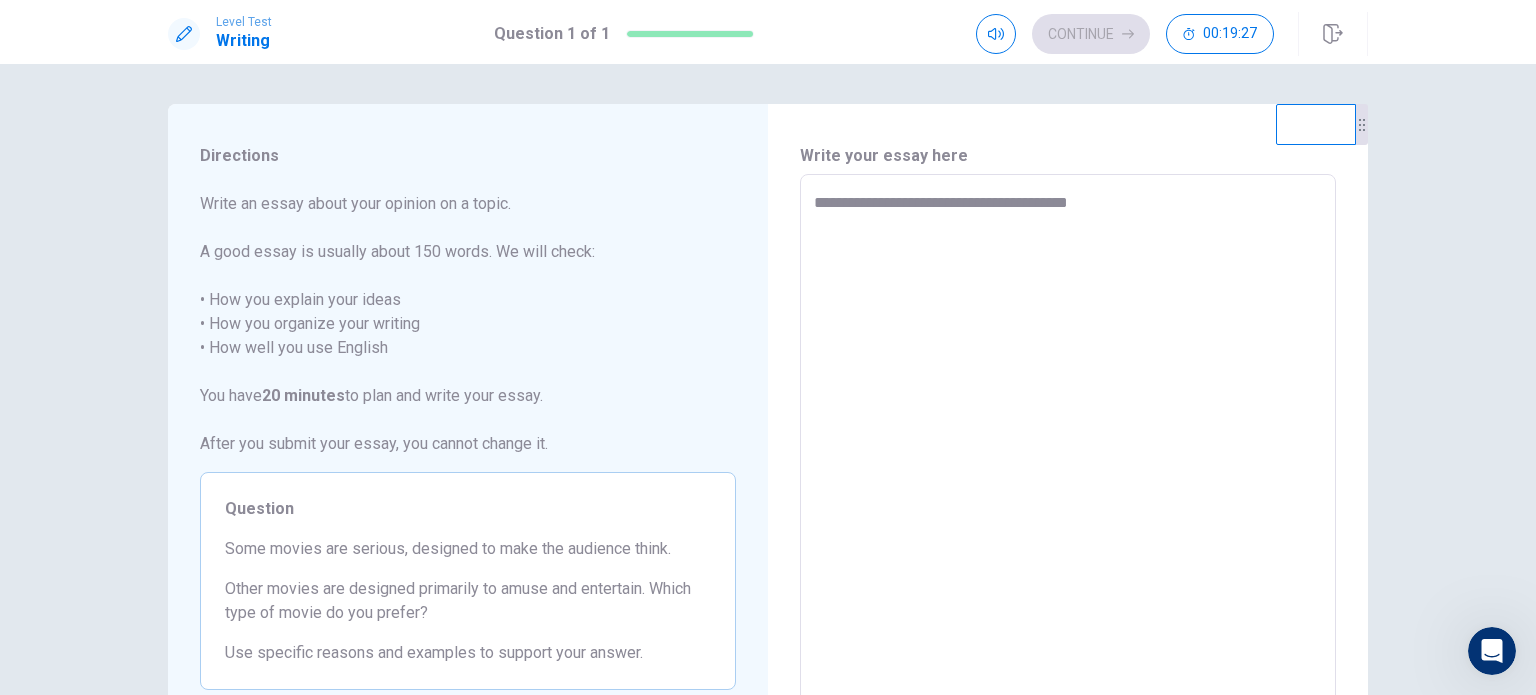 type on "*" 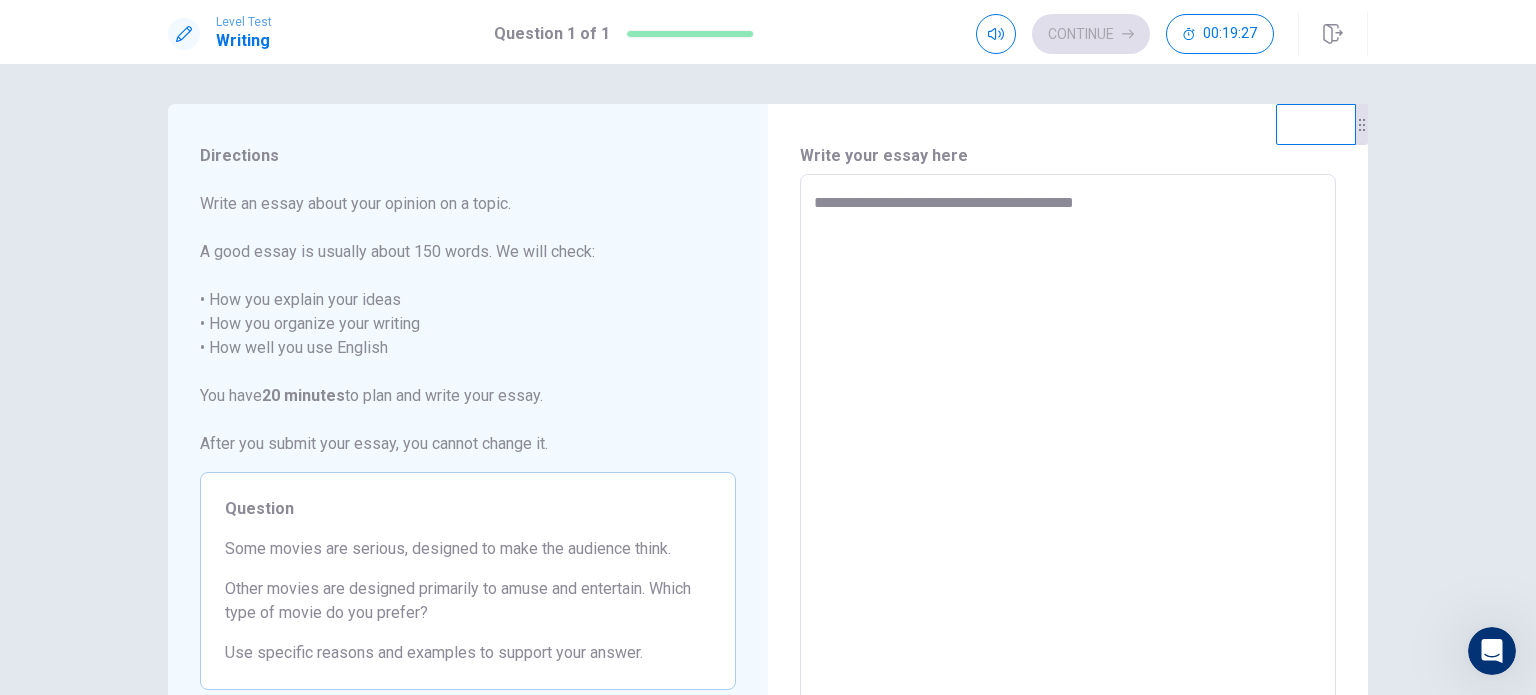 type on "*" 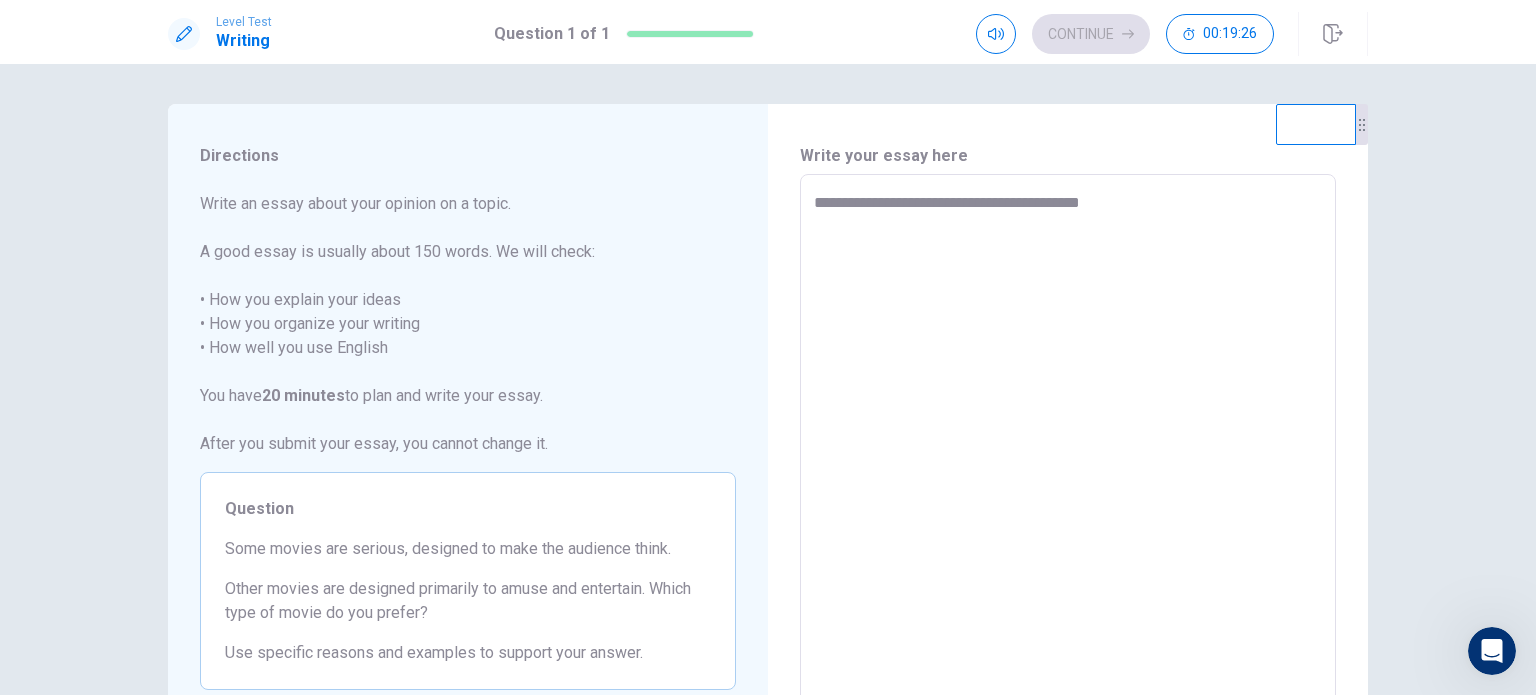 type on "*" 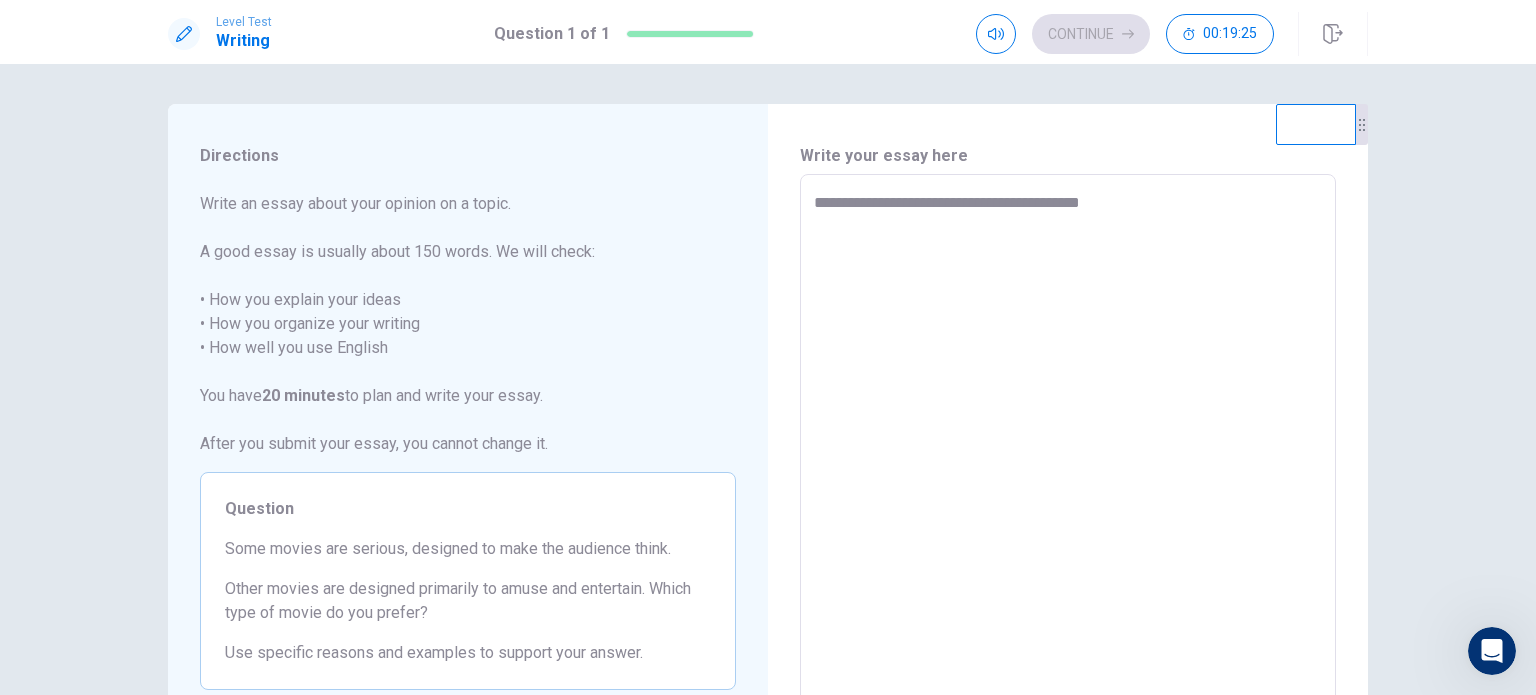 type on "**********" 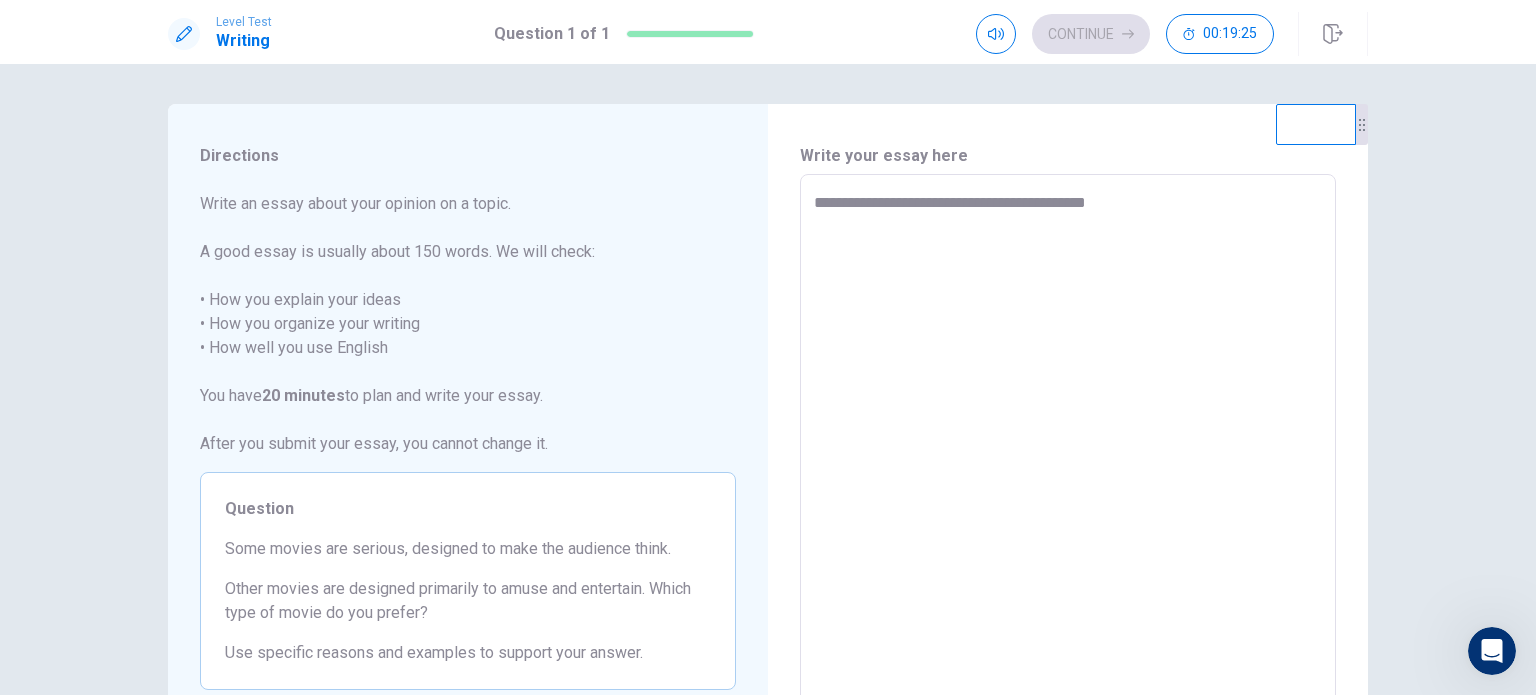 type on "*" 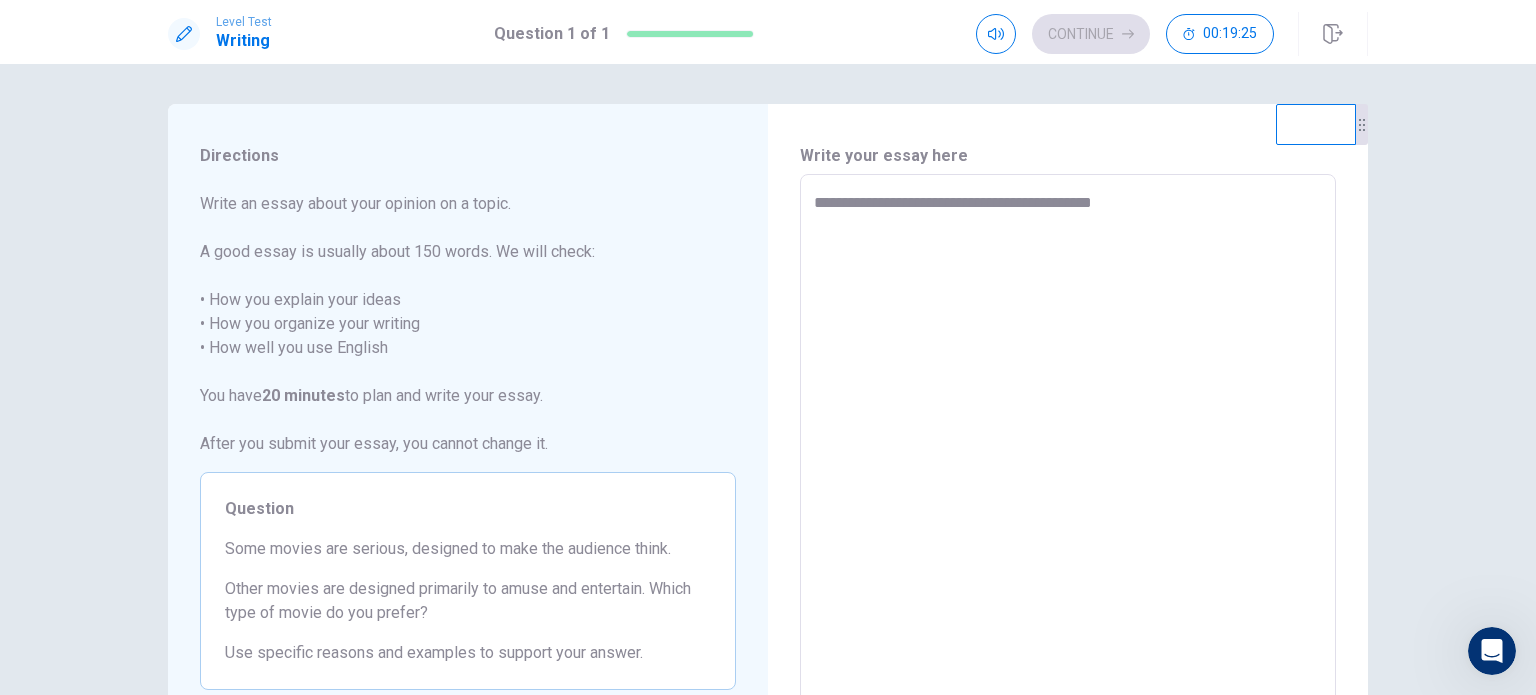 type on "*" 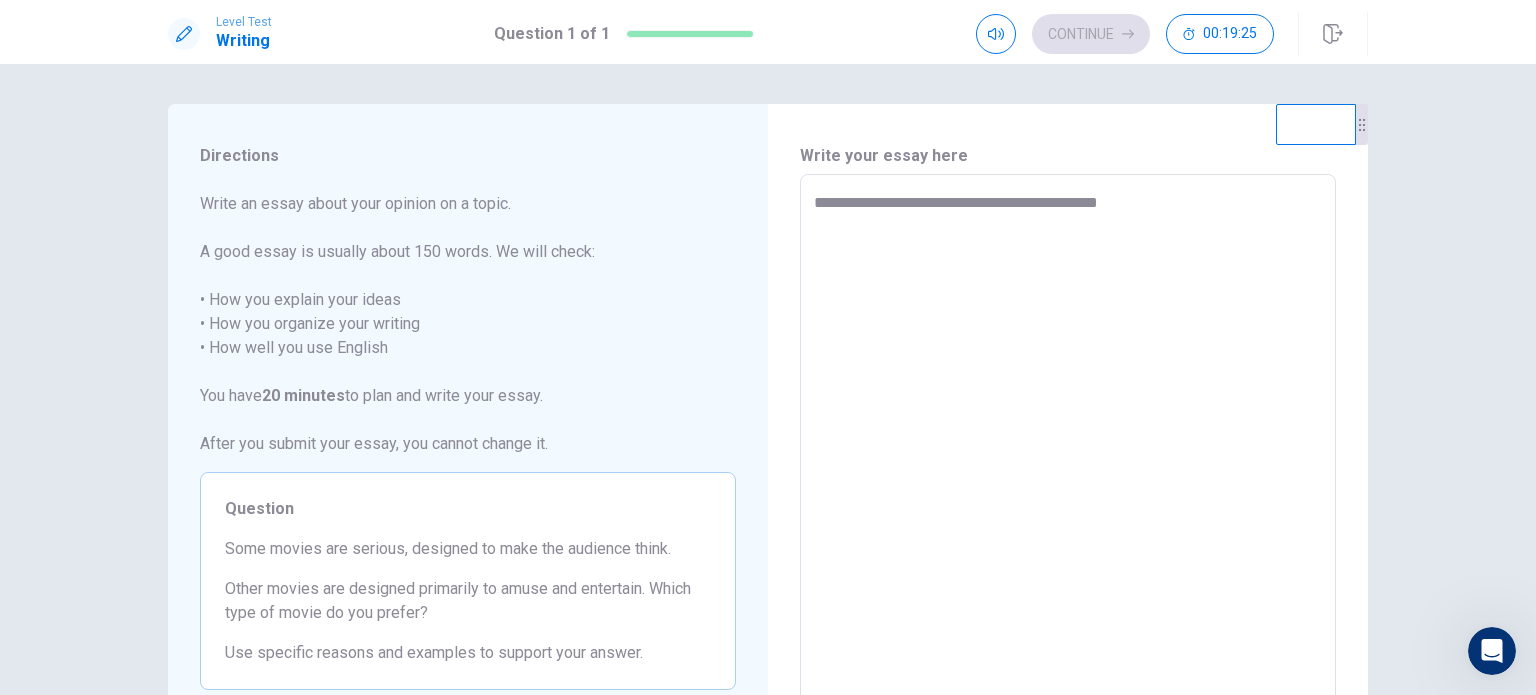 type on "*" 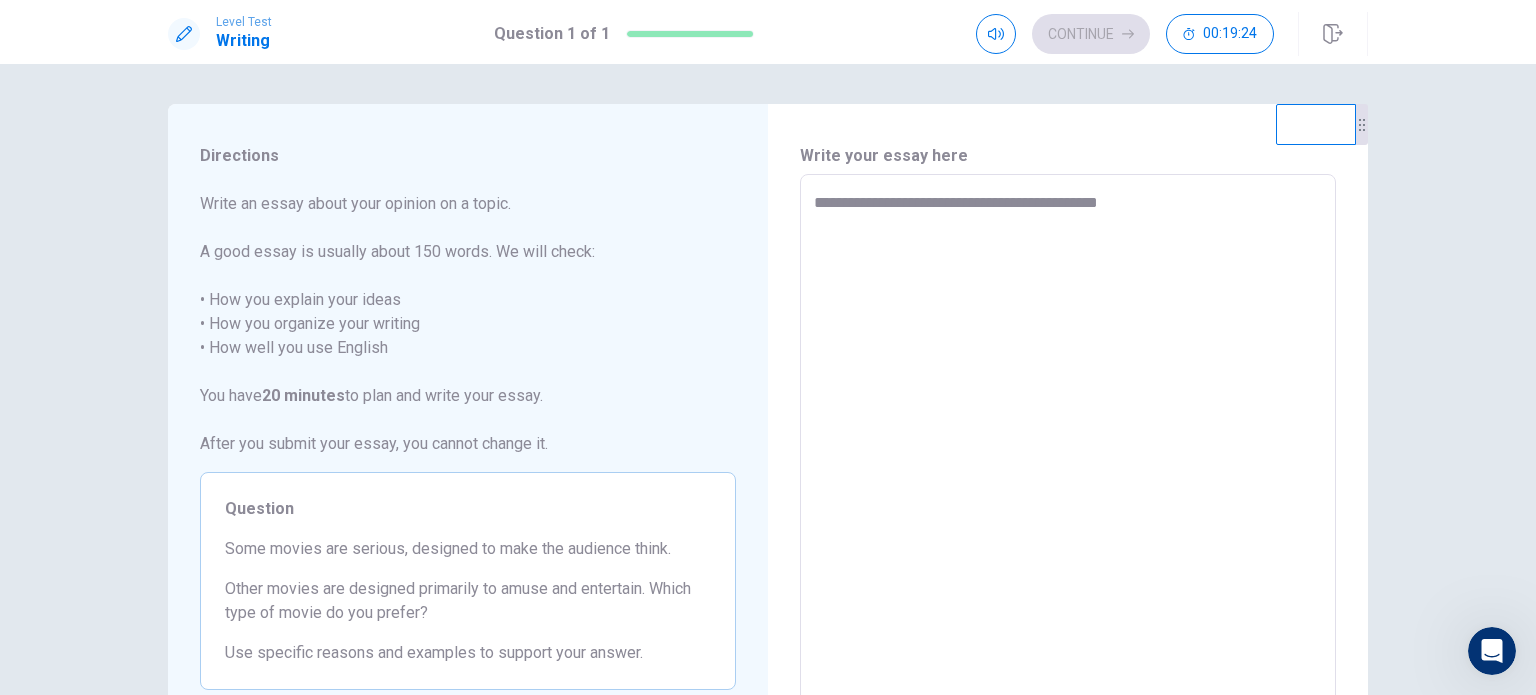 type on "**********" 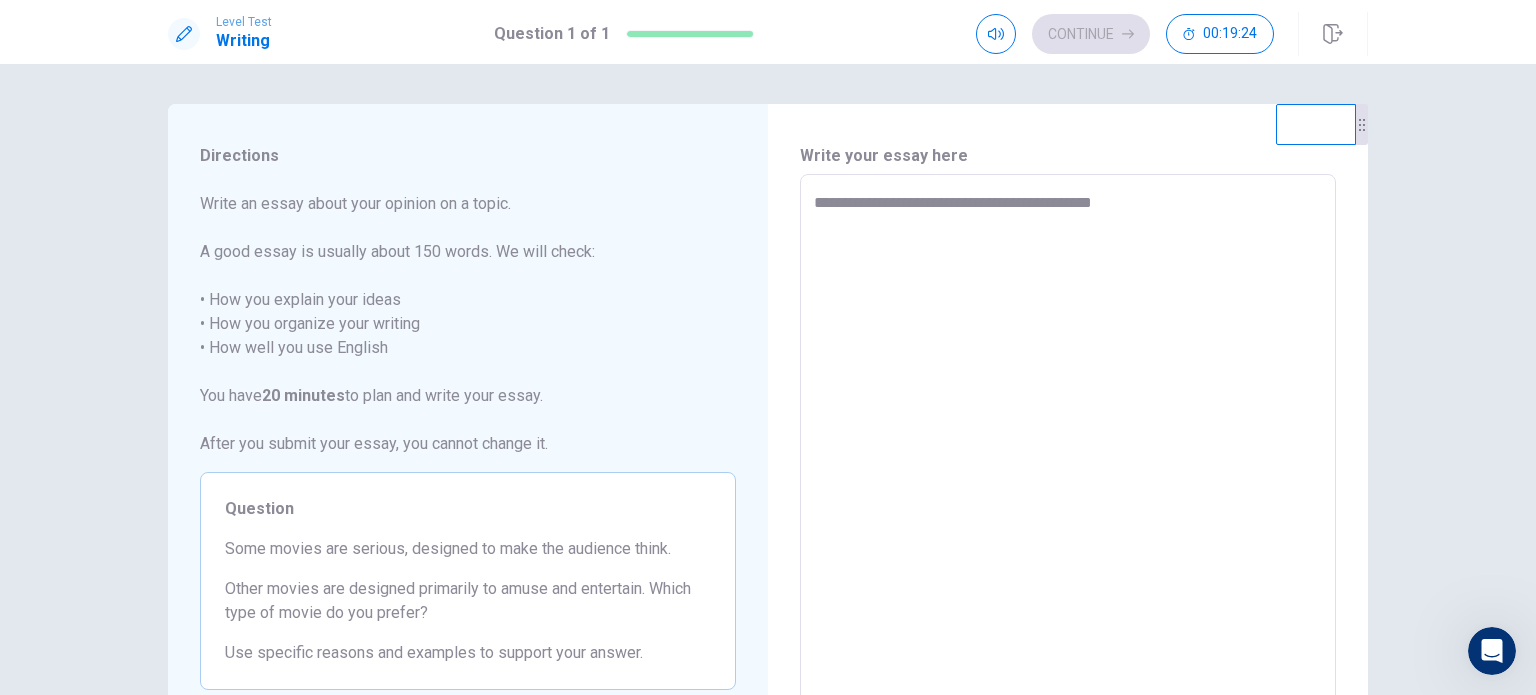 type on "*" 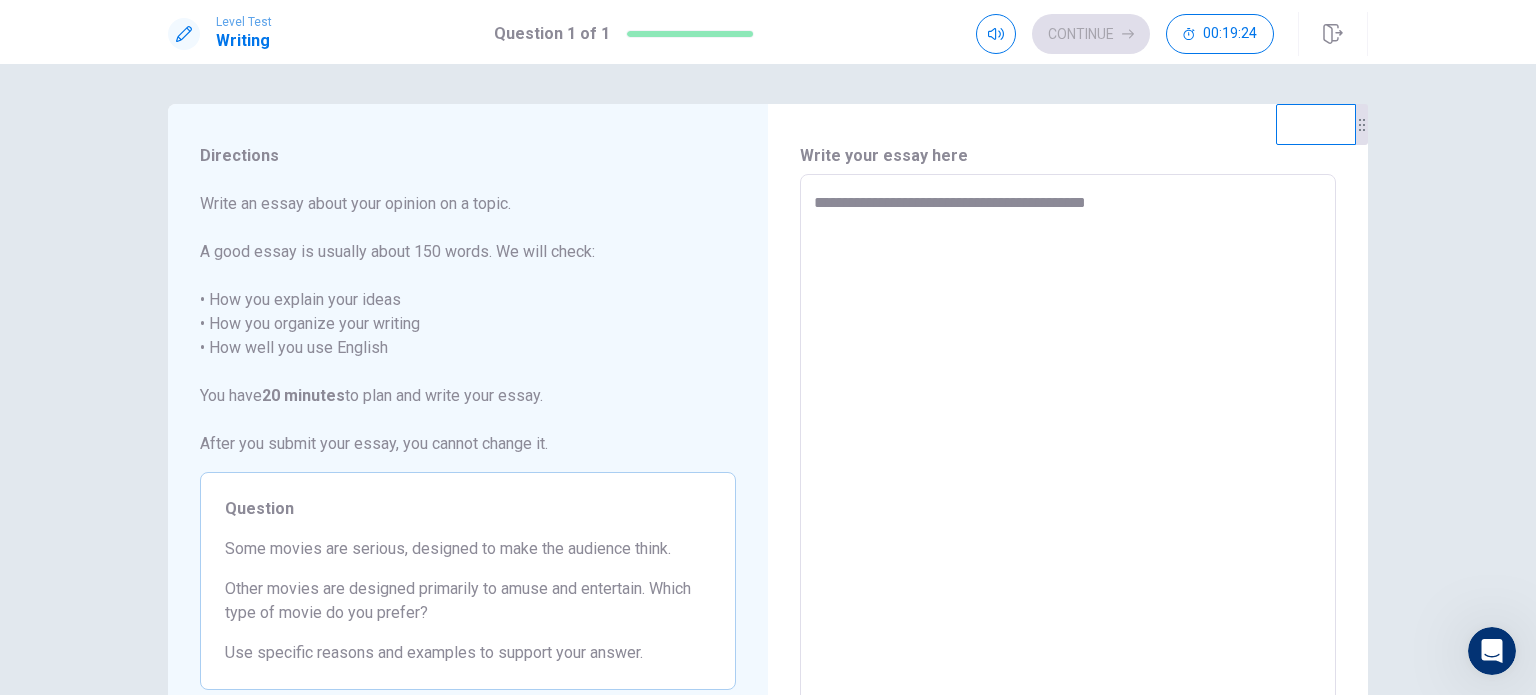type on "*" 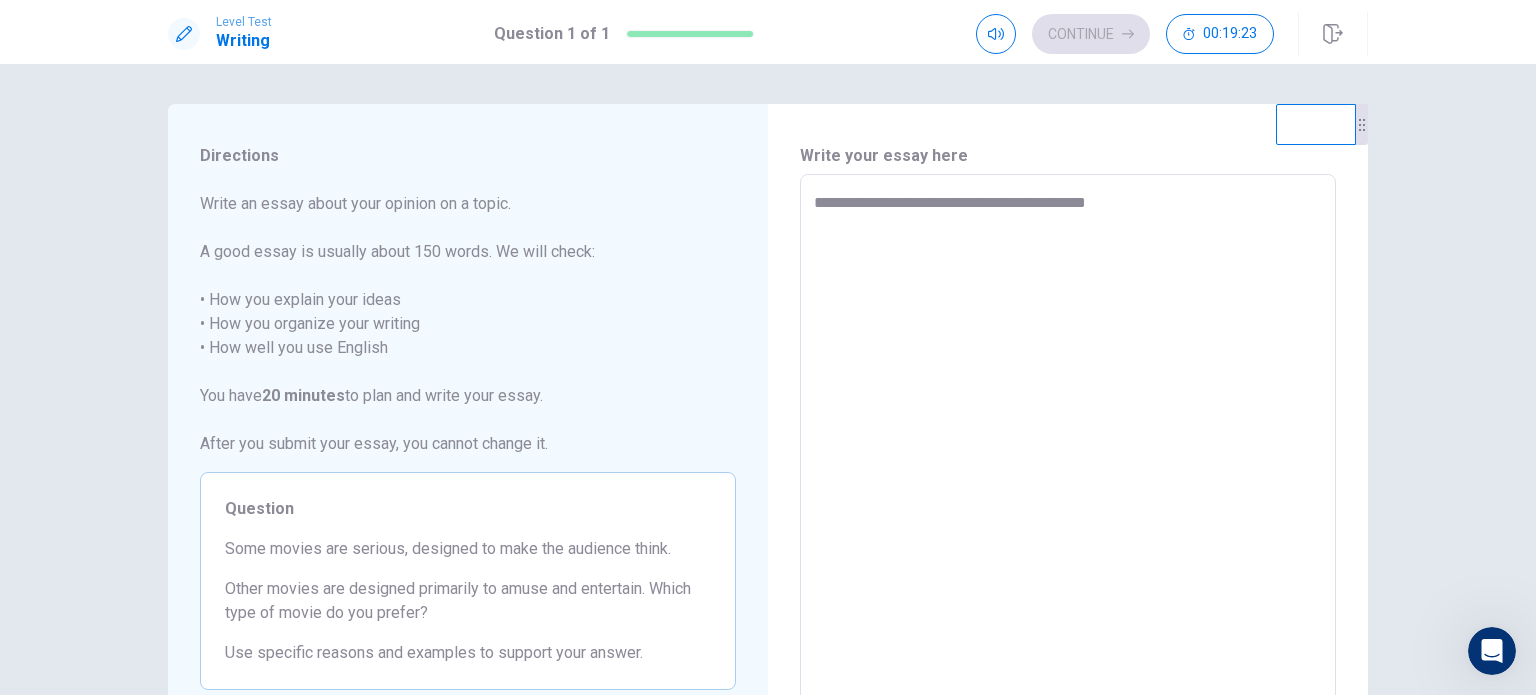 type on "**********" 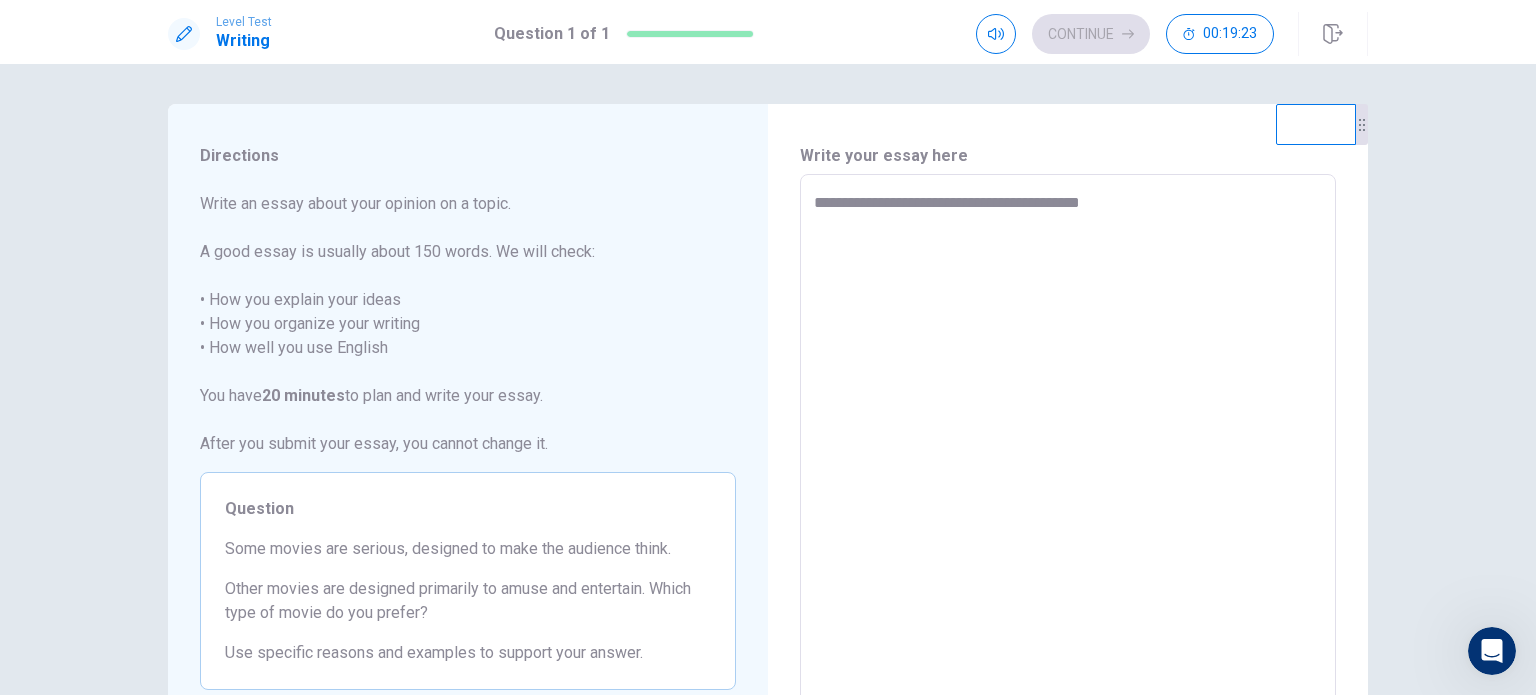 type on "*" 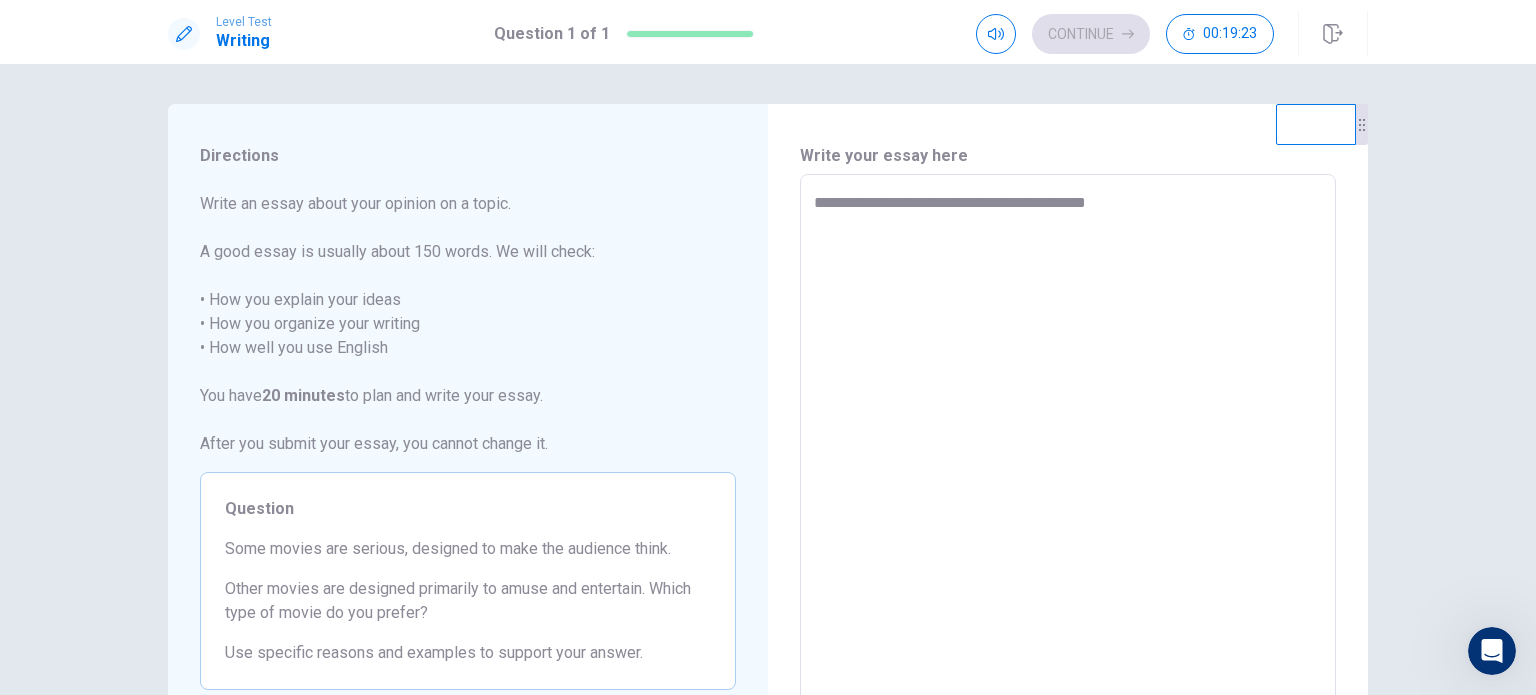type on "*" 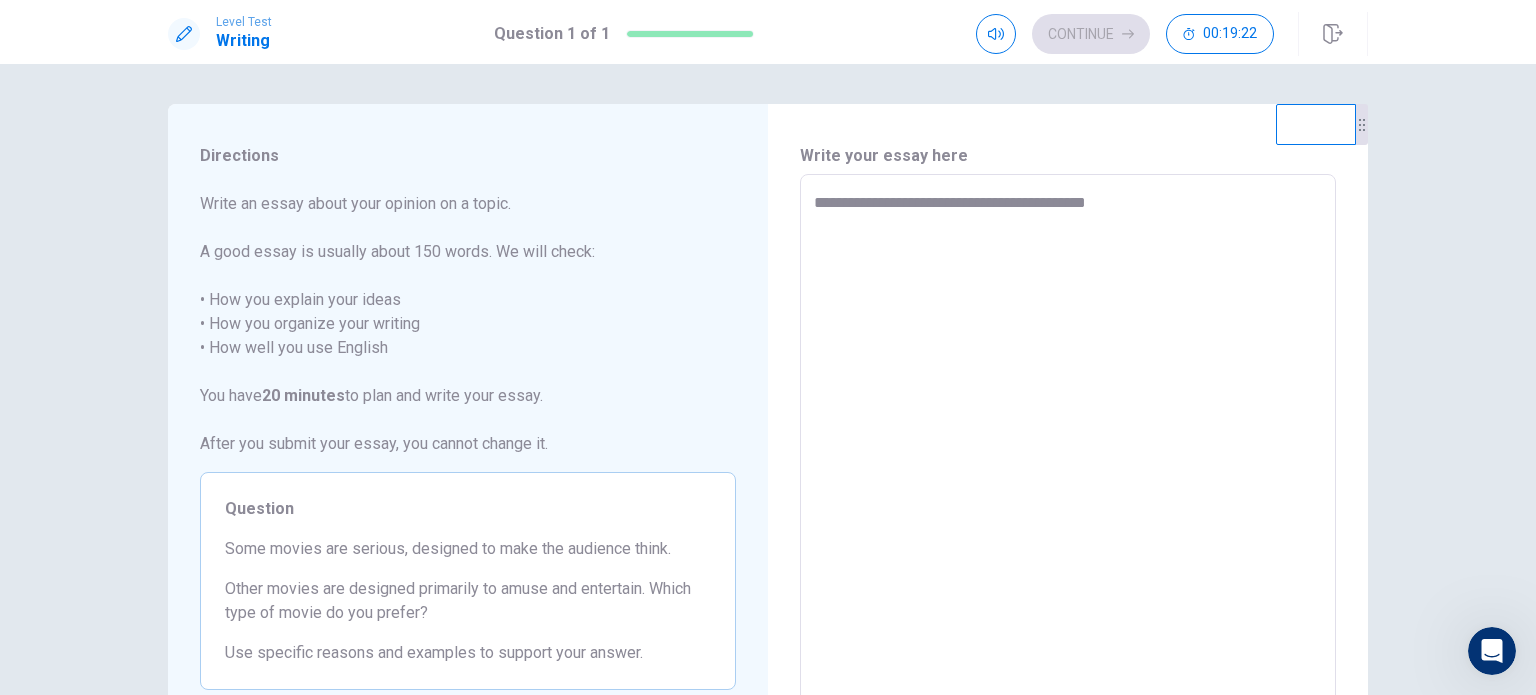 type on "**********" 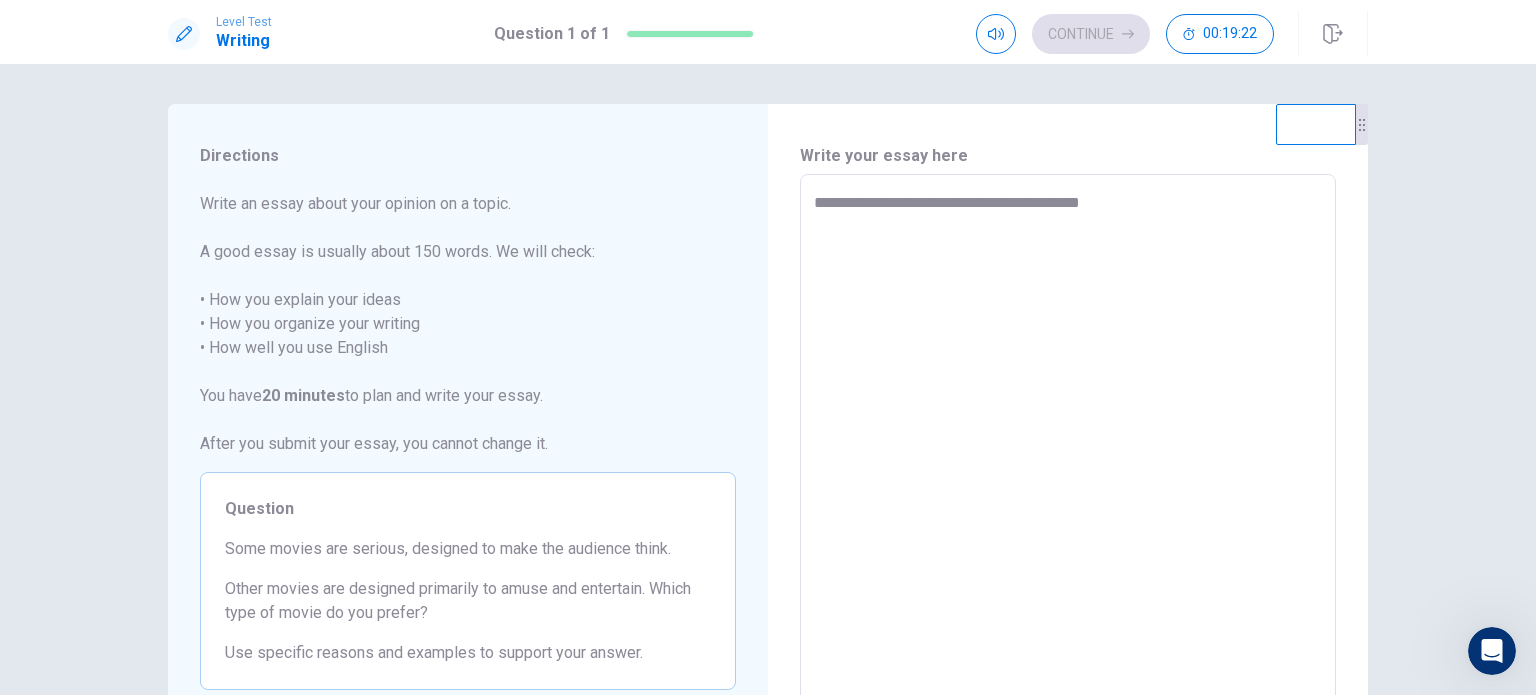 type on "*" 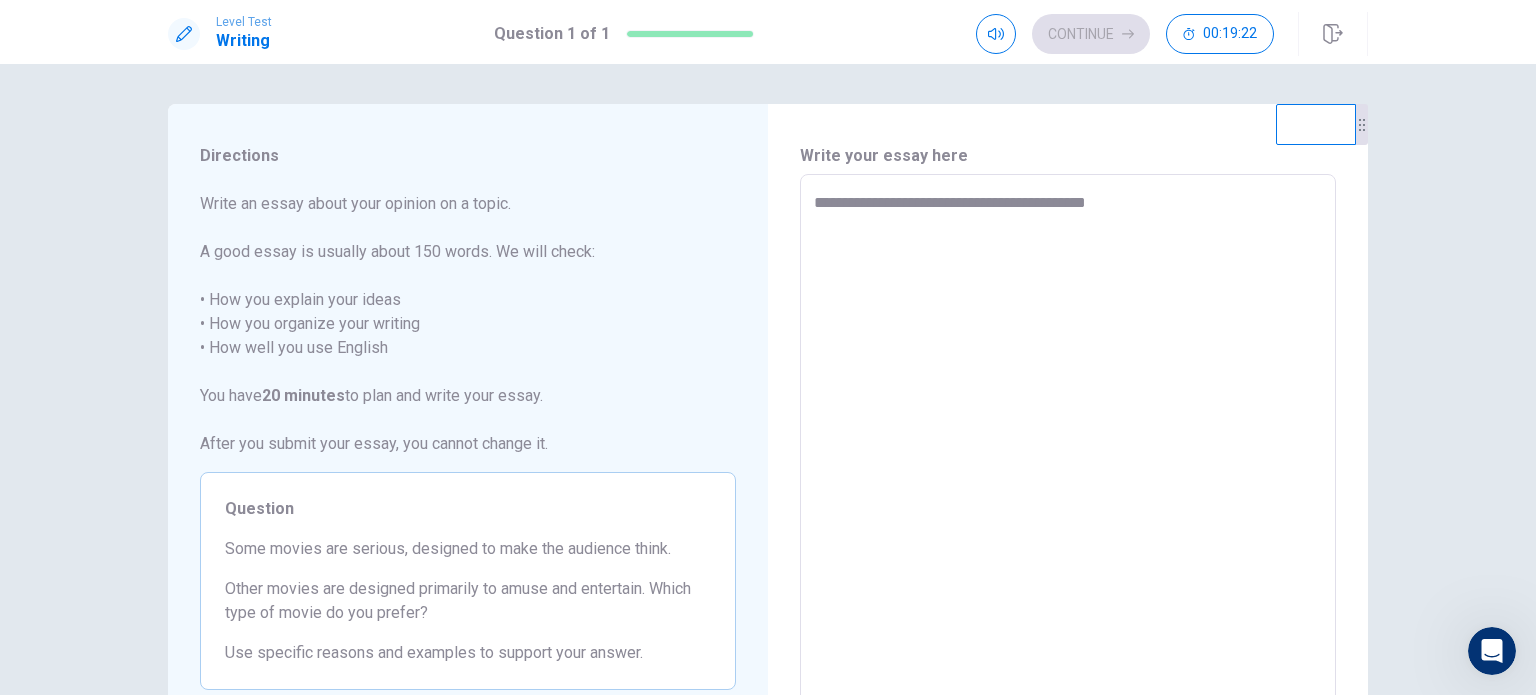 type on "*" 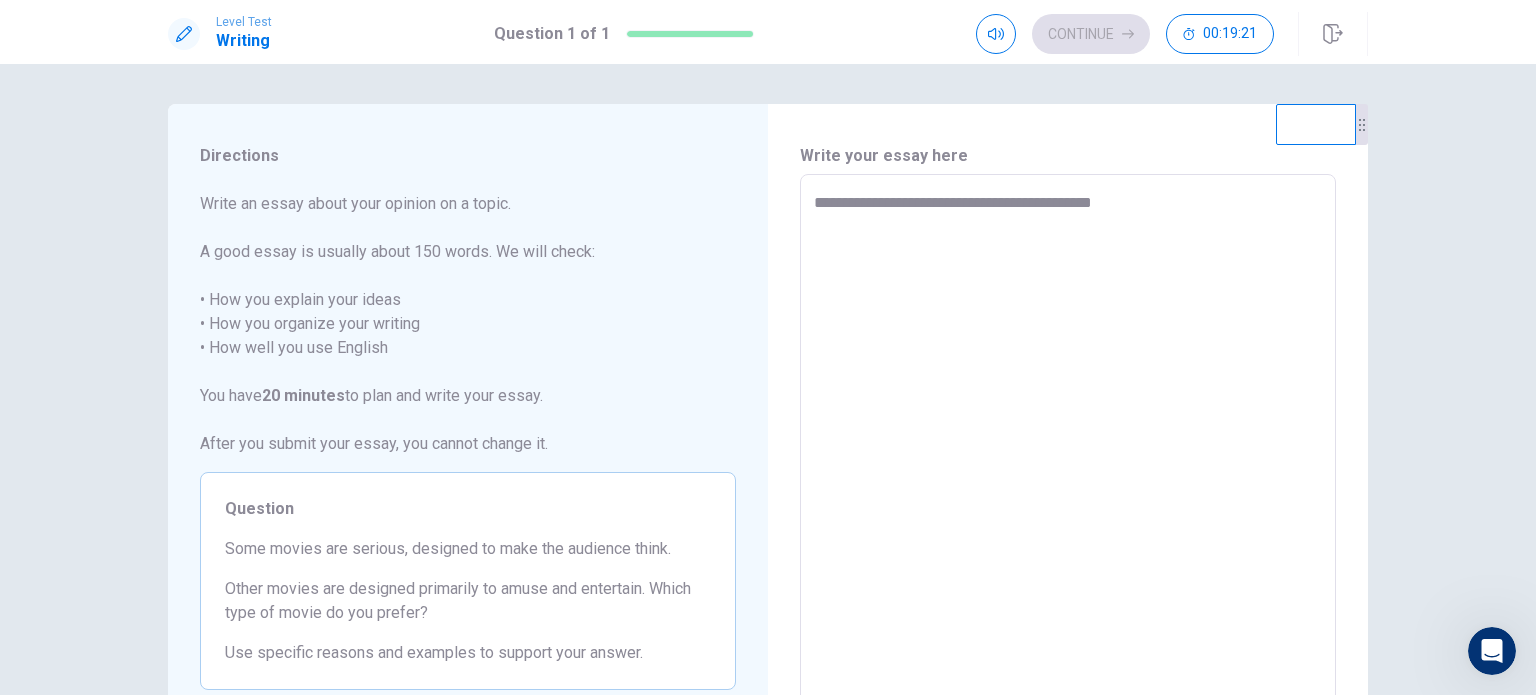 type on "*" 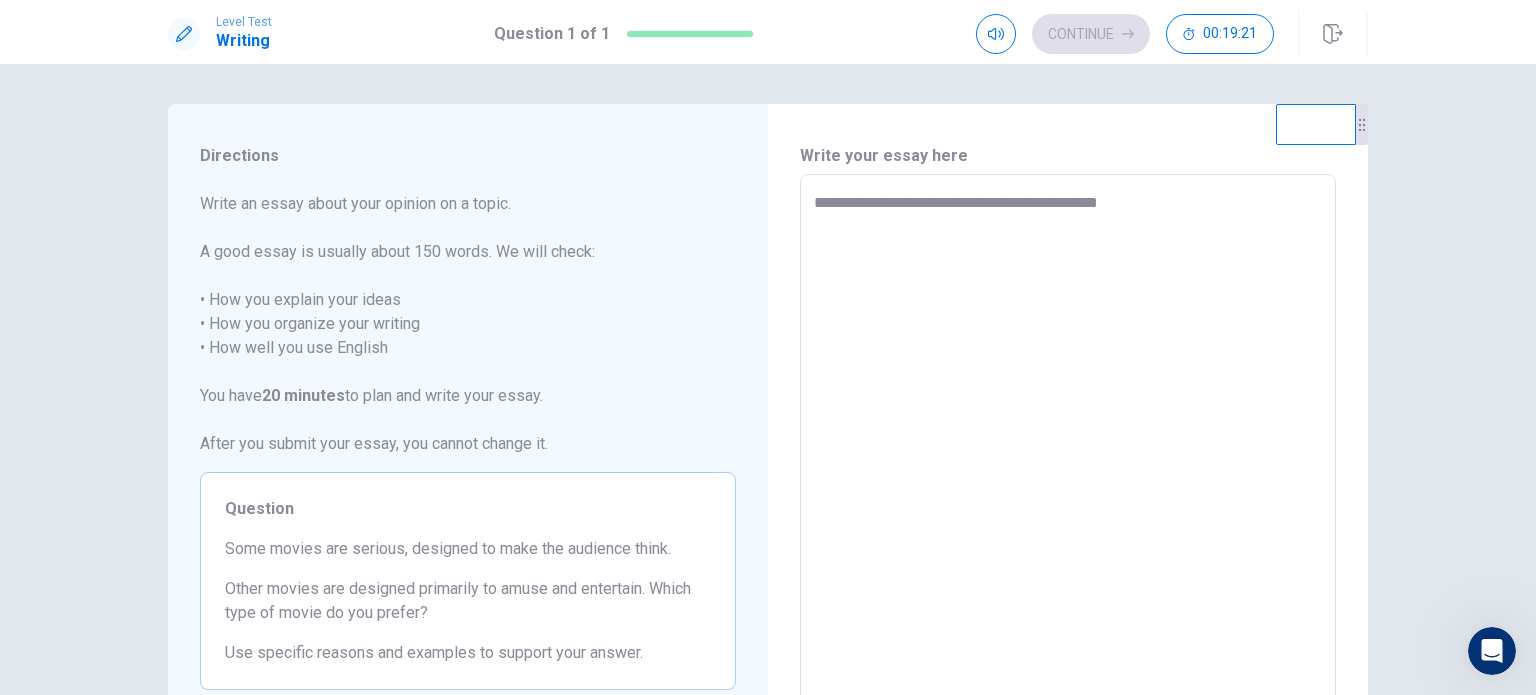 type on "*" 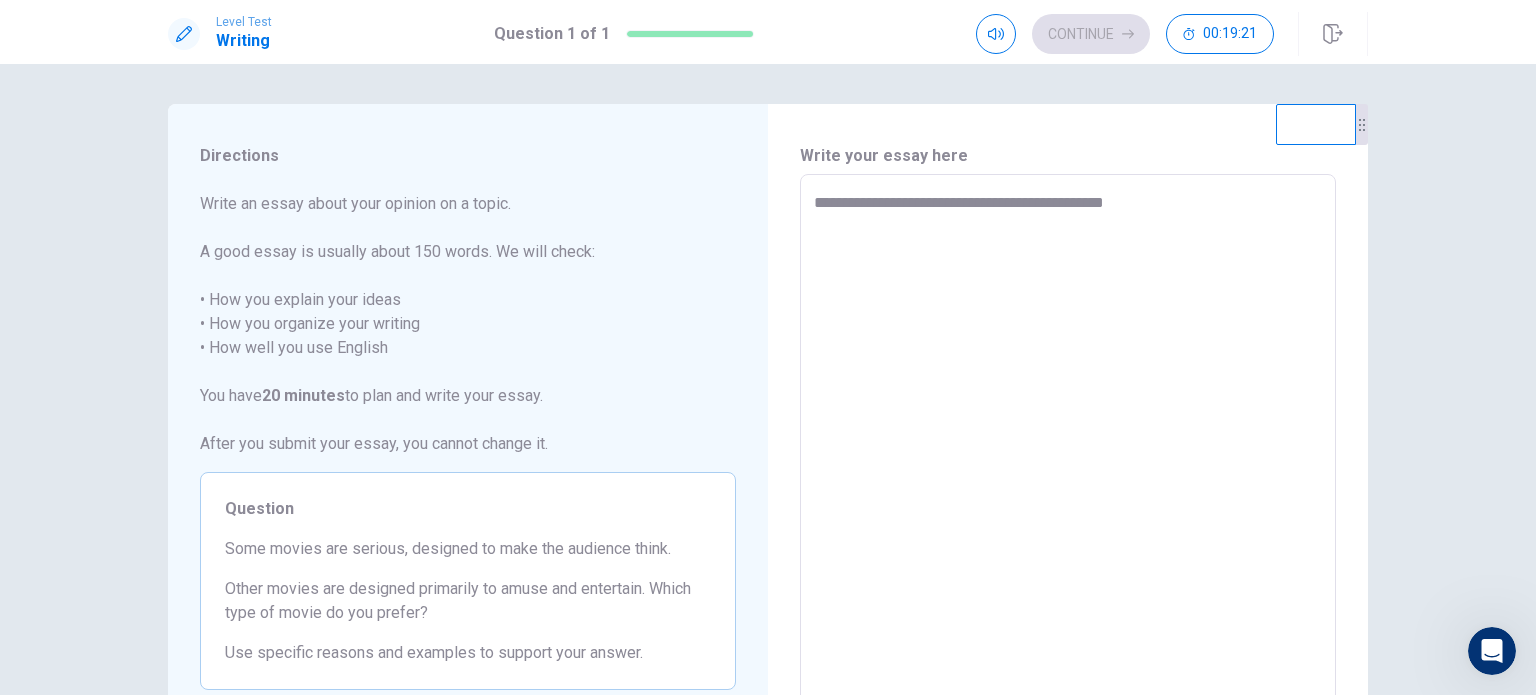 type on "*" 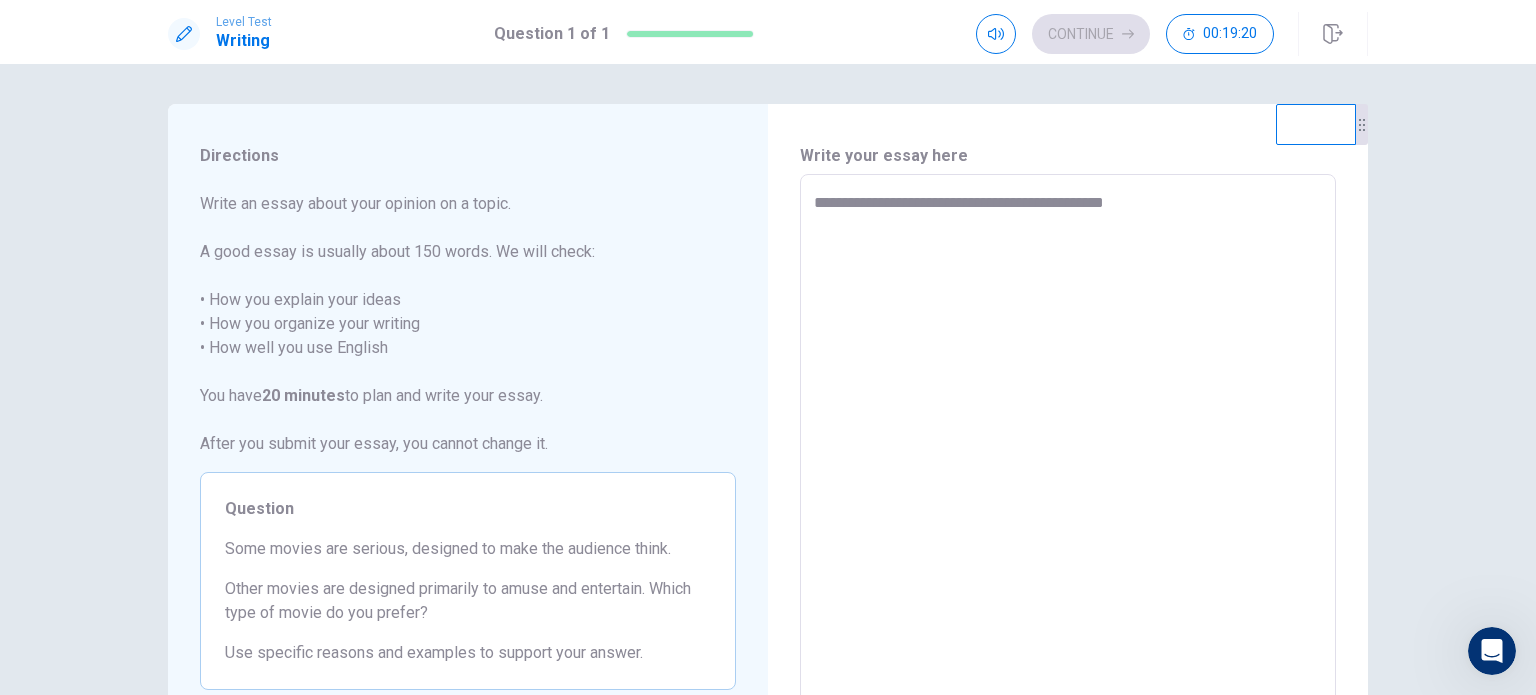 type on "**********" 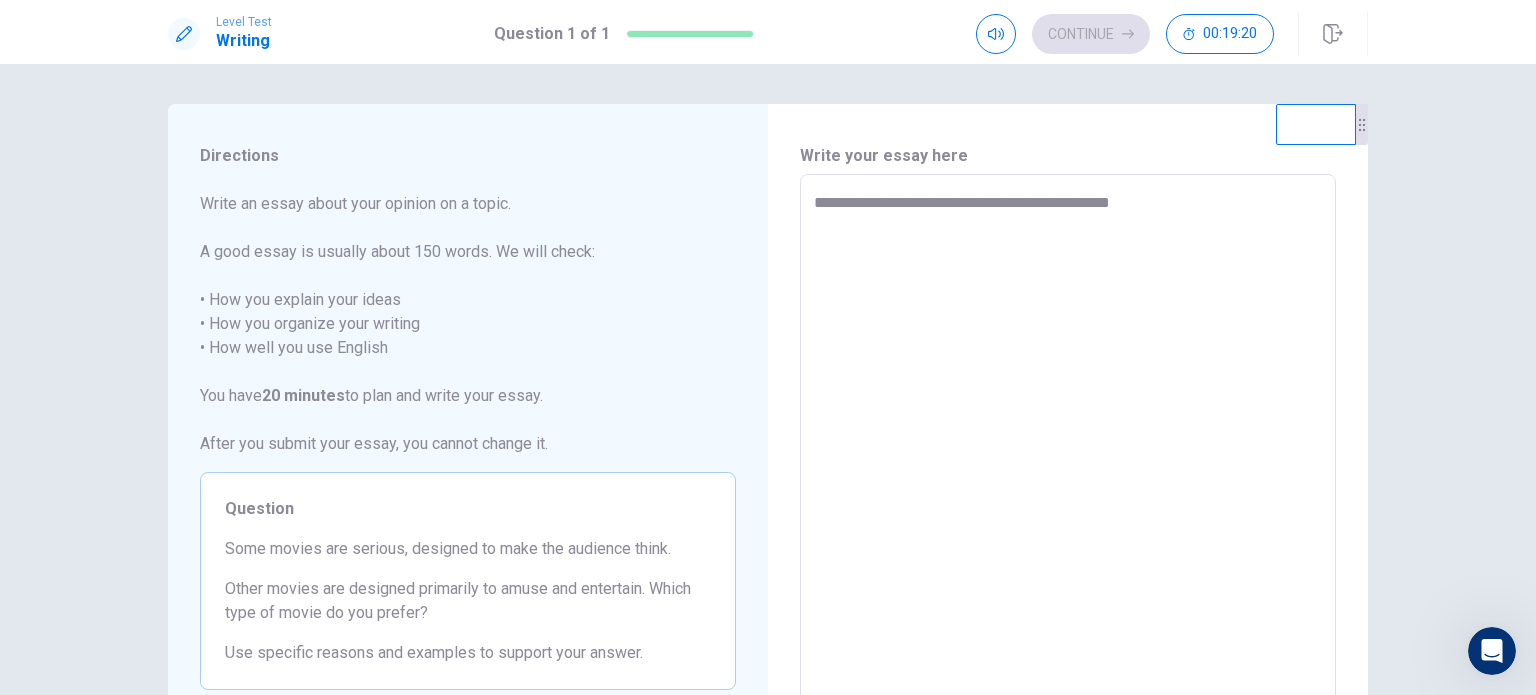 type on "*" 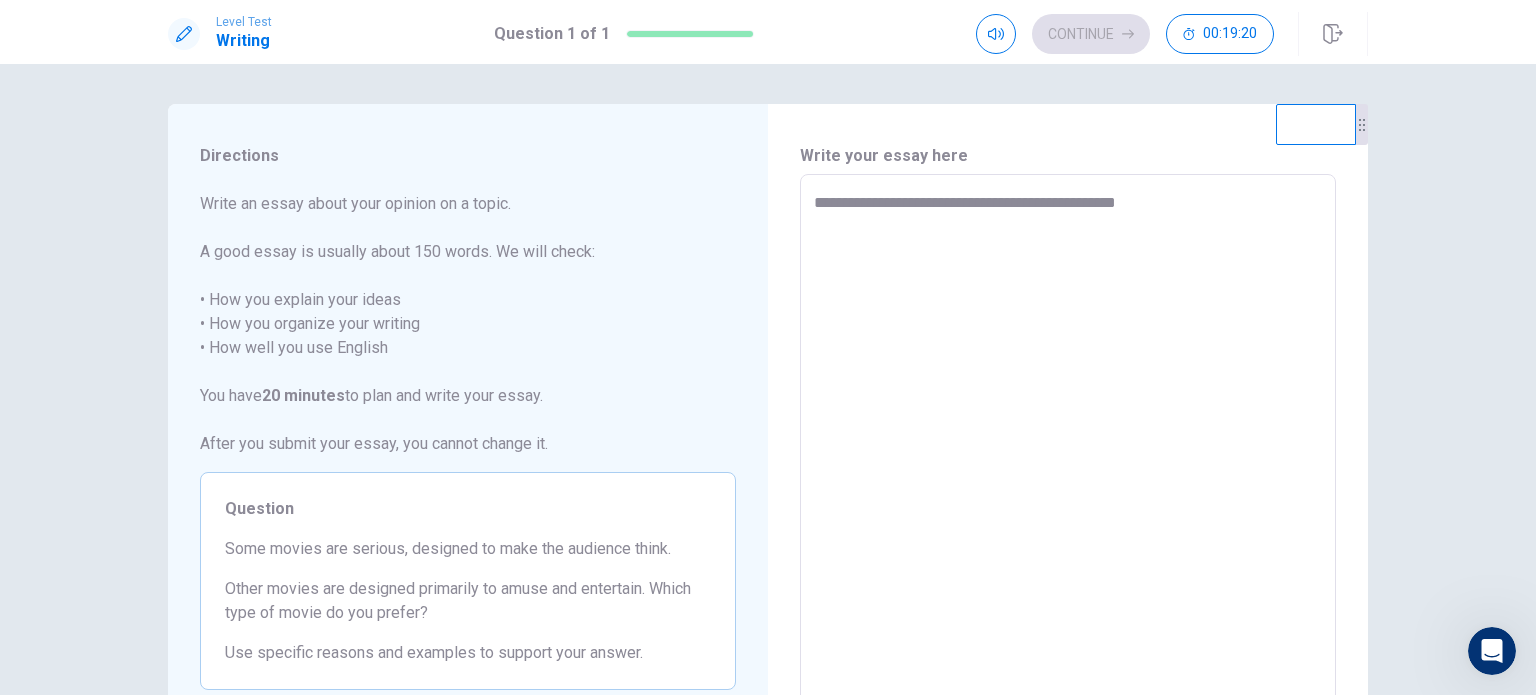 type on "*" 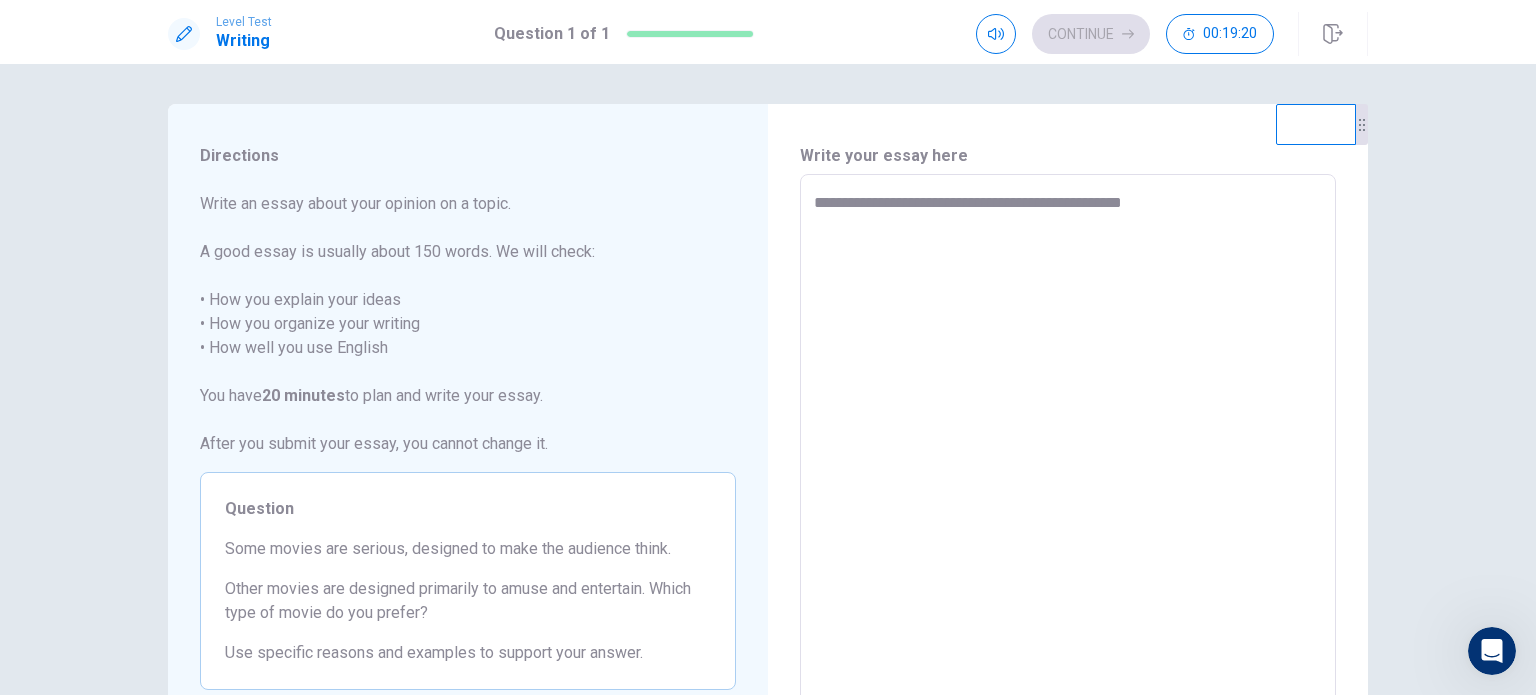 type on "*" 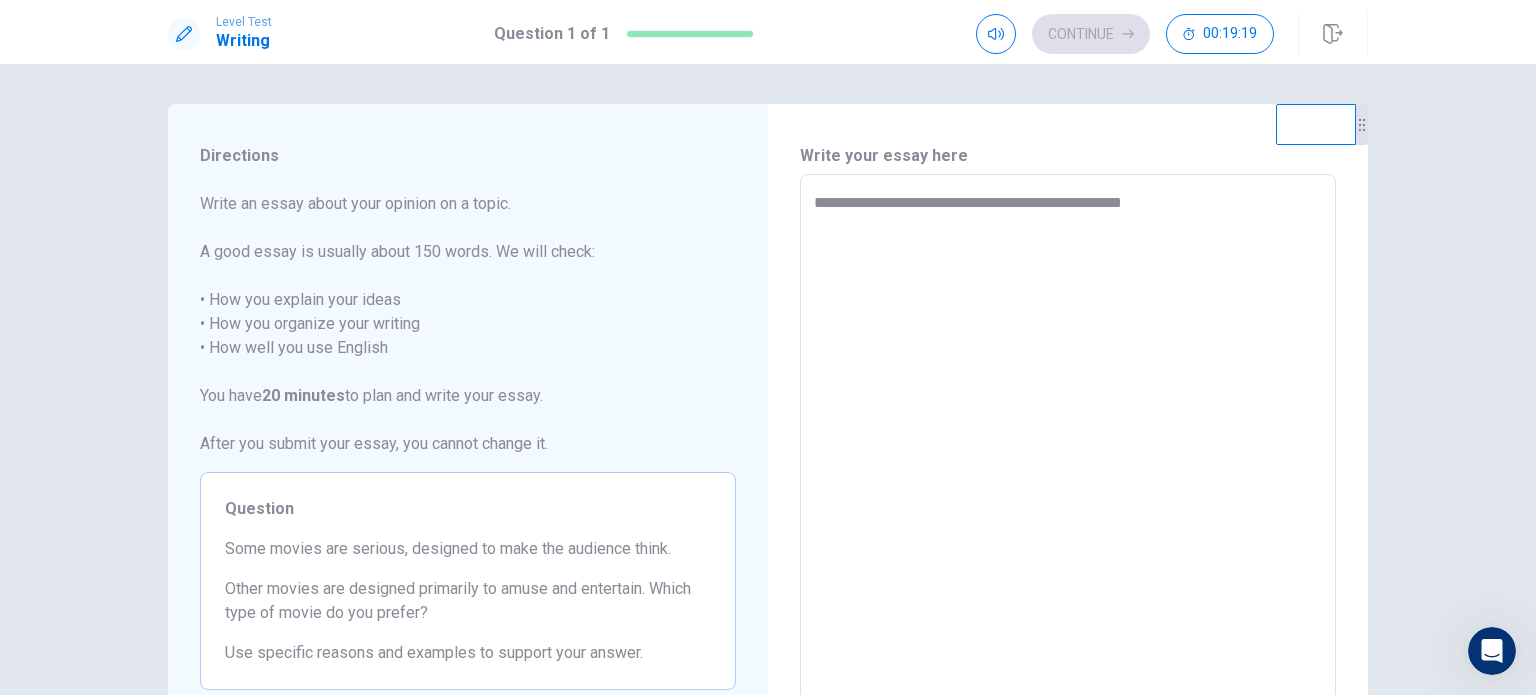 type on "**********" 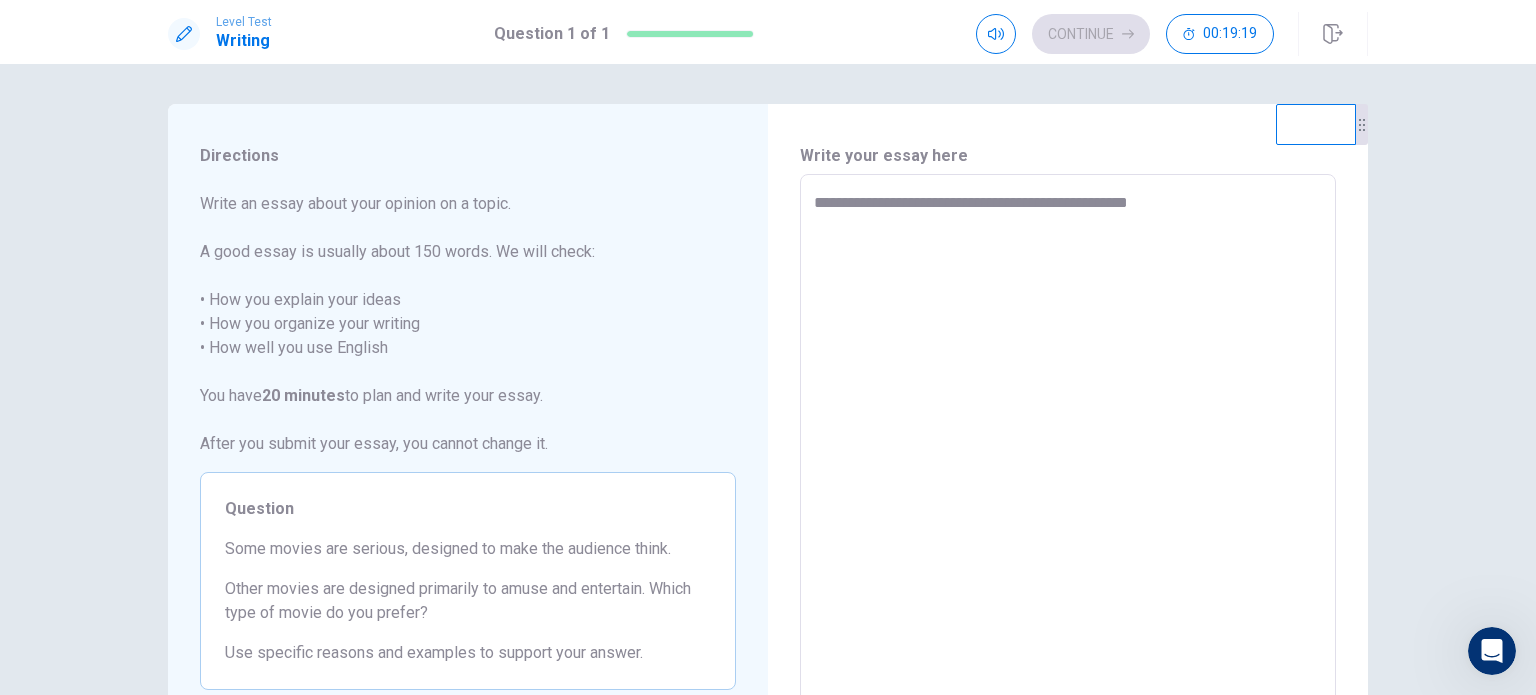 type on "*" 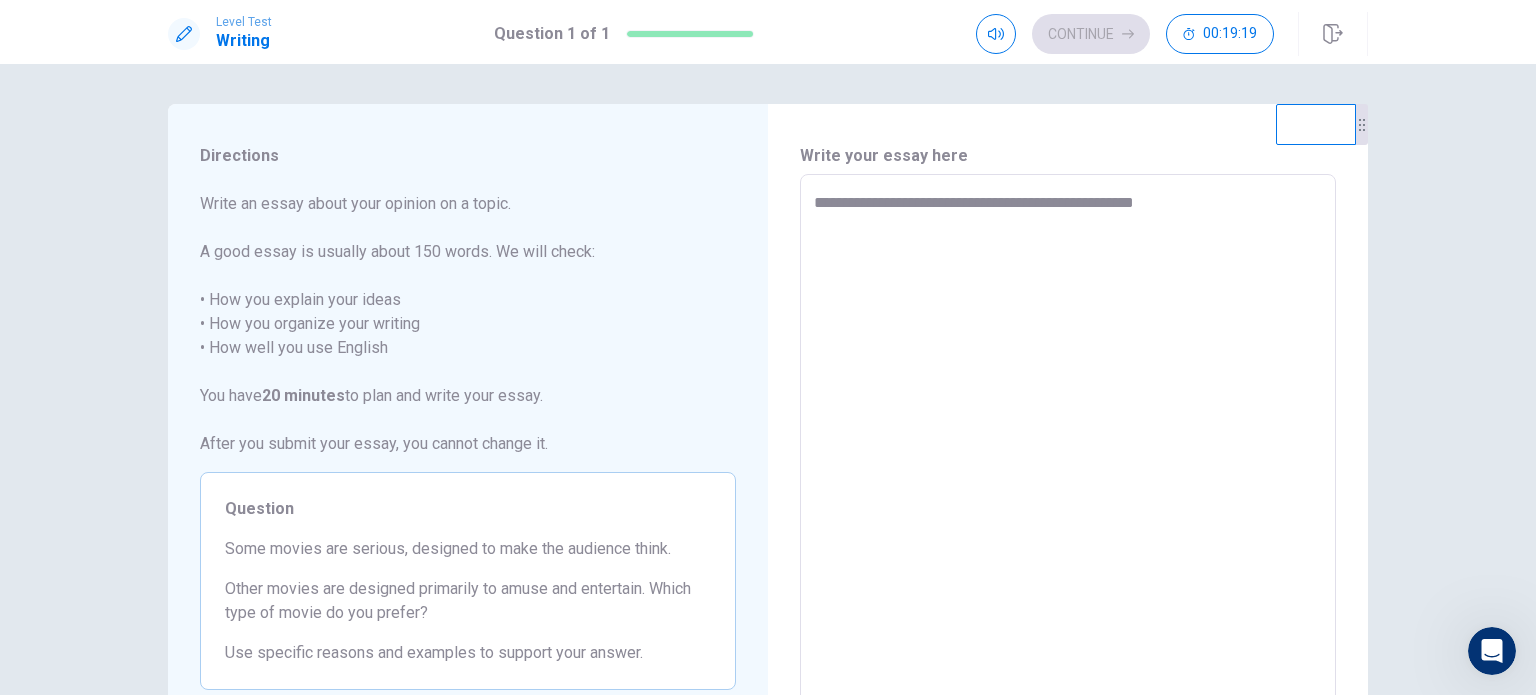 type on "*" 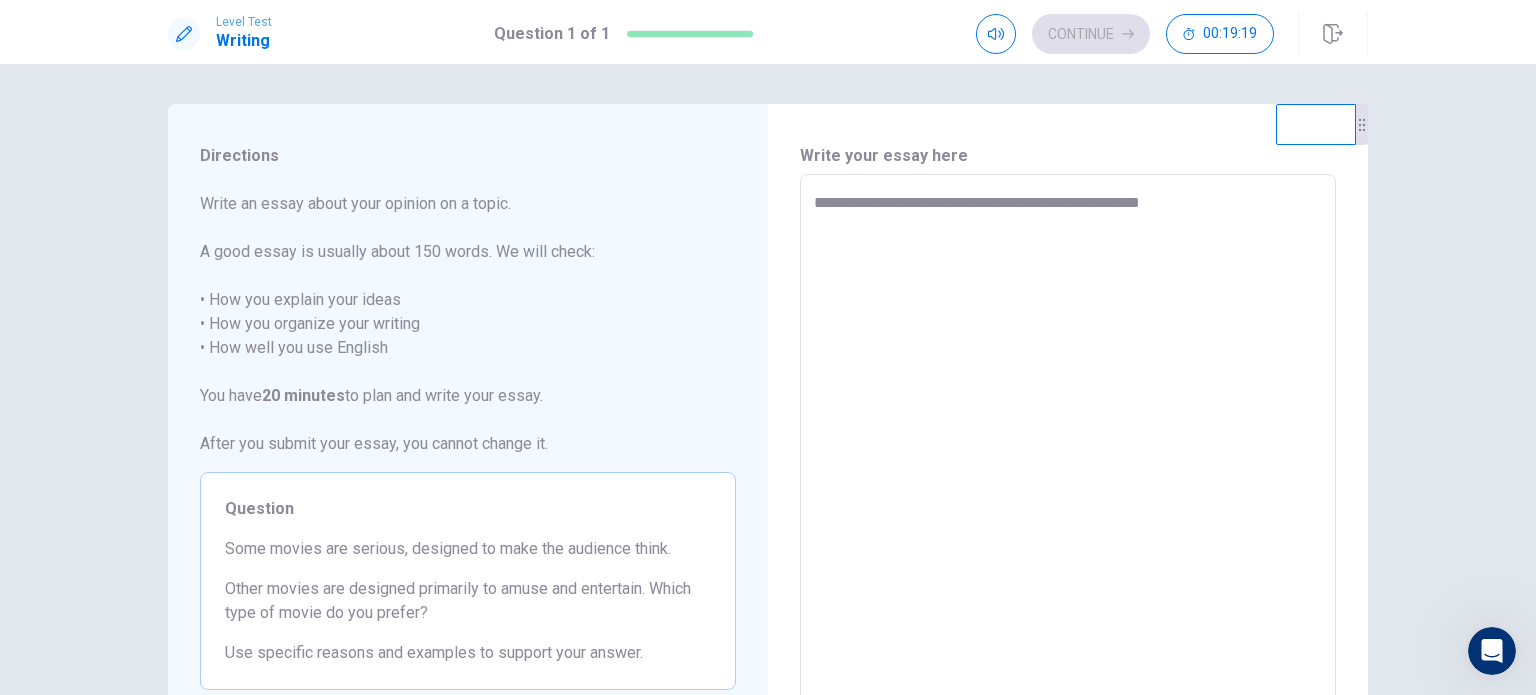 type on "*" 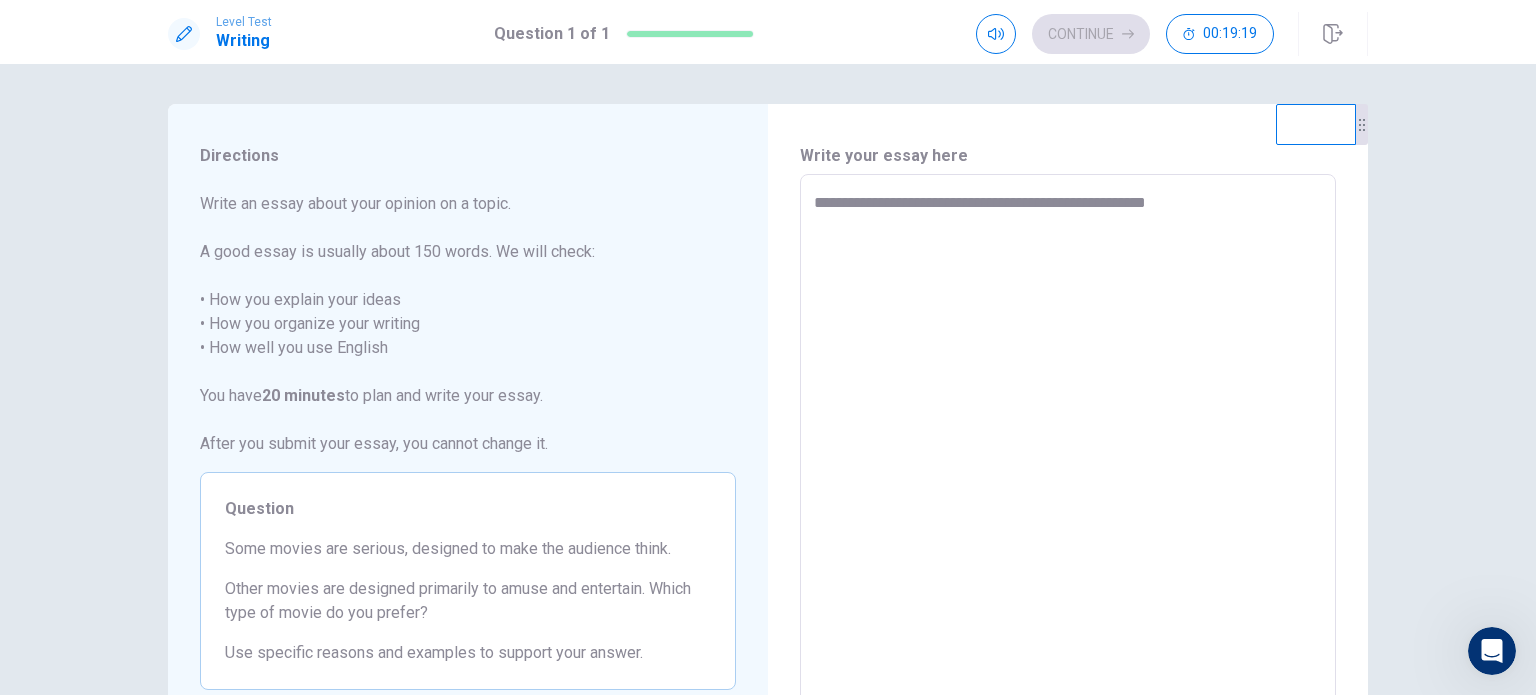 type on "*" 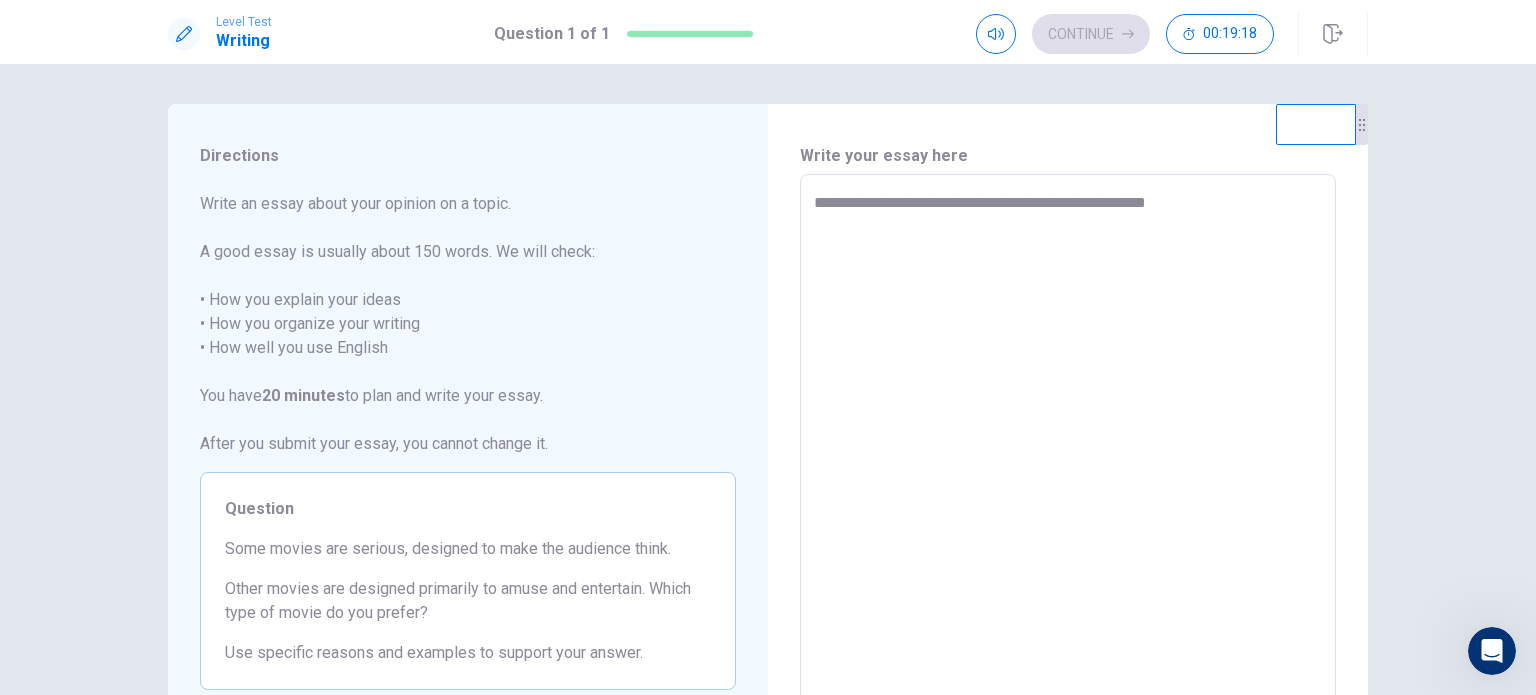 type on "**********" 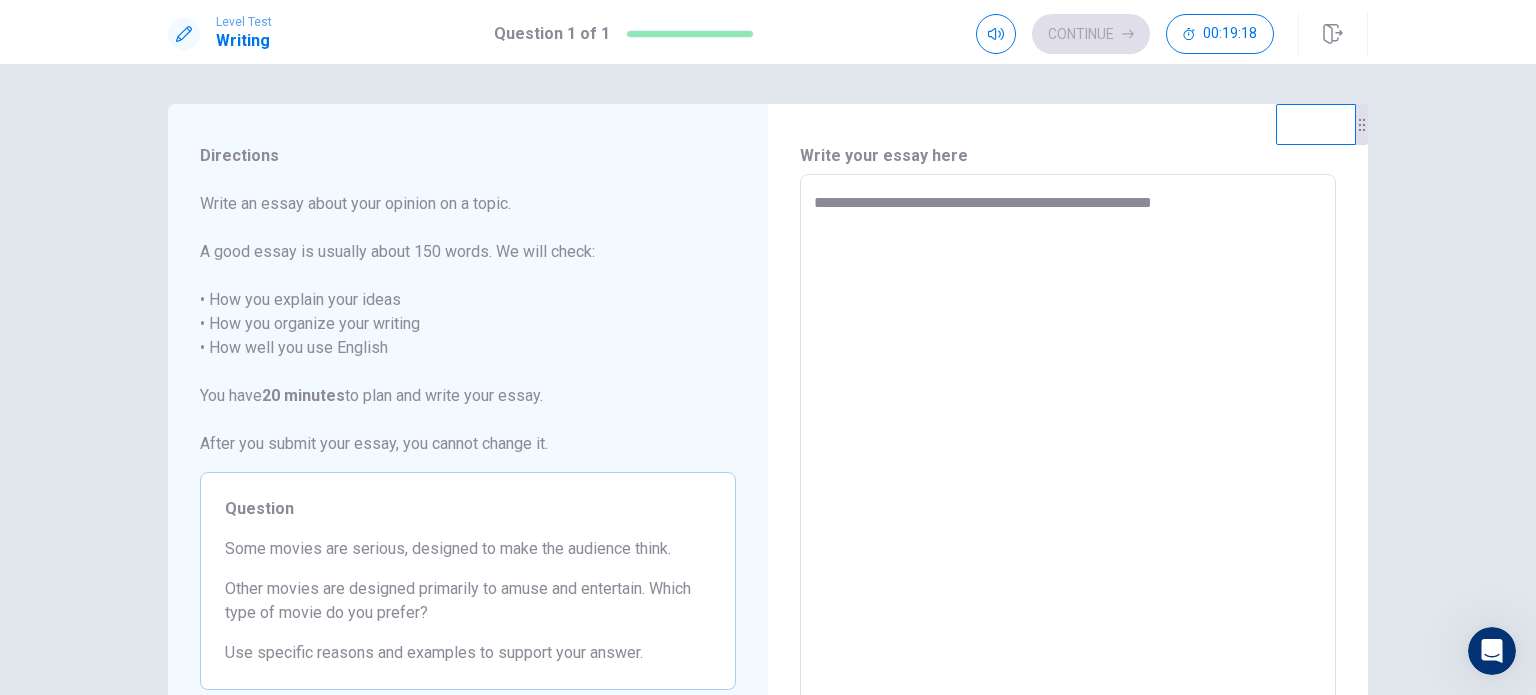 type on "*" 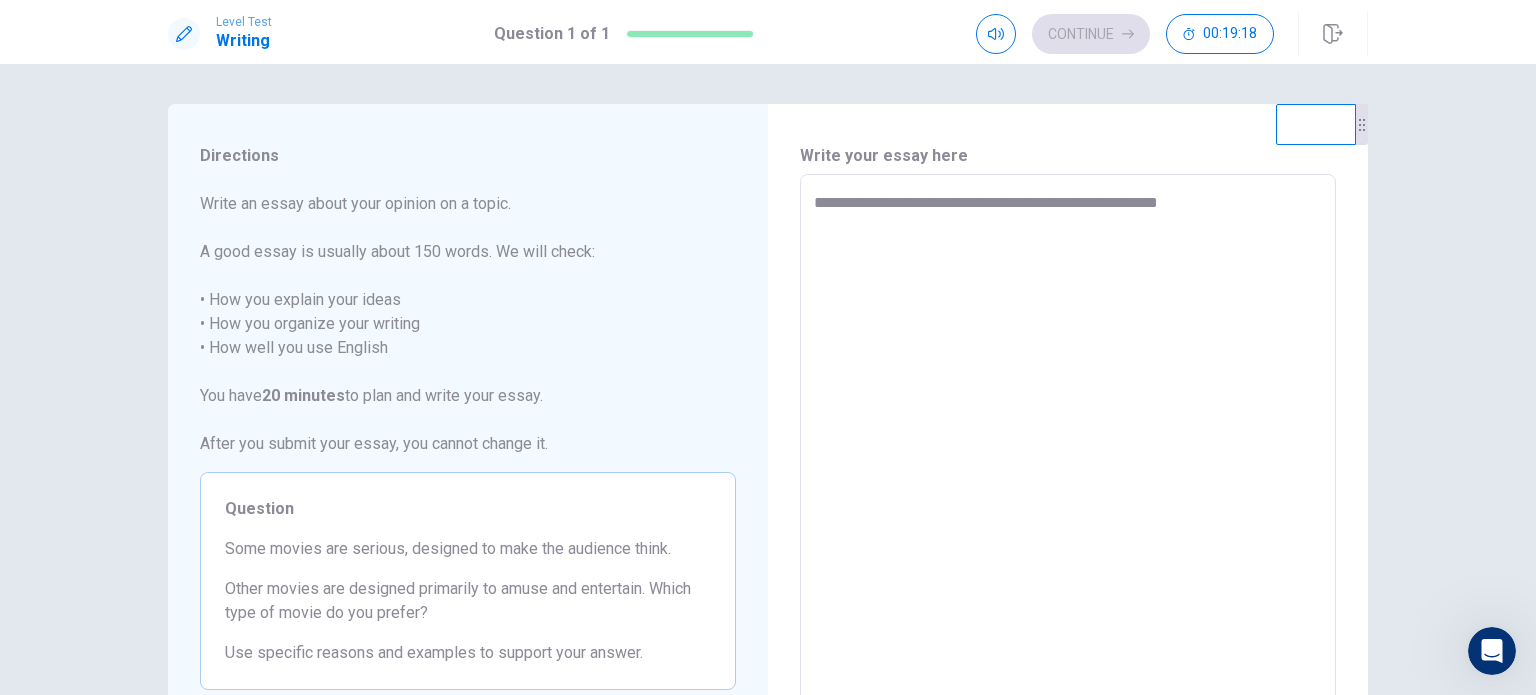 type on "*" 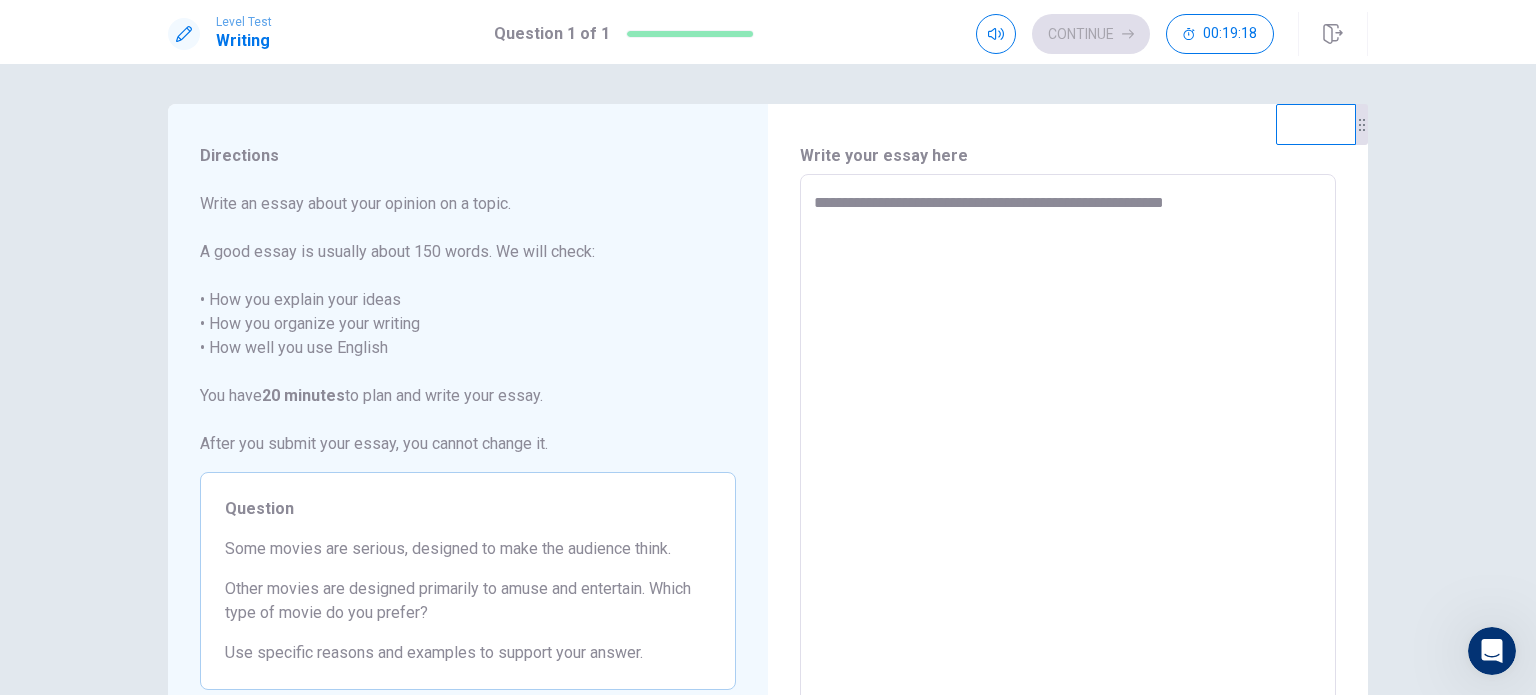 type on "*" 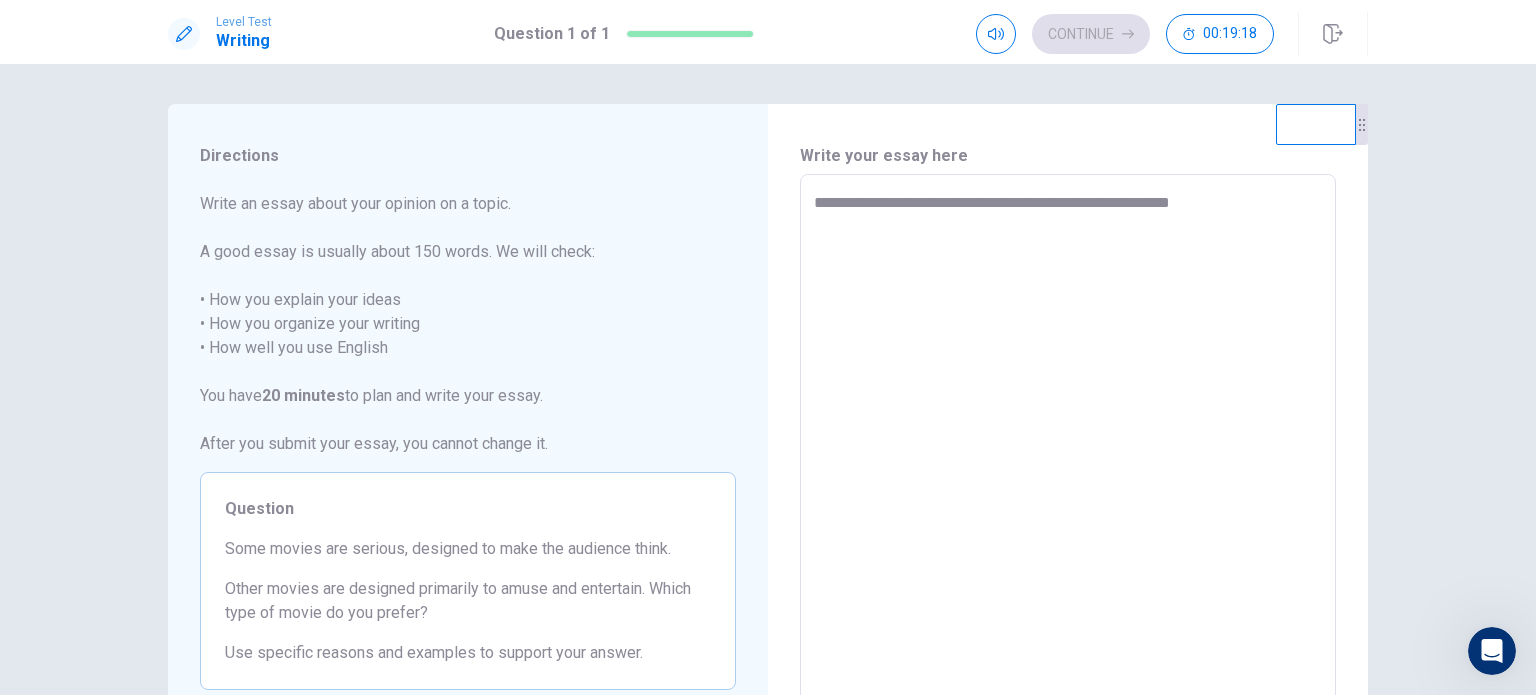 type on "*" 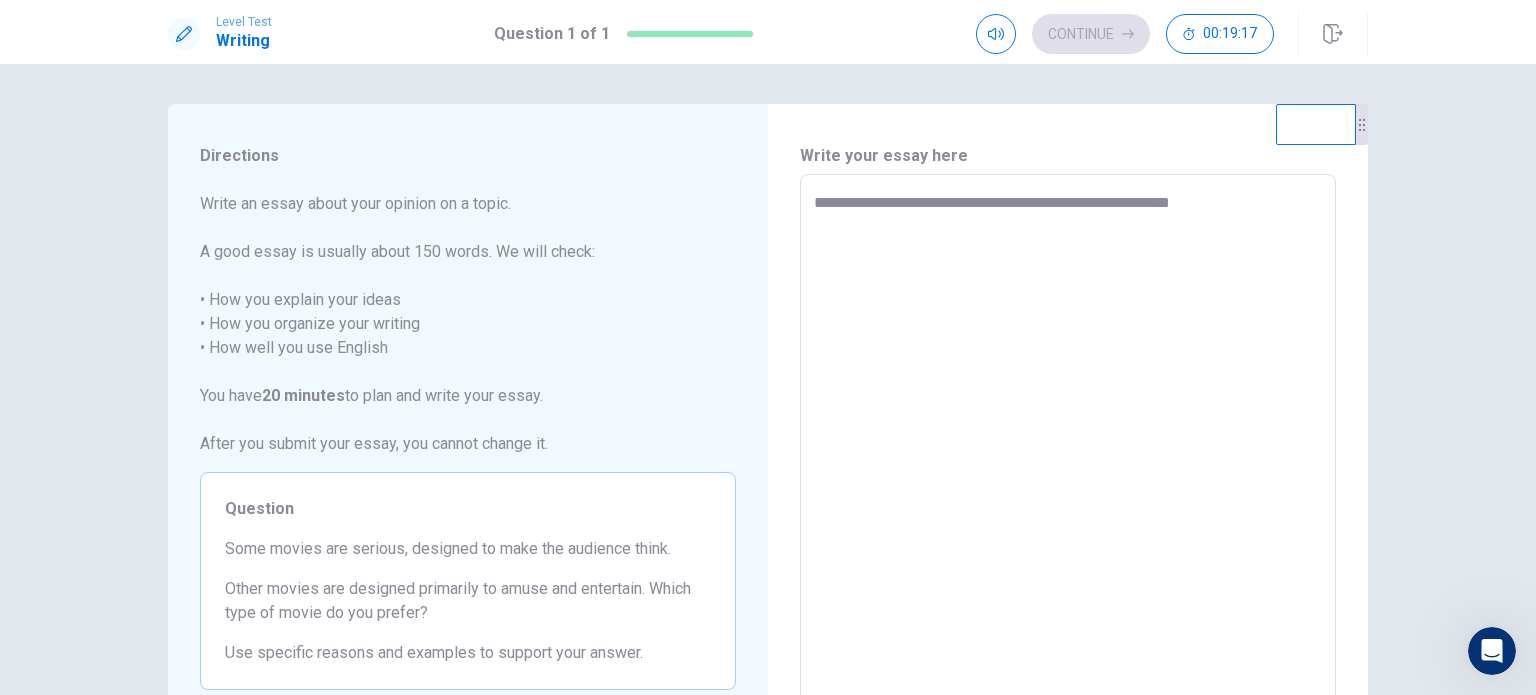 type on "**********" 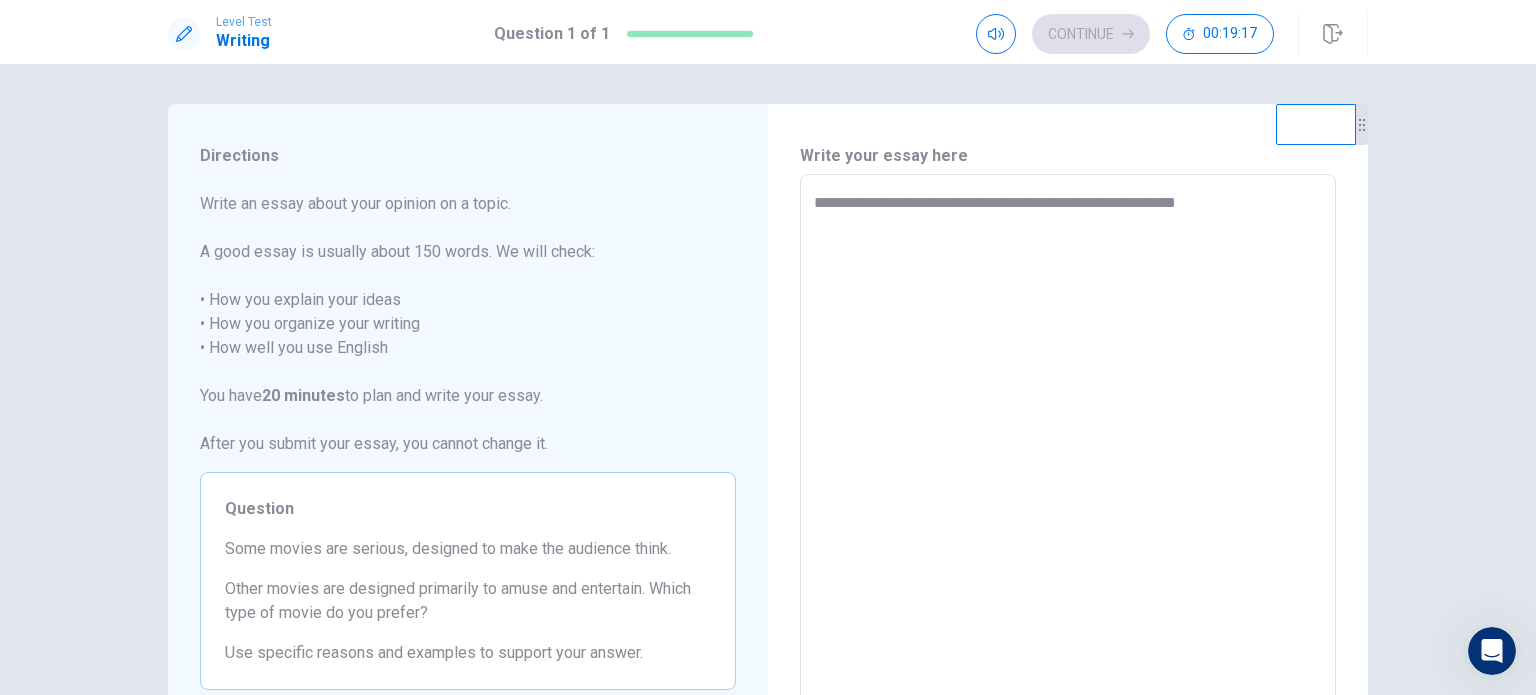 type on "*" 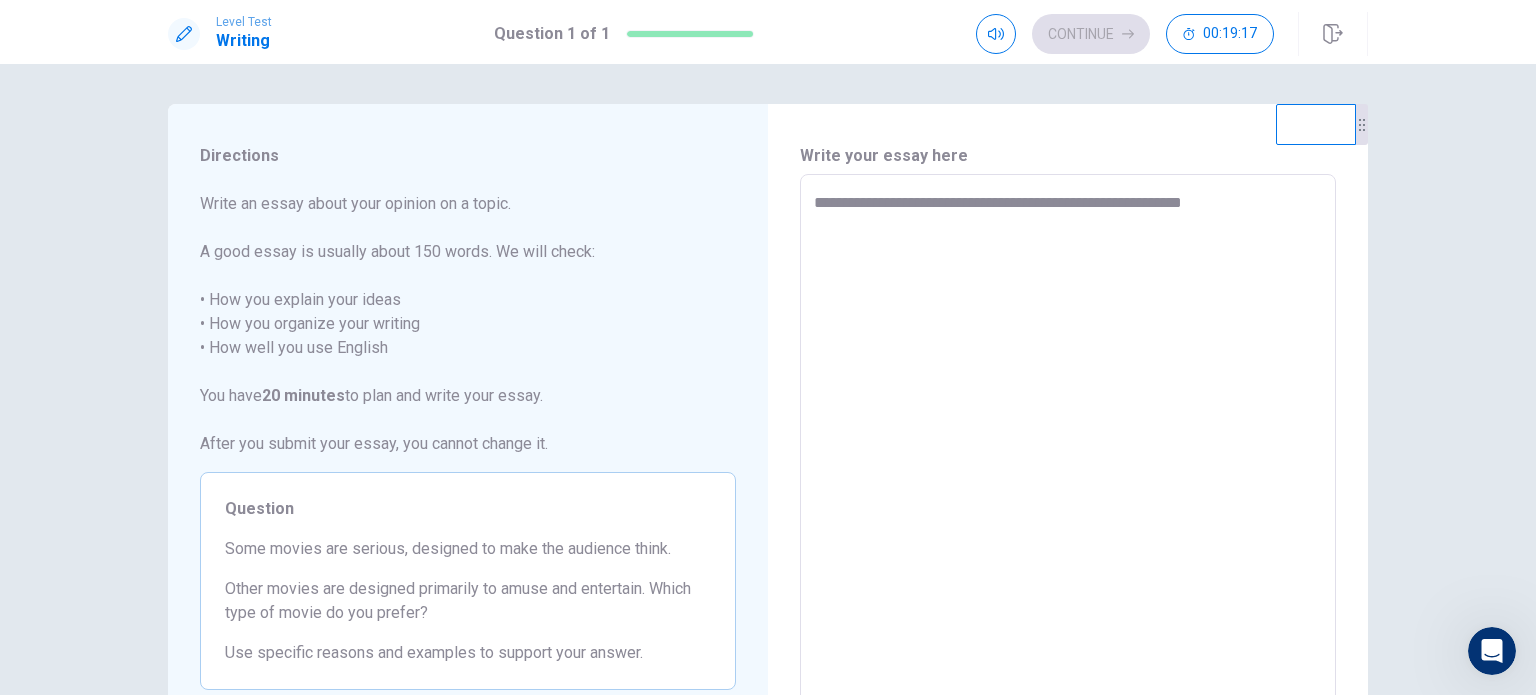 type on "*" 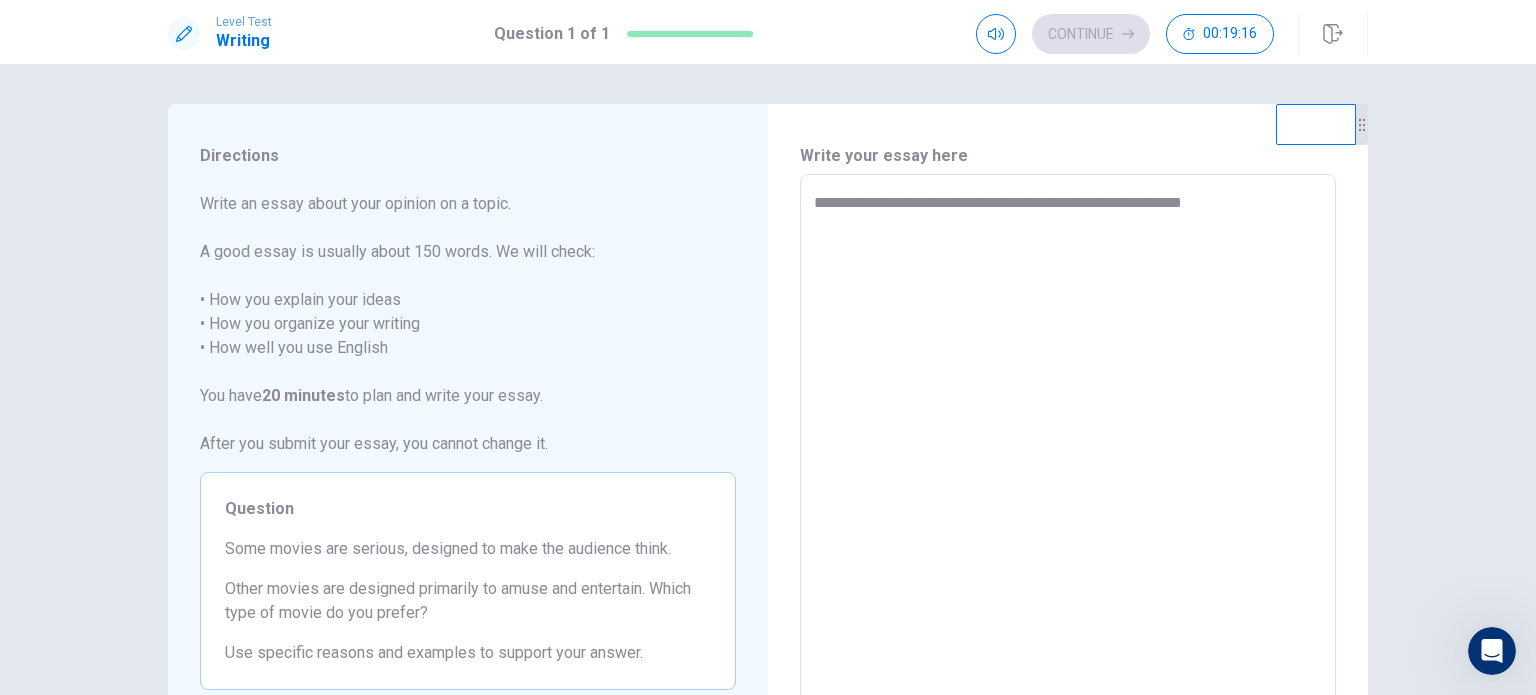type on "**********" 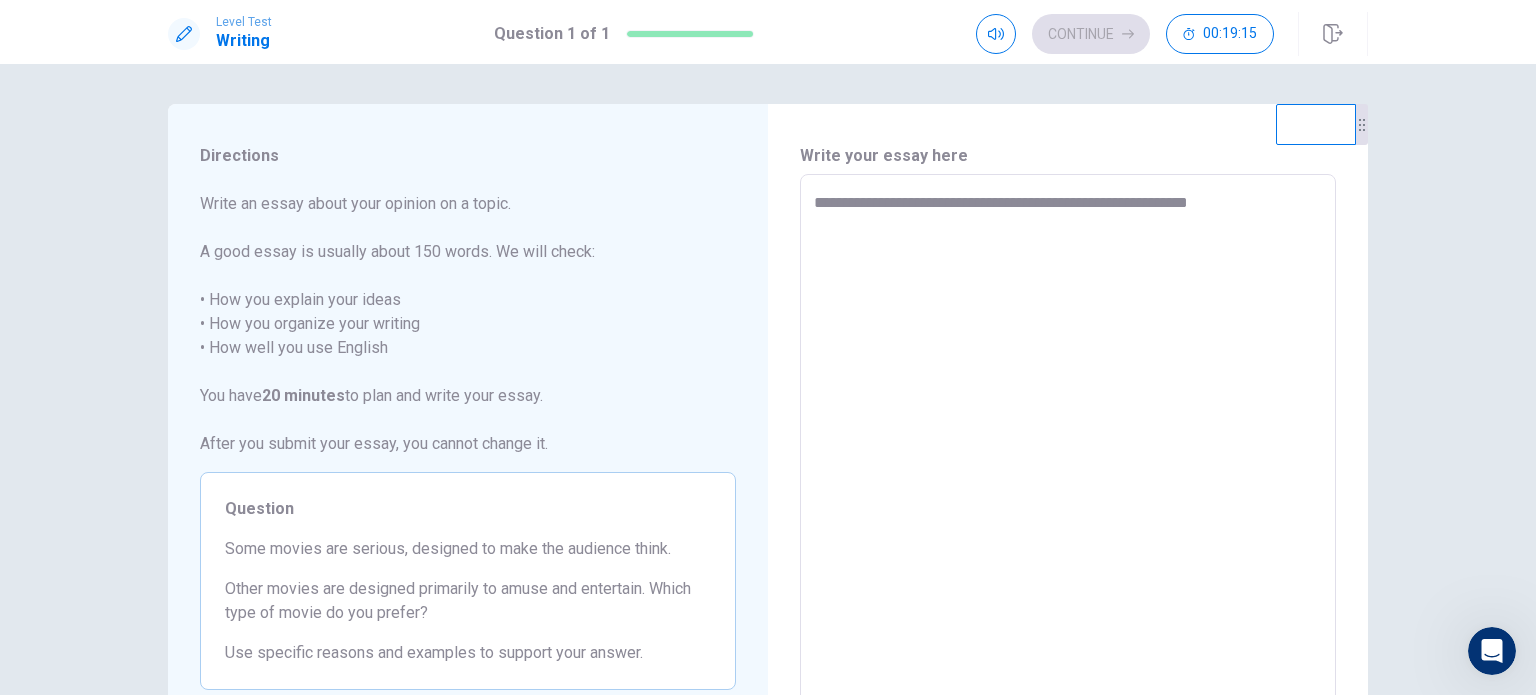 type on "*" 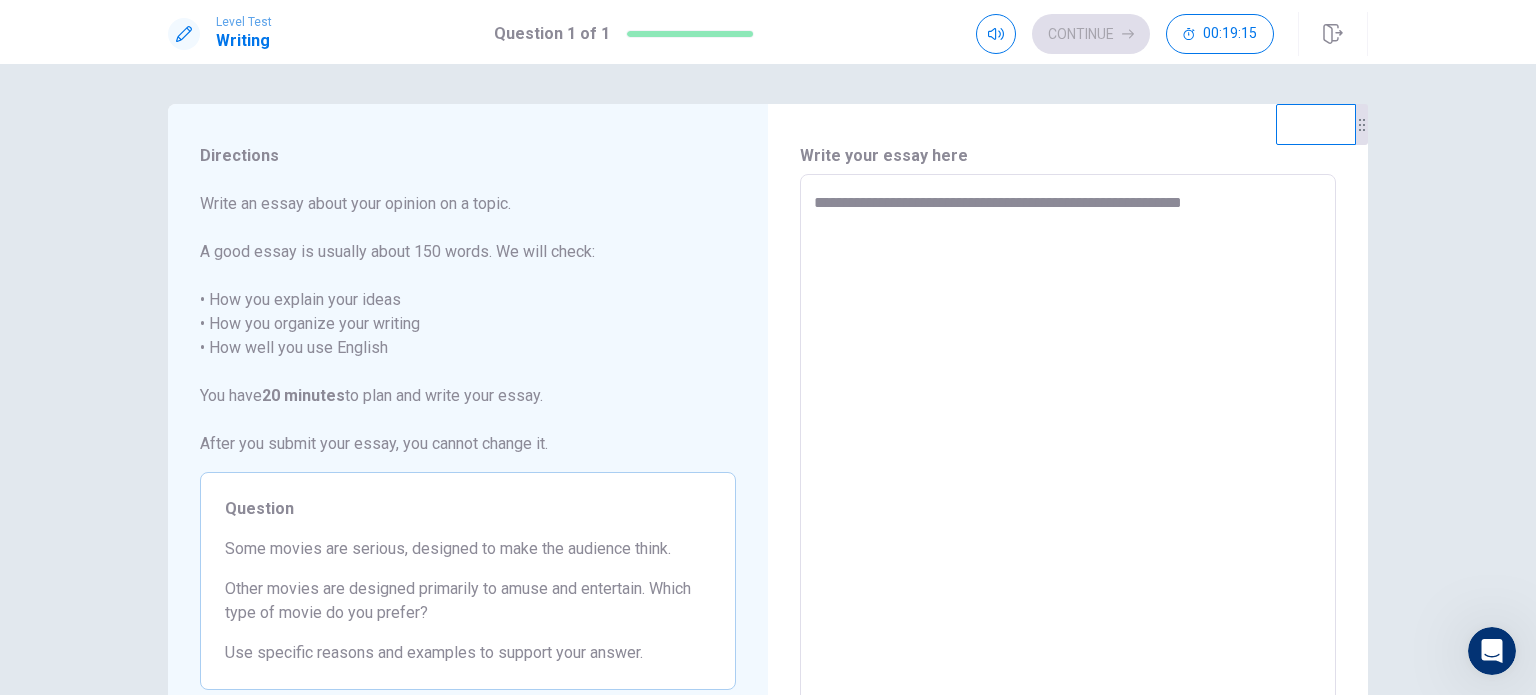 type on "*" 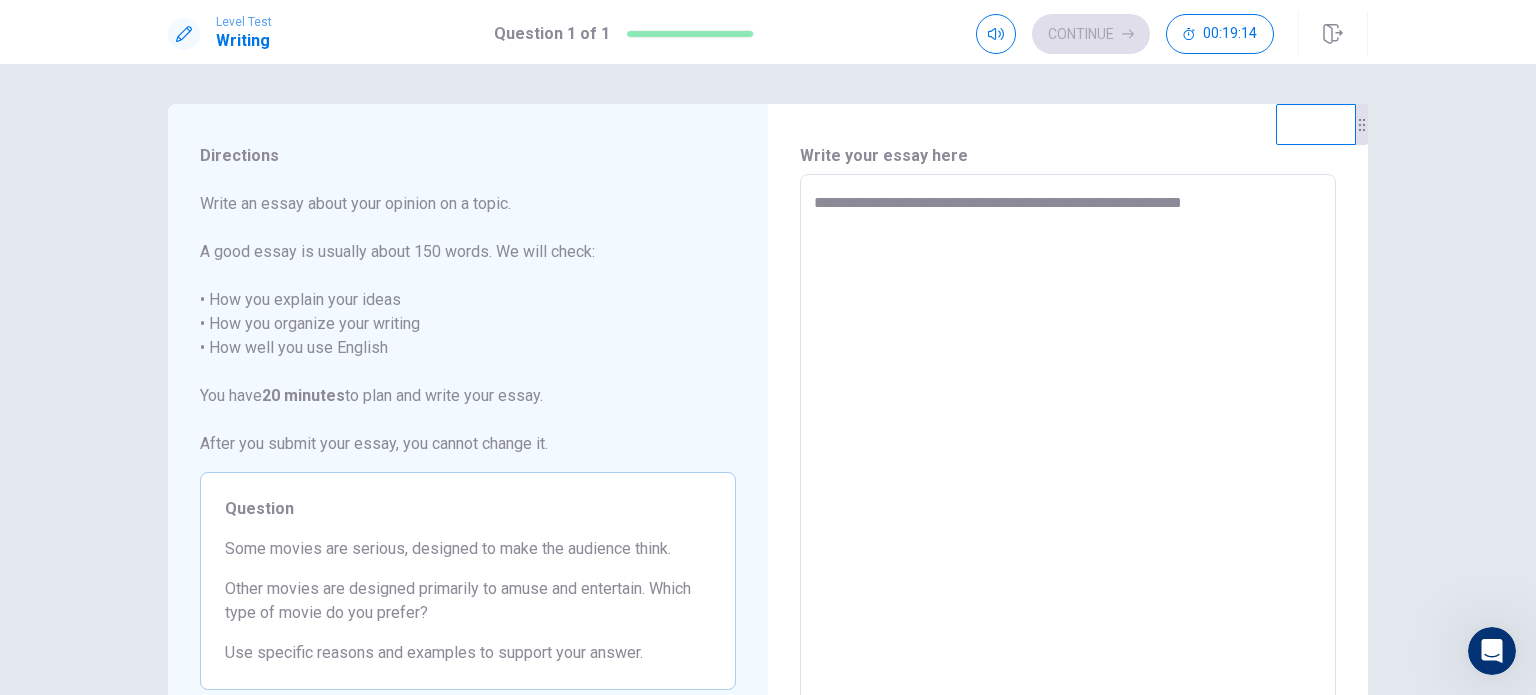 type on "**********" 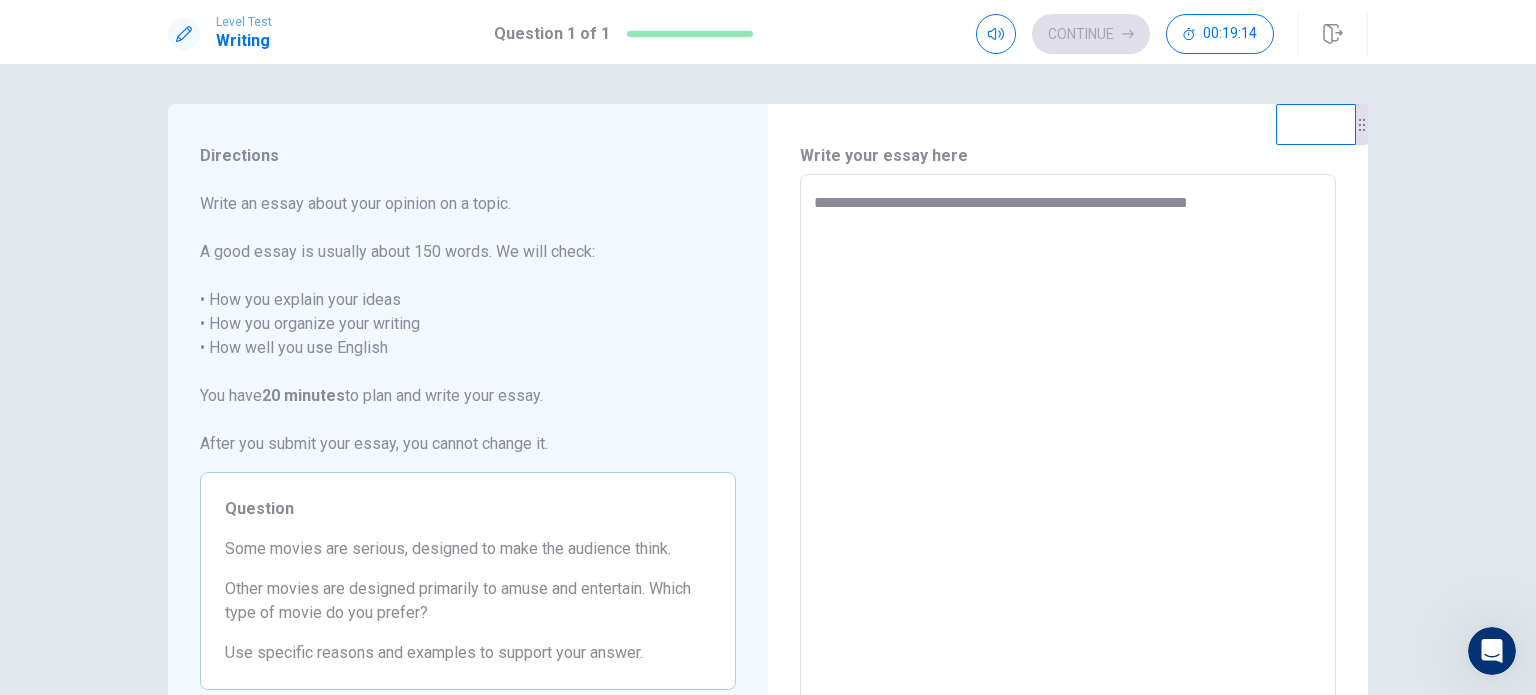 type on "*" 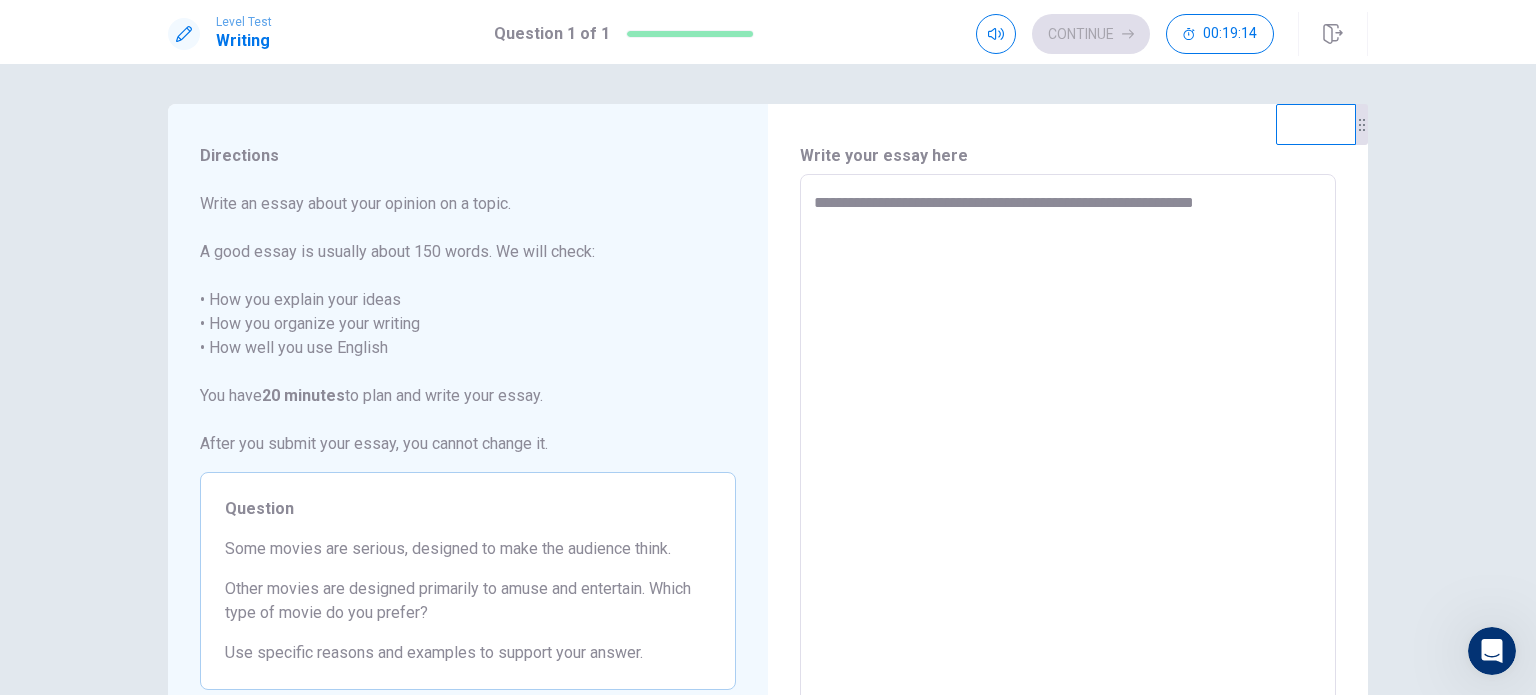 type on "*" 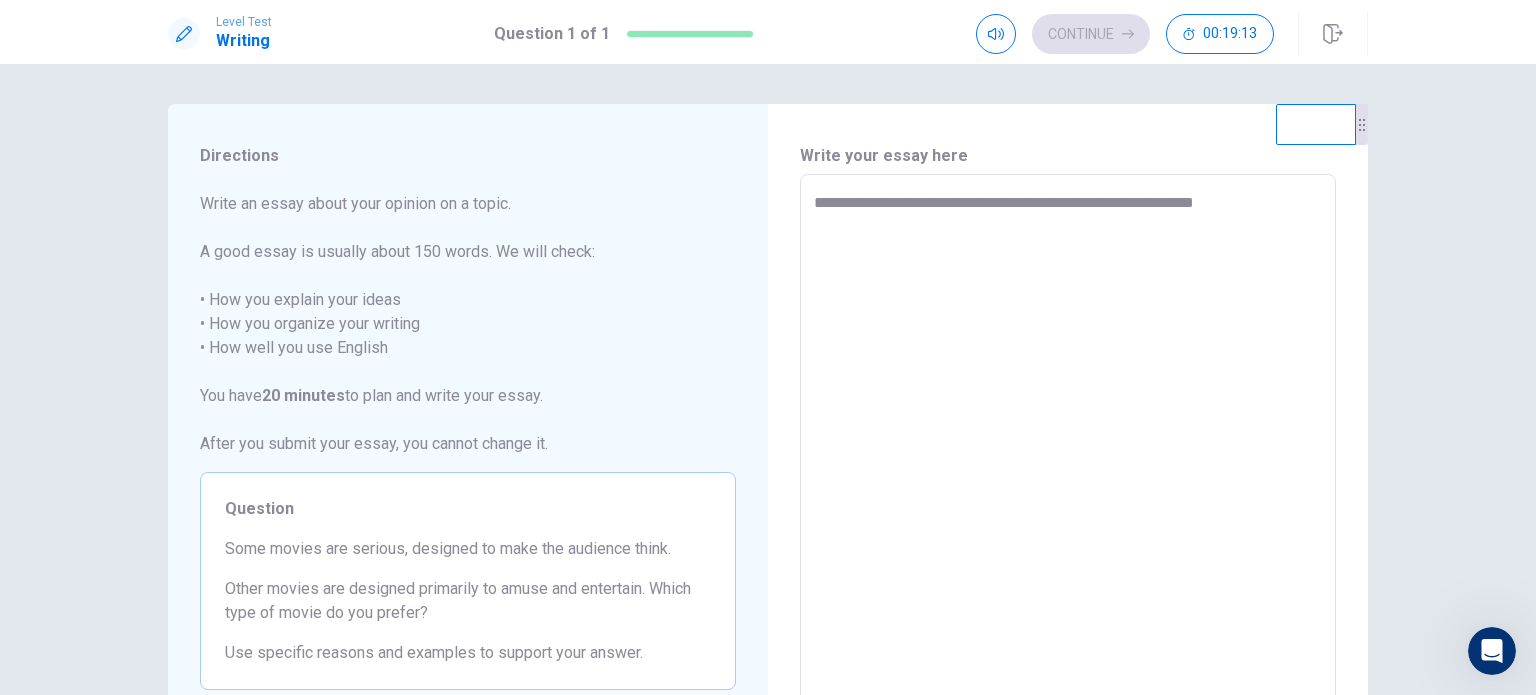 type on "**********" 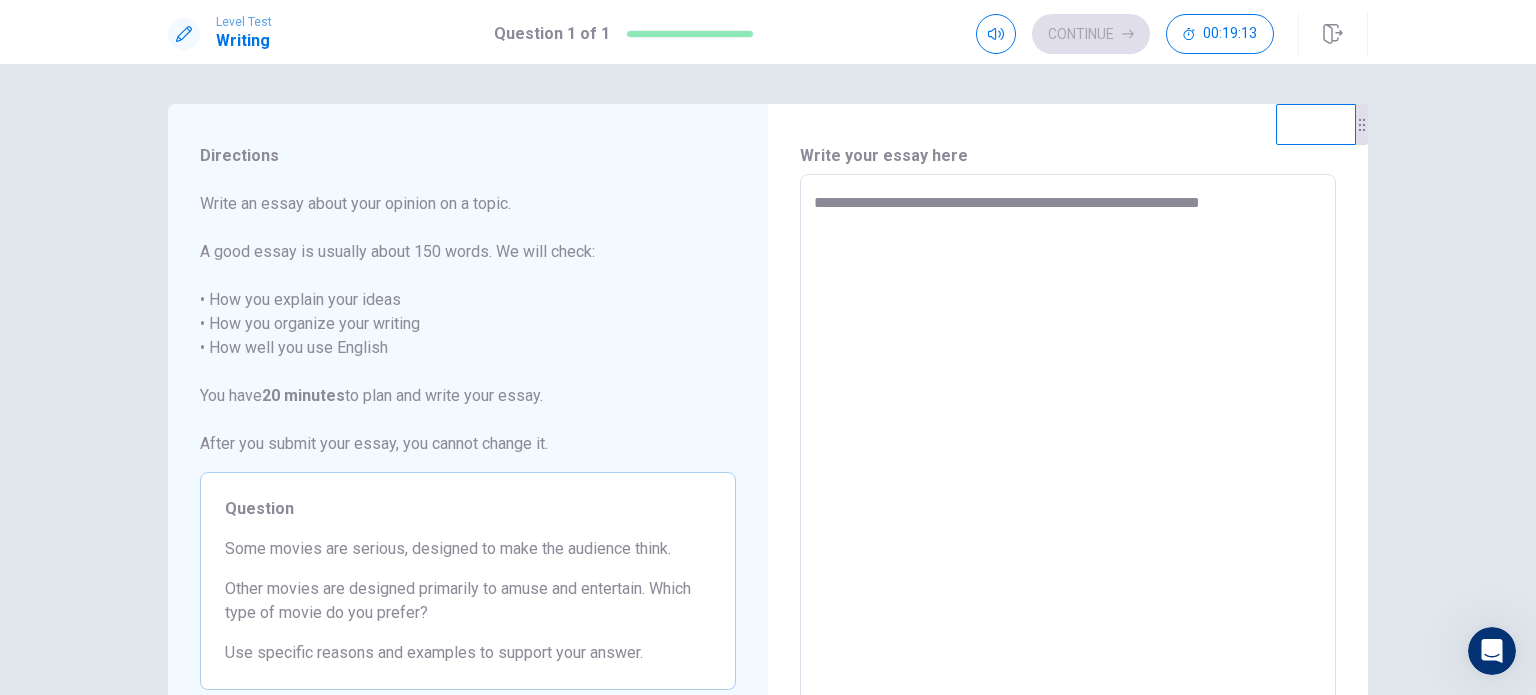 type on "*" 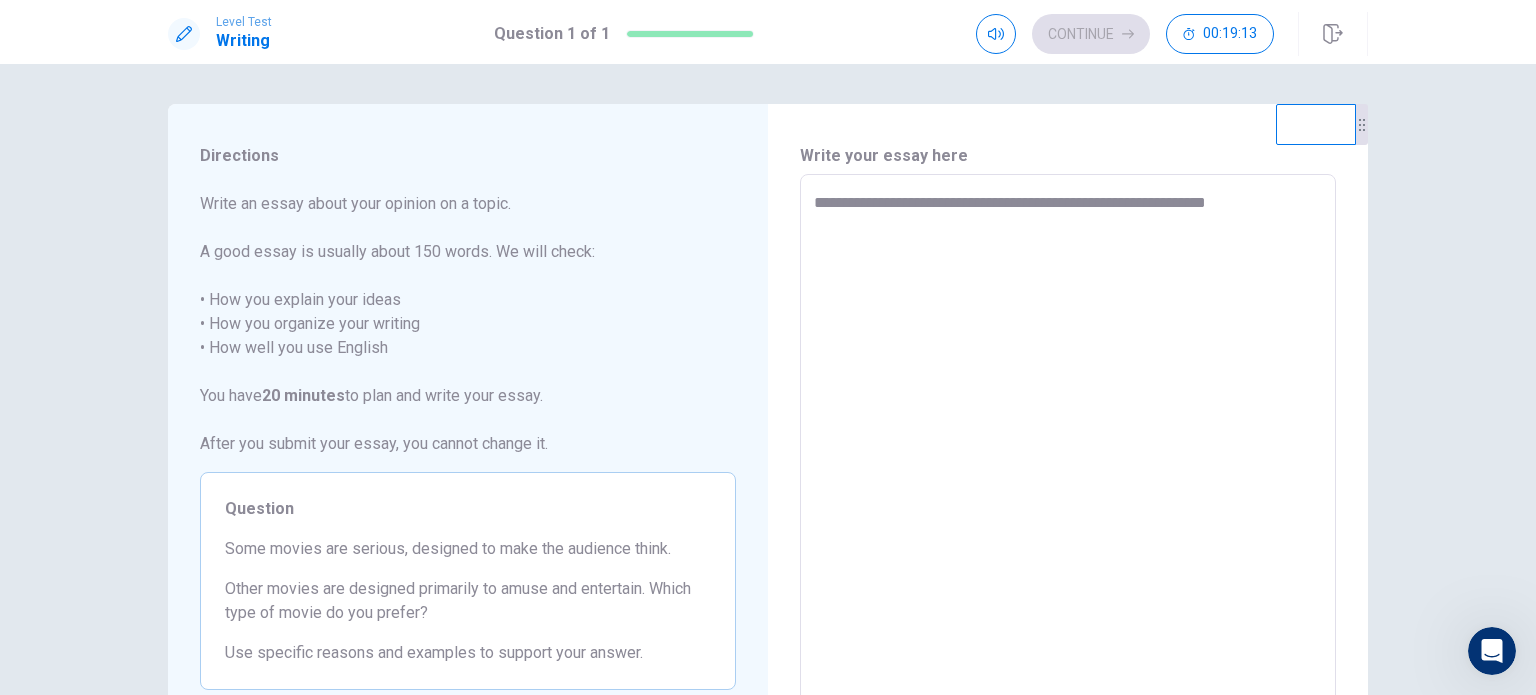 type on "*" 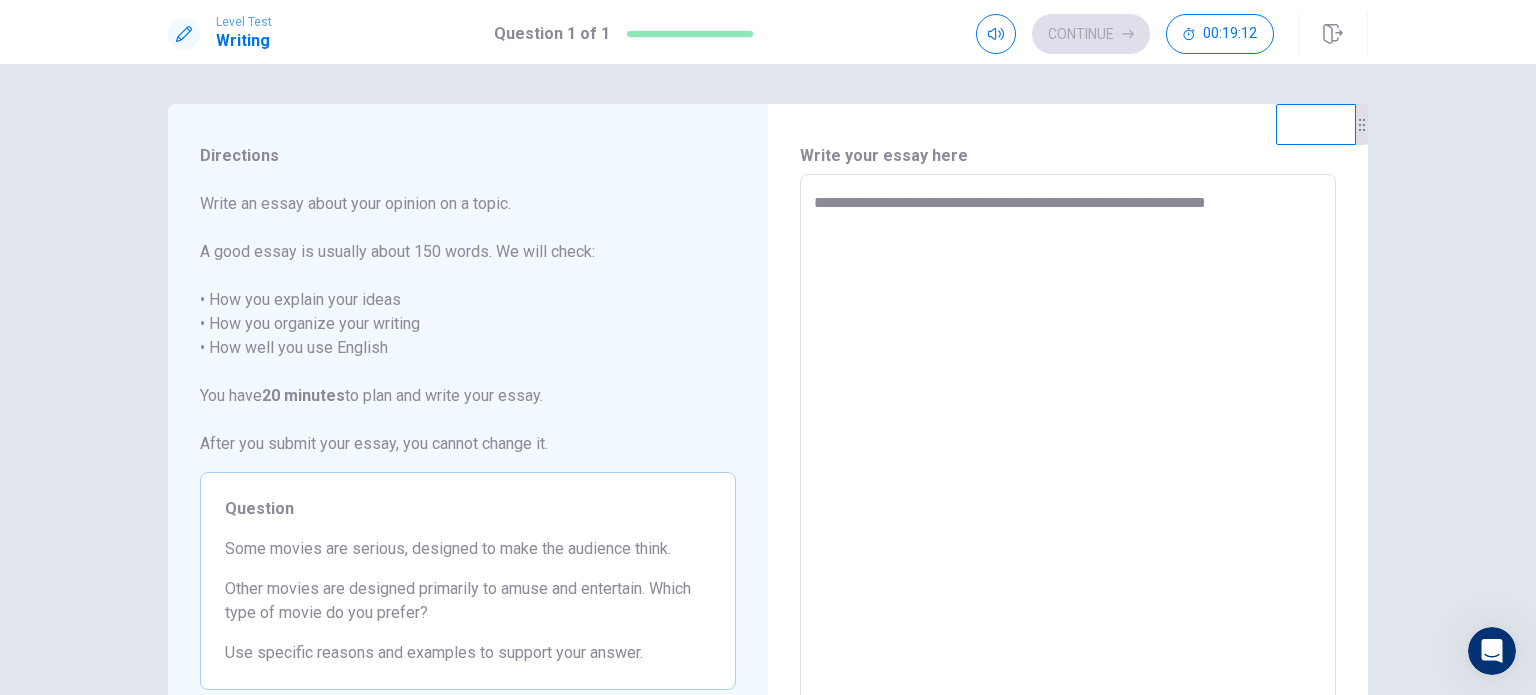 type on "**********" 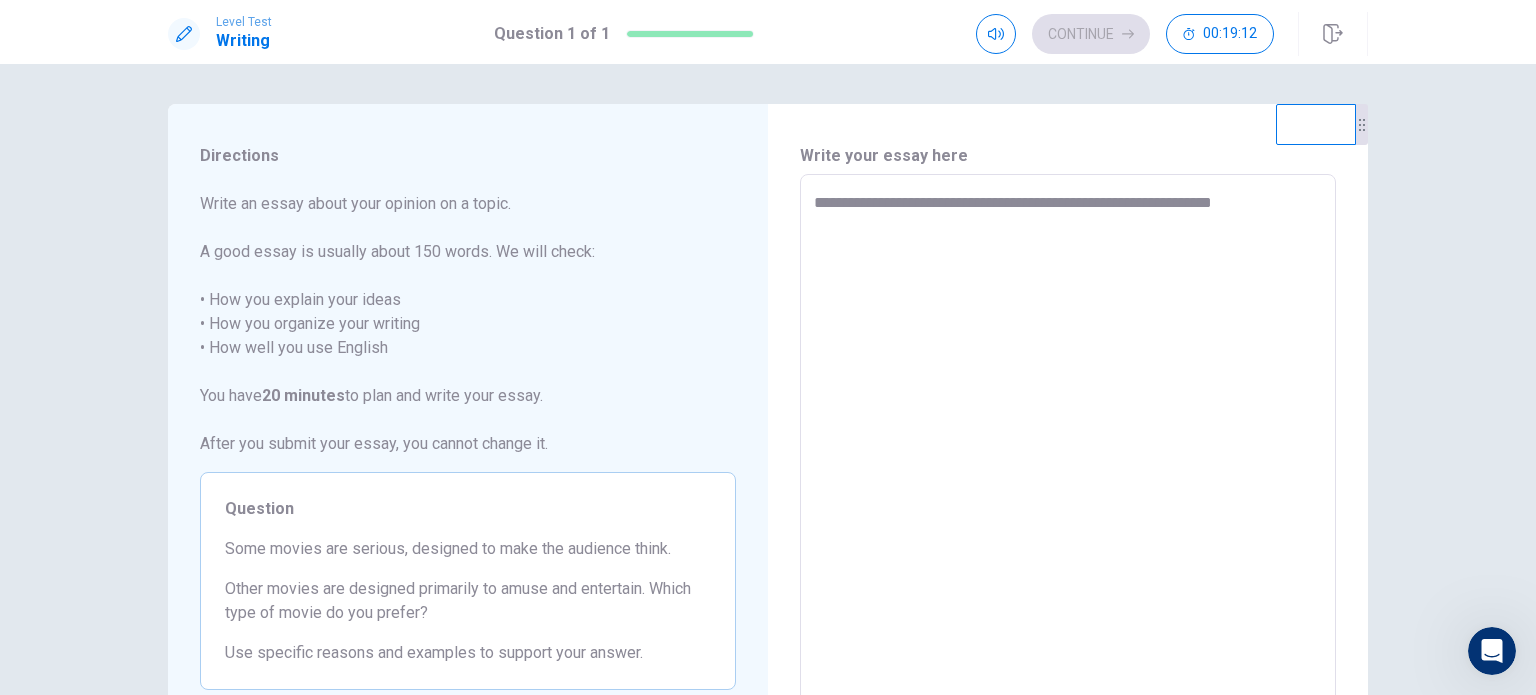 type on "*" 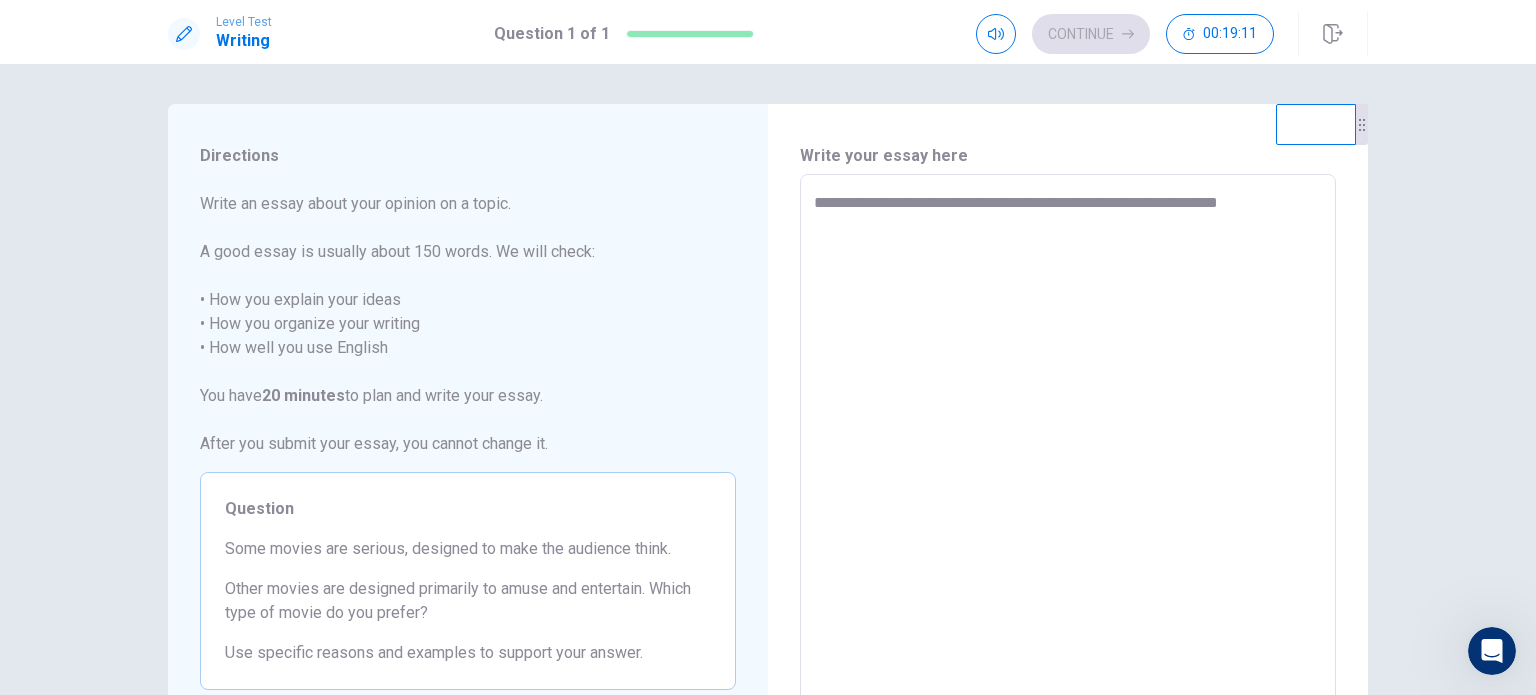 type on "*" 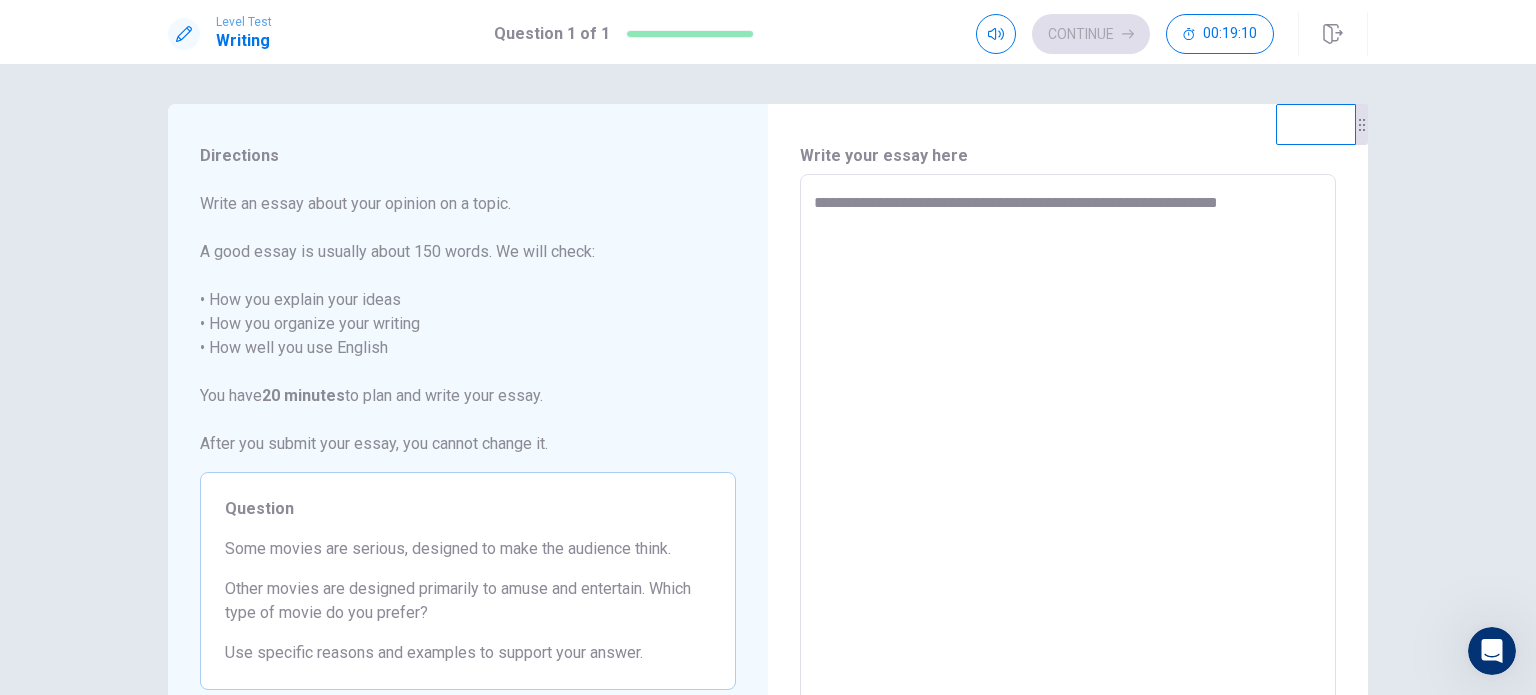 type on "**********" 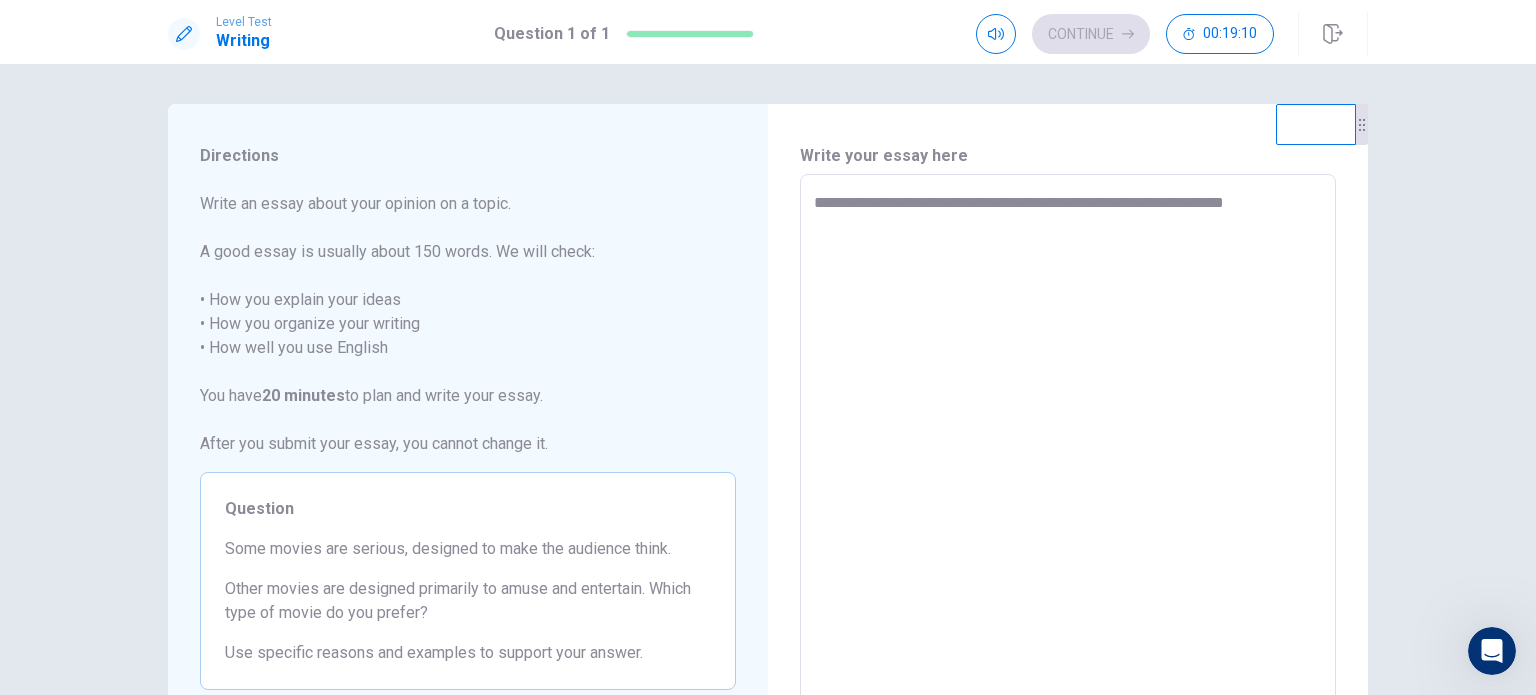 type on "*" 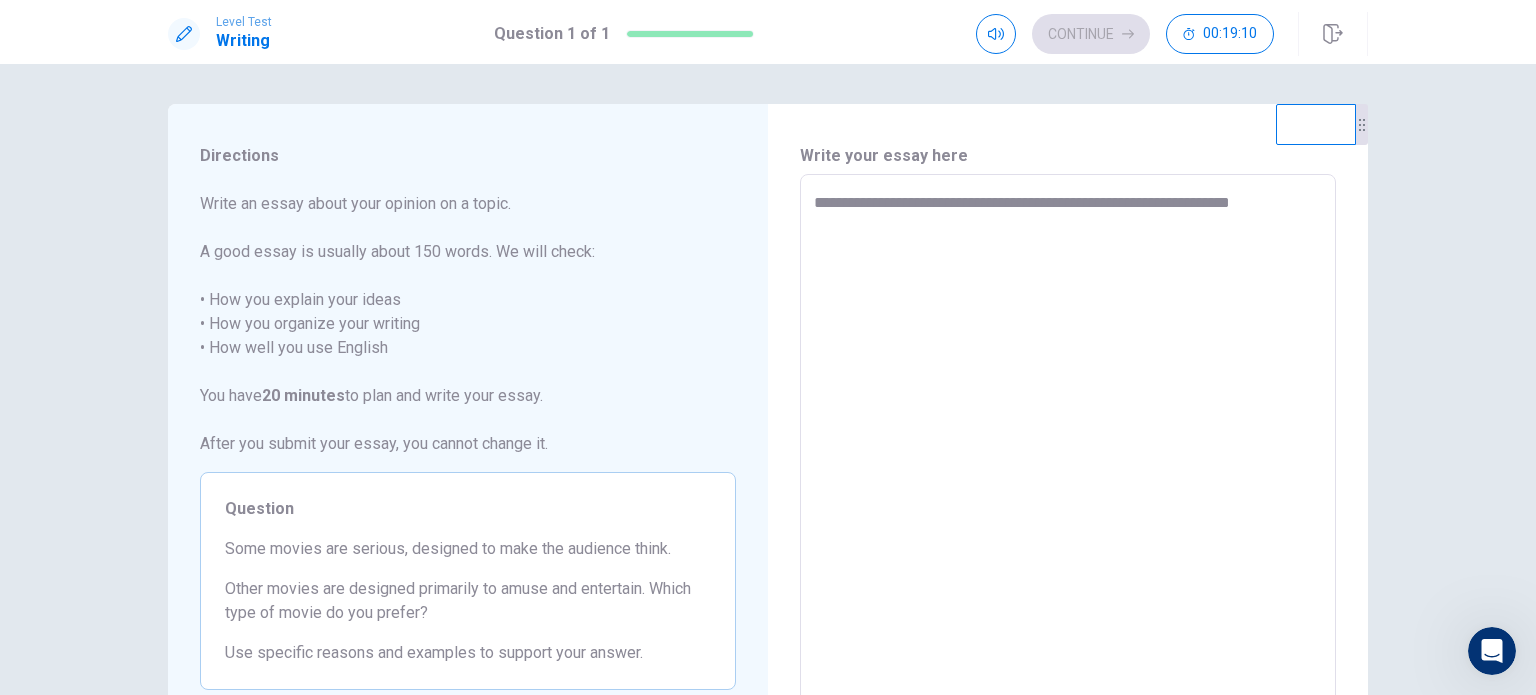 type on "*" 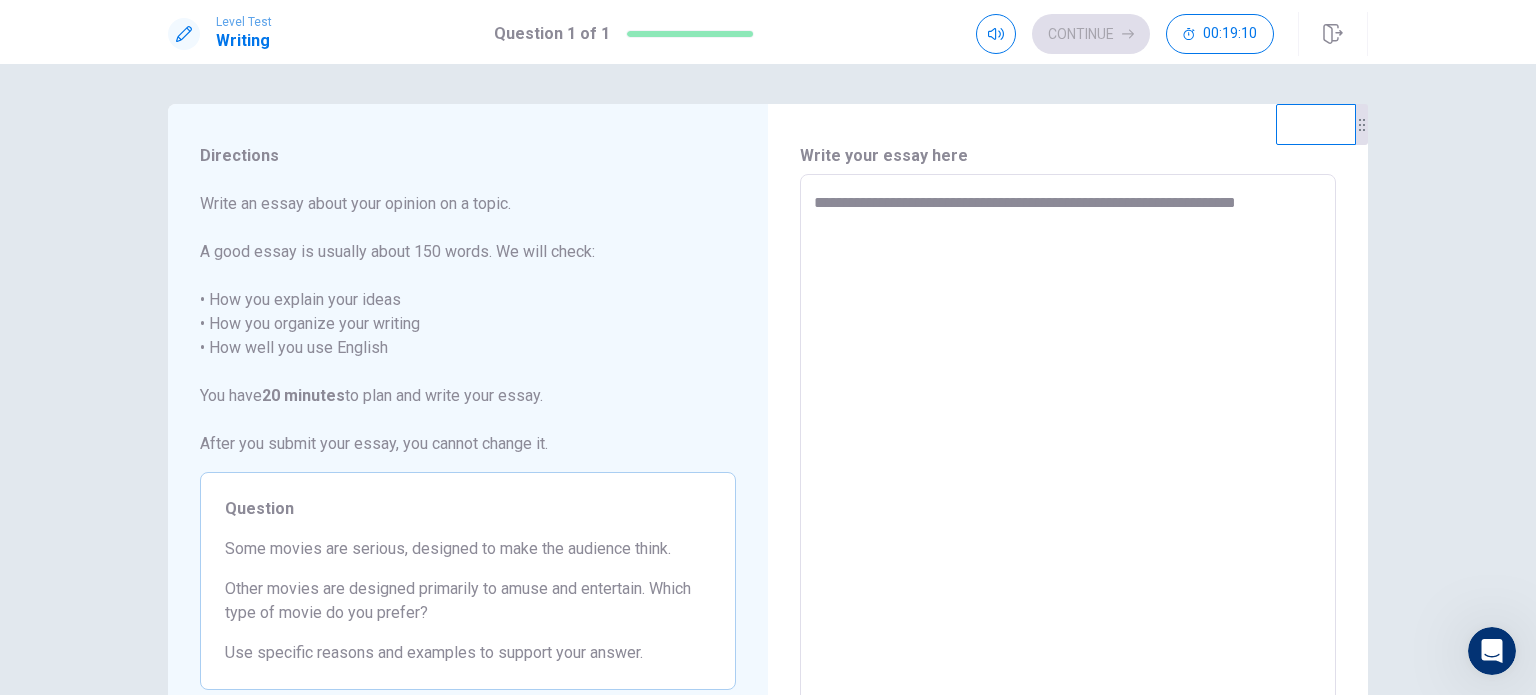 type on "*" 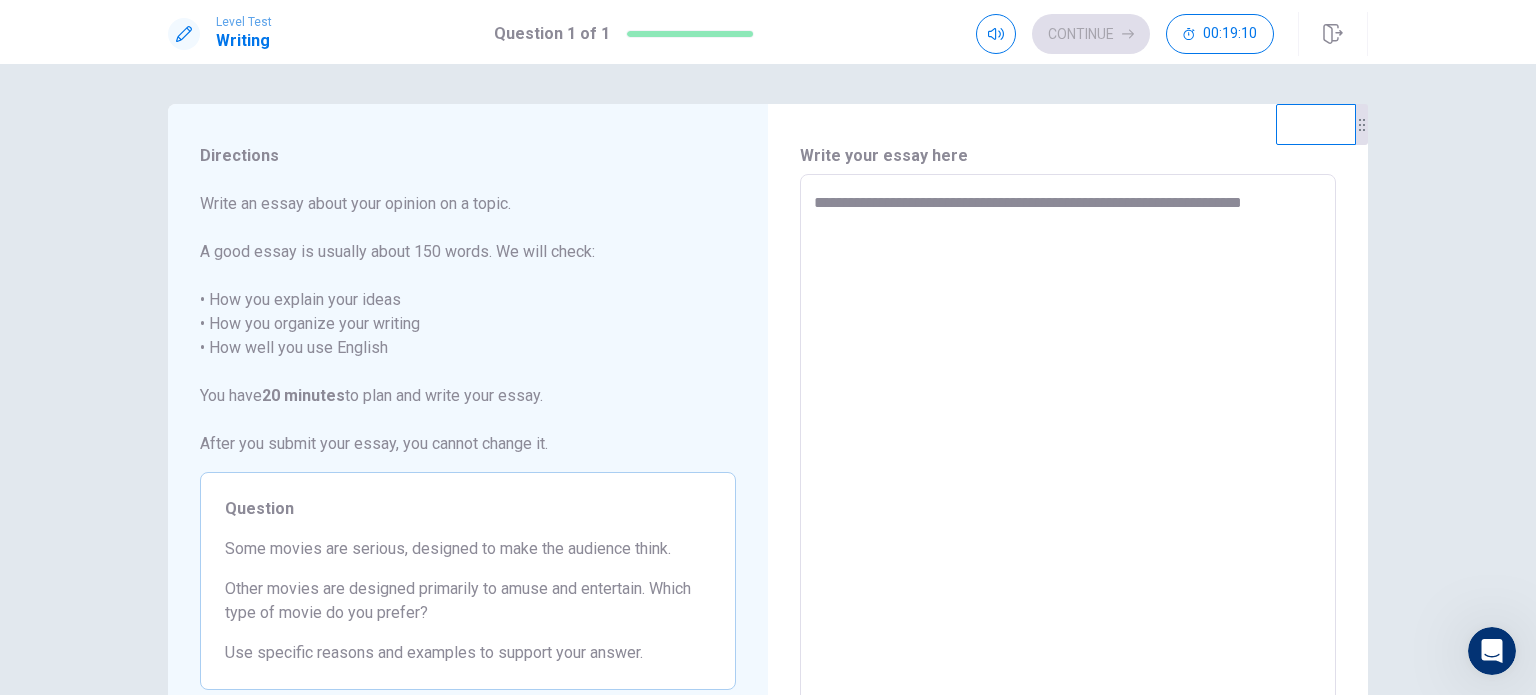 type on "*" 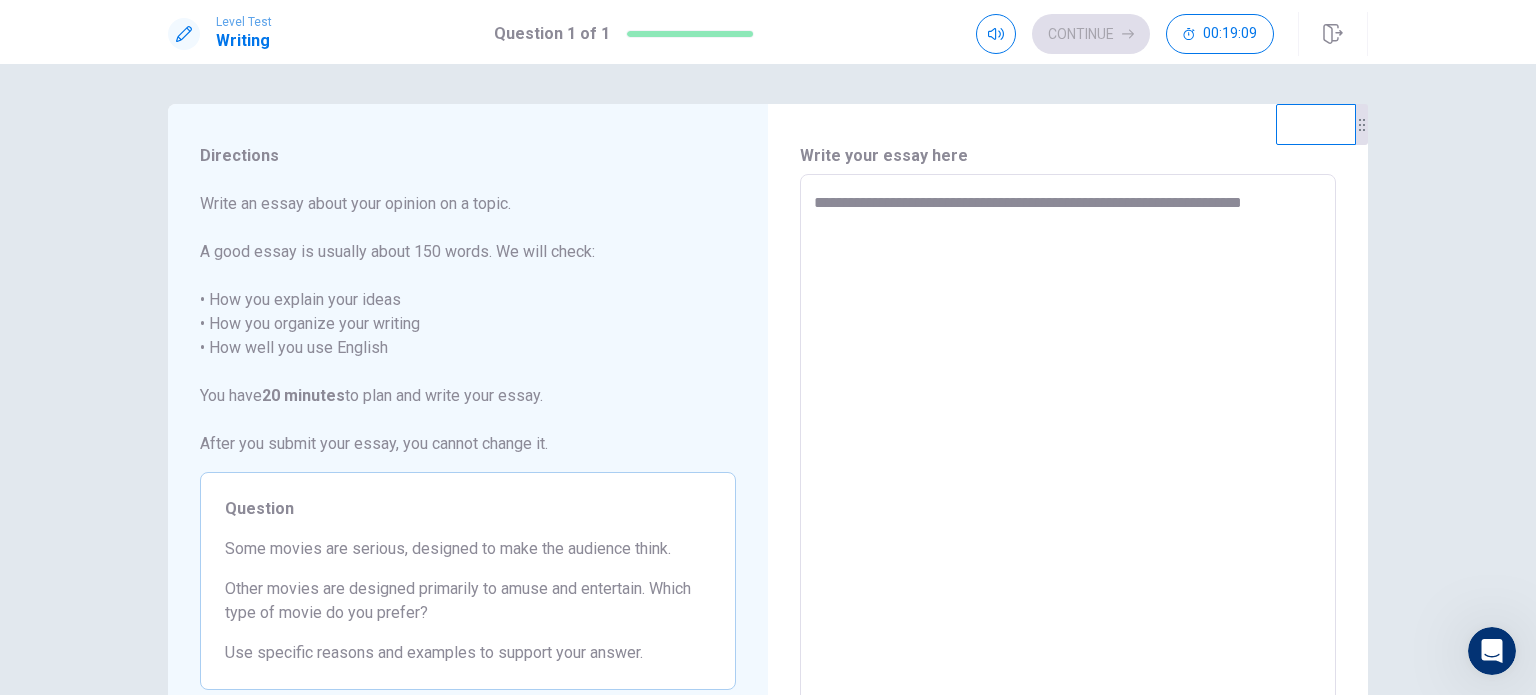 type on "**********" 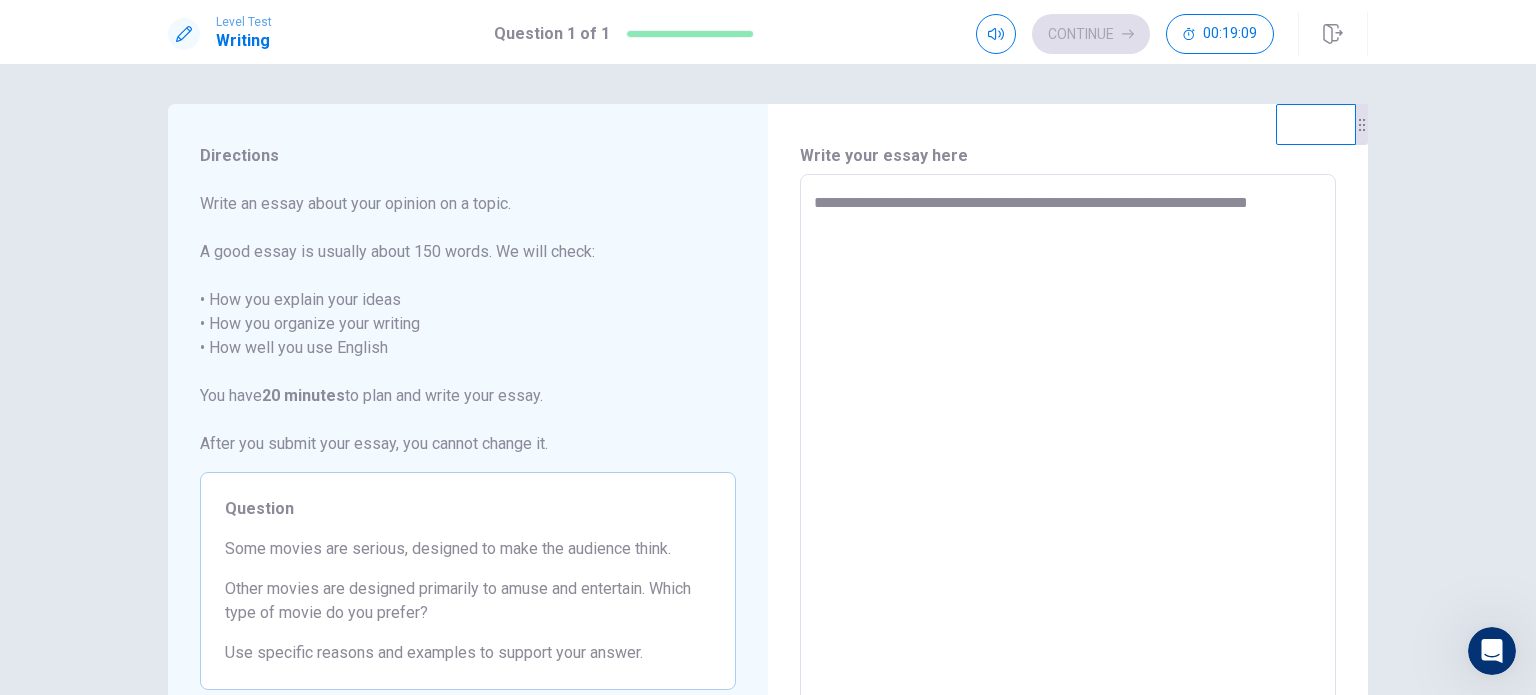 type on "*" 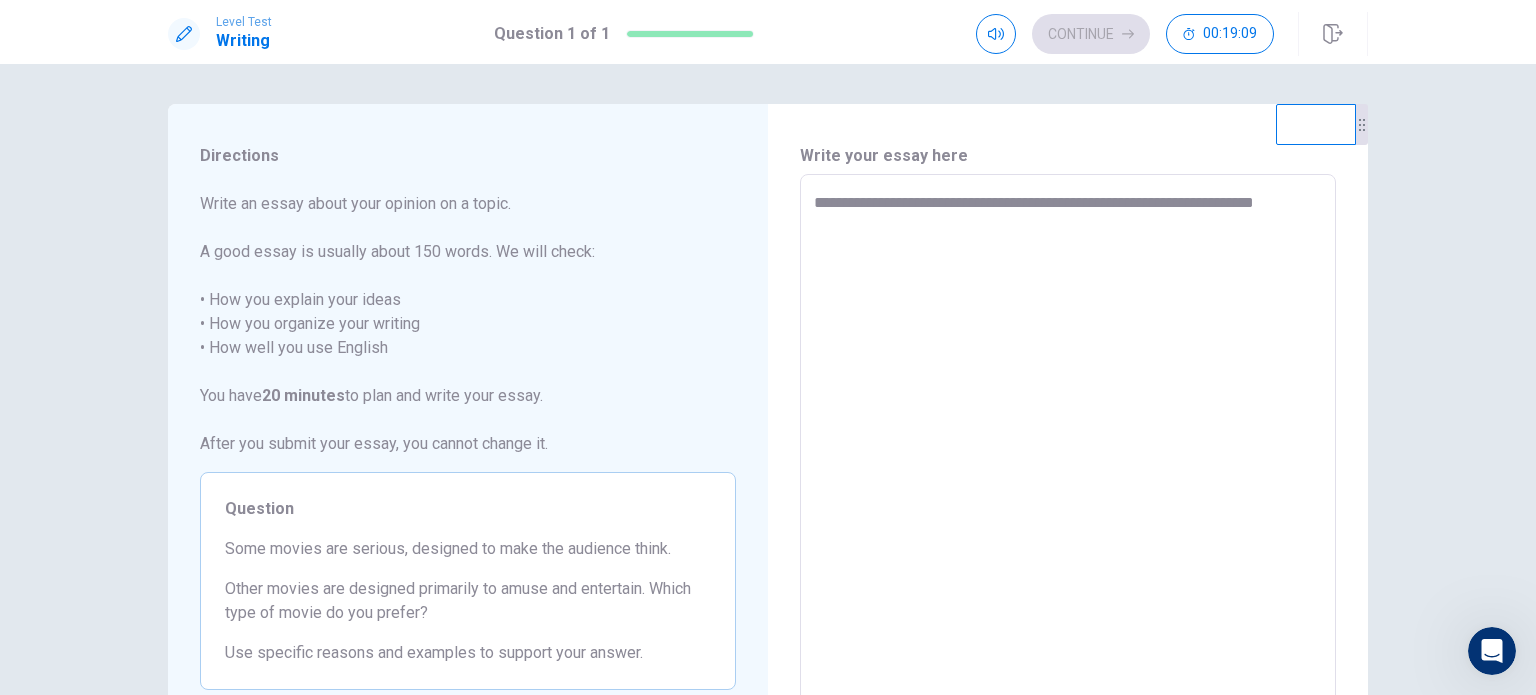 type on "*" 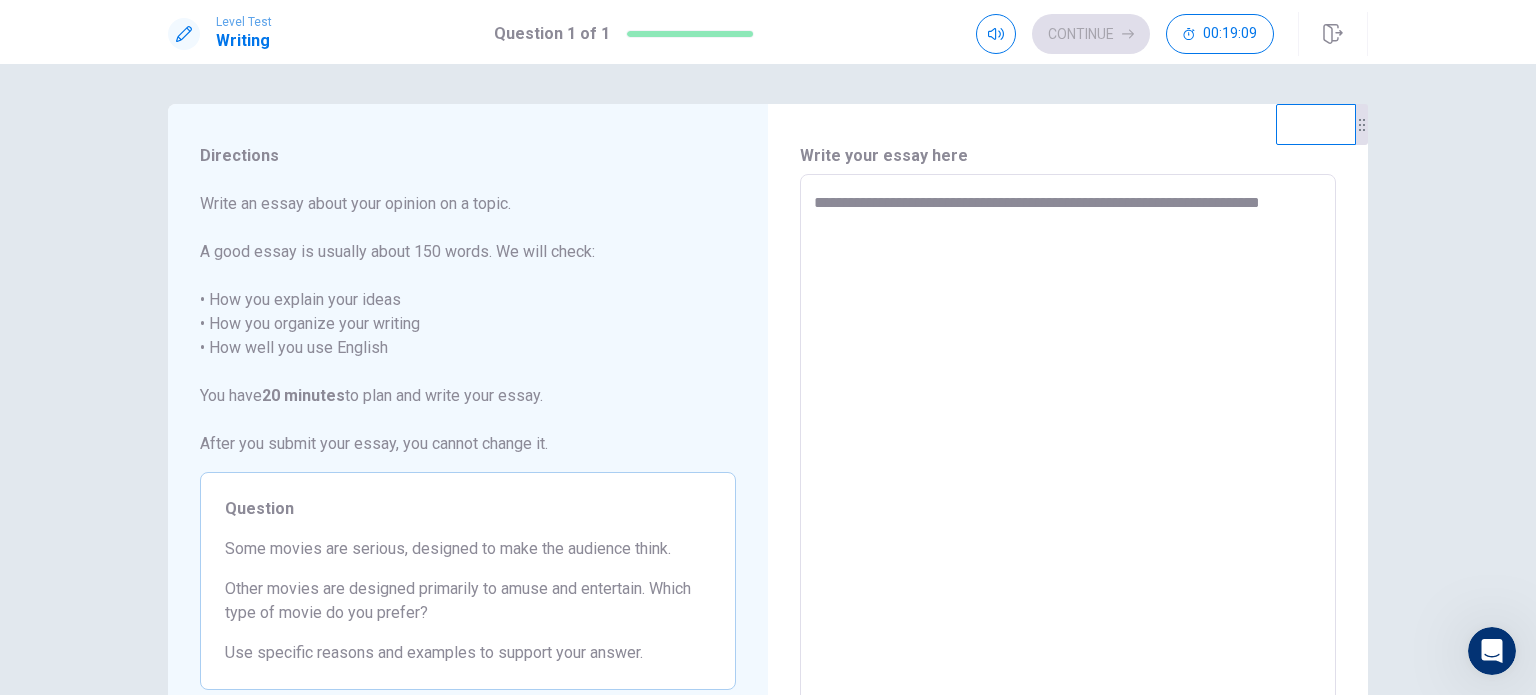 type on "*" 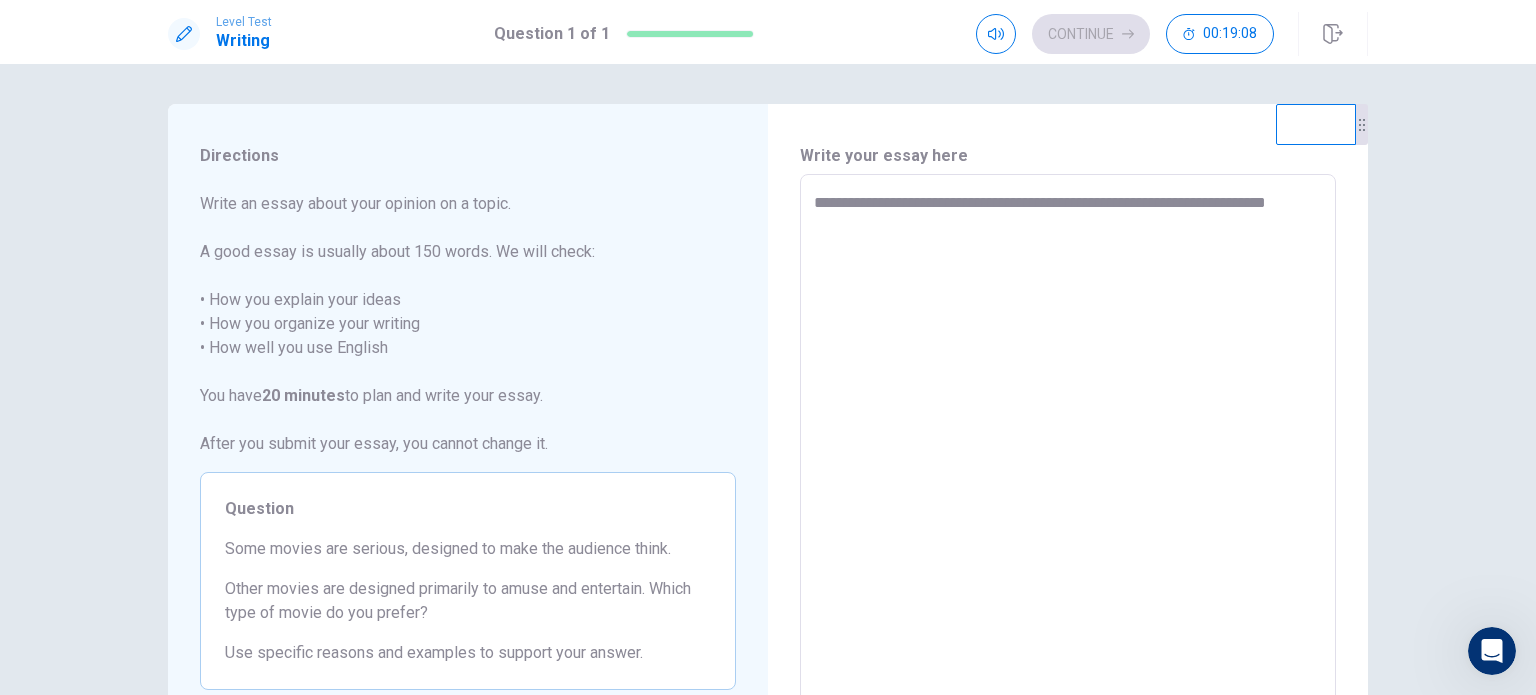 type on "*" 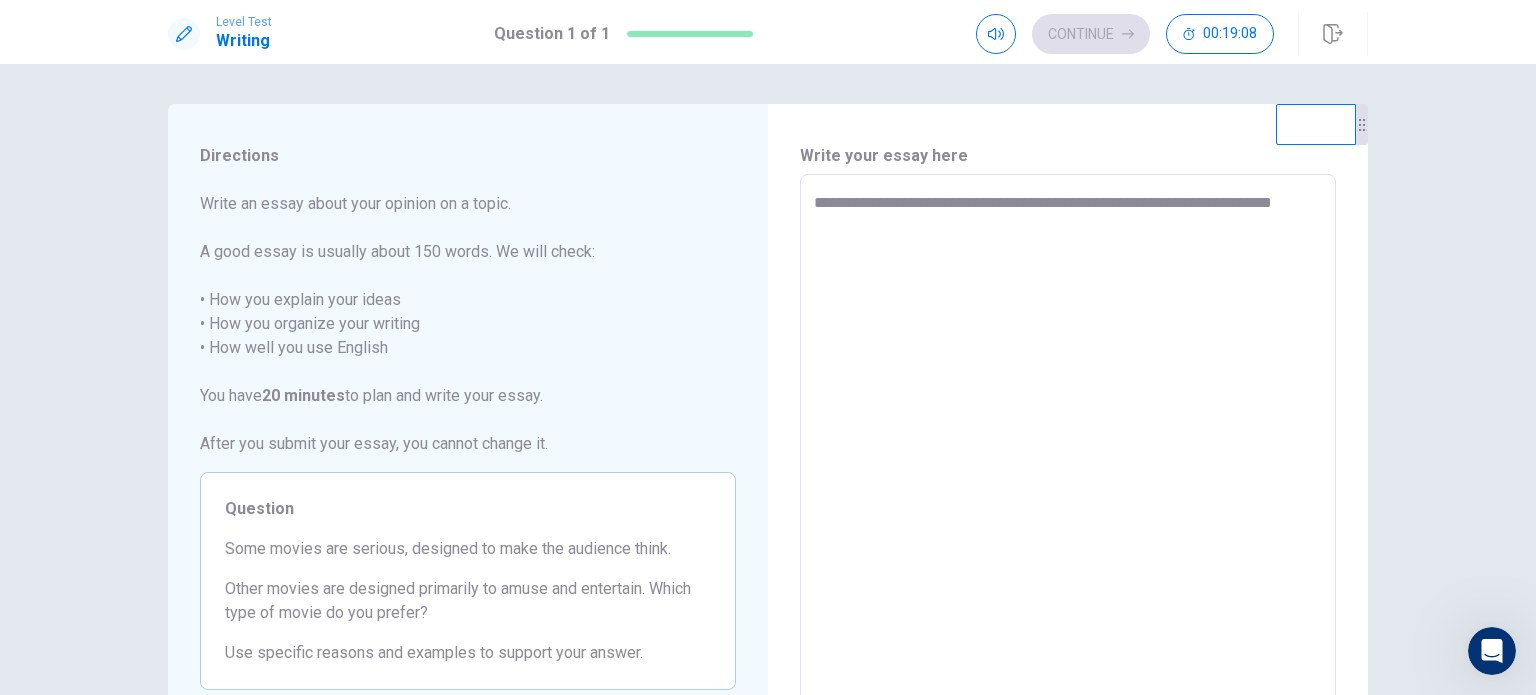 type on "*" 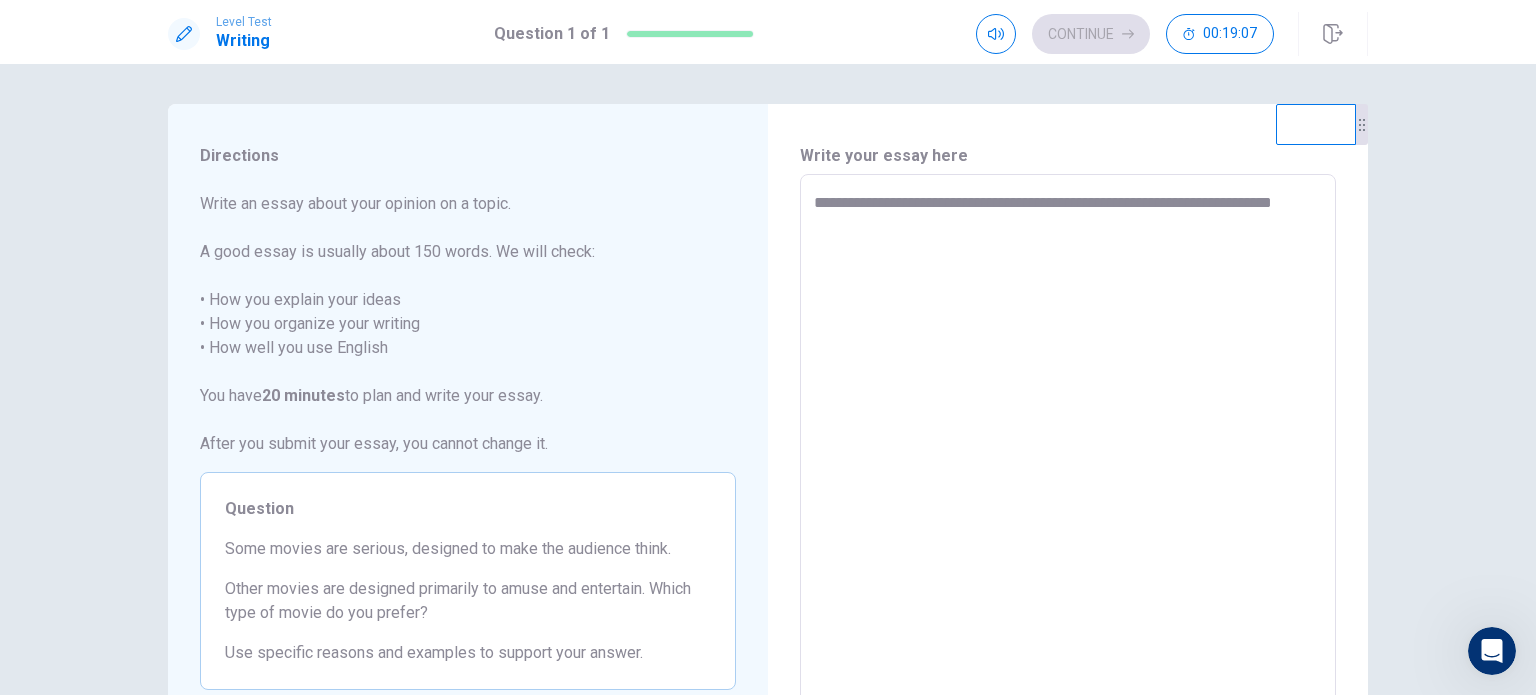 type on "**********" 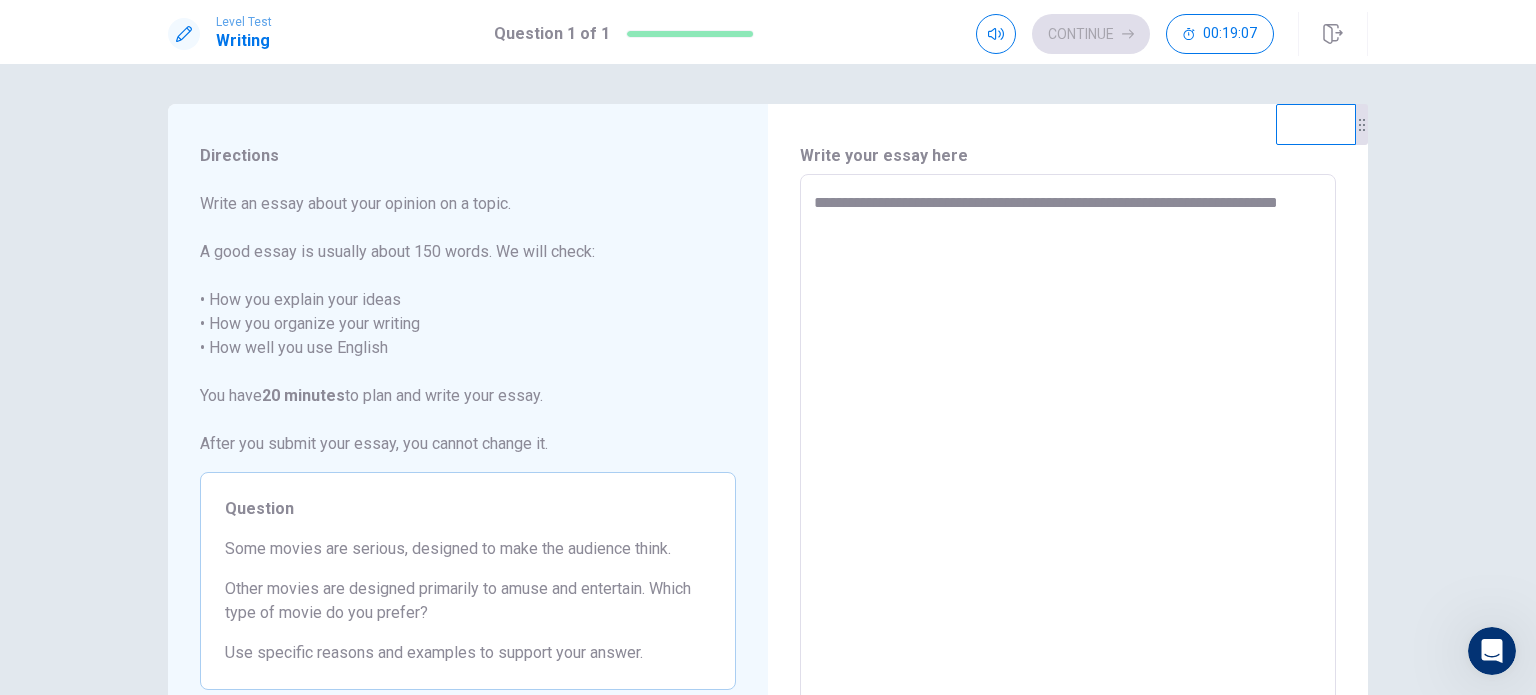 type on "*" 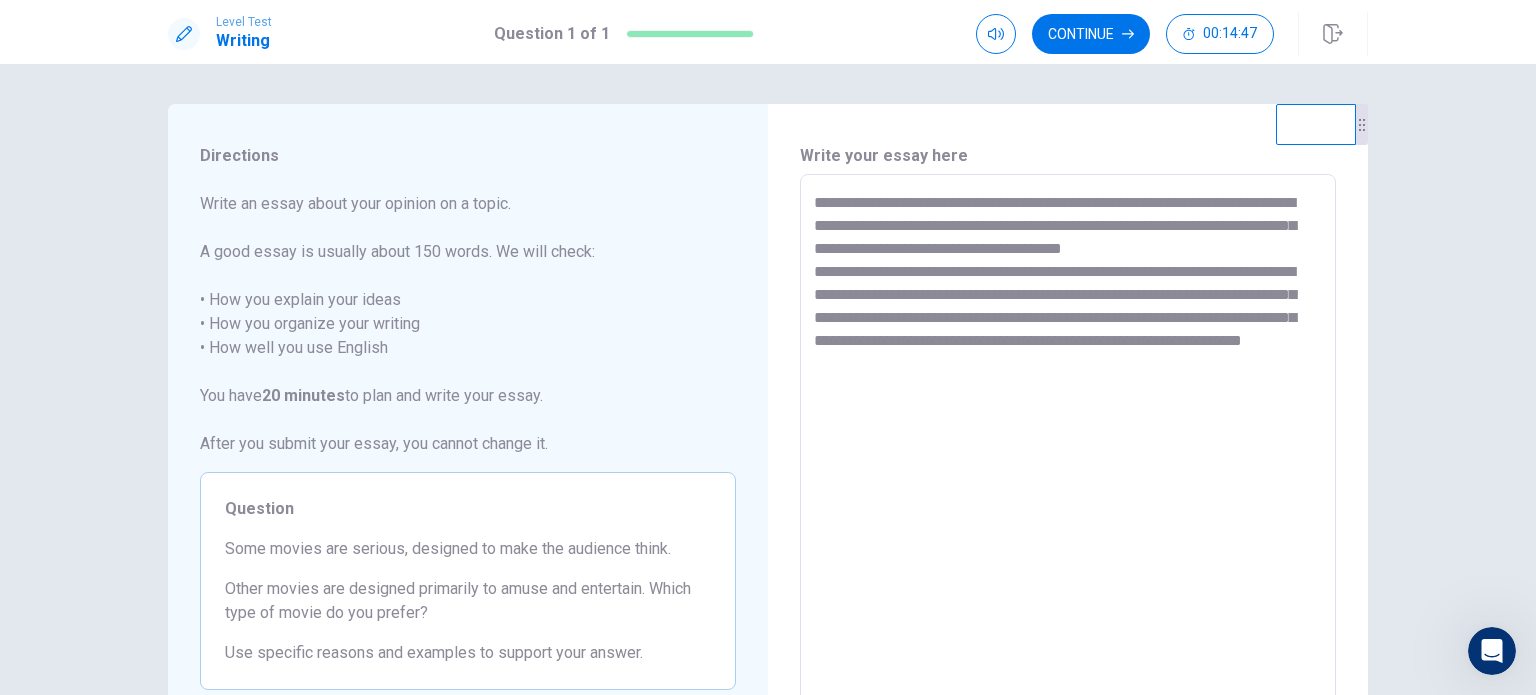 scroll, scrollTop: 0, scrollLeft: 0, axis: both 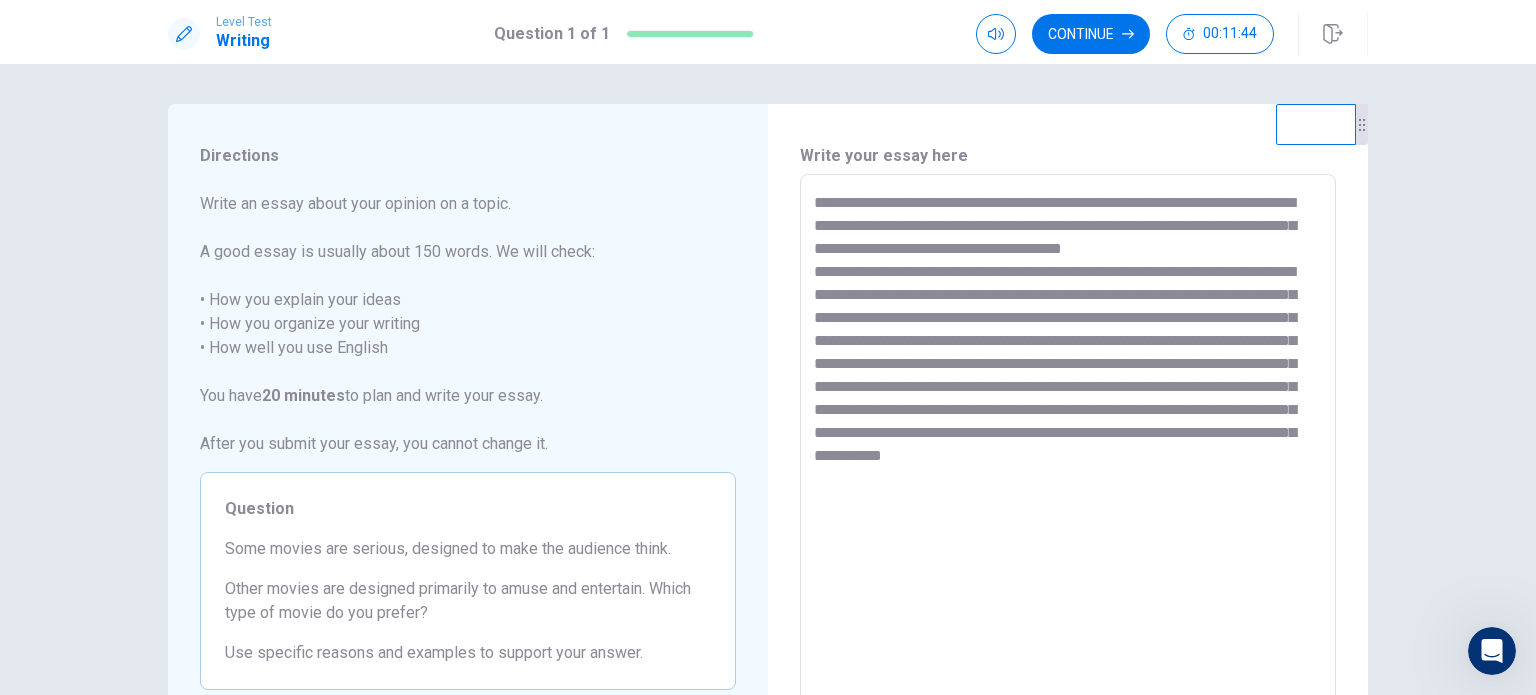 click on "**********" at bounding box center (1068, 451) 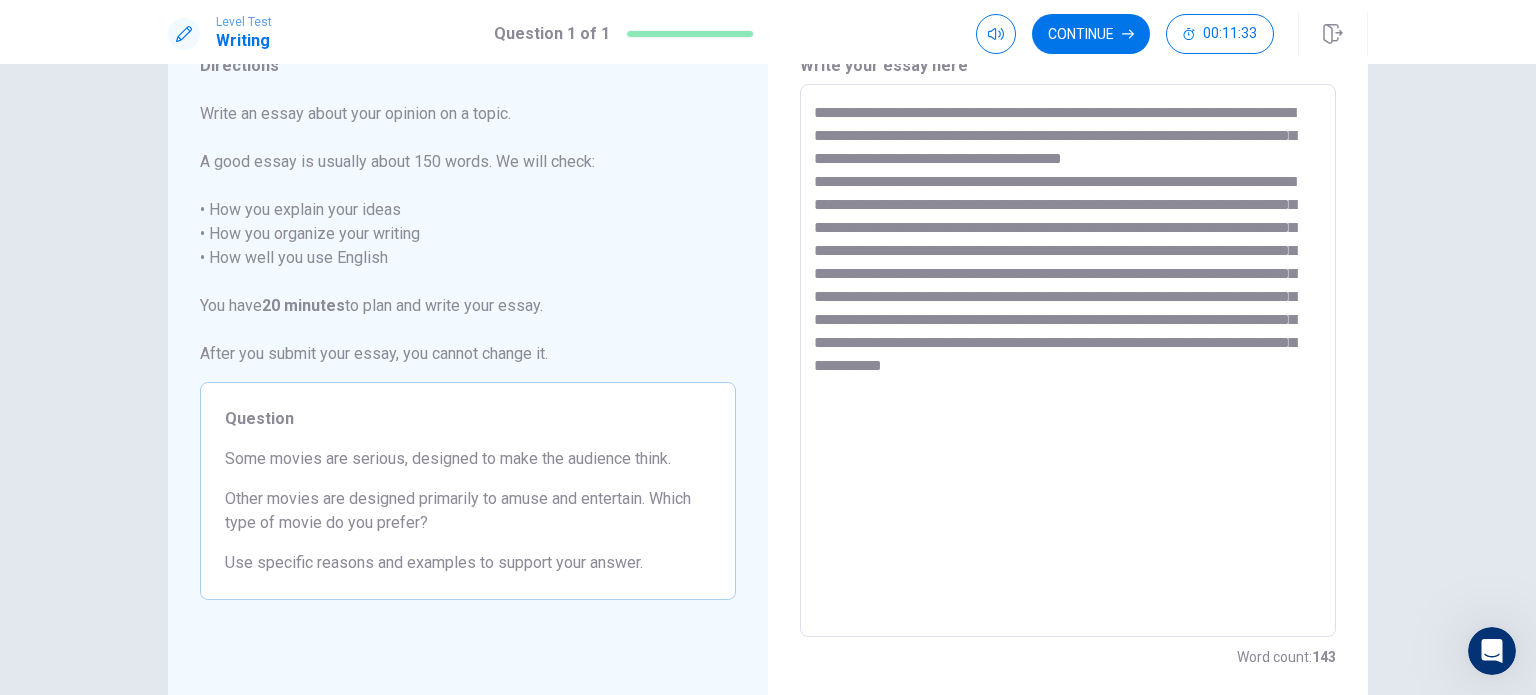 scroll, scrollTop: 100, scrollLeft: 0, axis: vertical 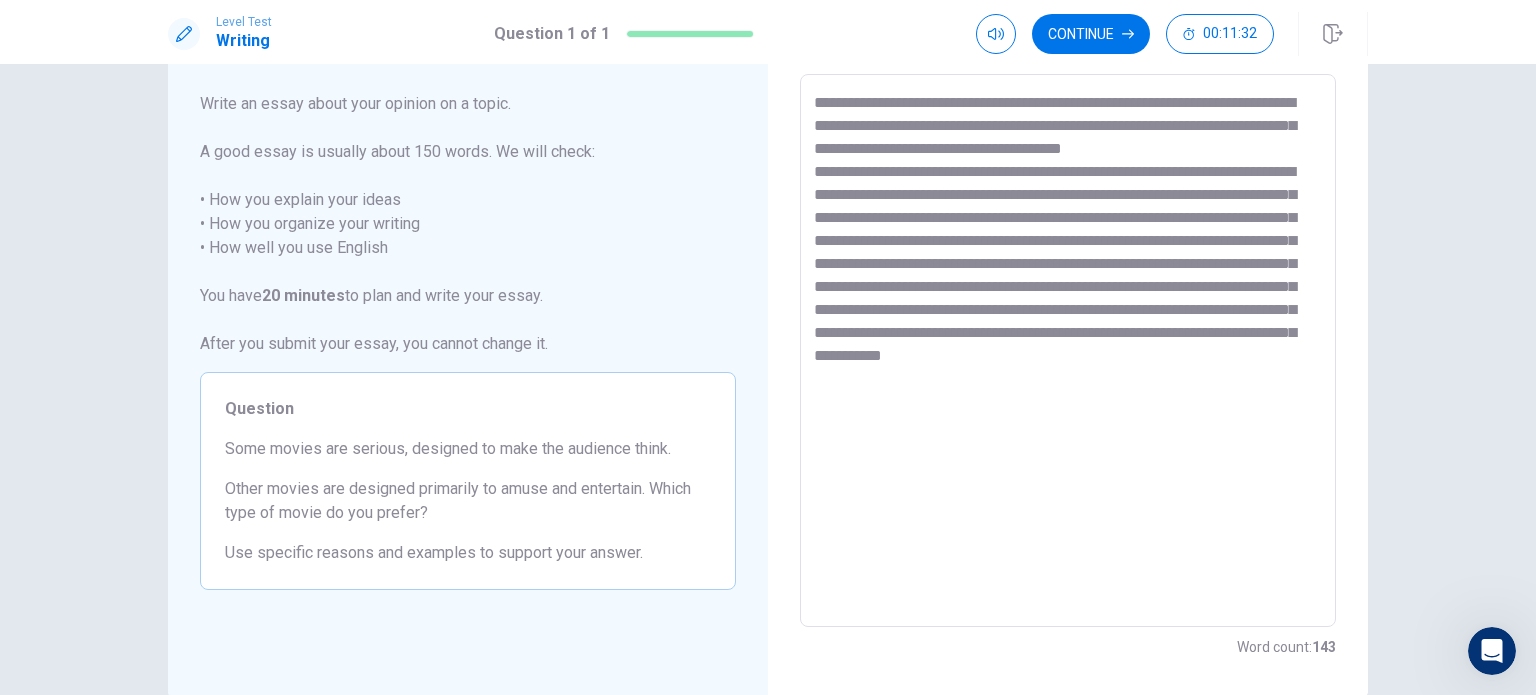 click on "**********" at bounding box center [1068, 351] 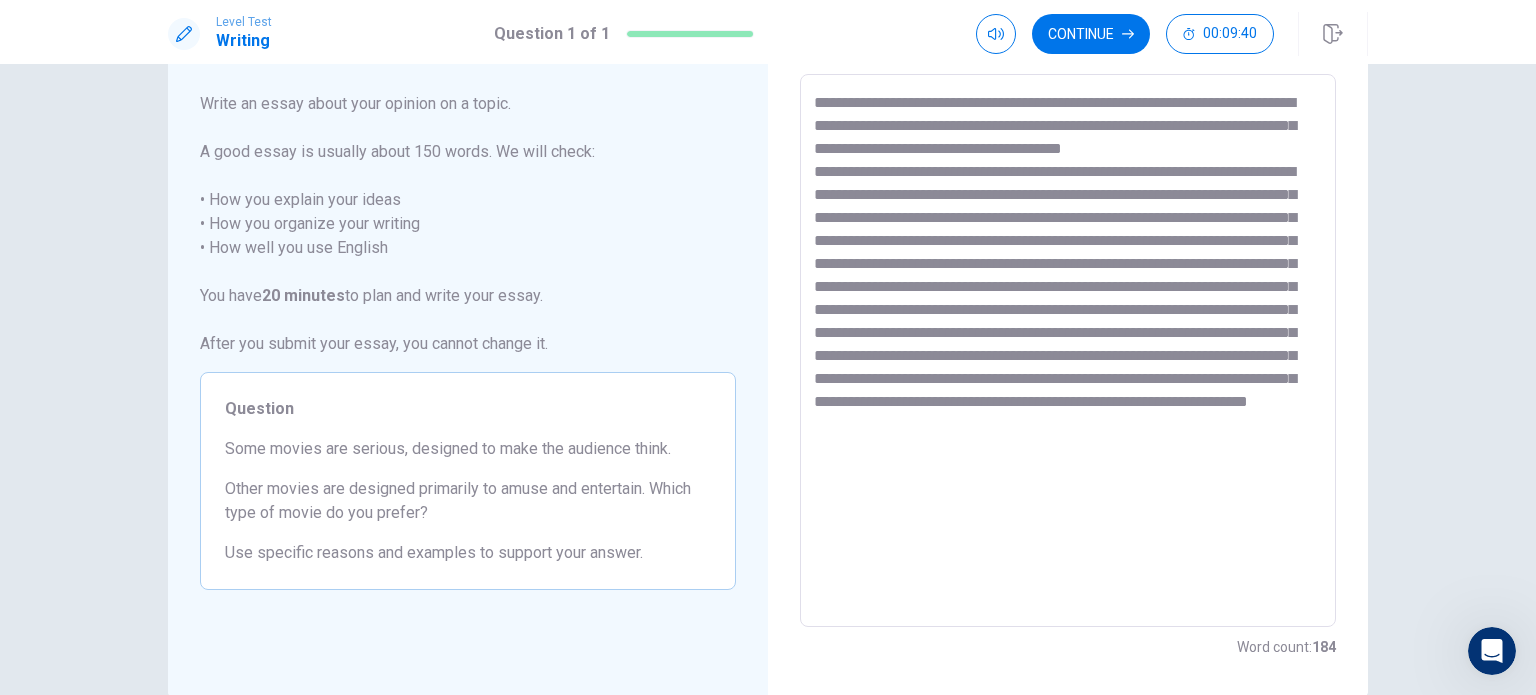 click at bounding box center (1068, 351) 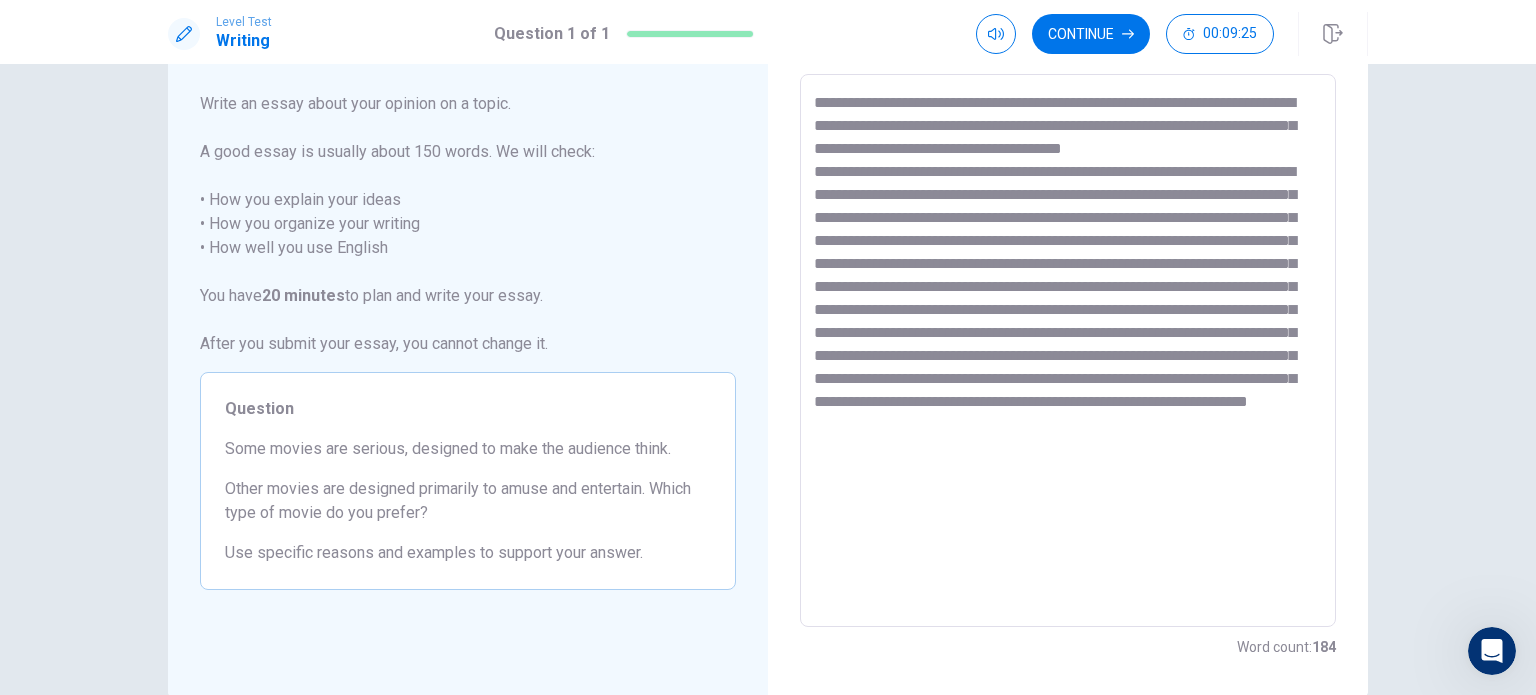 click at bounding box center [1068, 351] 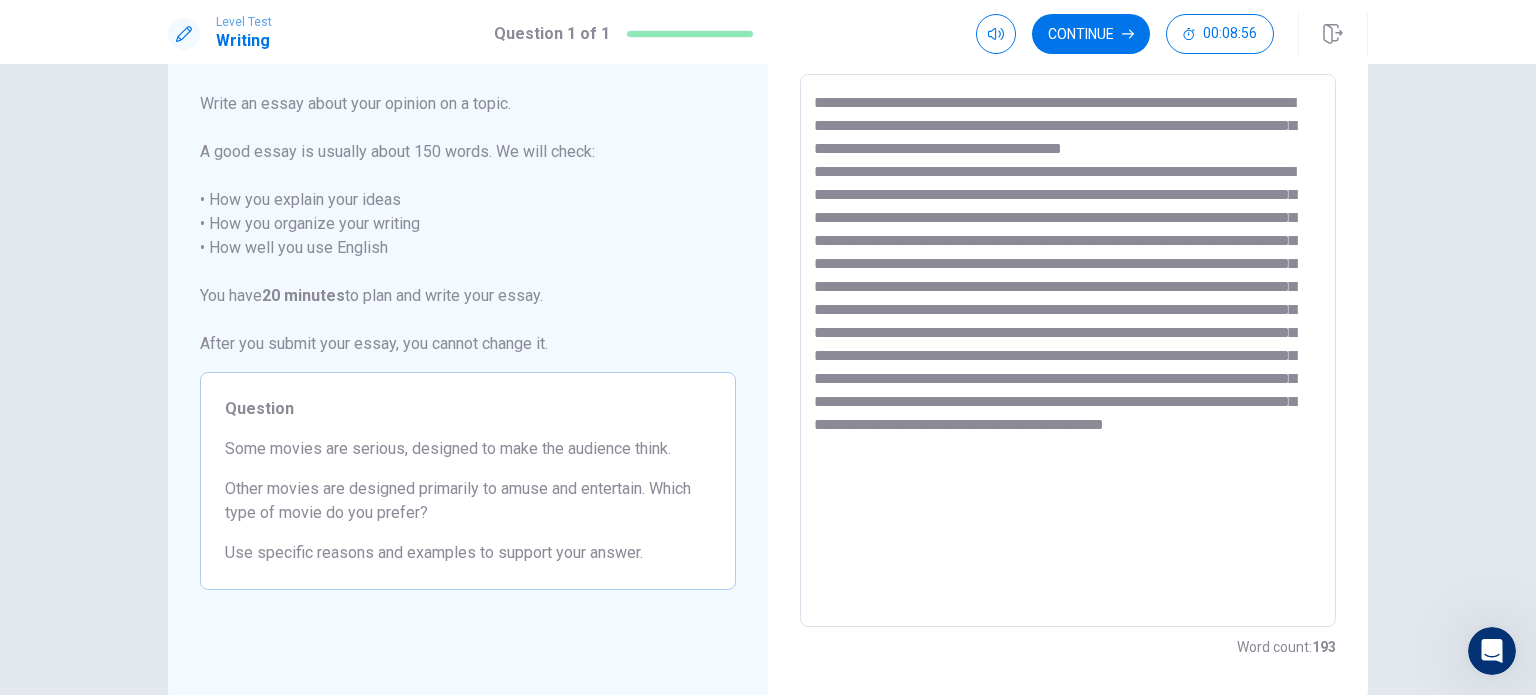 click at bounding box center [1068, 351] 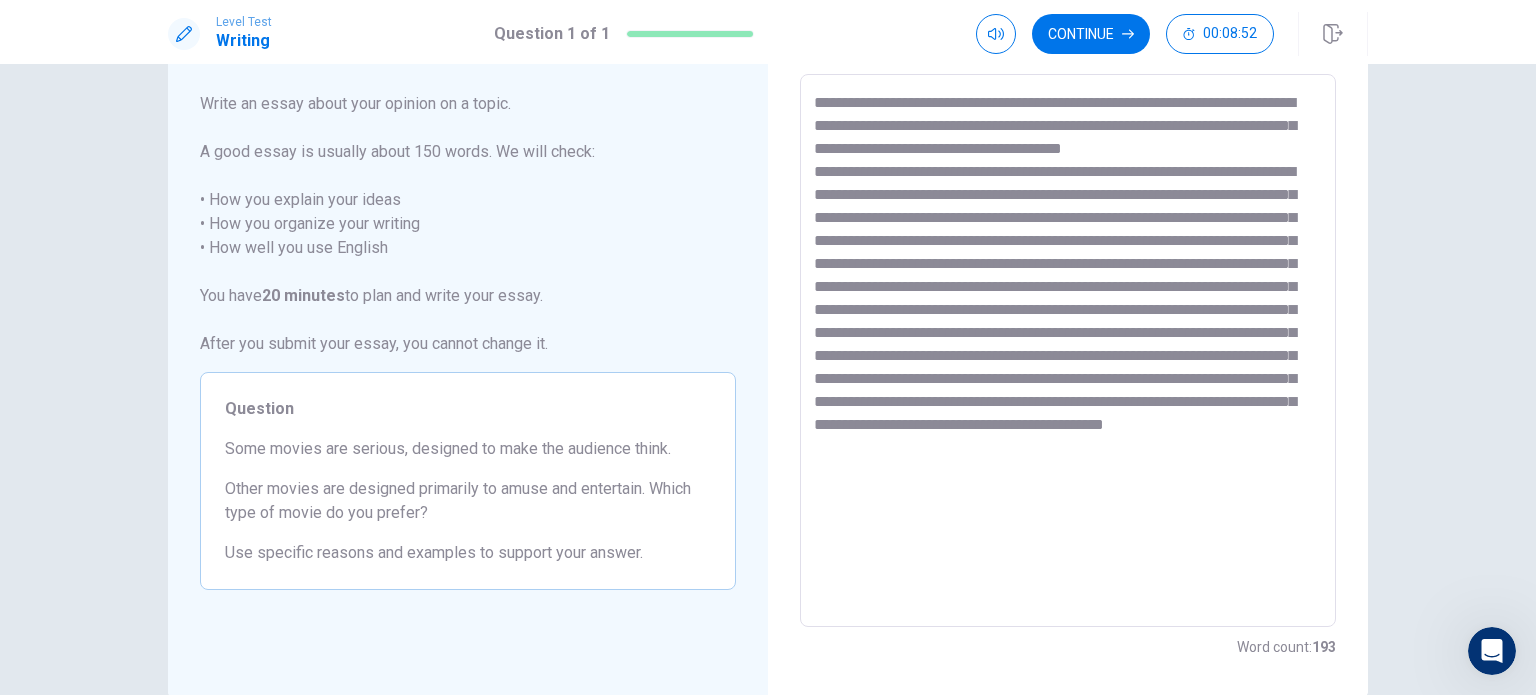 click at bounding box center (1068, 351) 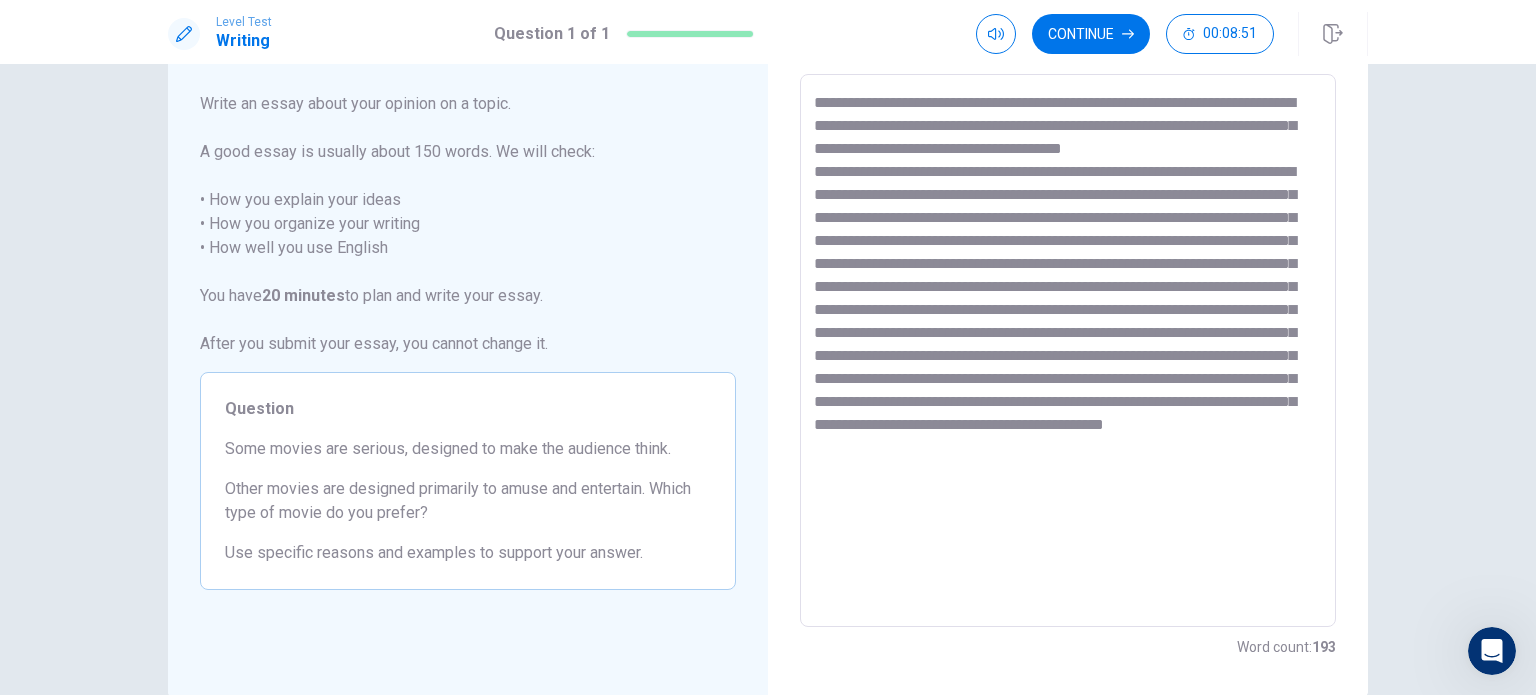 click at bounding box center [1068, 351] 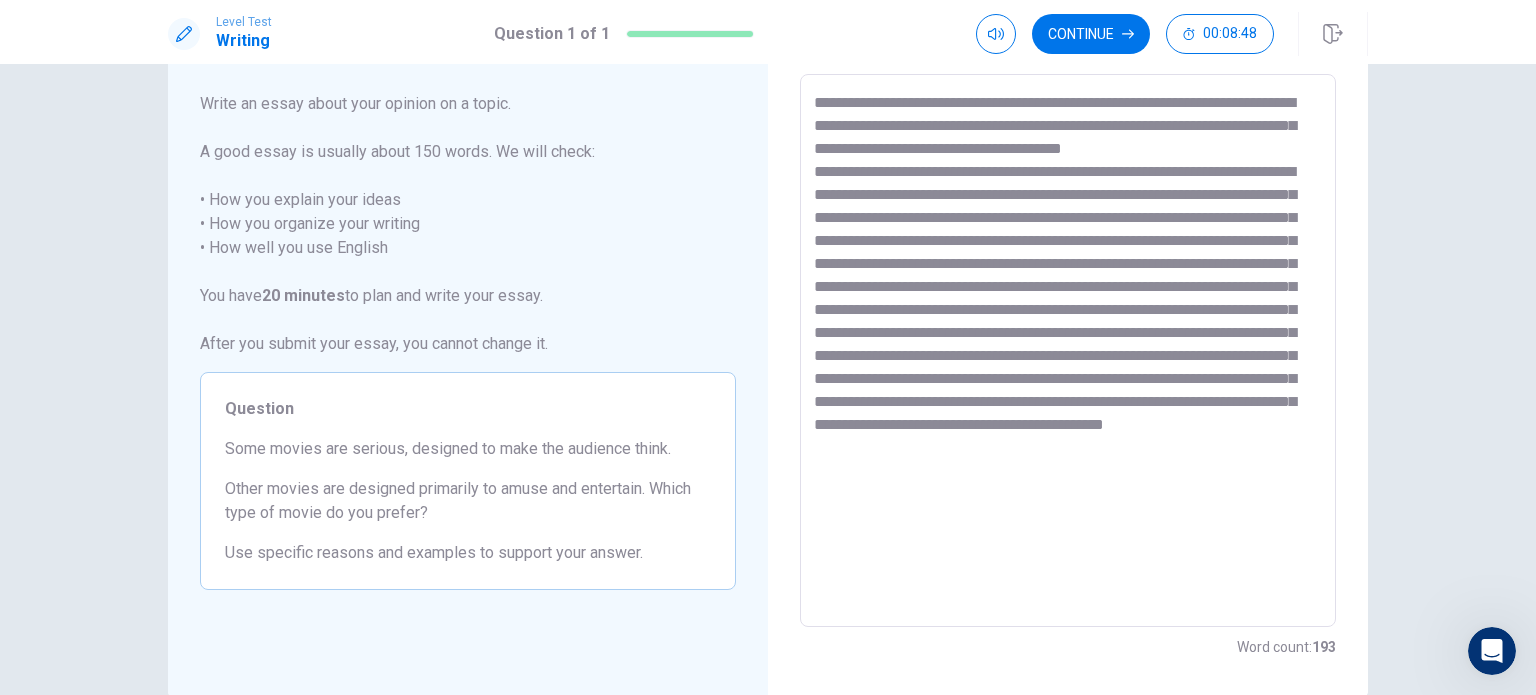 click at bounding box center (1068, 351) 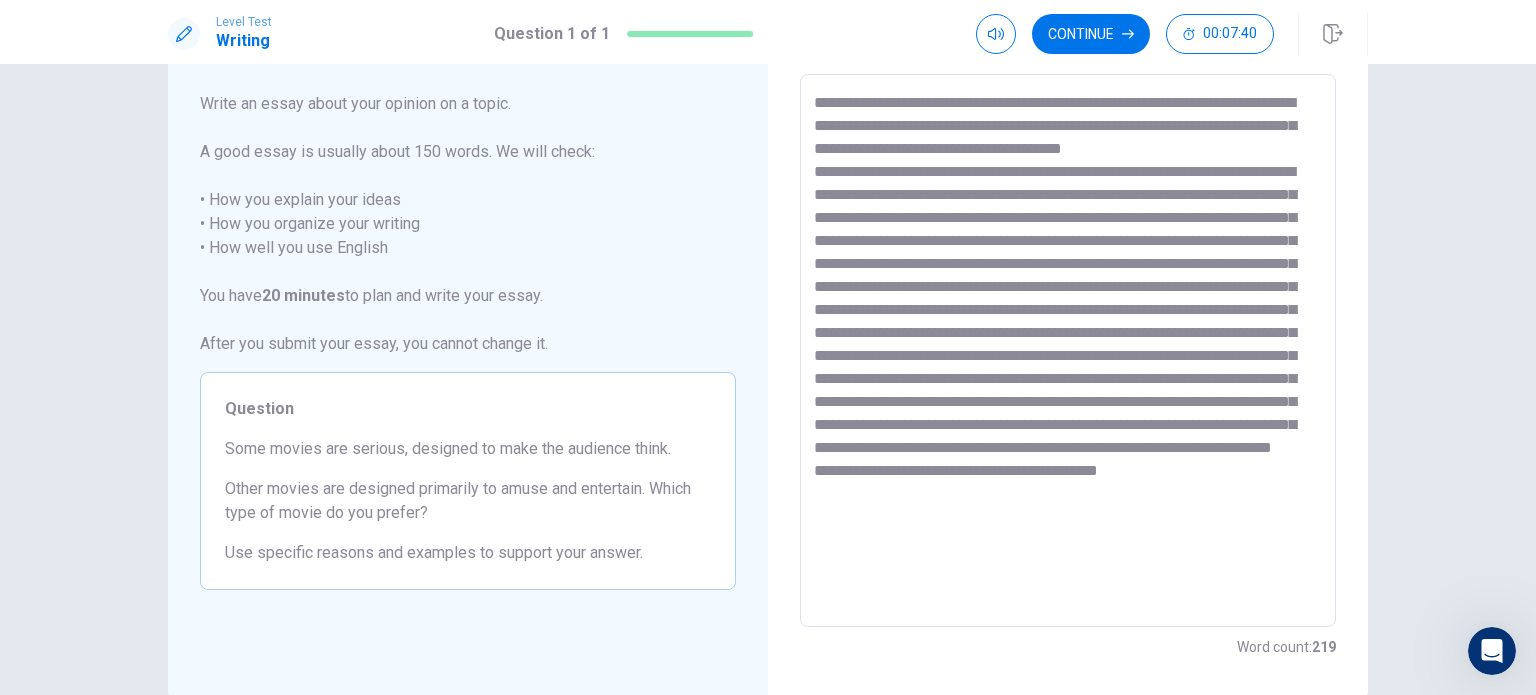 click at bounding box center [1068, 351] 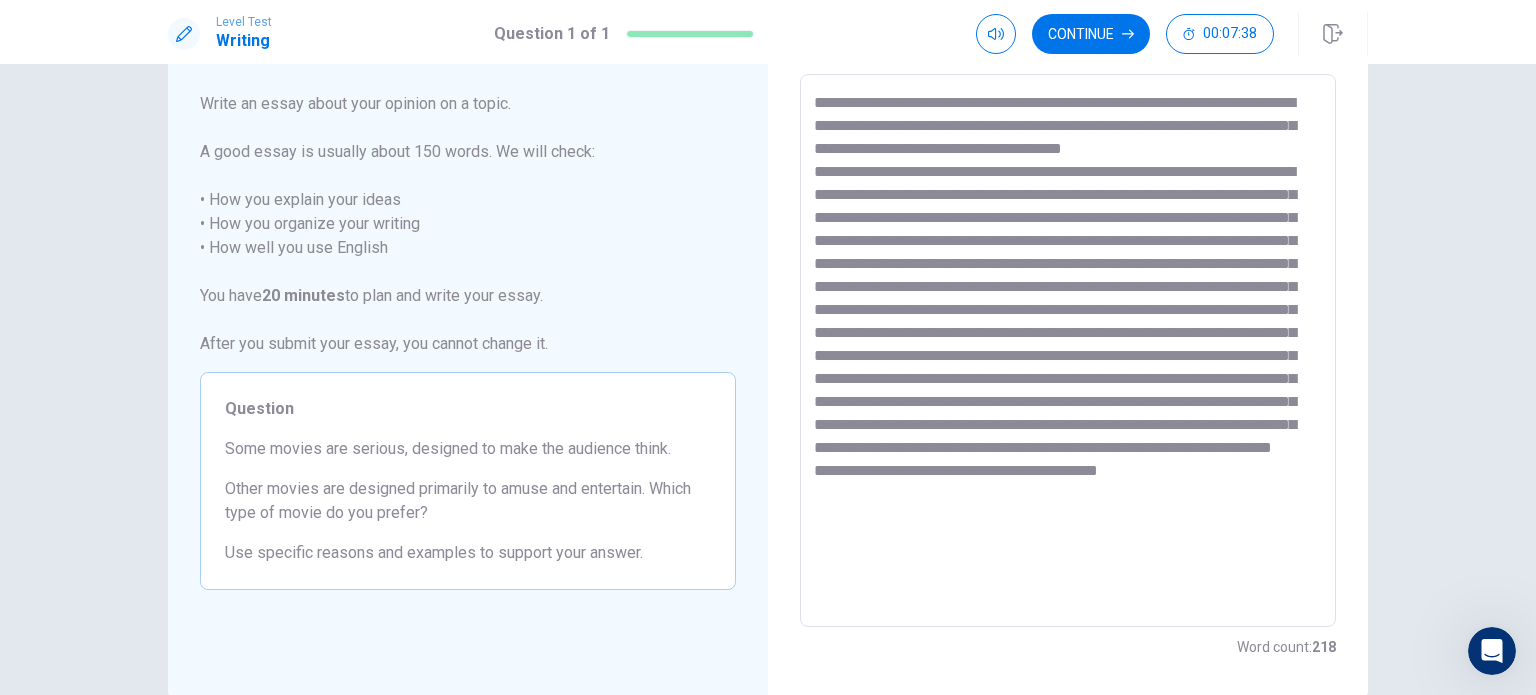 click at bounding box center [1068, 351] 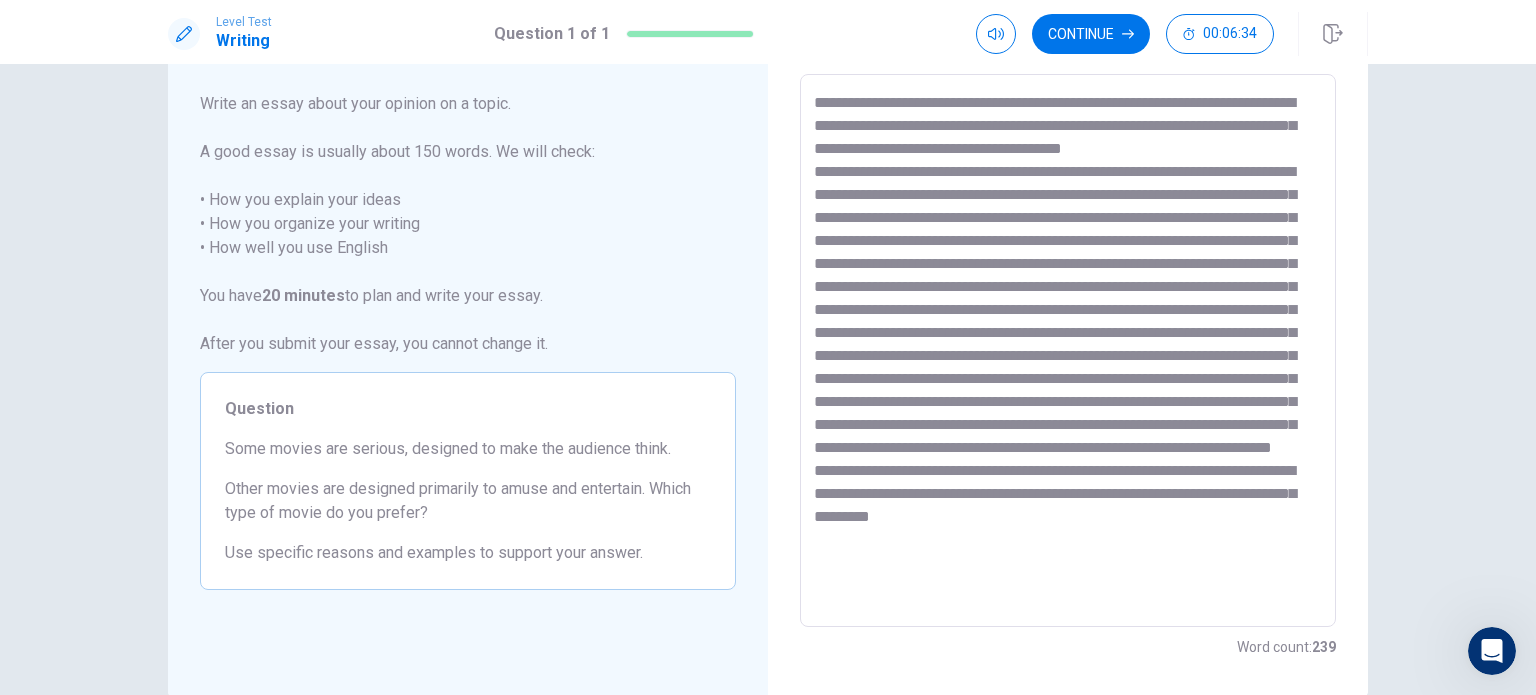 click at bounding box center [1068, 351] 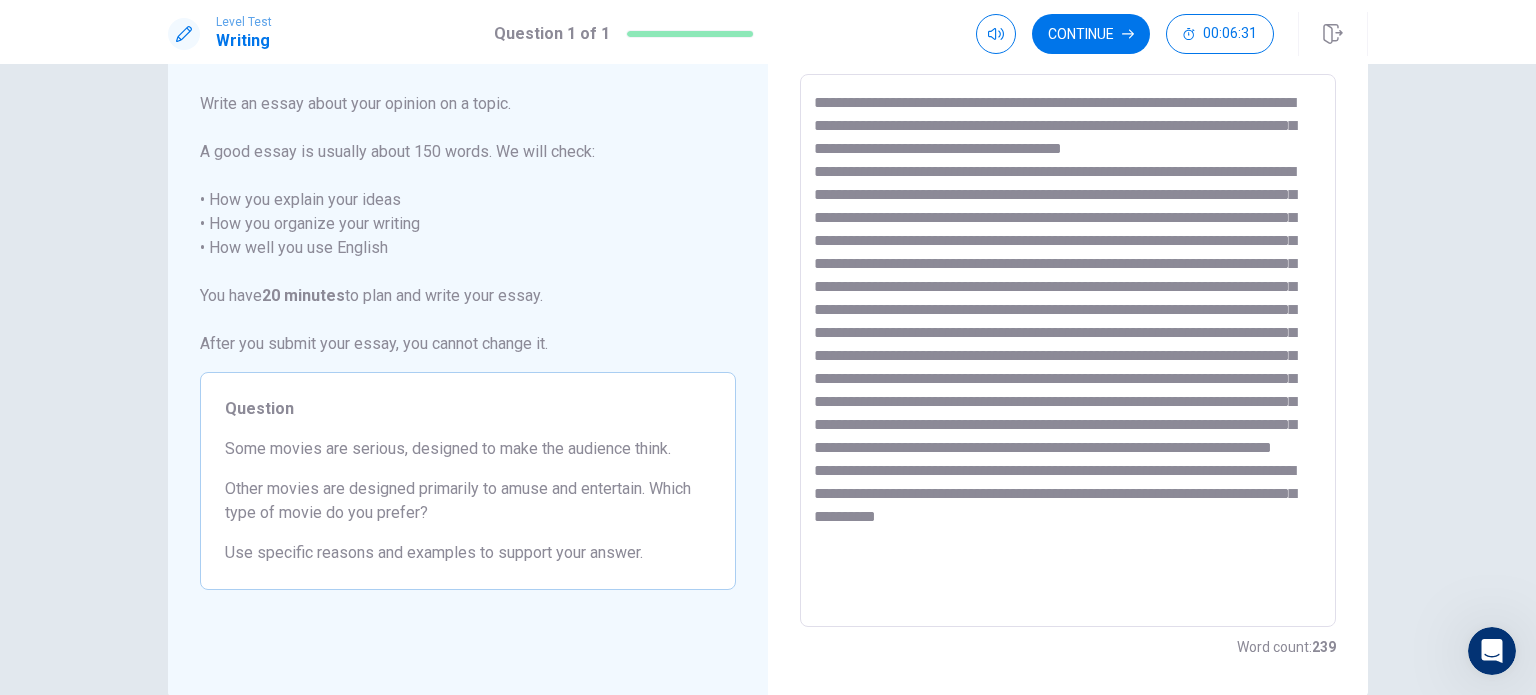 click at bounding box center (1068, 351) 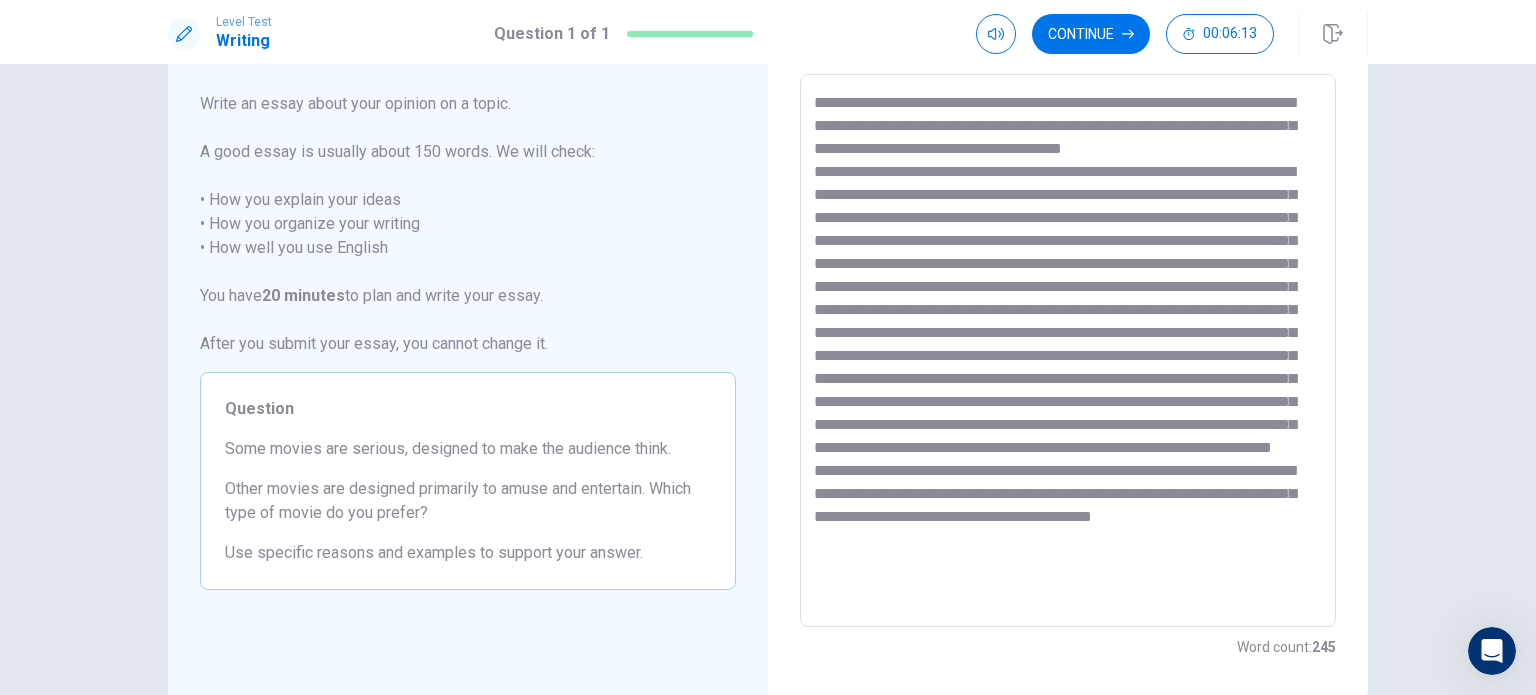 scroll, scrollTop: 8, scrollLeft: 0, axis: vertical 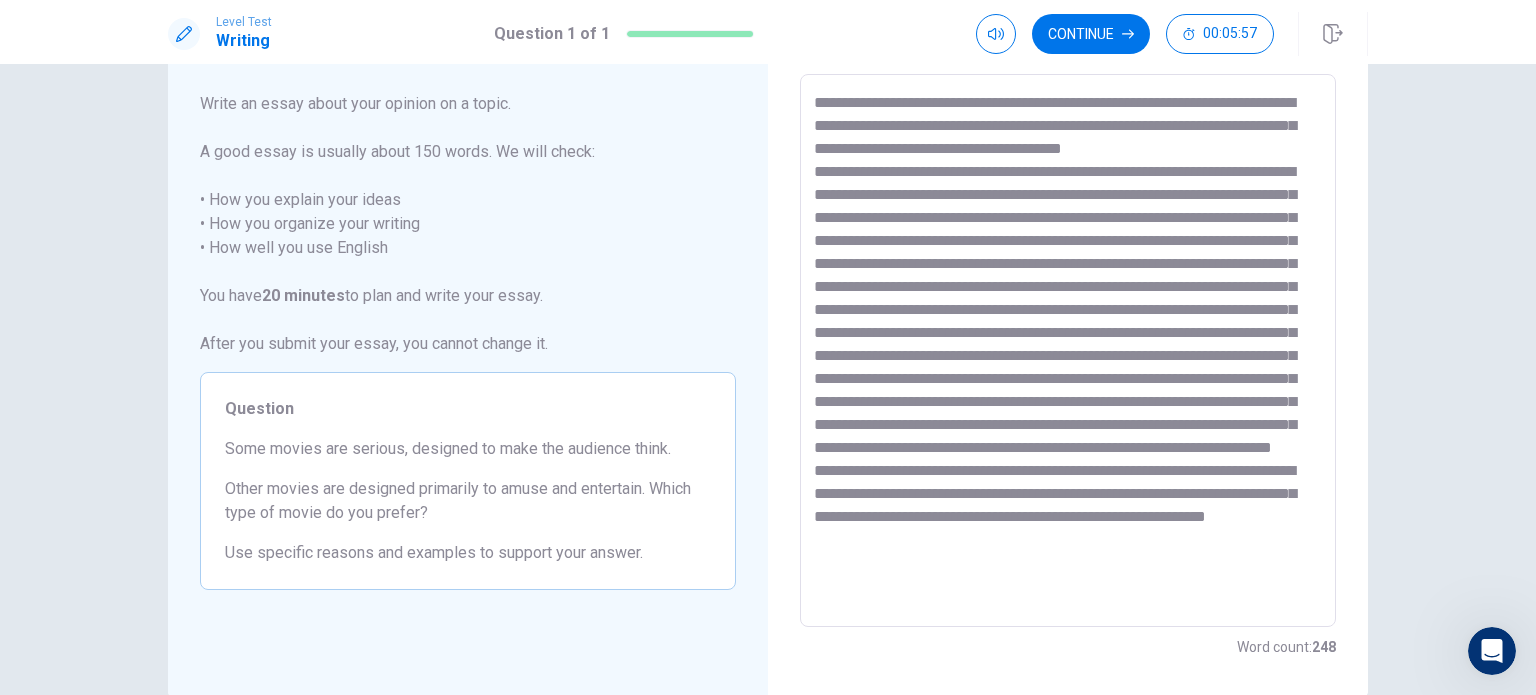 click at bounding box center (1068, 351) 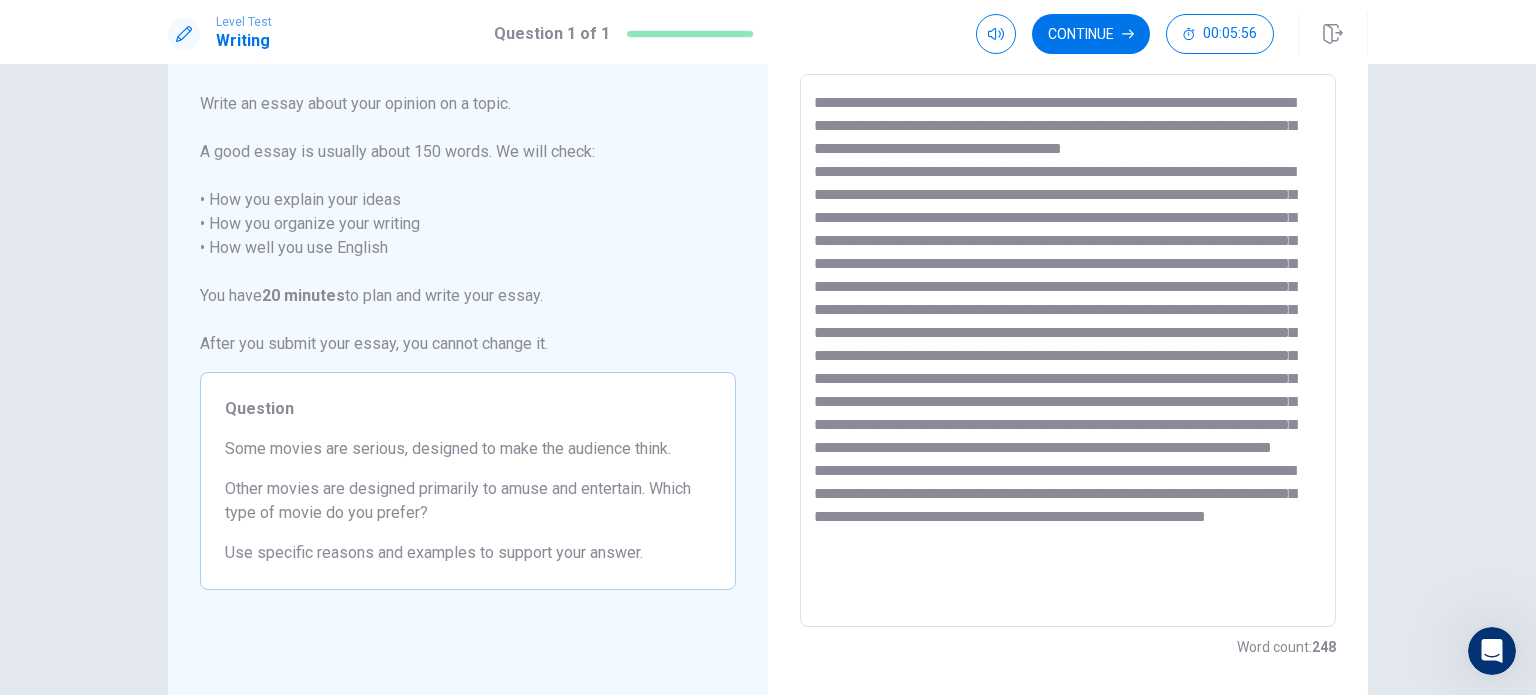 click at bounding box center [1068, 351] 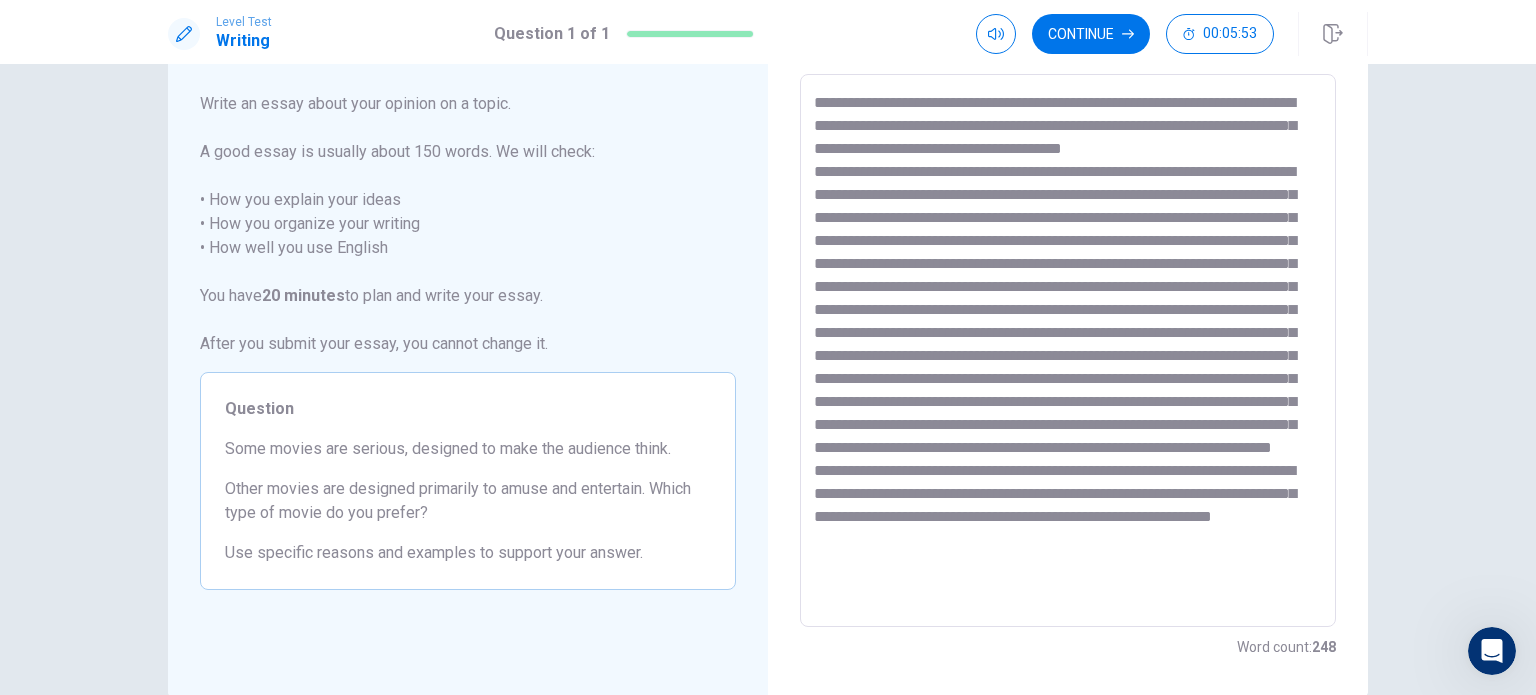 click at bounding box center [1068, 351] 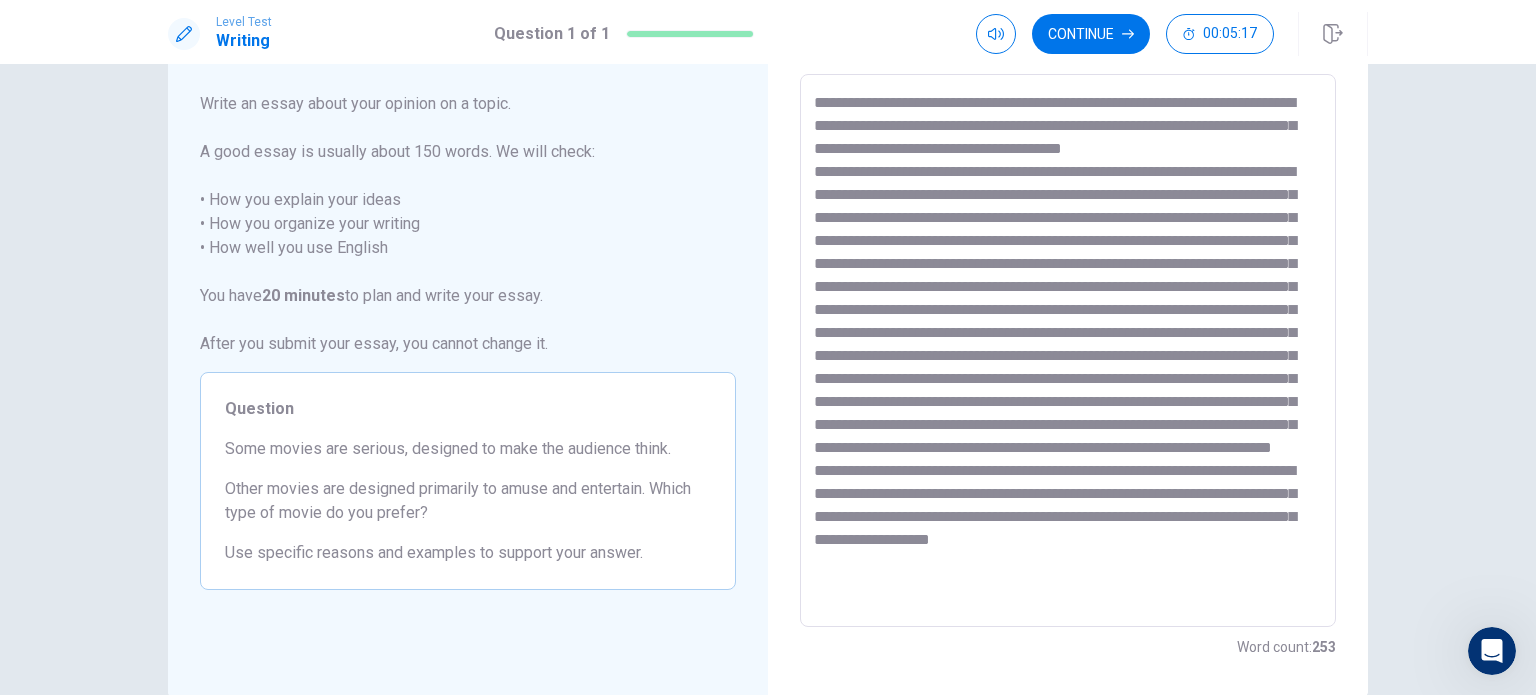click at bounding box center [1068, 351] 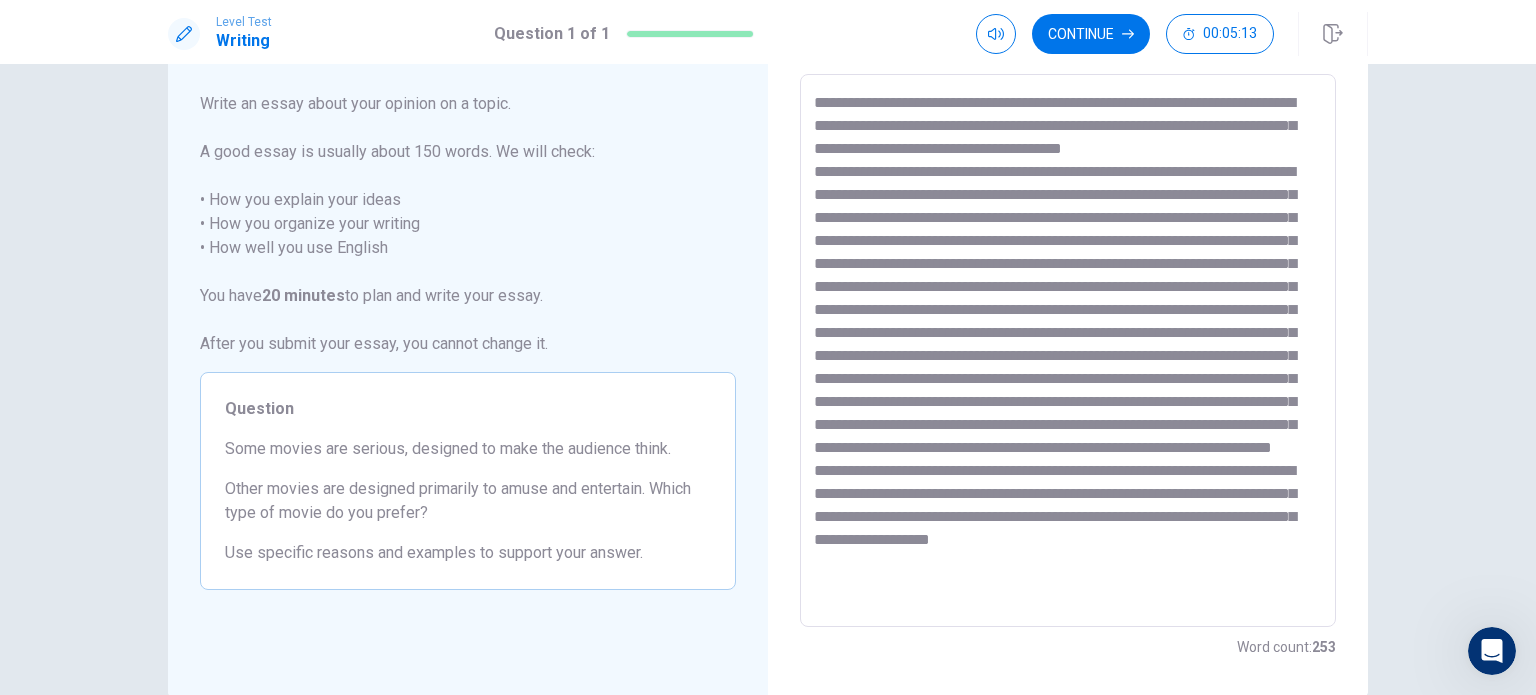 click at bounding box center [1068, 351] 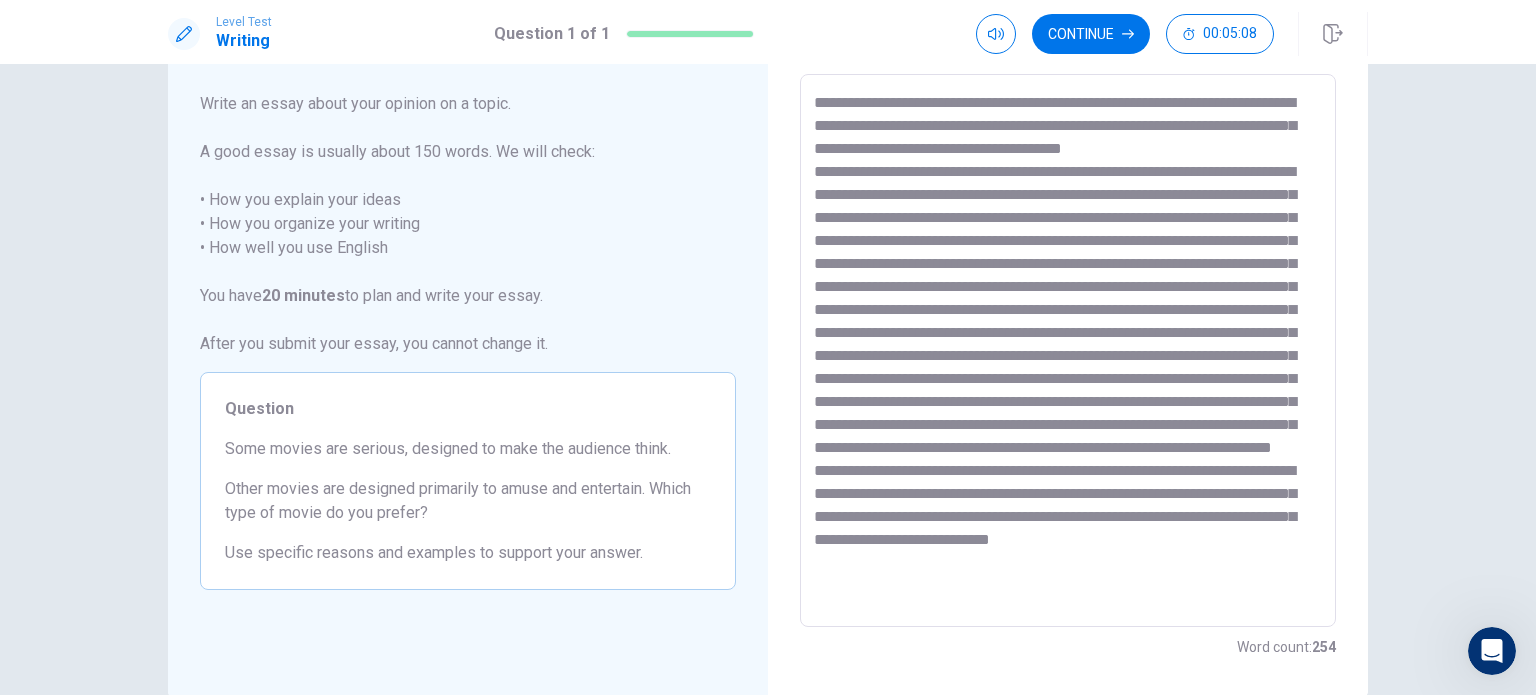 click at bounding box center (1068, 351) 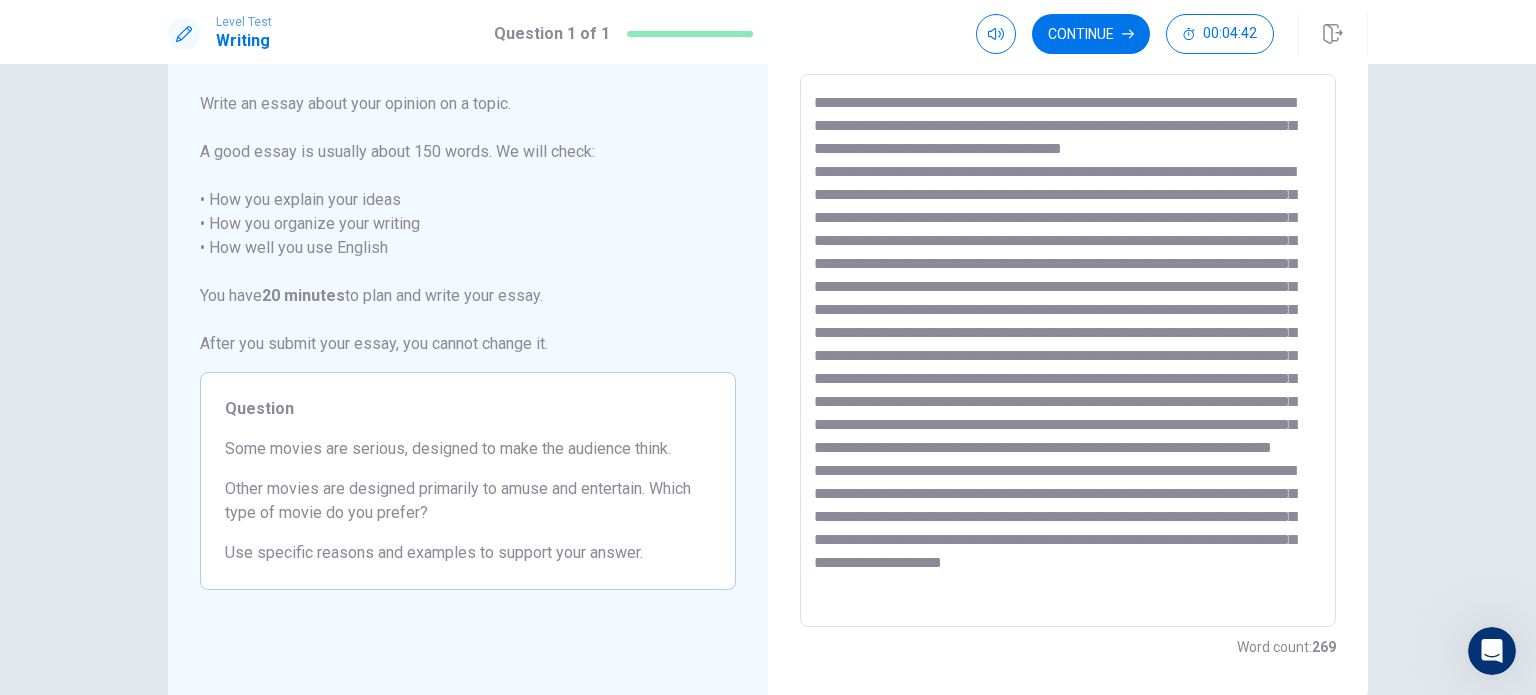 scroll, scrollTop: 53, scrollLeft: 0, axis: vertical 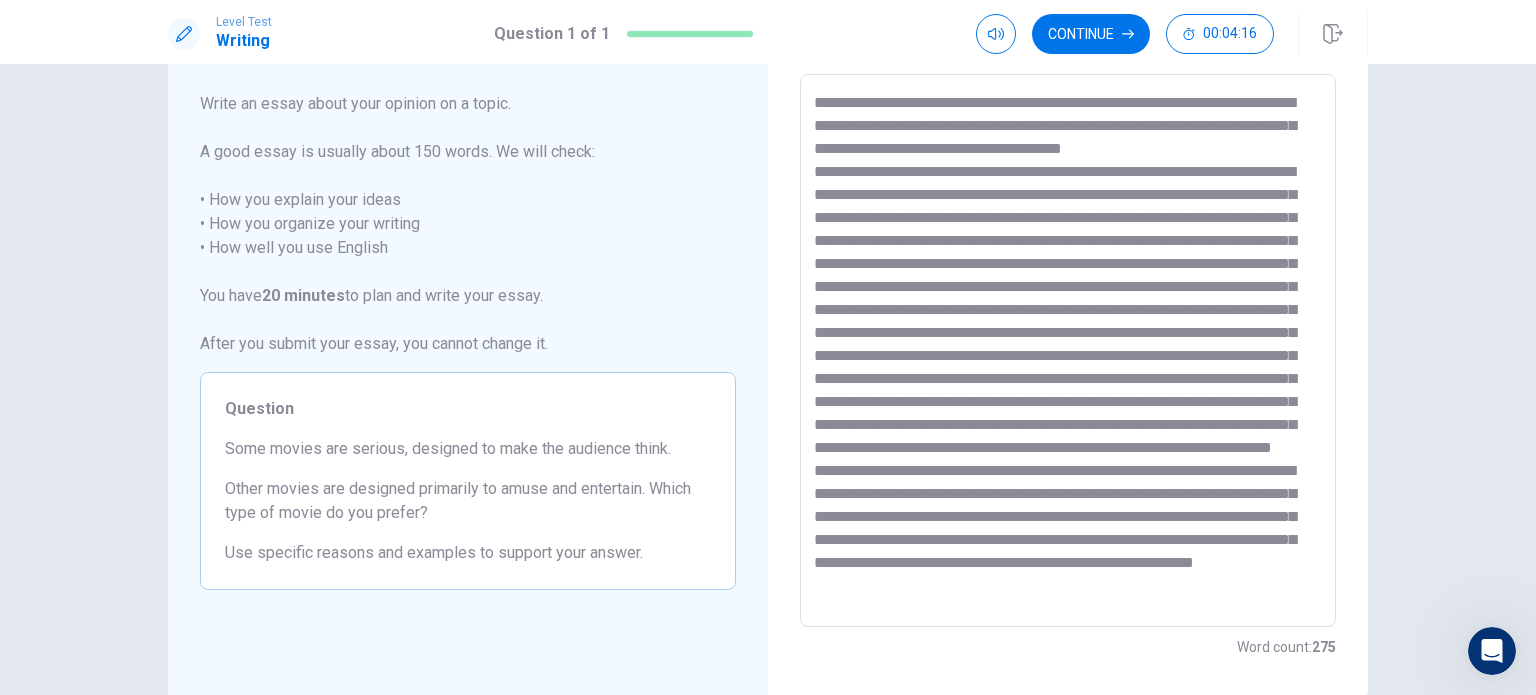 click at bounding box center [1068, 351] 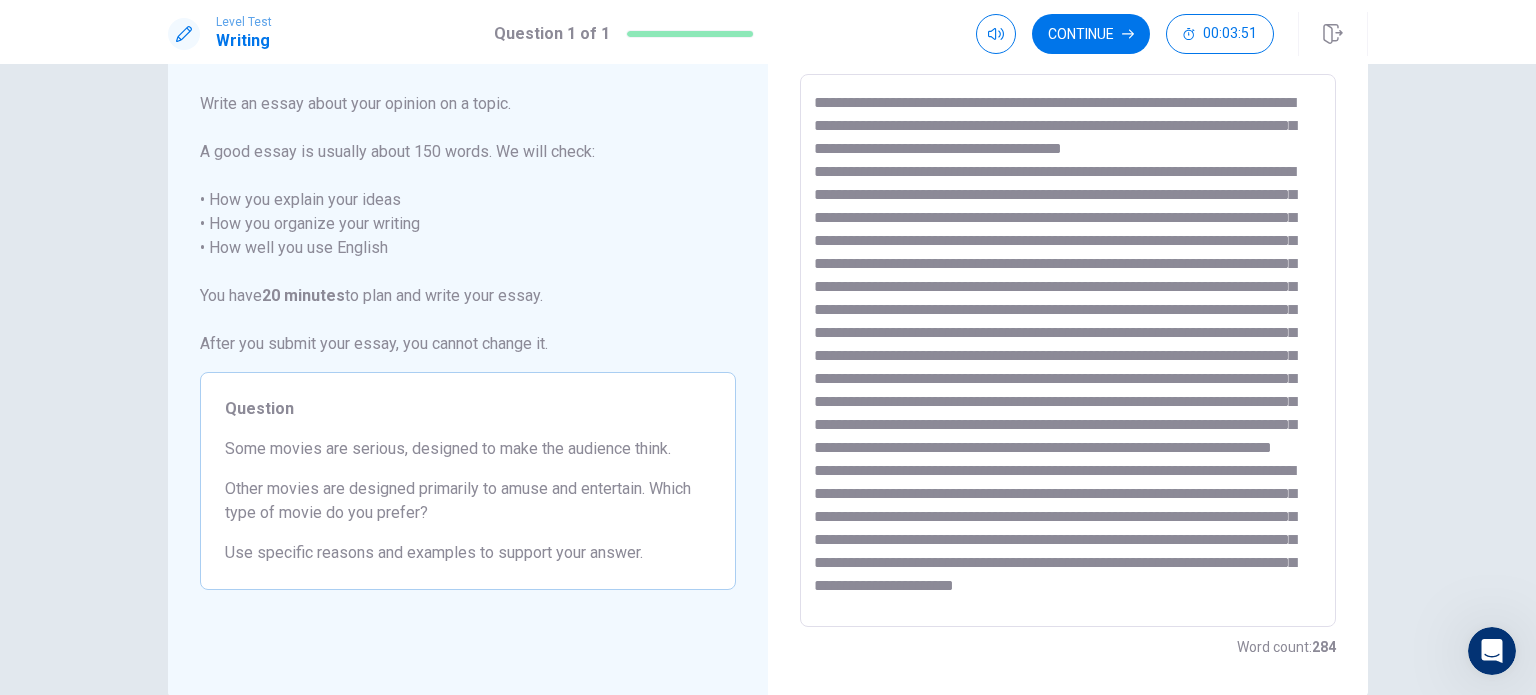 scroll, scrollTop: 78, scrollLeft: 0, axis: vertical 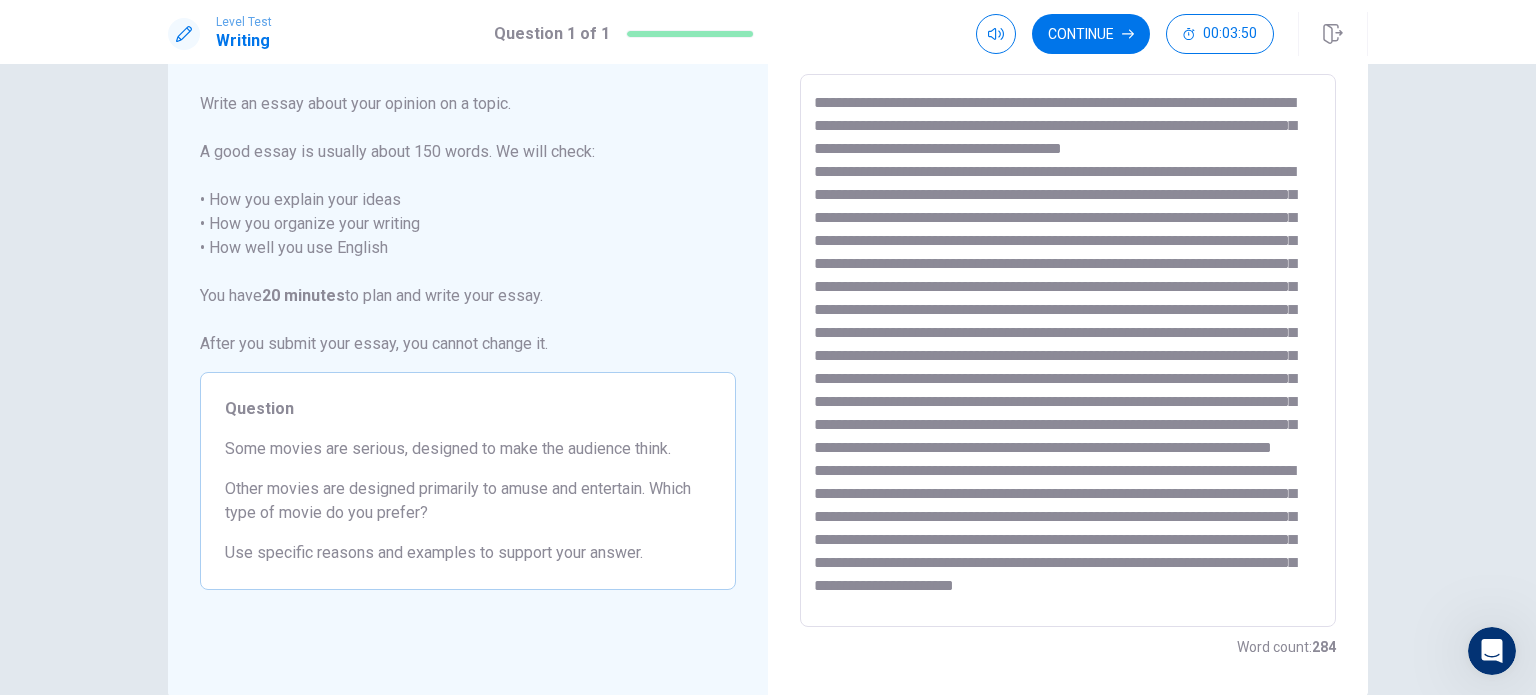 click at bounding box center (1068, 351) 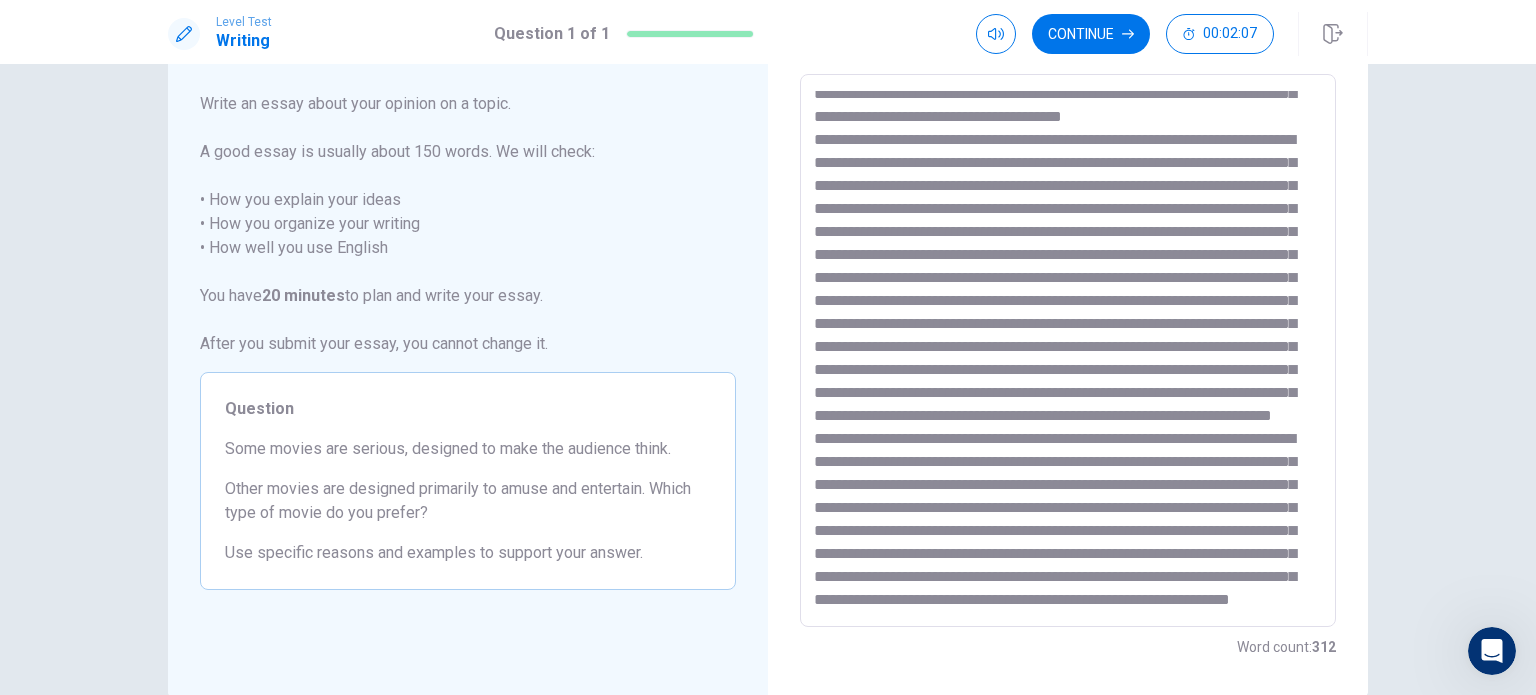 scroll, scrollTop: 147, scrollLeft: 0, axis: vertical 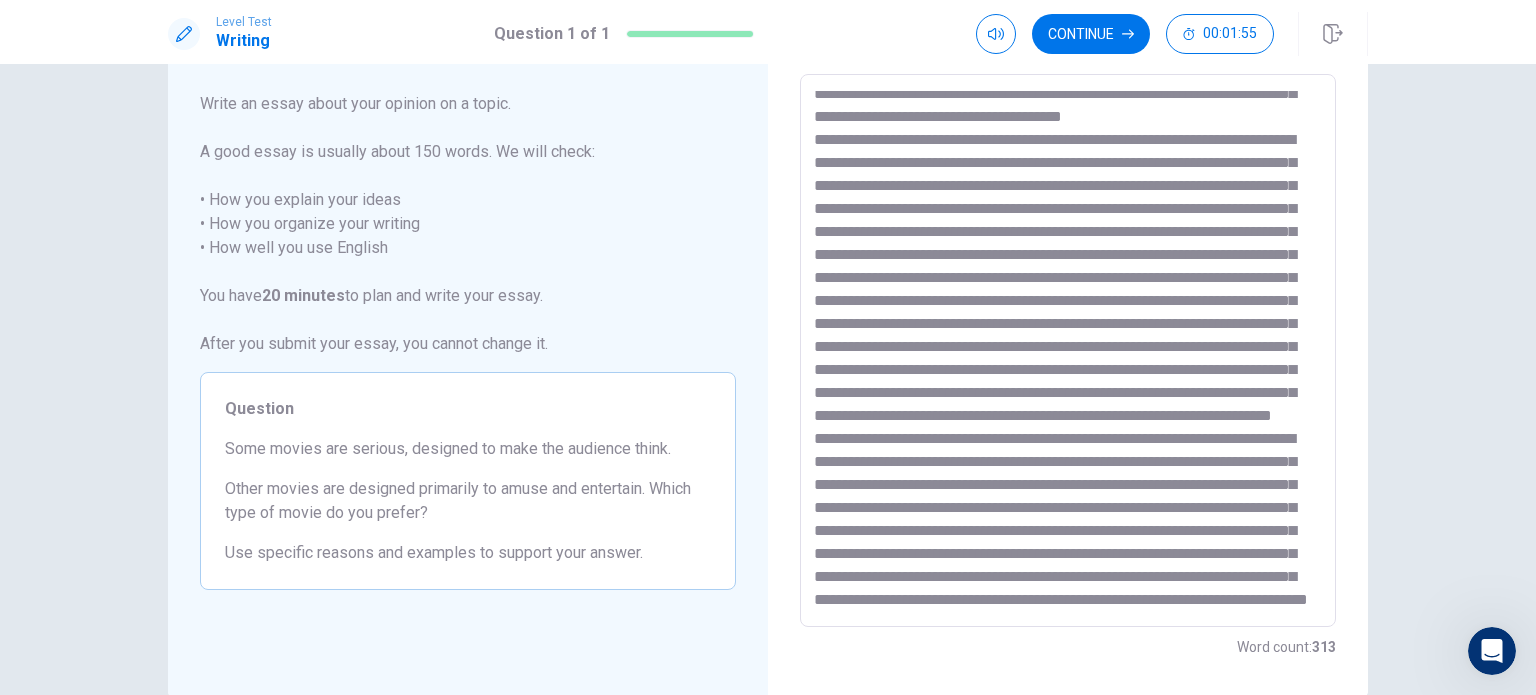 click at bounding box center (1068, 351) 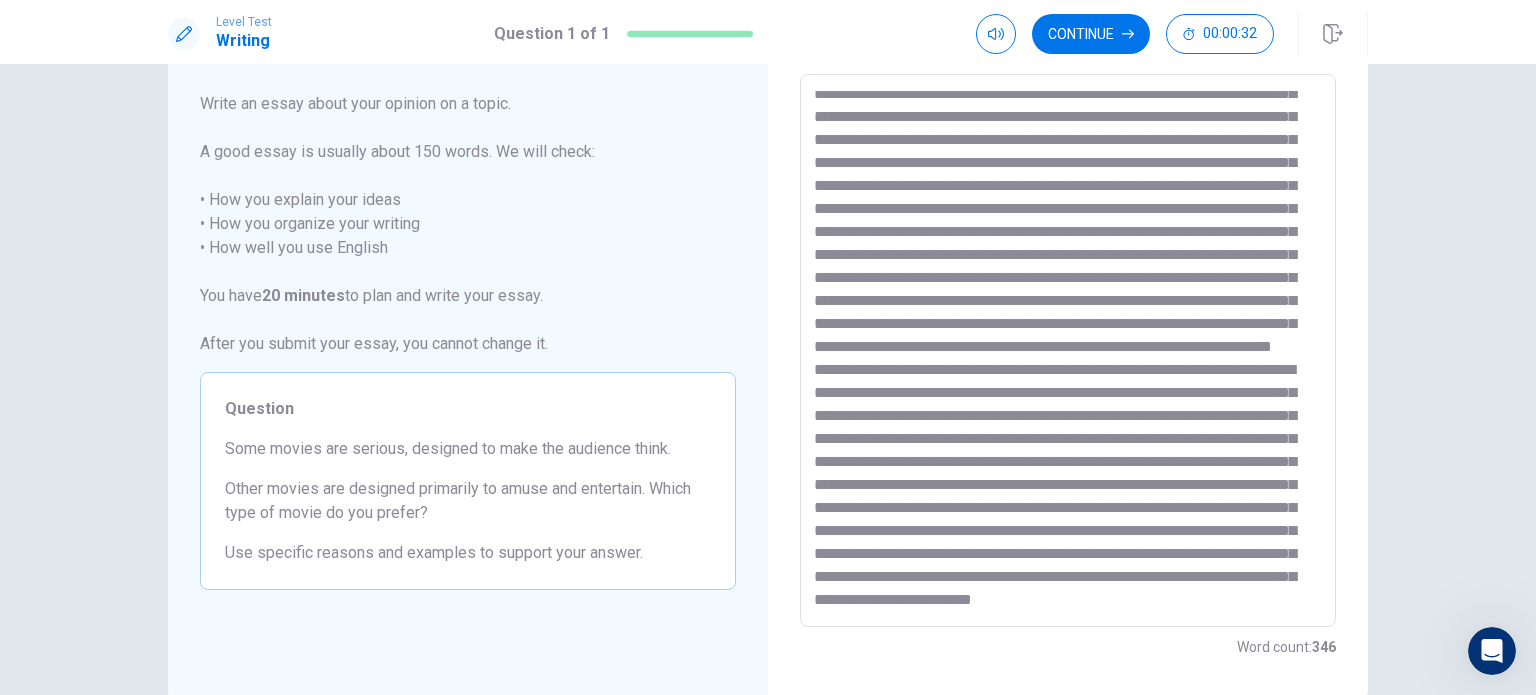 scroll, scrollTop: 237, scrollLeft: 0, axis: vertical 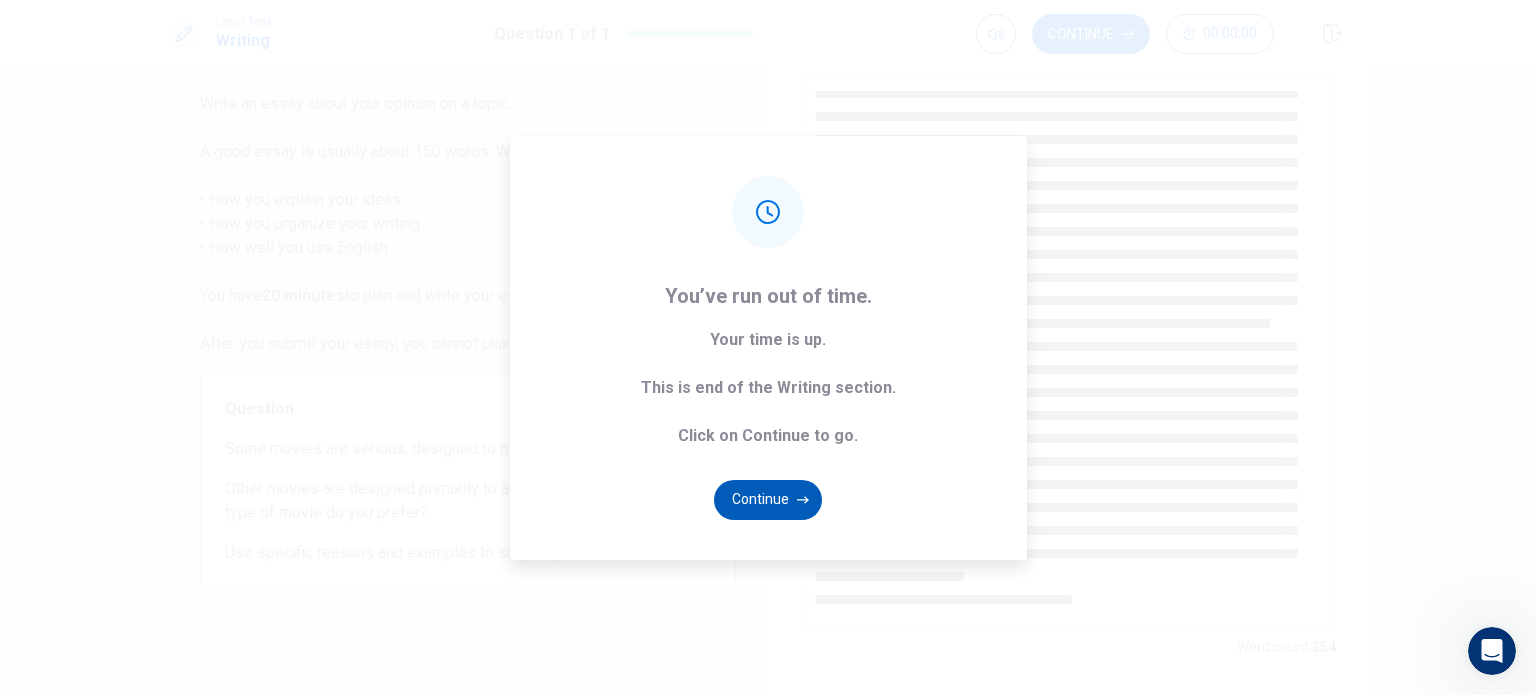 click 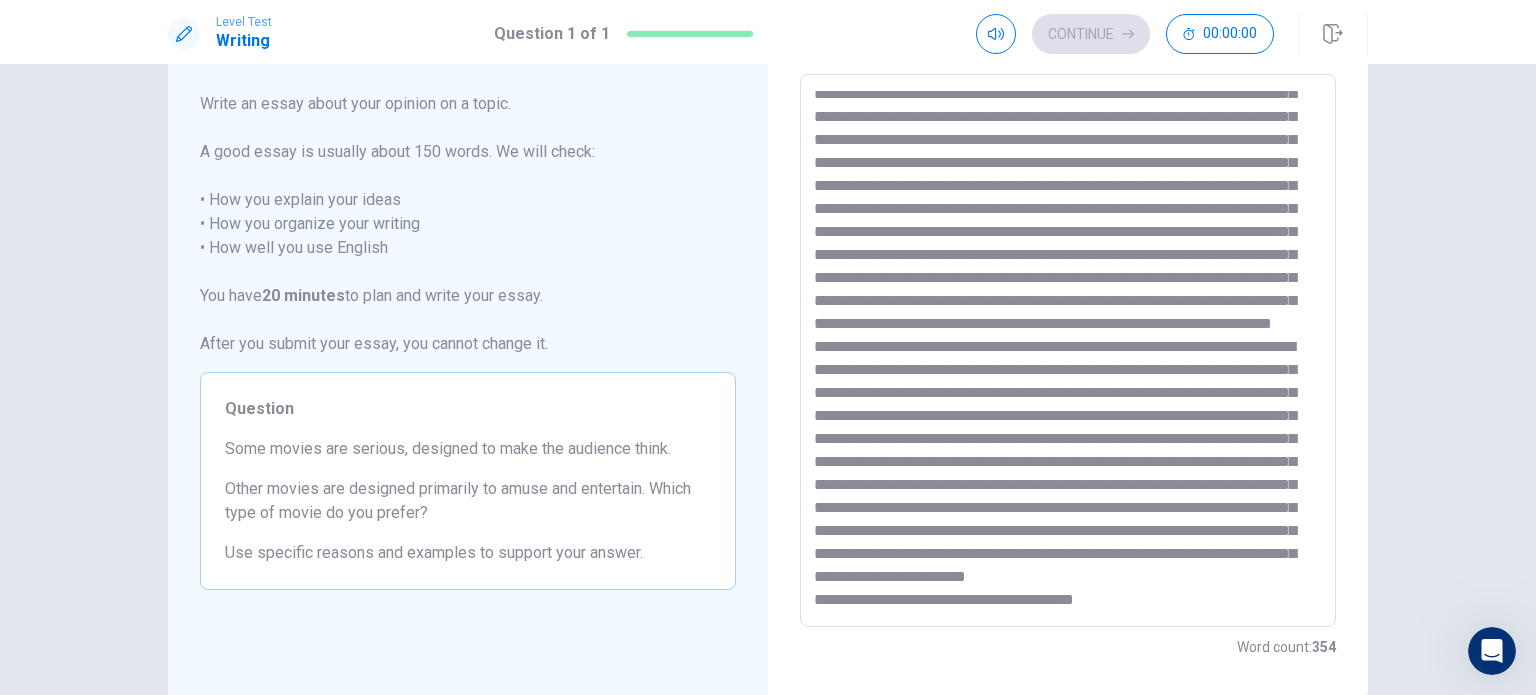 scroll, scrollTop: 32, scrollLeft: 0, axis: vertical 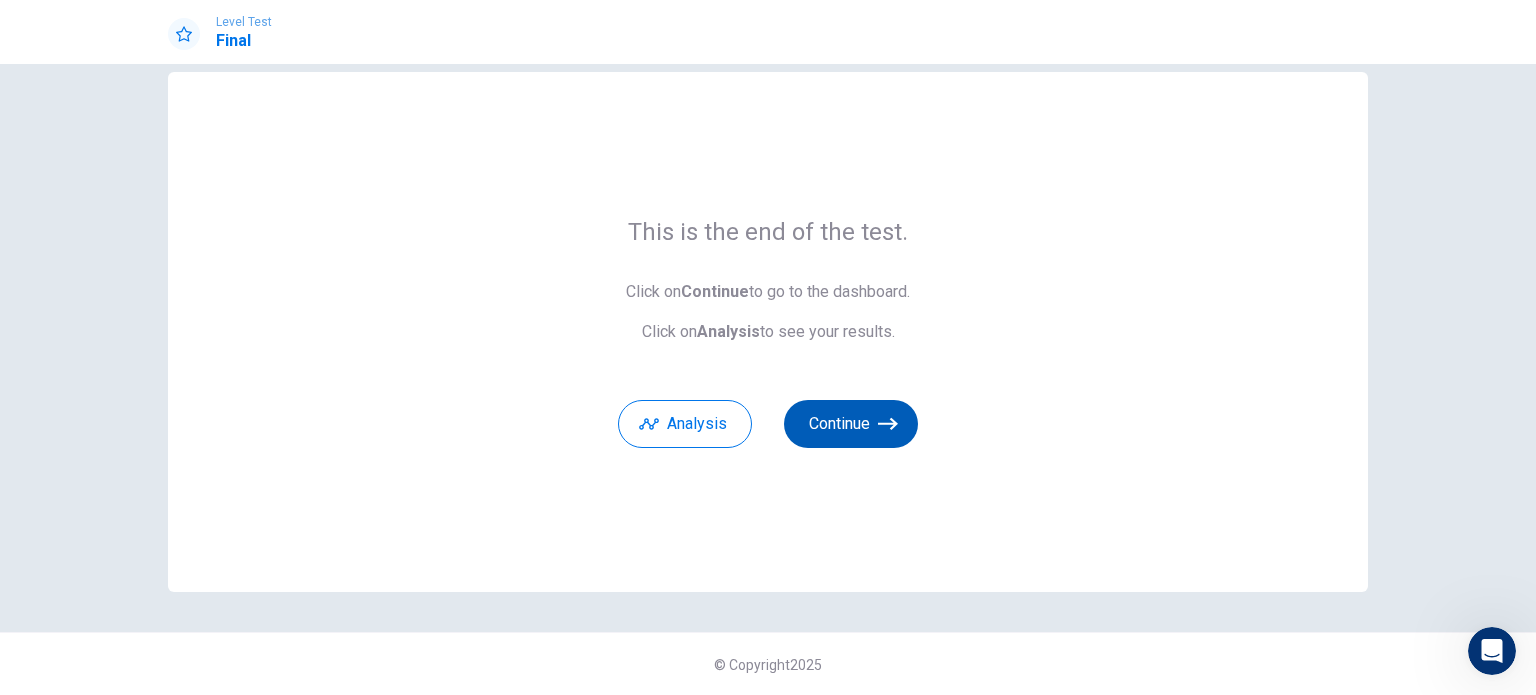 click on "Continue" at bounding box center (851, 424) 